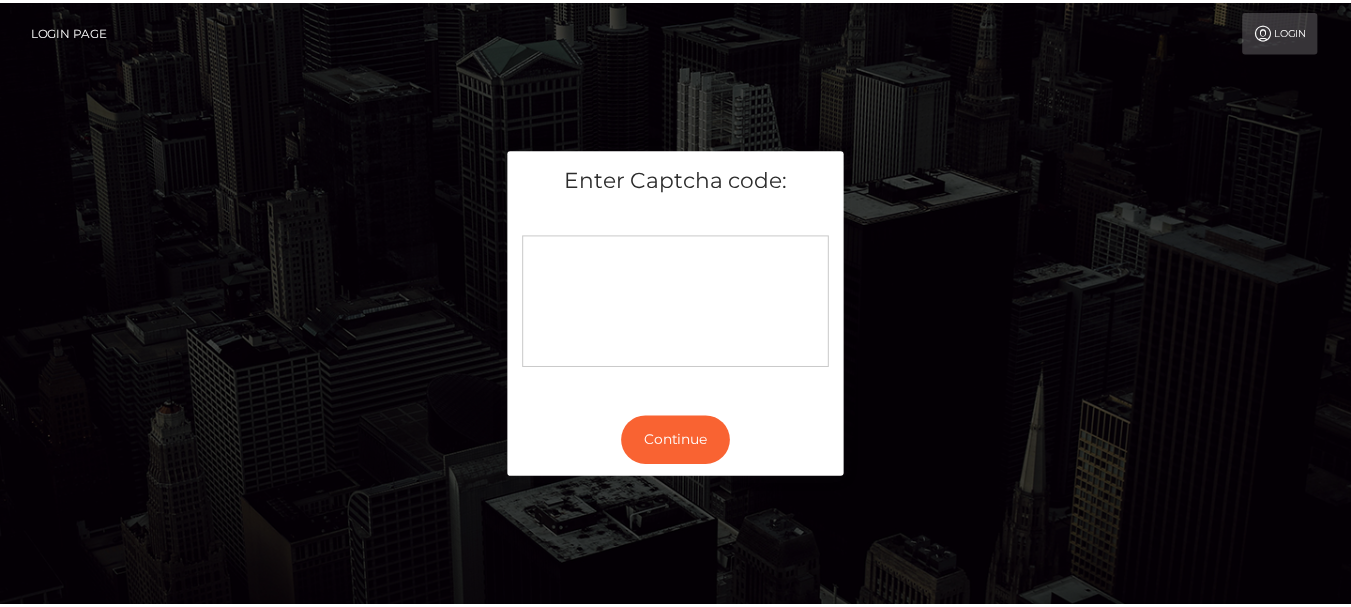 scroll, scrollTop: 0, scrollLeft: 0, axis: both 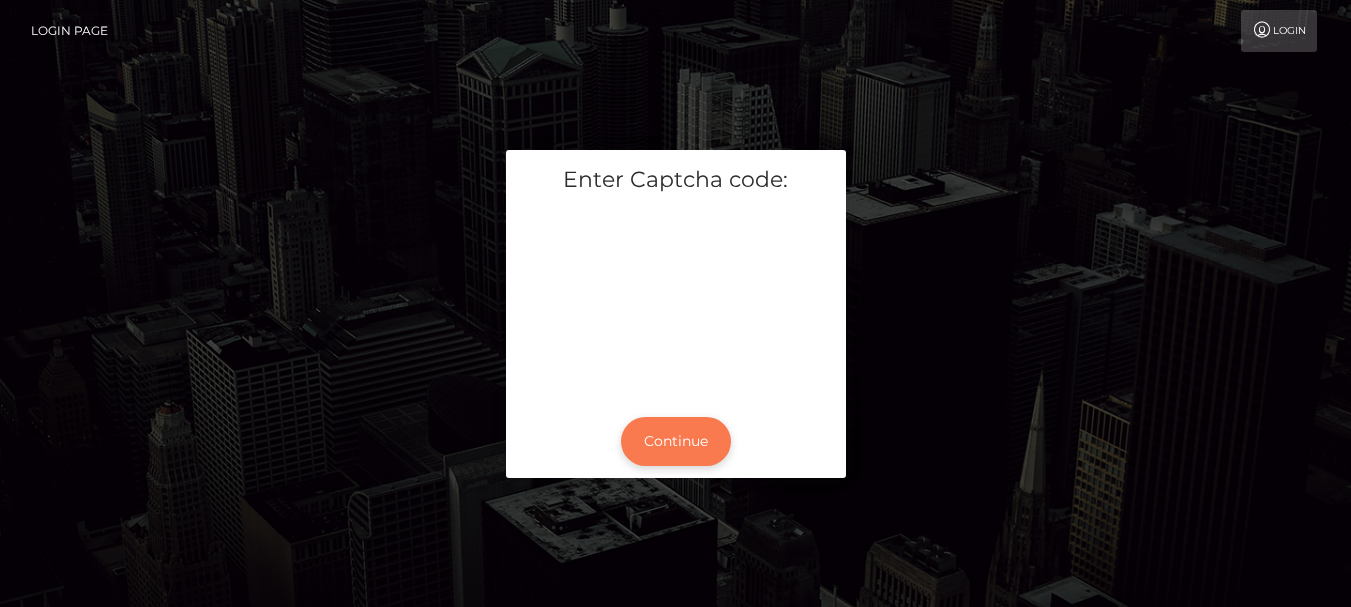 click on "Continue" at bounding box center [676, 441] 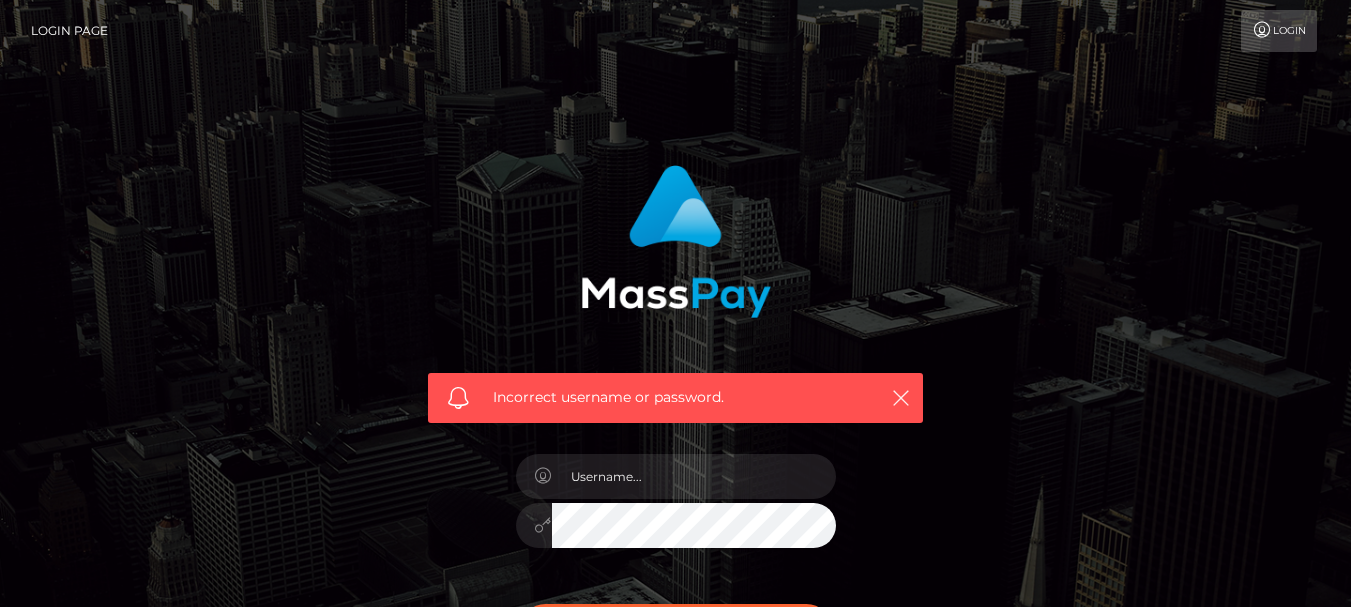 scroll, scrollTop: 0, scrollLeft: 0, axis: both 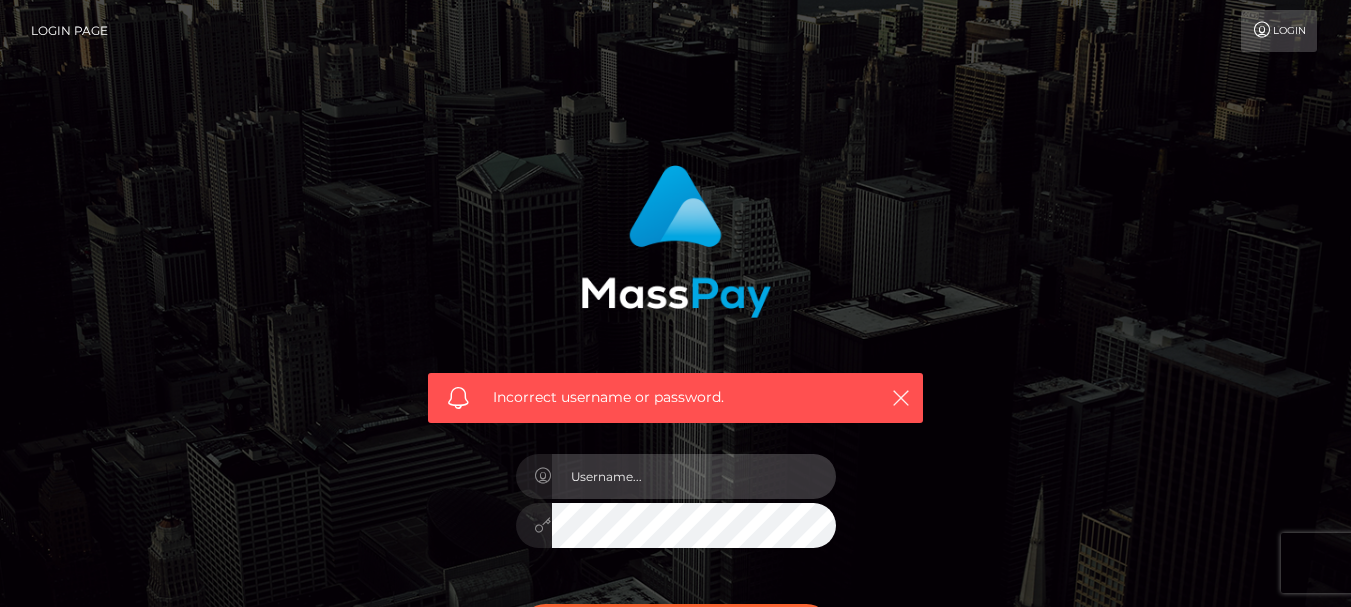 type on "[FIRST]" 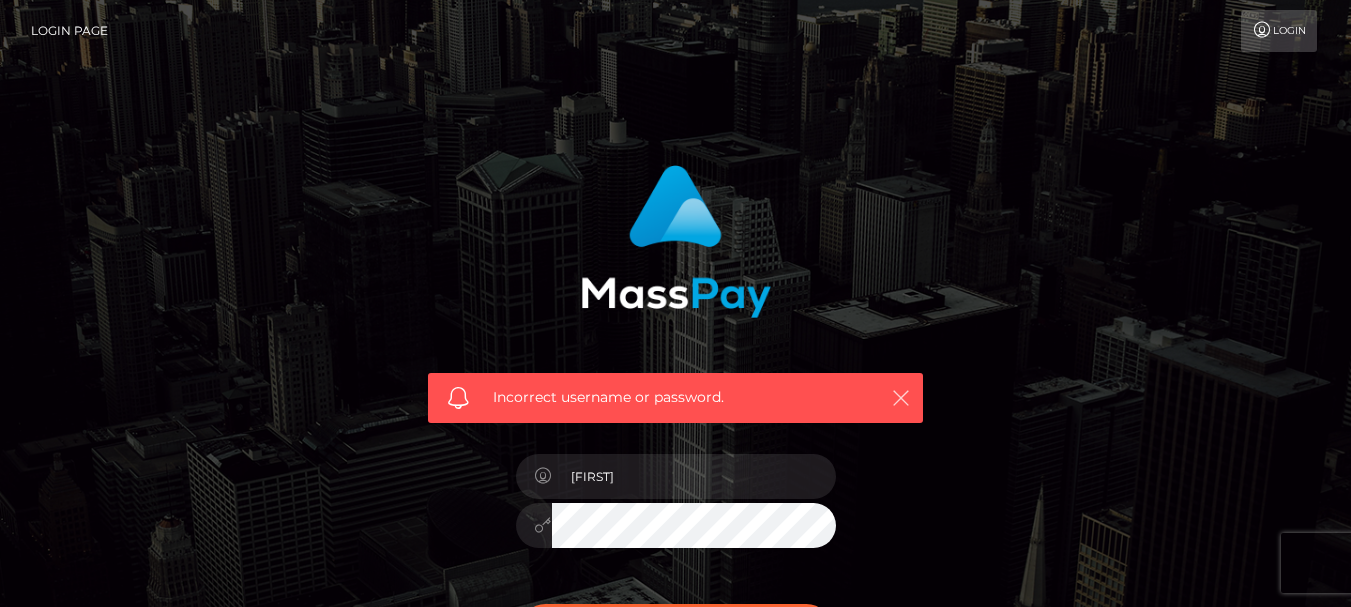 click at bounding box center [901, 398] 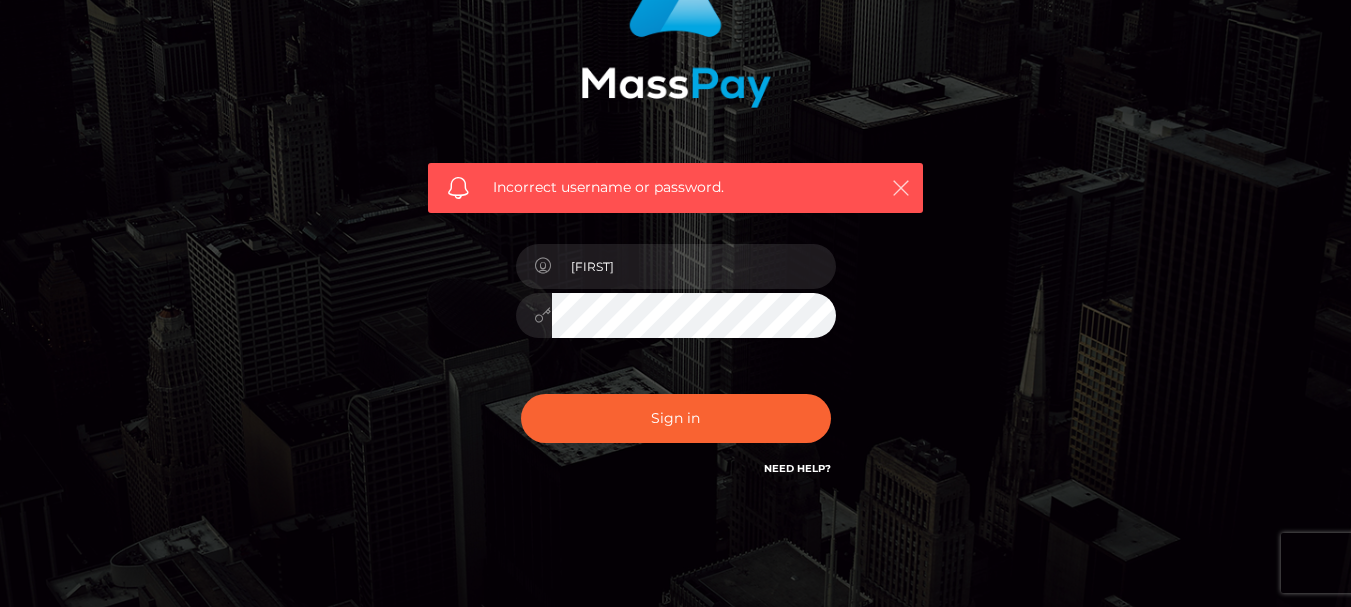 scroll, scrollTop: 268, scrollLeft: 0, axis: vertical 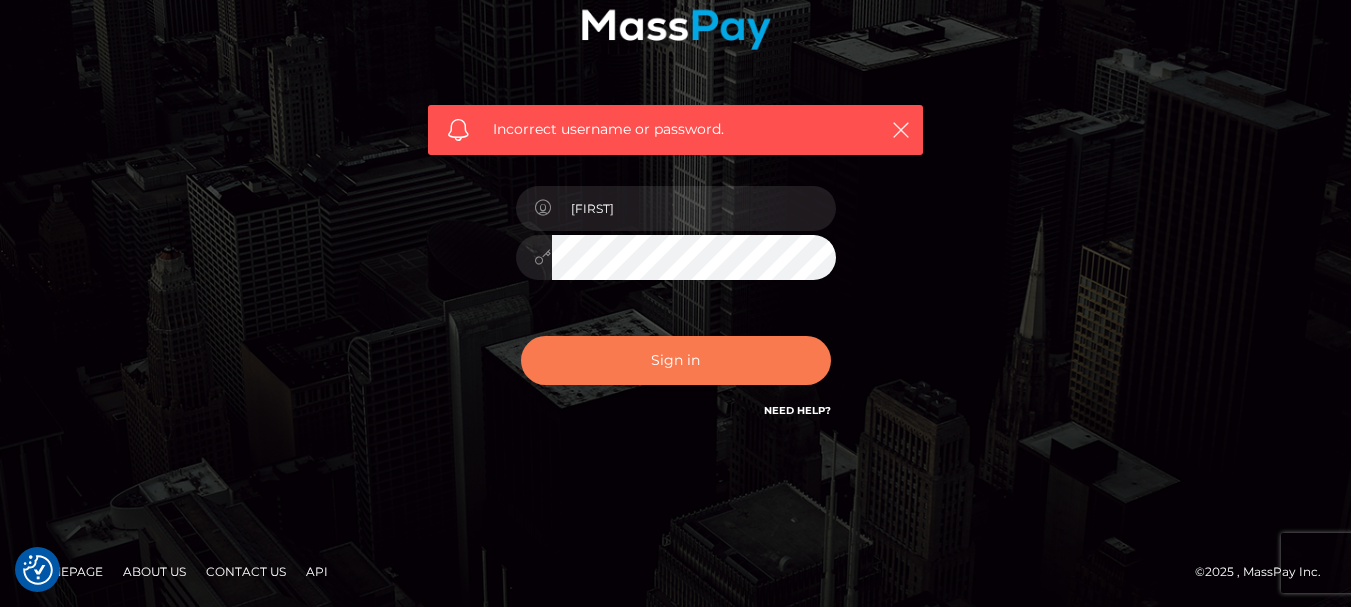 click on "Sign in" at bounding box center (676, 360) 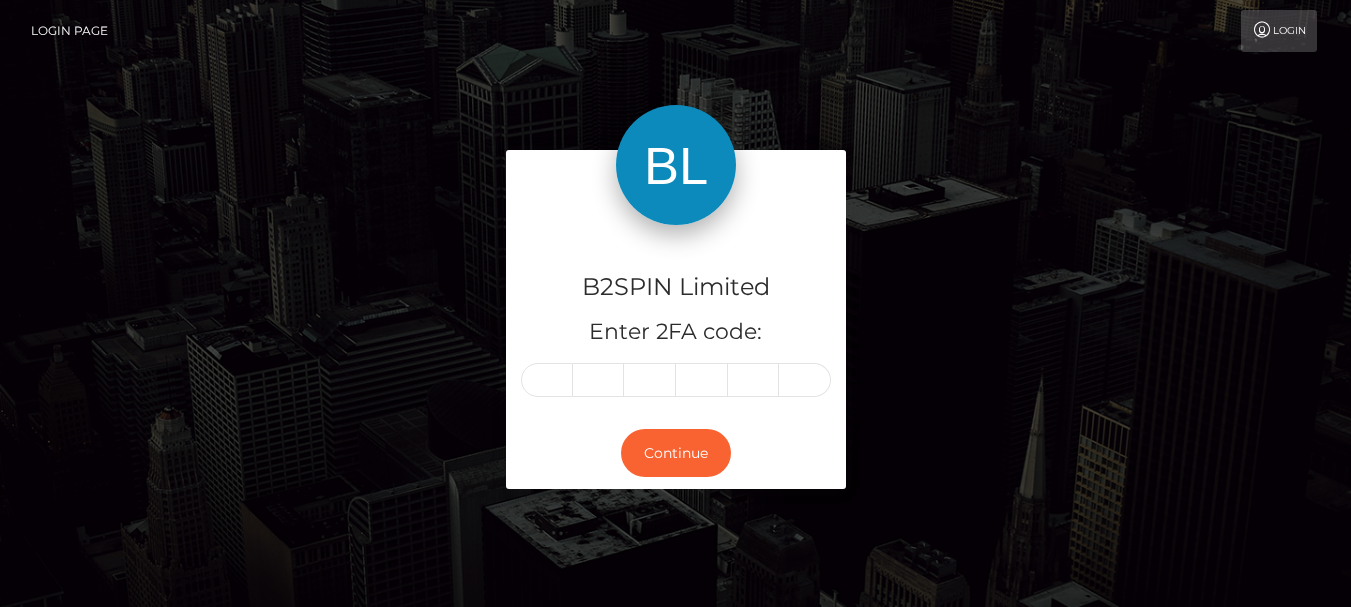 scroll, scrollTop: 0, scrollLeft: 0, axis: both 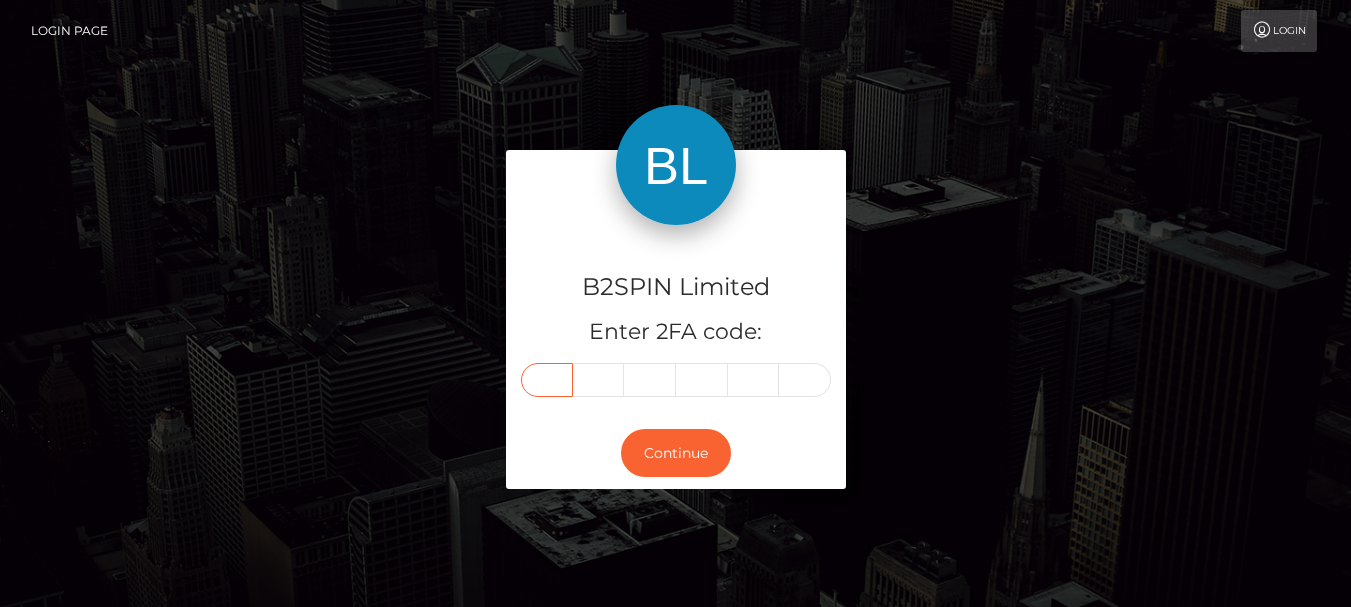 click at bounding box center [547, 380] 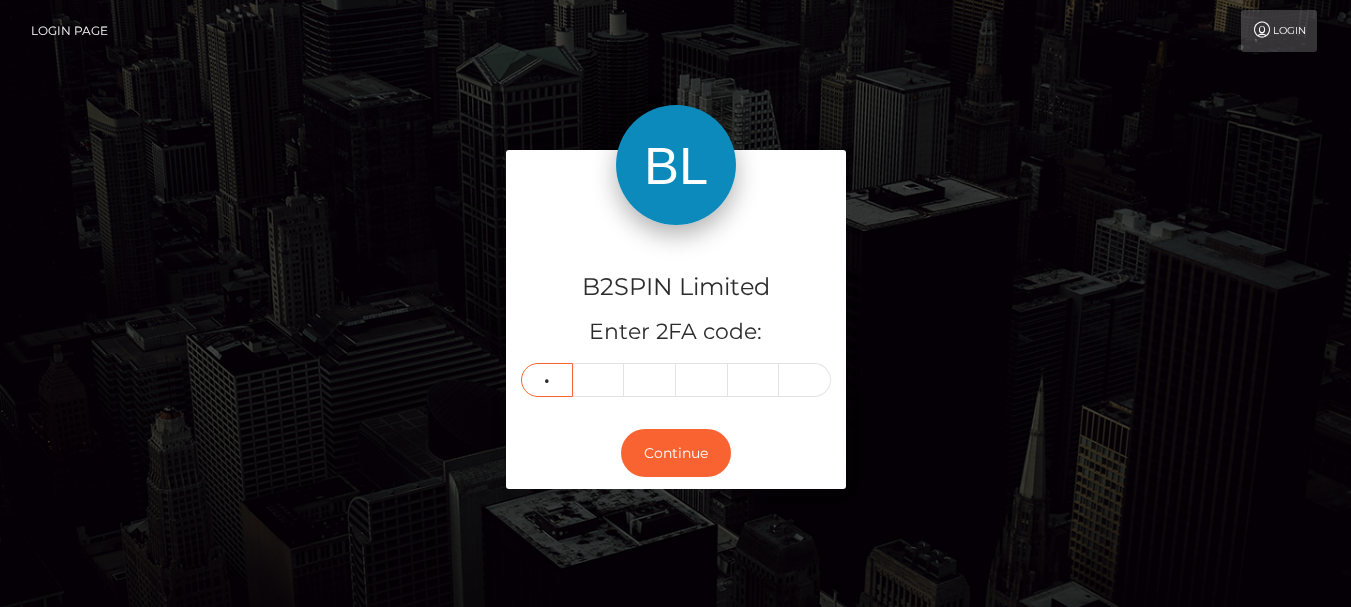 type on "8" 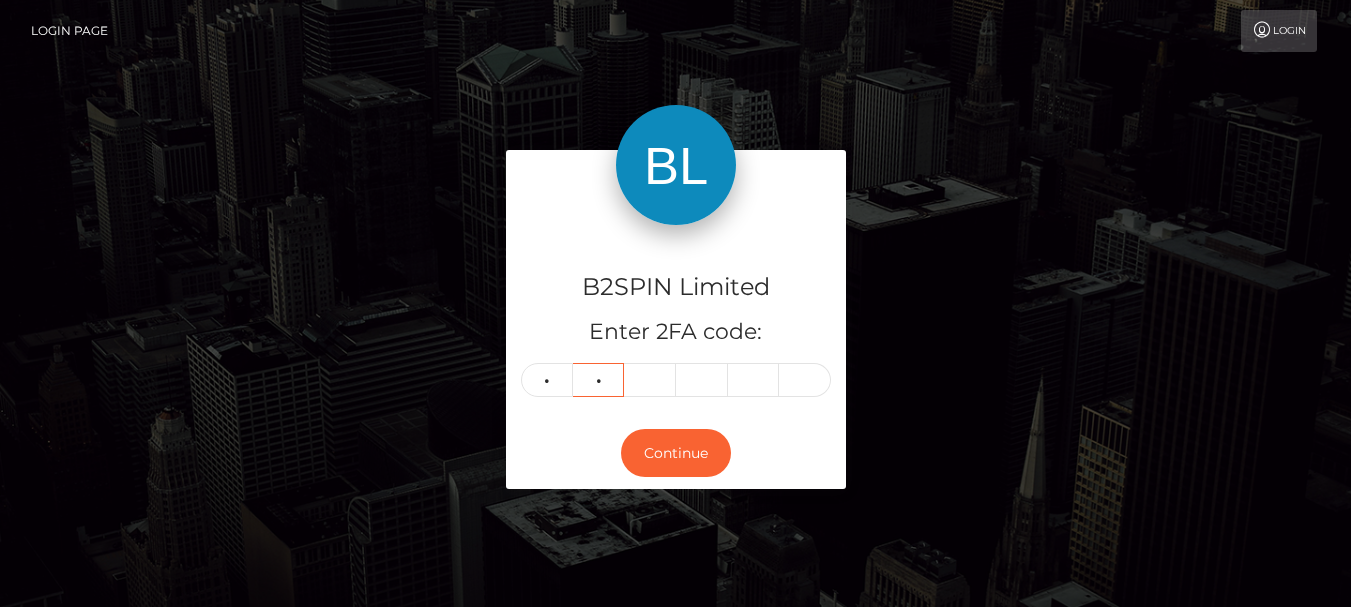 type on "4" 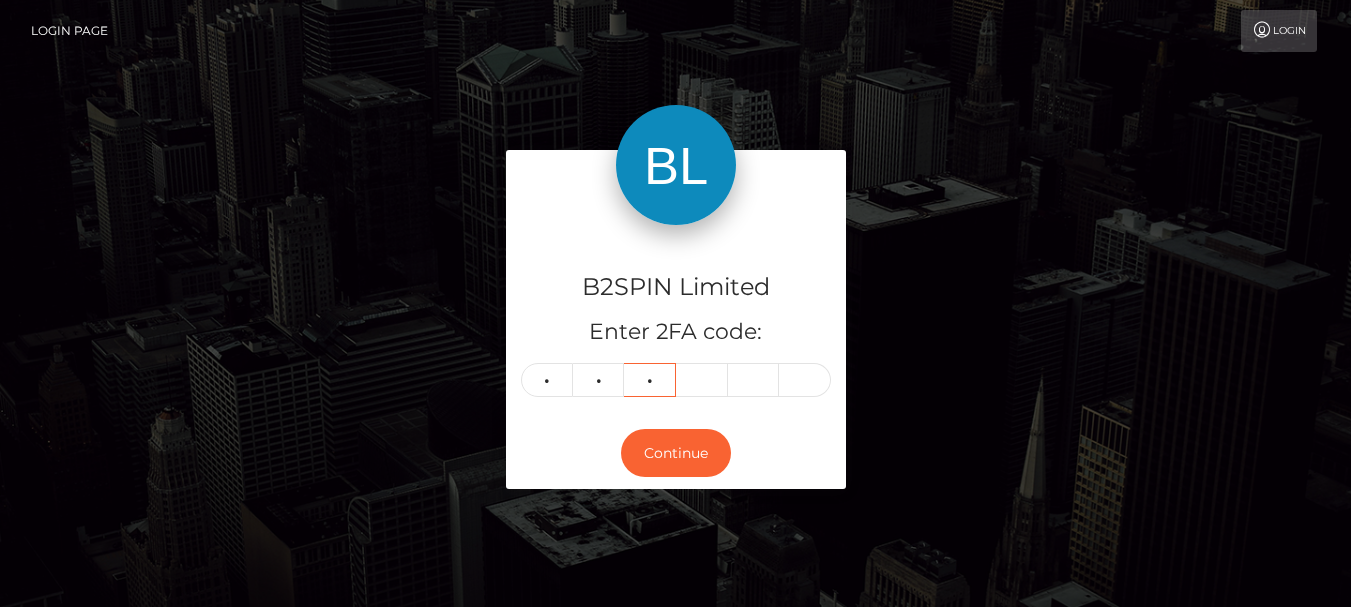 type on "2" 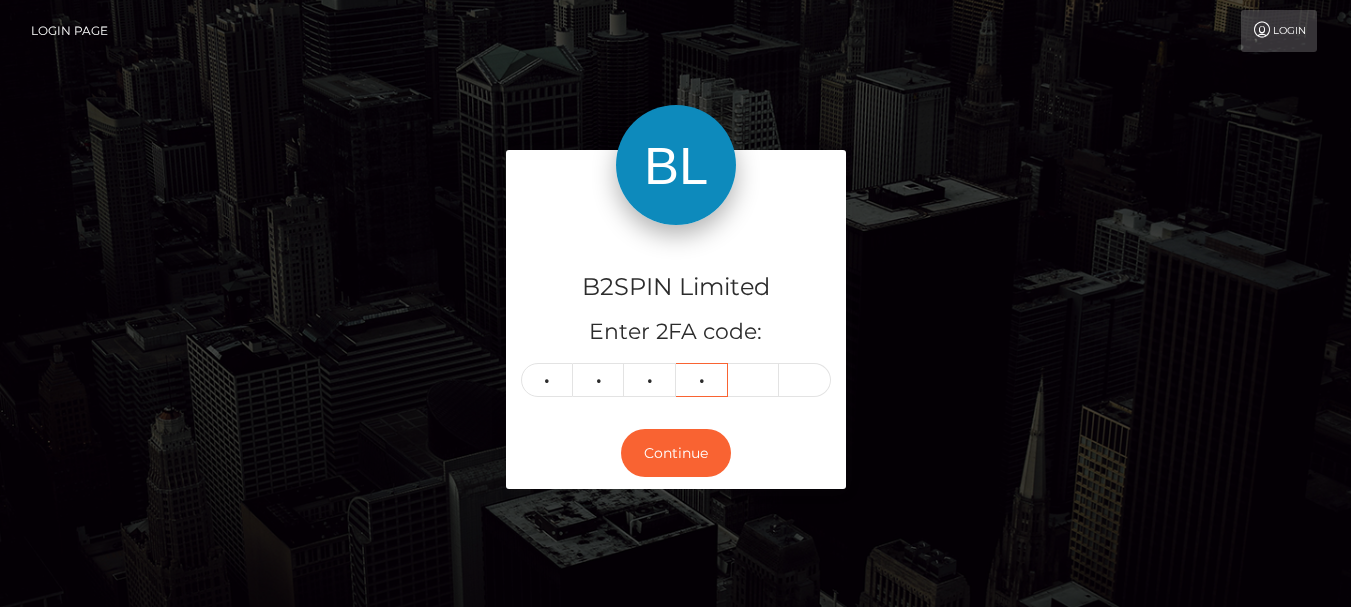 type on "3" 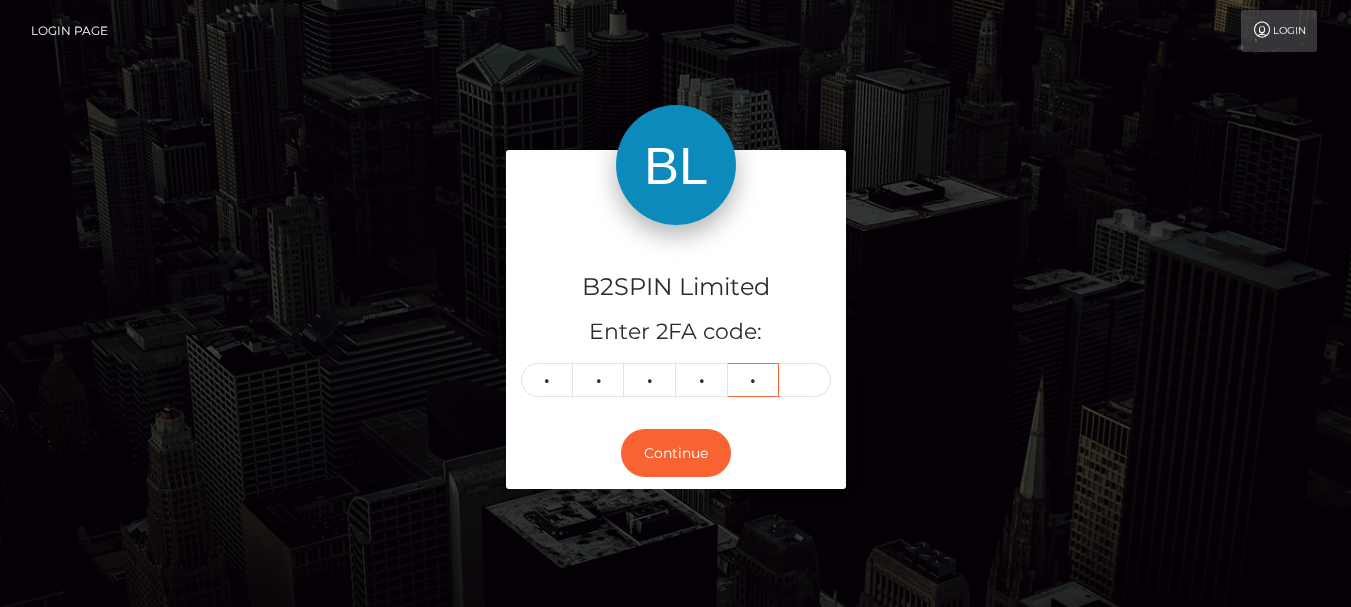 type on "0" 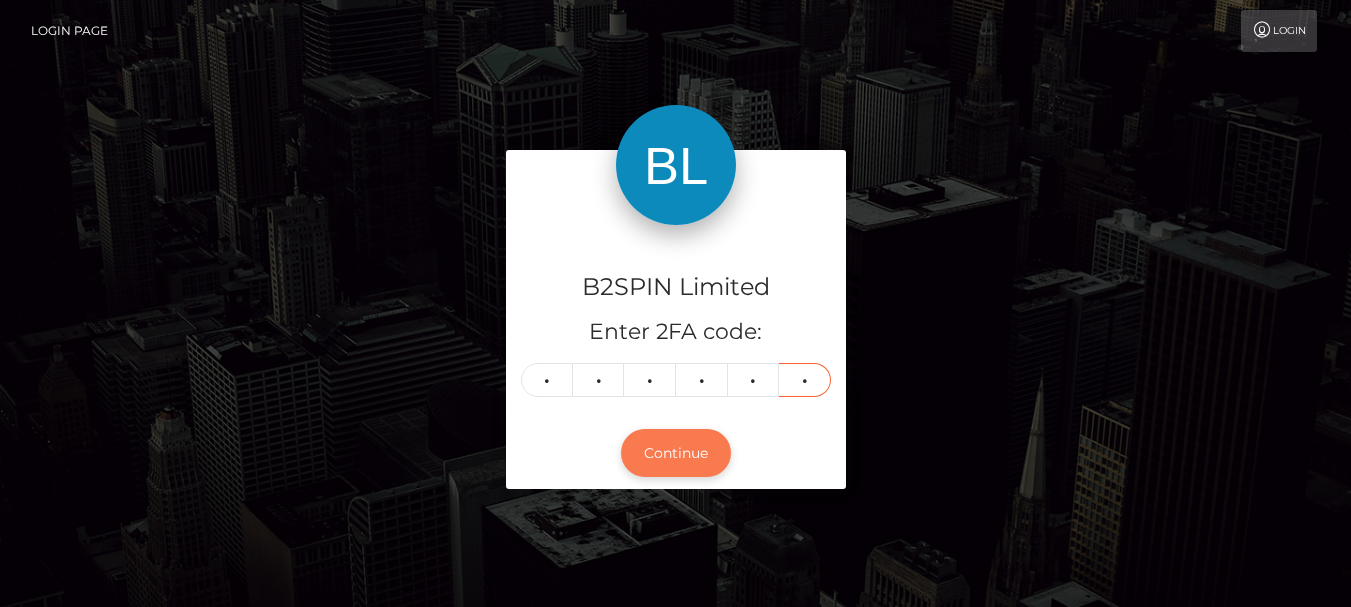 type on "9" 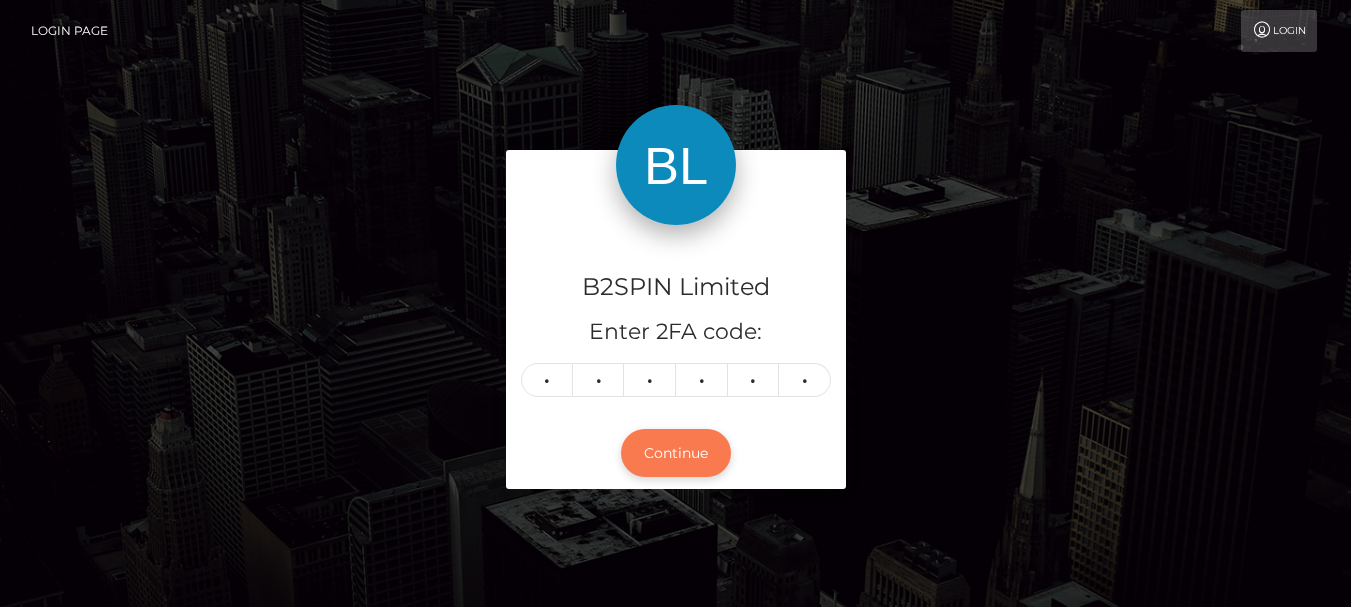 click on "Continue" at bounding box center (676, 453) 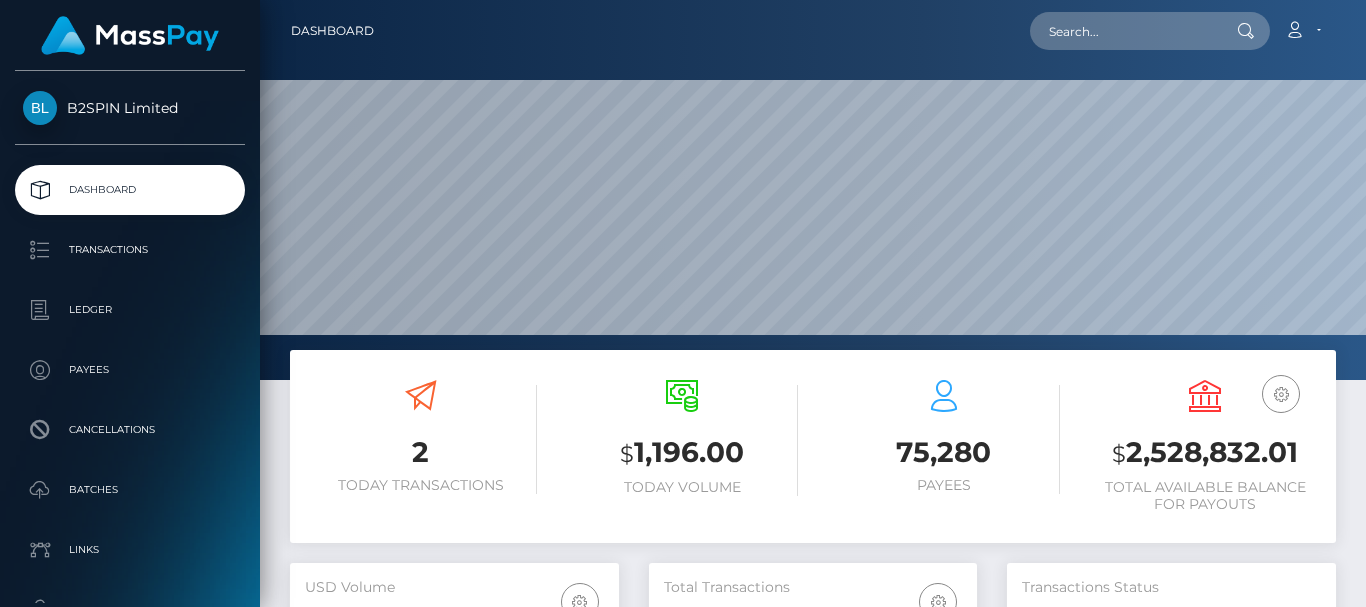 scroll, scrollTop: 0, scrollLeft: 0, axis: both 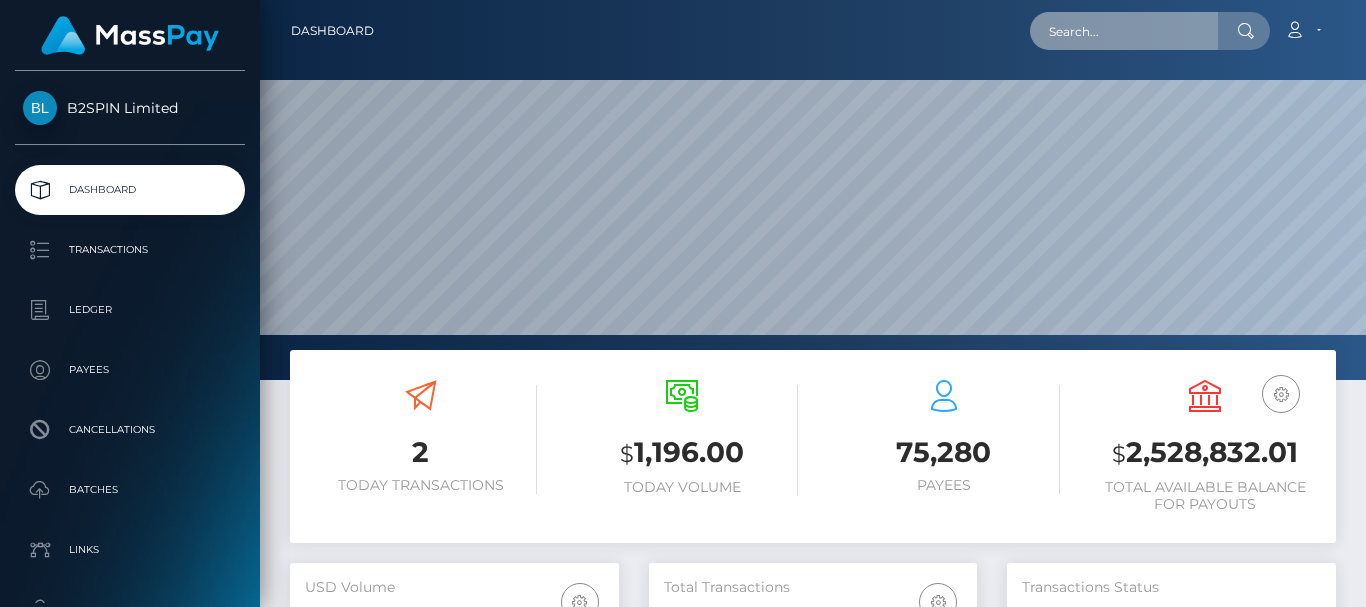 click at bounding box center (1124, 31) 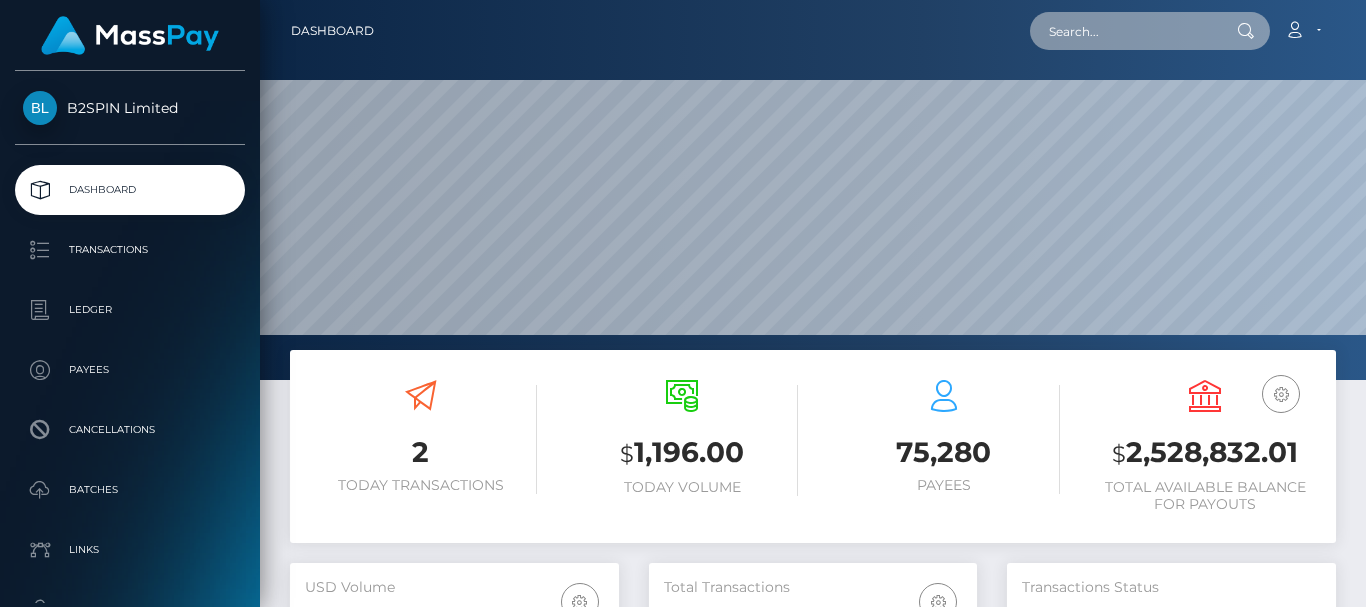 paste on "1441317" 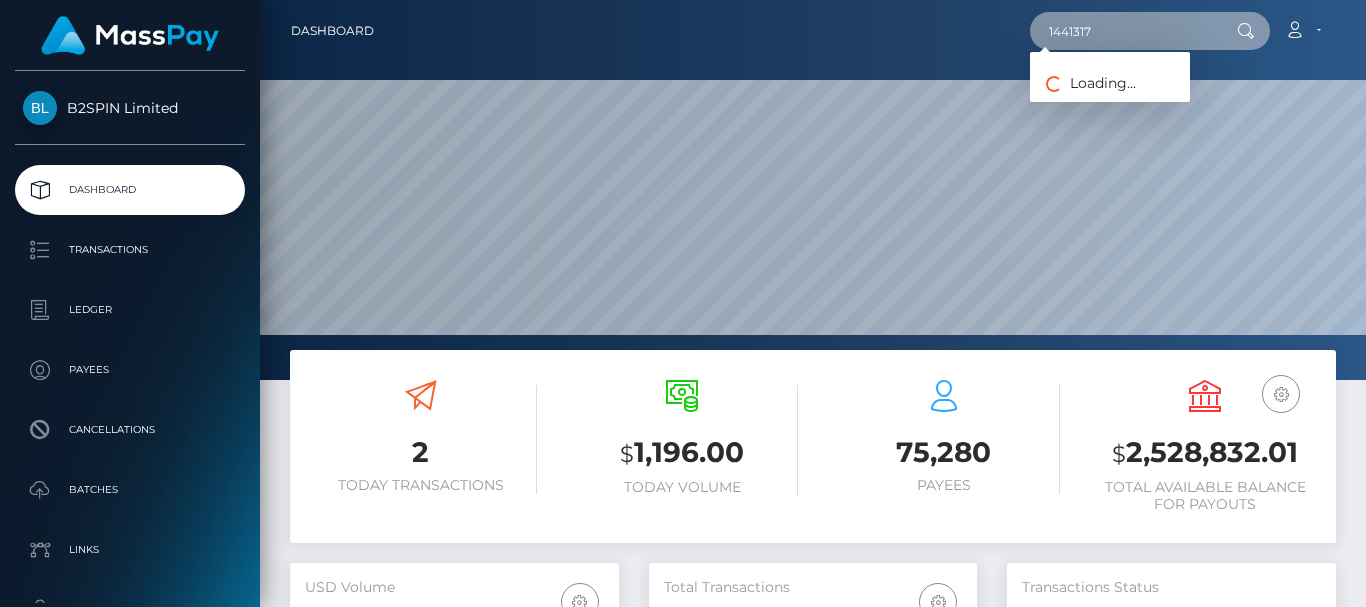 type on "1441317" 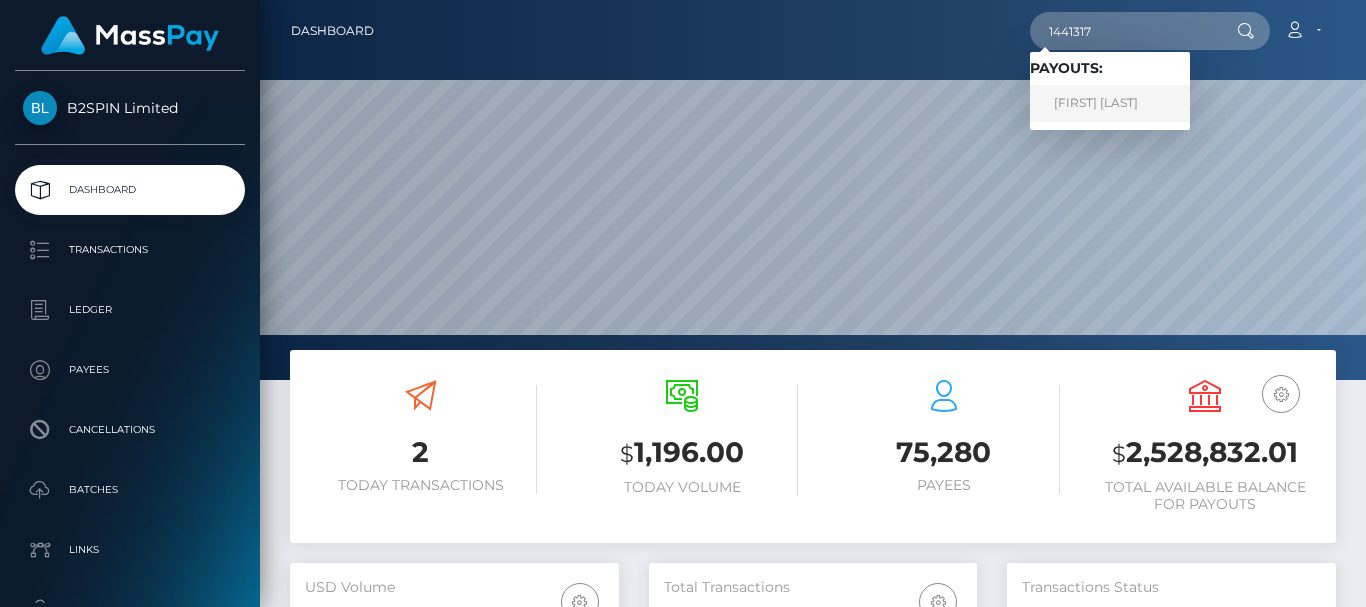 click on "ERICA L  SLOAN" at bounding box center [1110, 103] 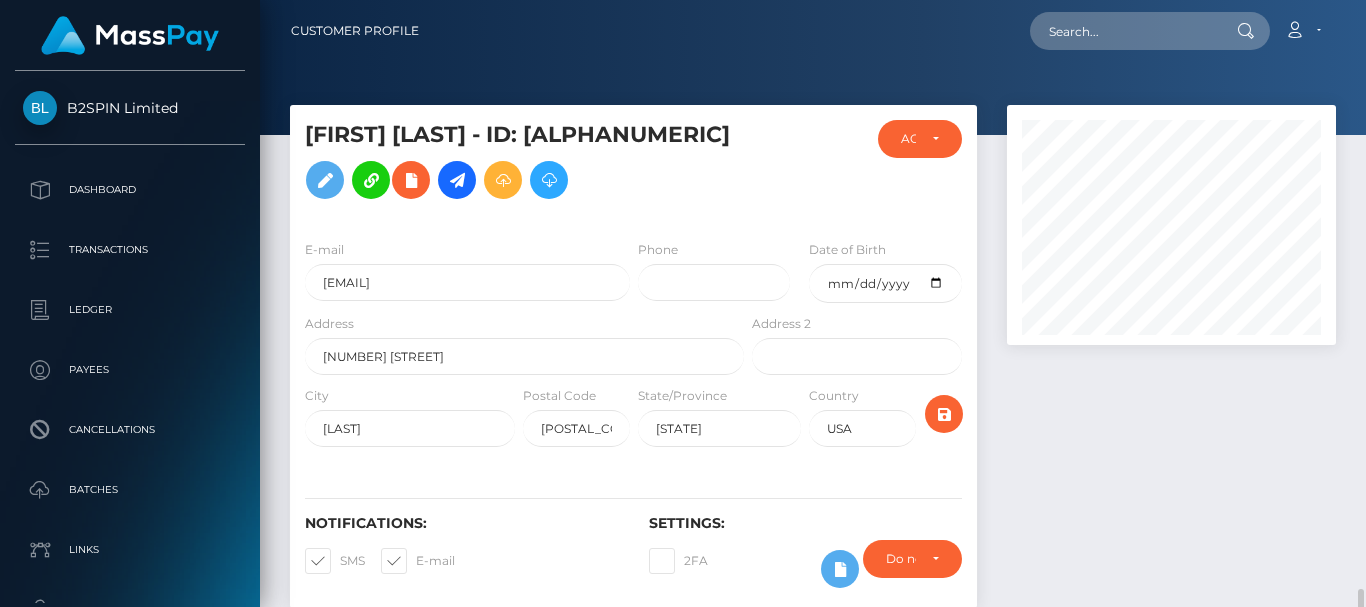 scroll, scrollTop: 0, scrollLeft: 0, axis: both 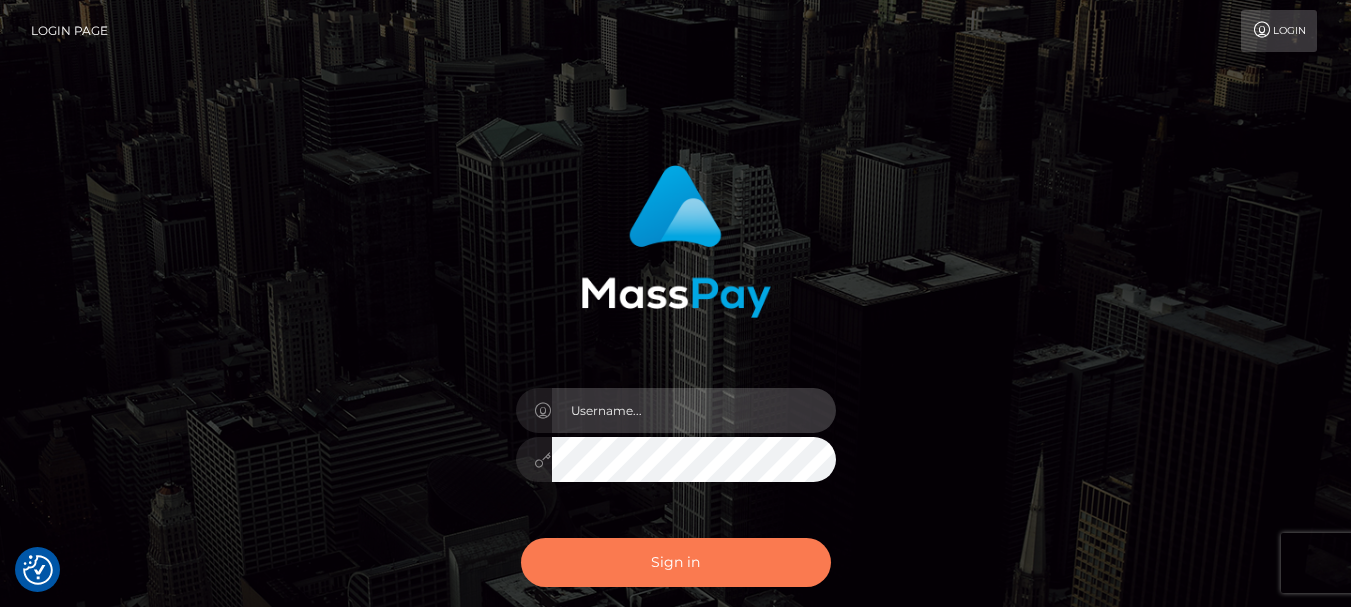 type on "[FIRST]" 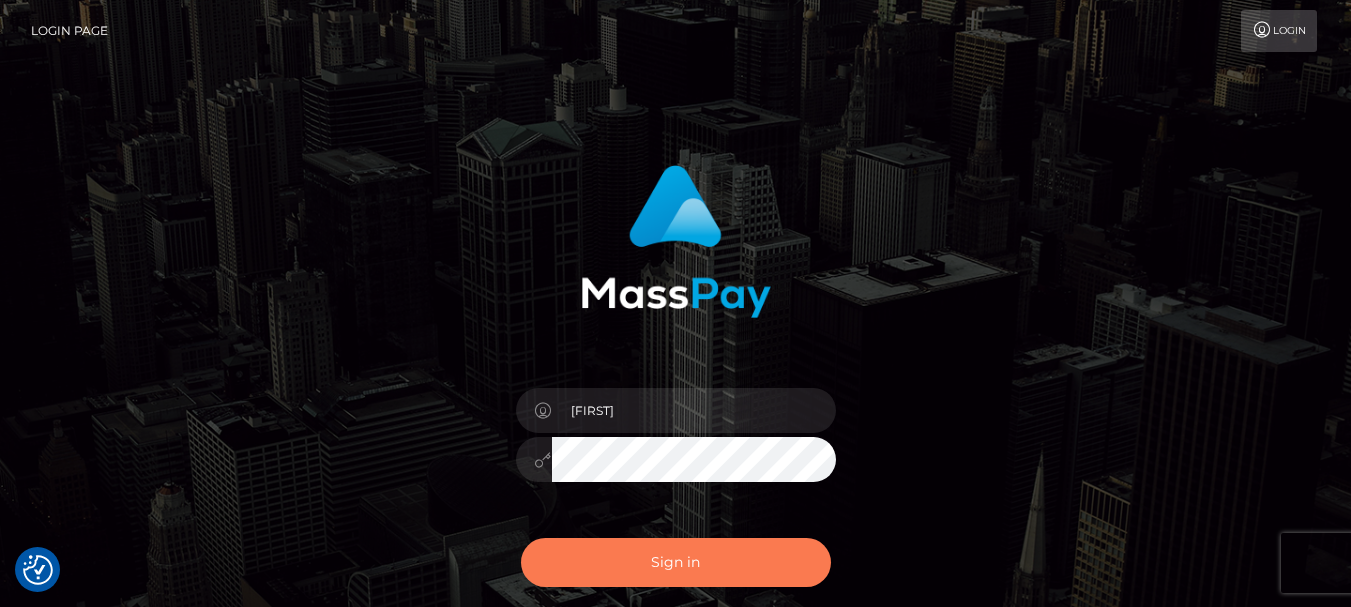 click on "Sign in" at bounding box center (676, 562) 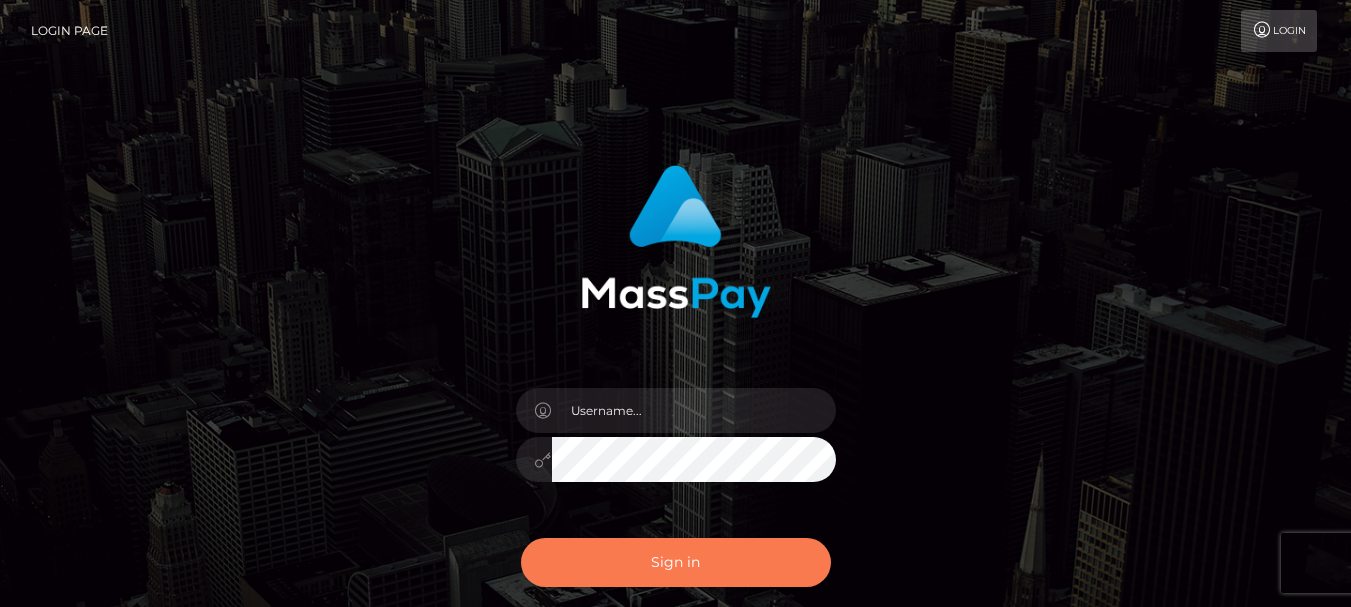 scroll, scrollTop: 202, scrollLeft: 0, axis: vertical 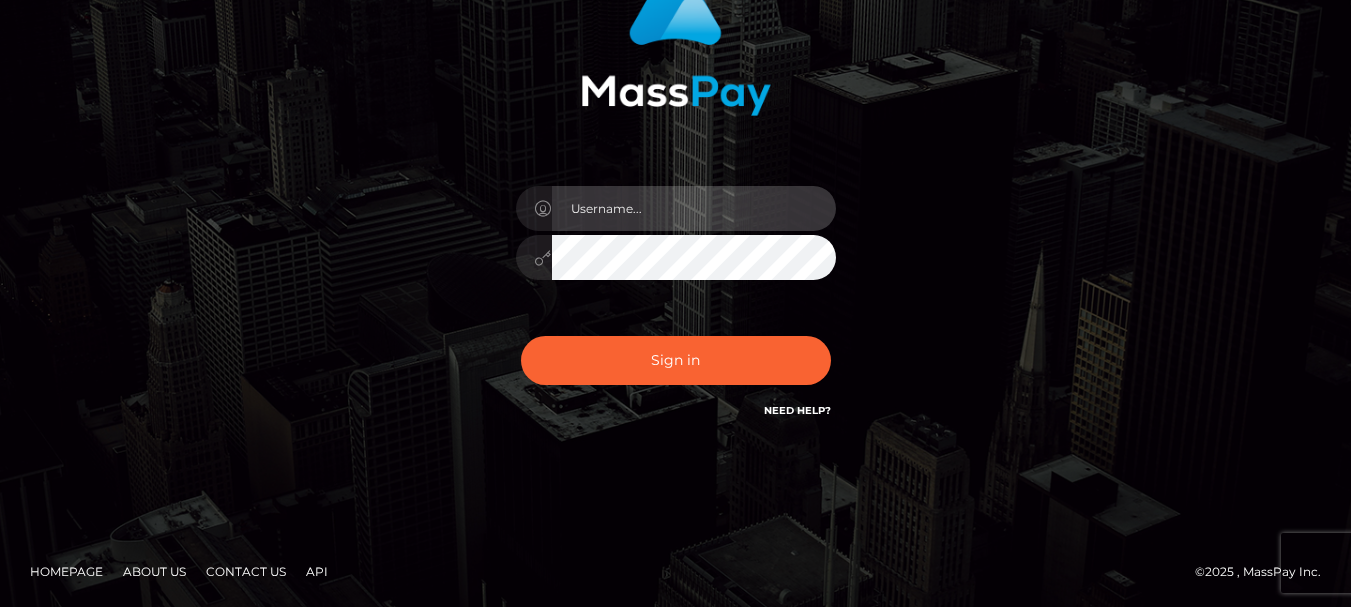 type on "[FIRST]" 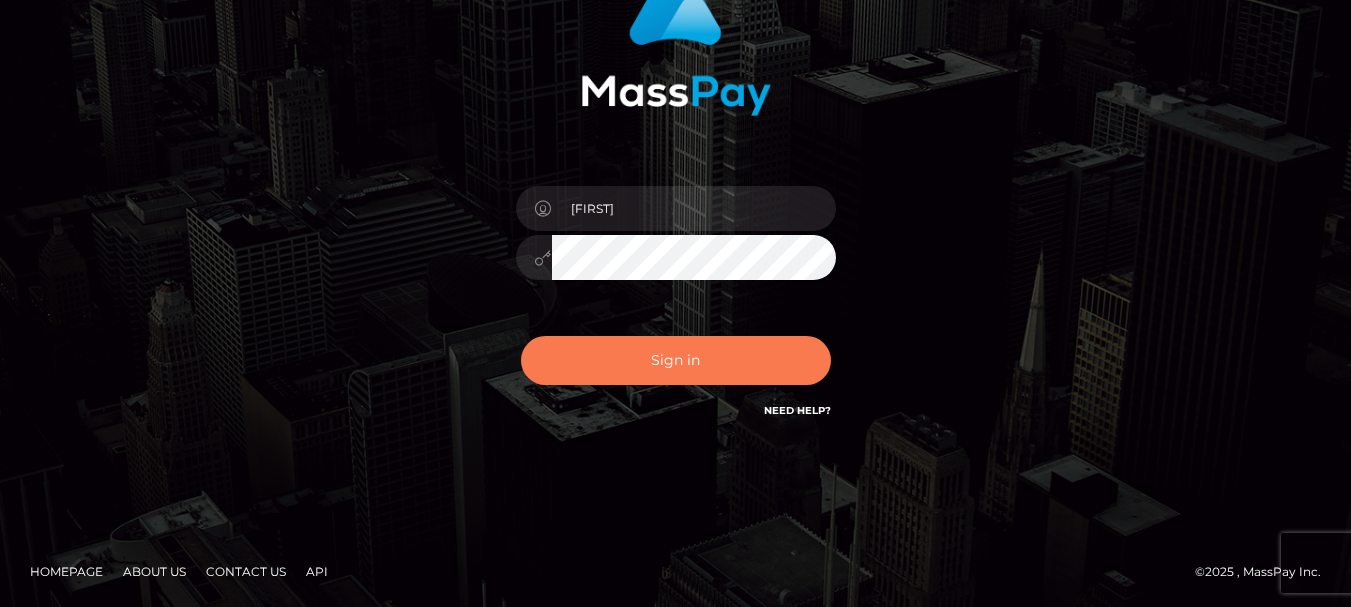 click on "Sign in" at bounding box center (676, 360) 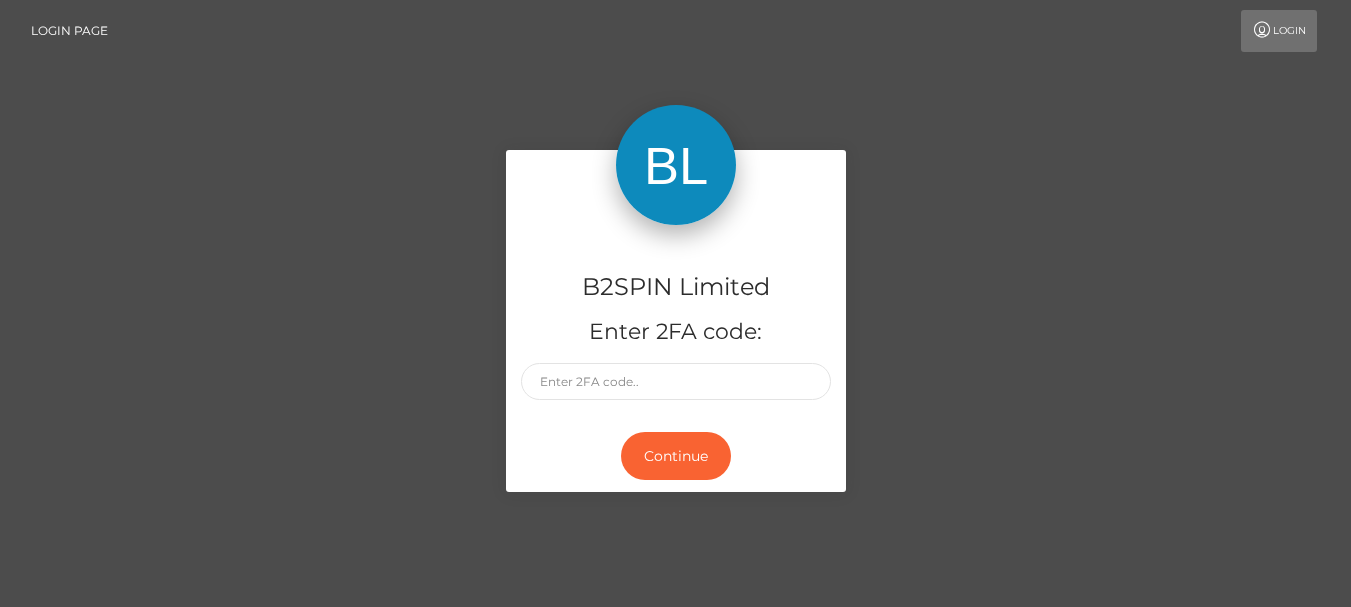 scroll, scrollTop: 0, scrollLeft: 0, axis: both 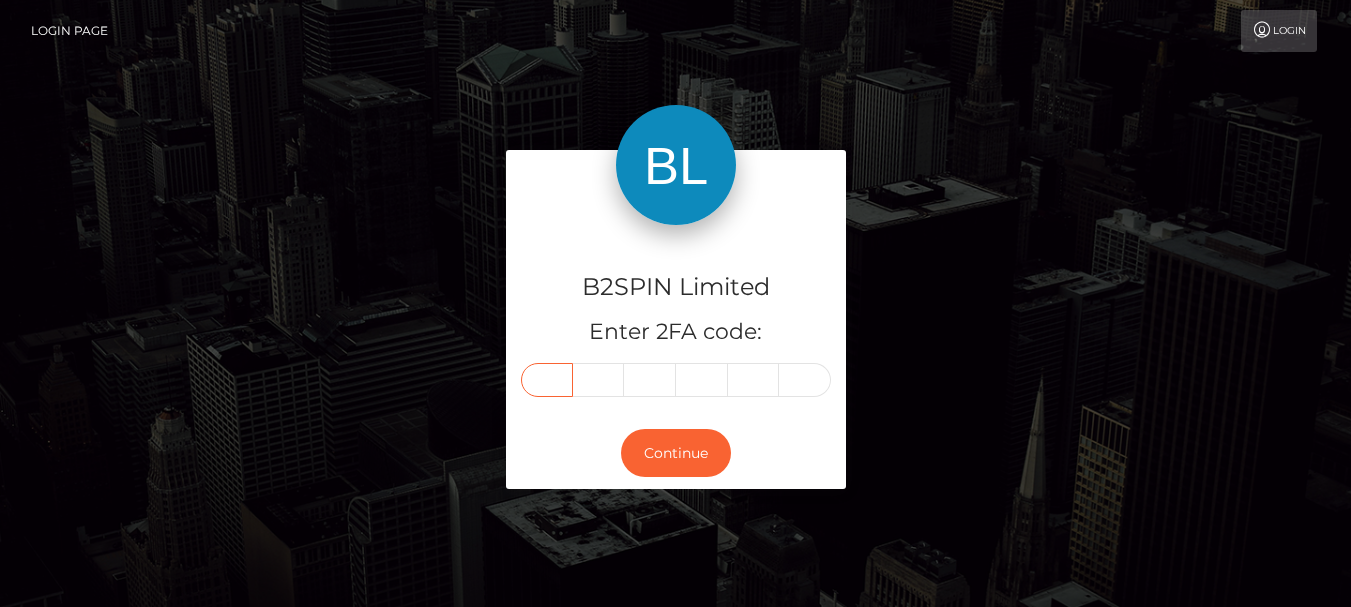 drag, startPoint x: 553, startPoint y: 379, endPoint x: 494, endPoint y: 358, distance: 62.625874 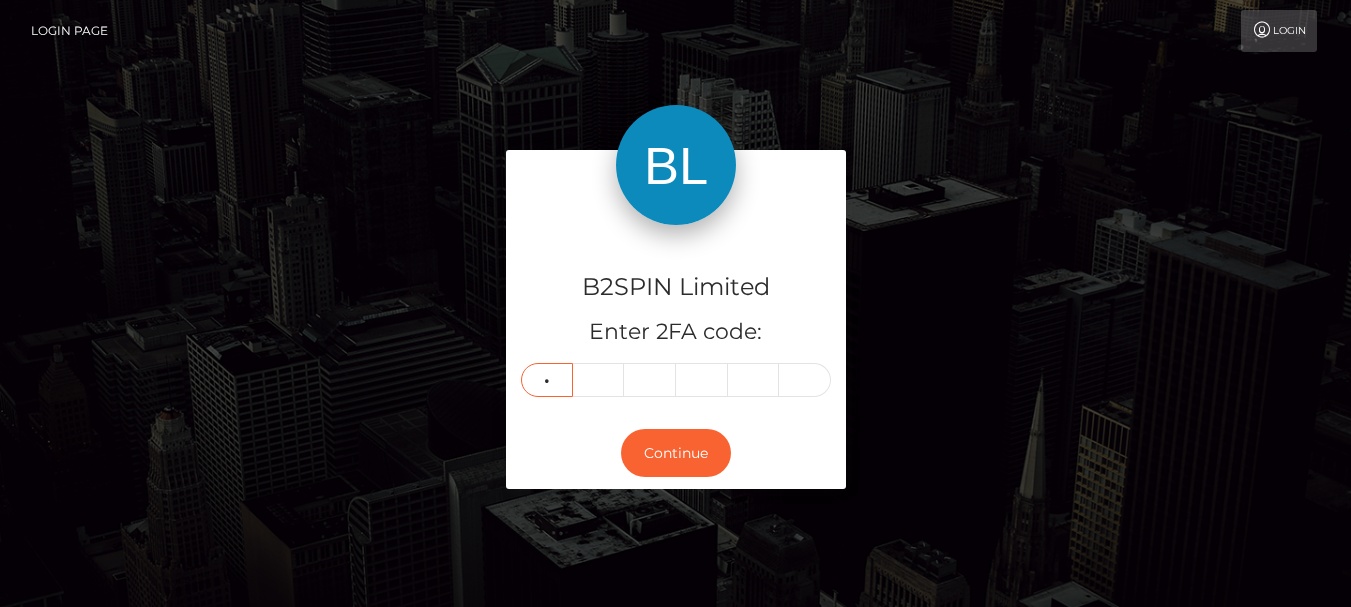 type on "2" 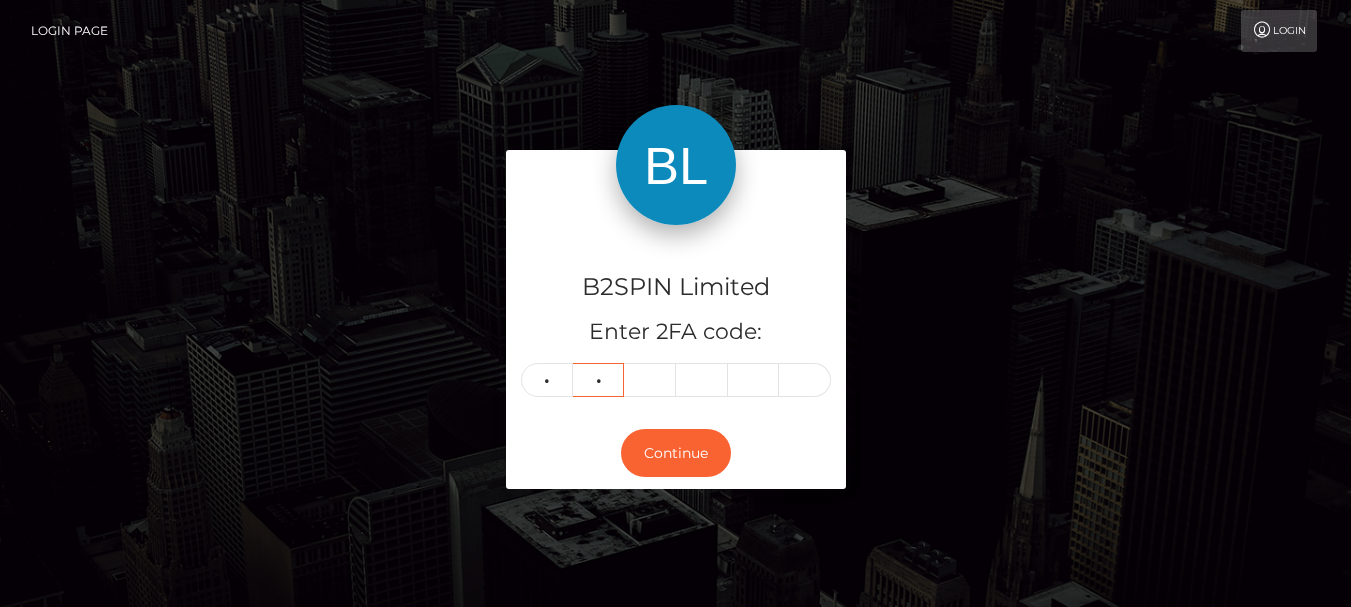 type on "3" 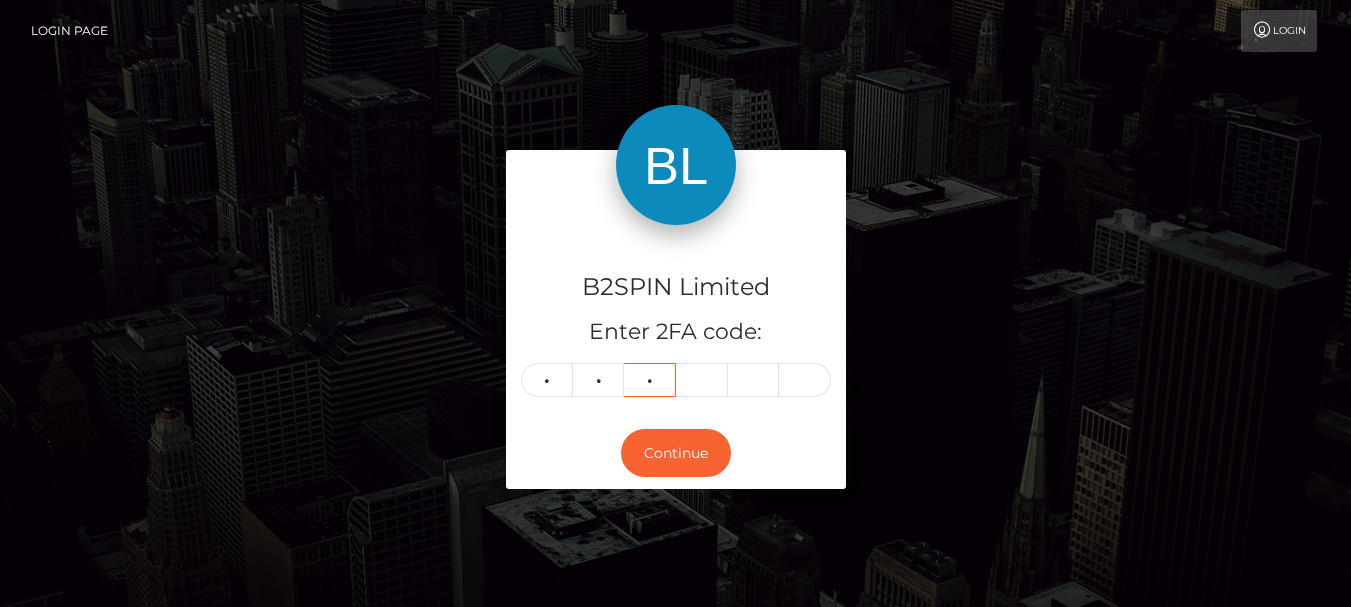 type on "1" 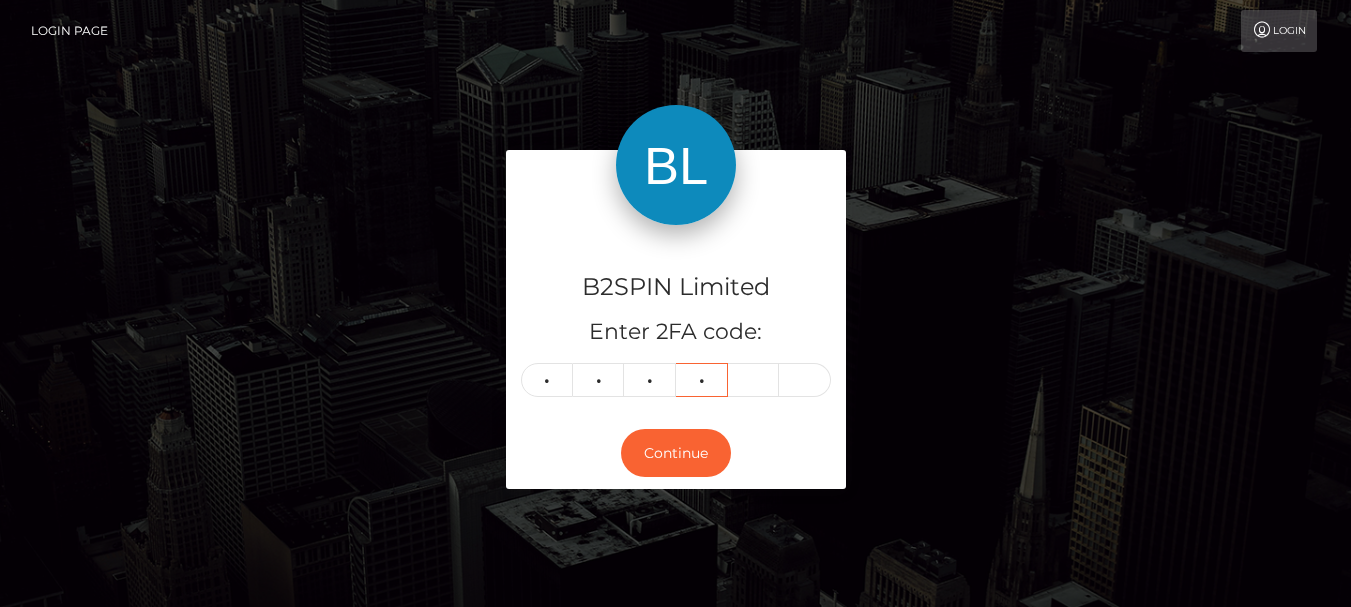 type on "5" 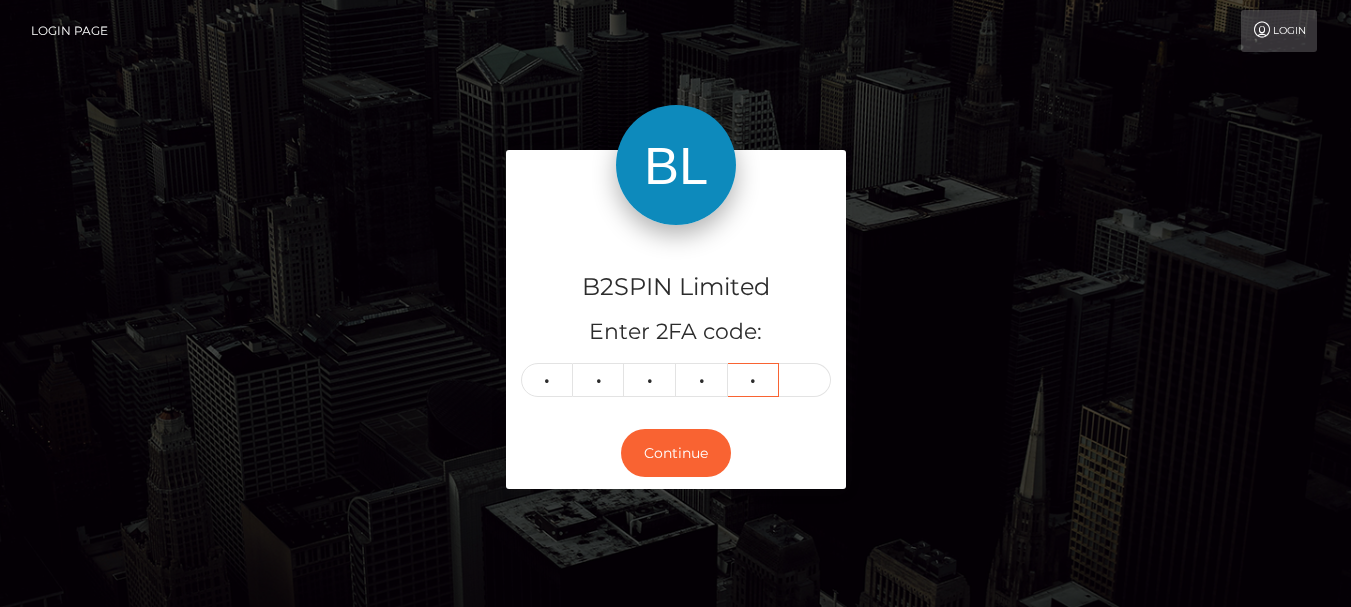 type on "8" 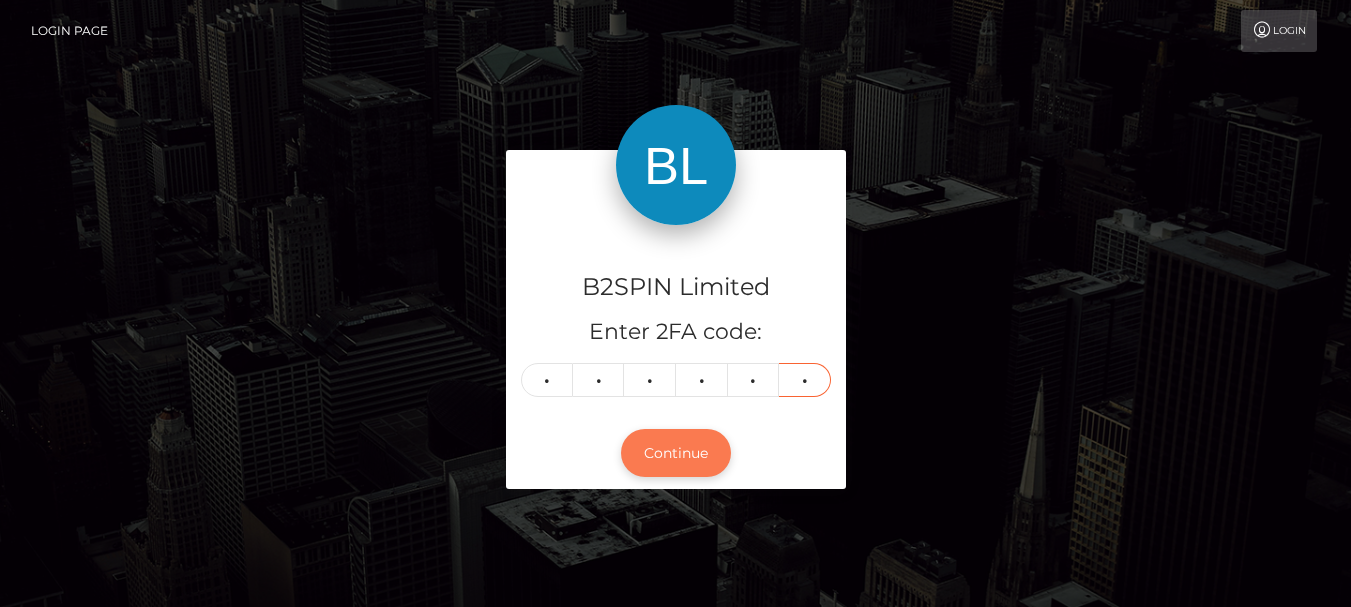 type on "8" 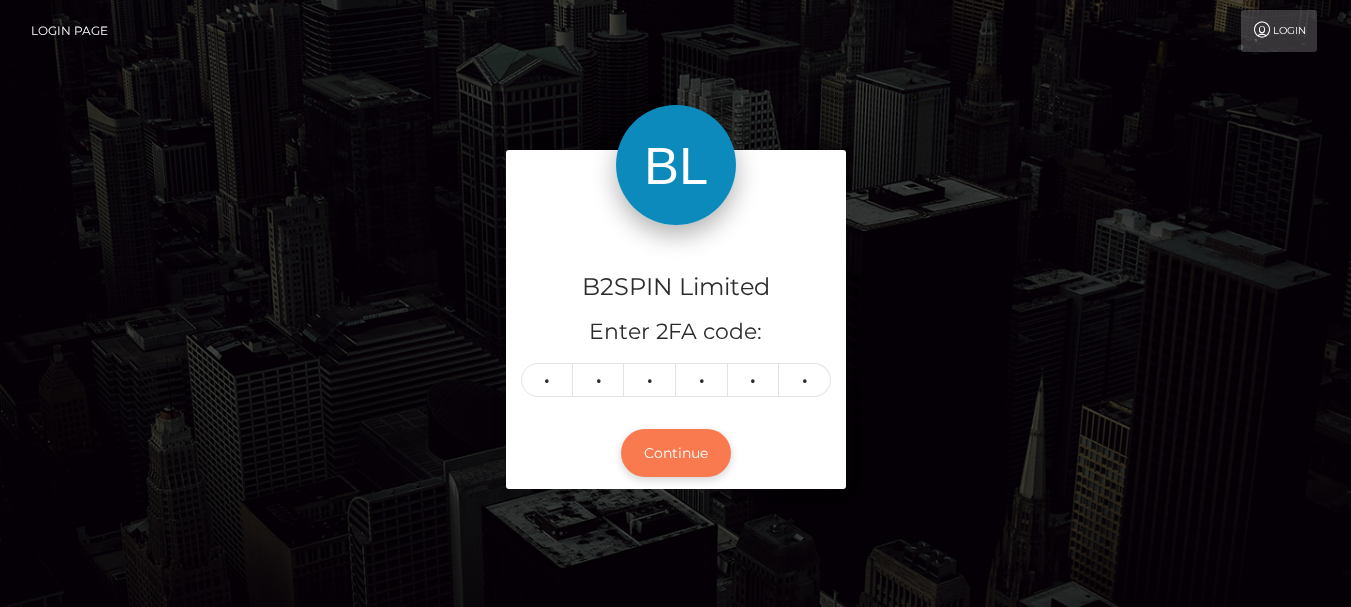 click on "Continue" at bounding box center [676, 453] 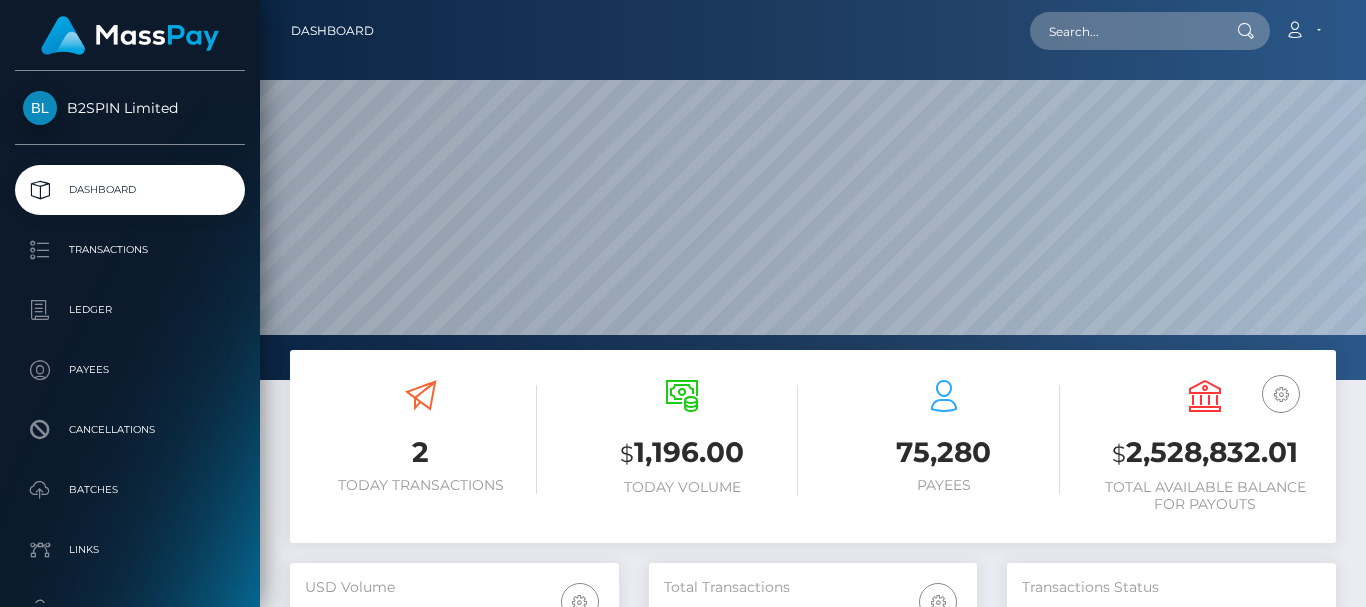 scroll, scrollTop: 0, scrollLeft: 0, axis: both 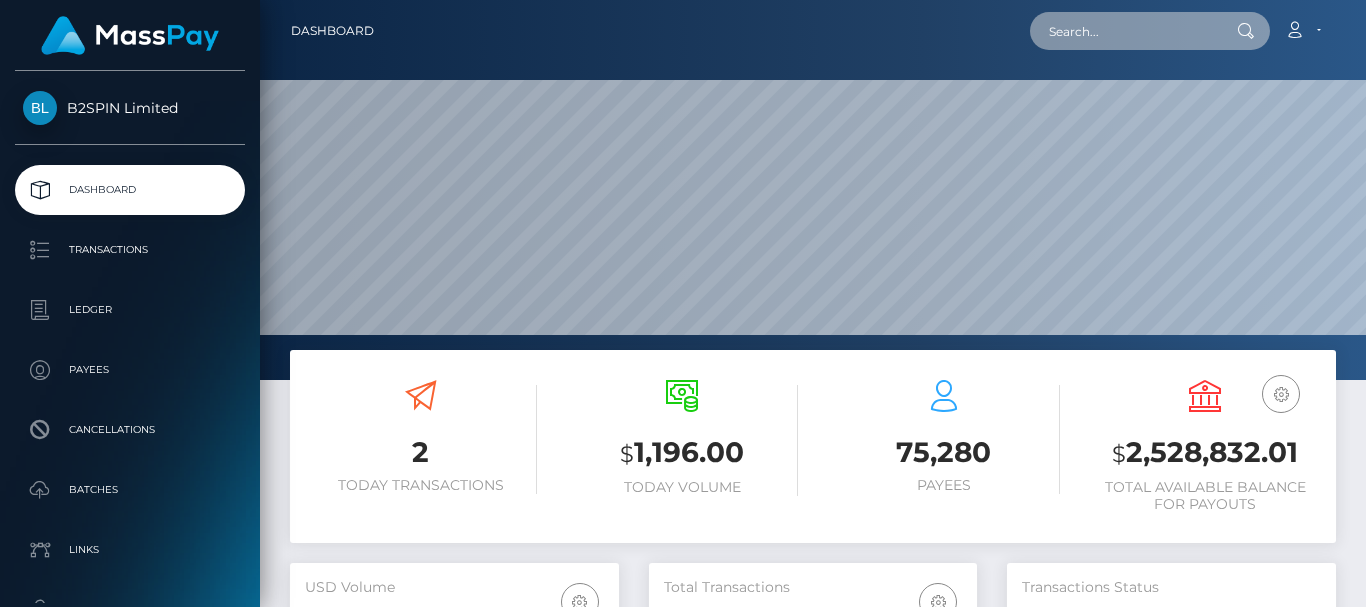 click at bounding box center (1124, 31) 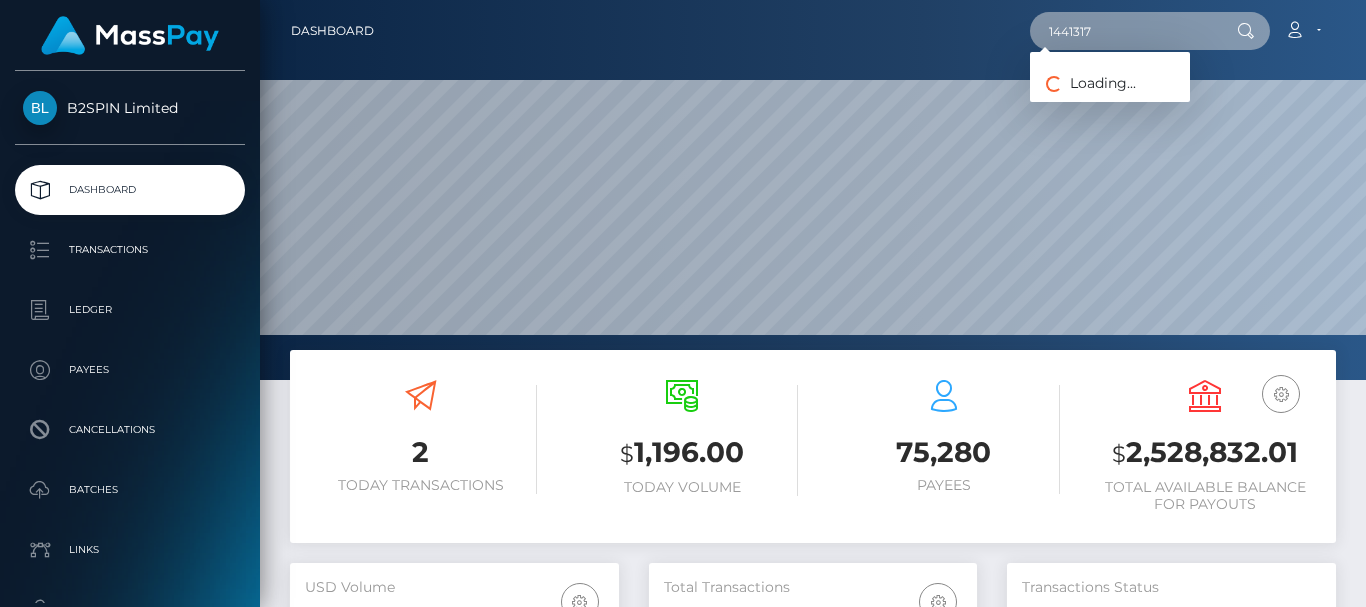 type on "1441317" 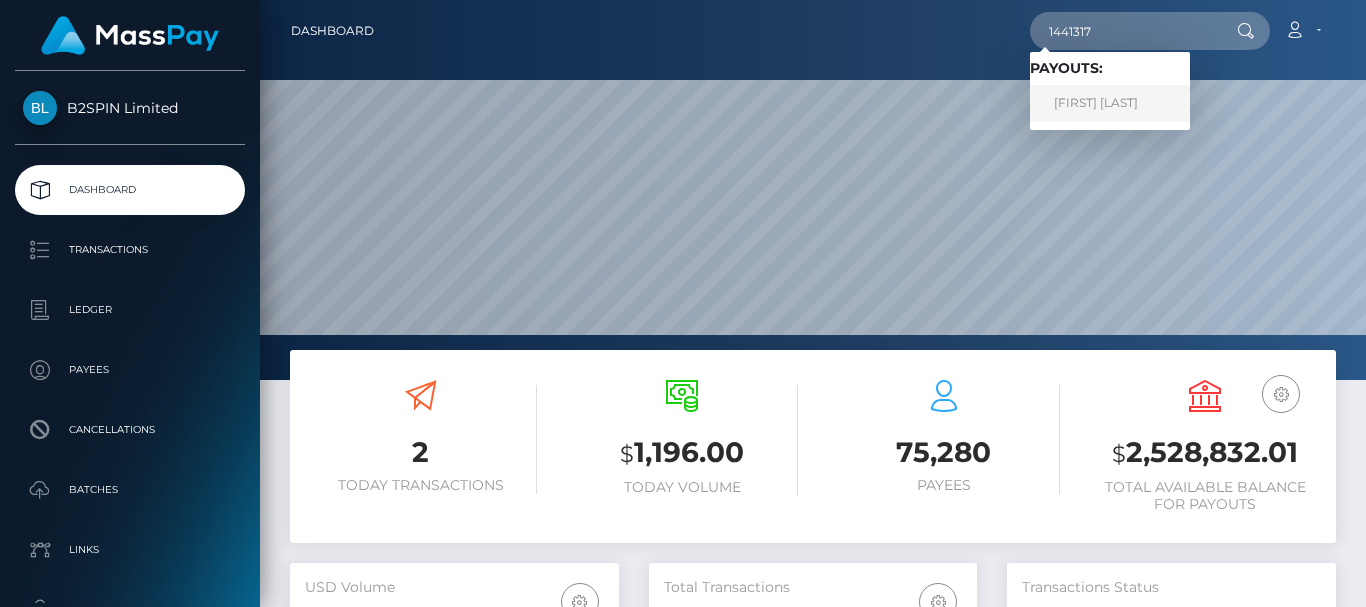 click on "[FIRST] [LAST]" at bounding box center [1110, 103] 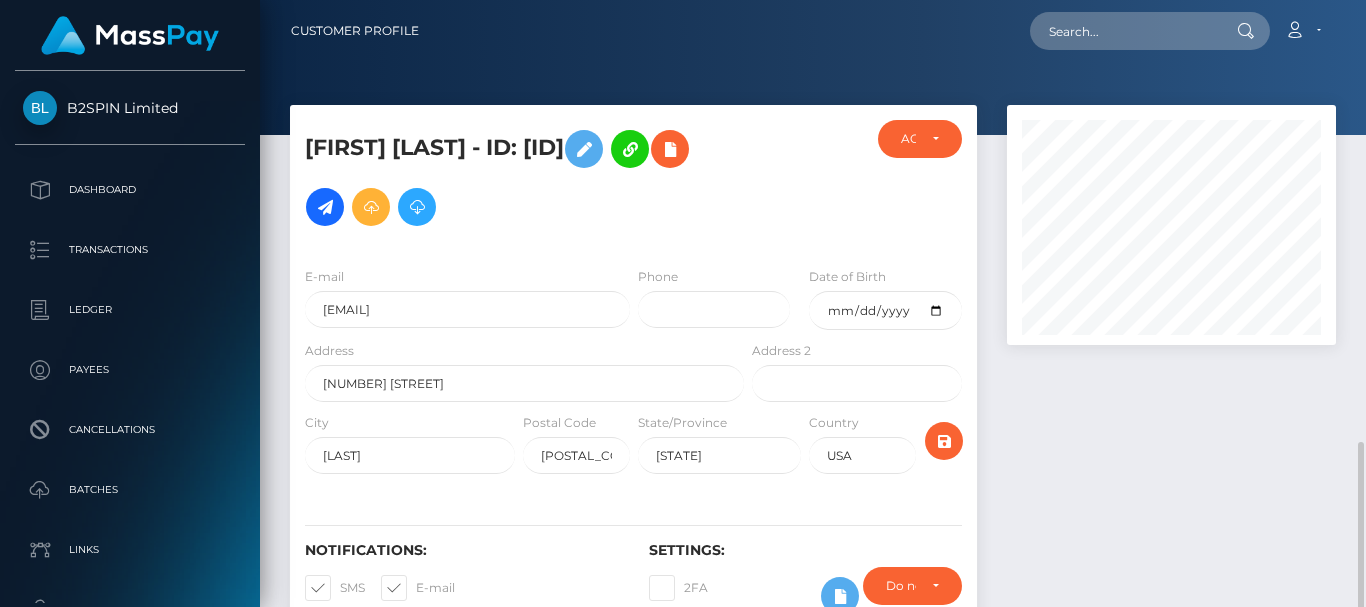 scroll, scrollTop: 0, scrollLeft: 0, axis: both 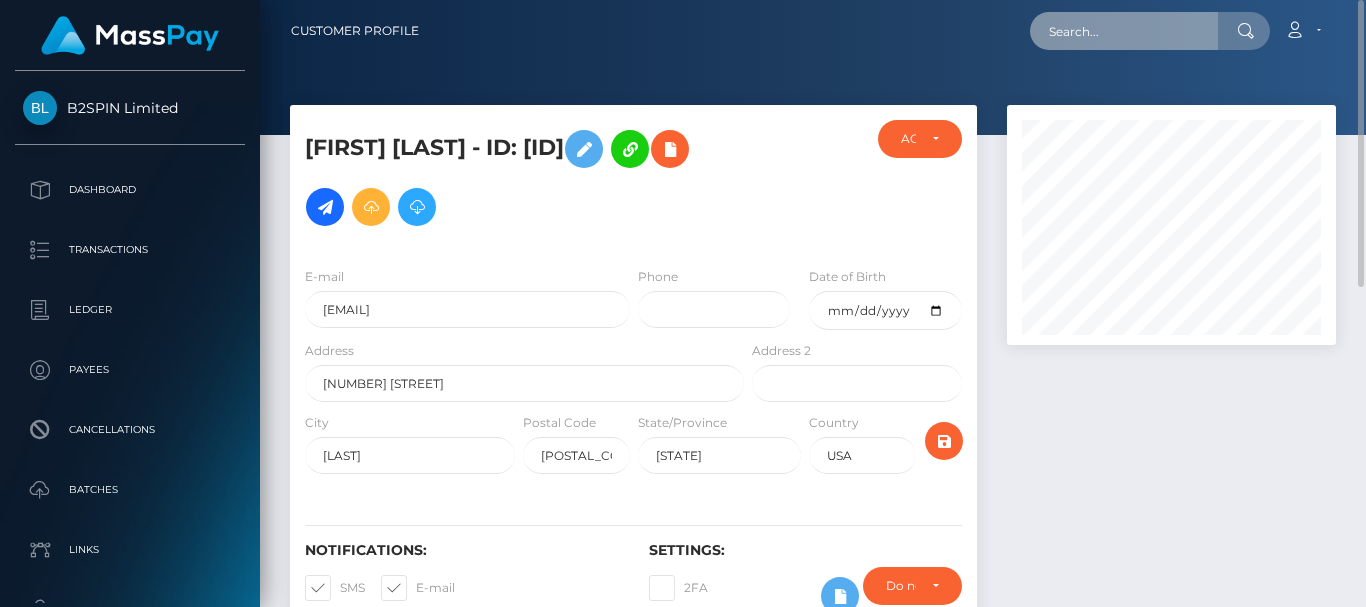 click at bounding box center (1124, 31) 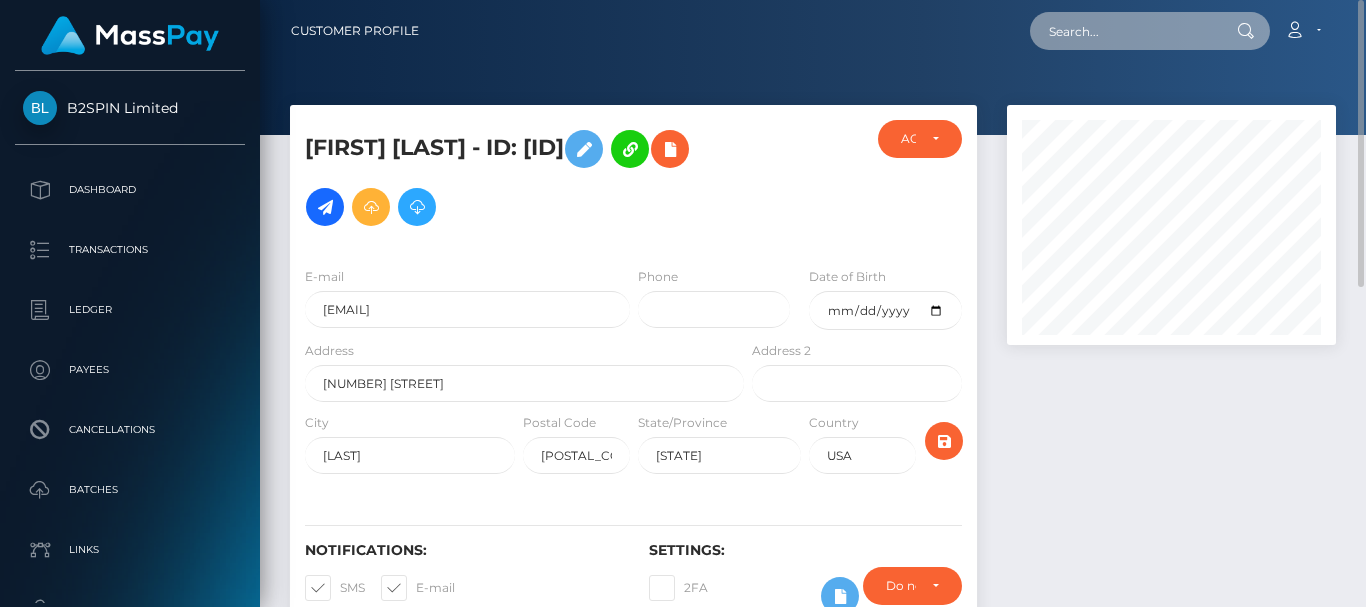 paste on "1491116" 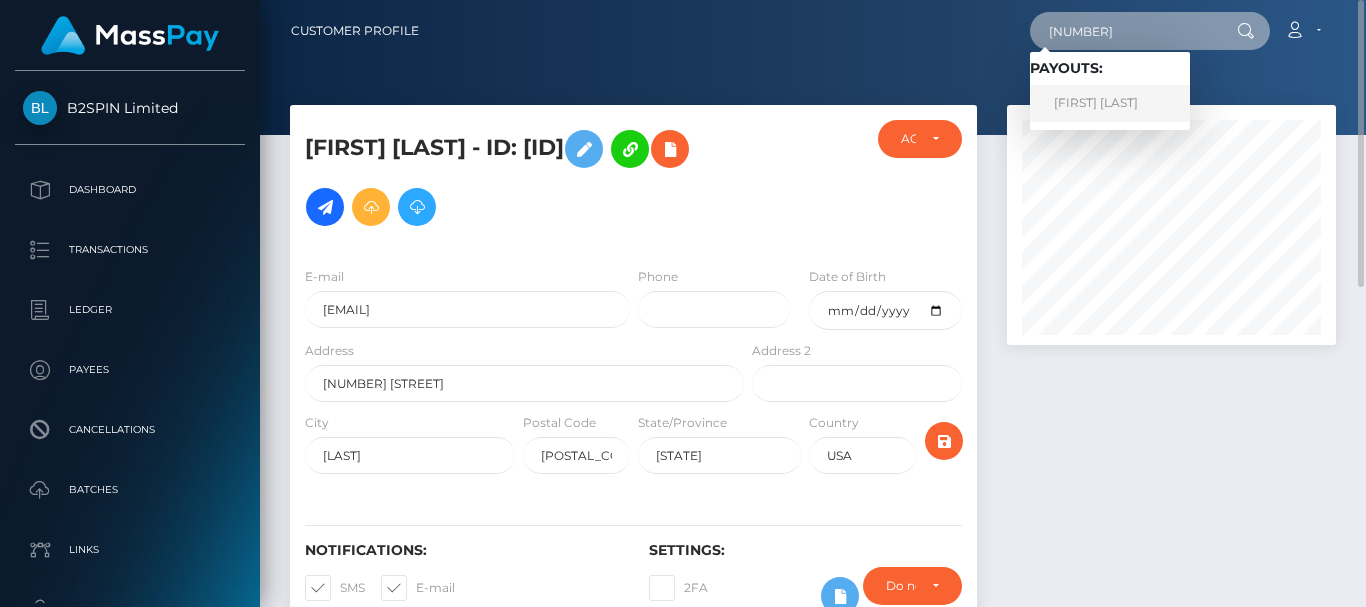 type on "1491116" 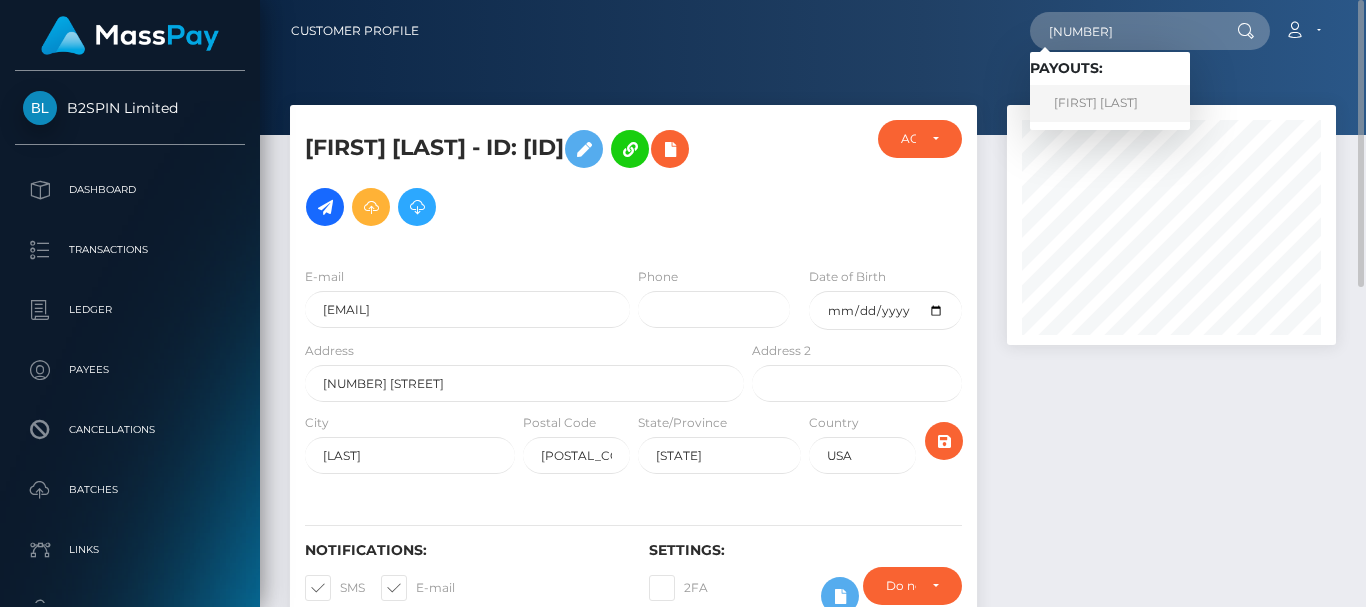 click on "BLADE STORM  DYER" at bounding box center (1110, 103) 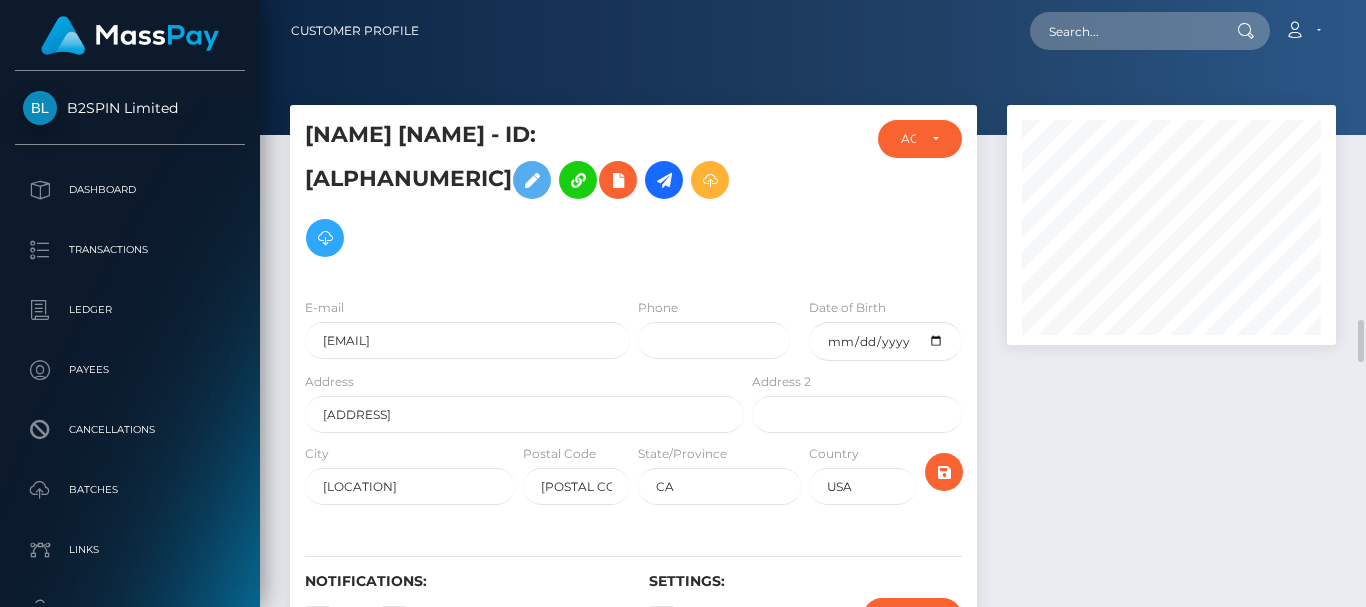 scroll, scrollTop: 0, scrollLeft: 0, axis: both 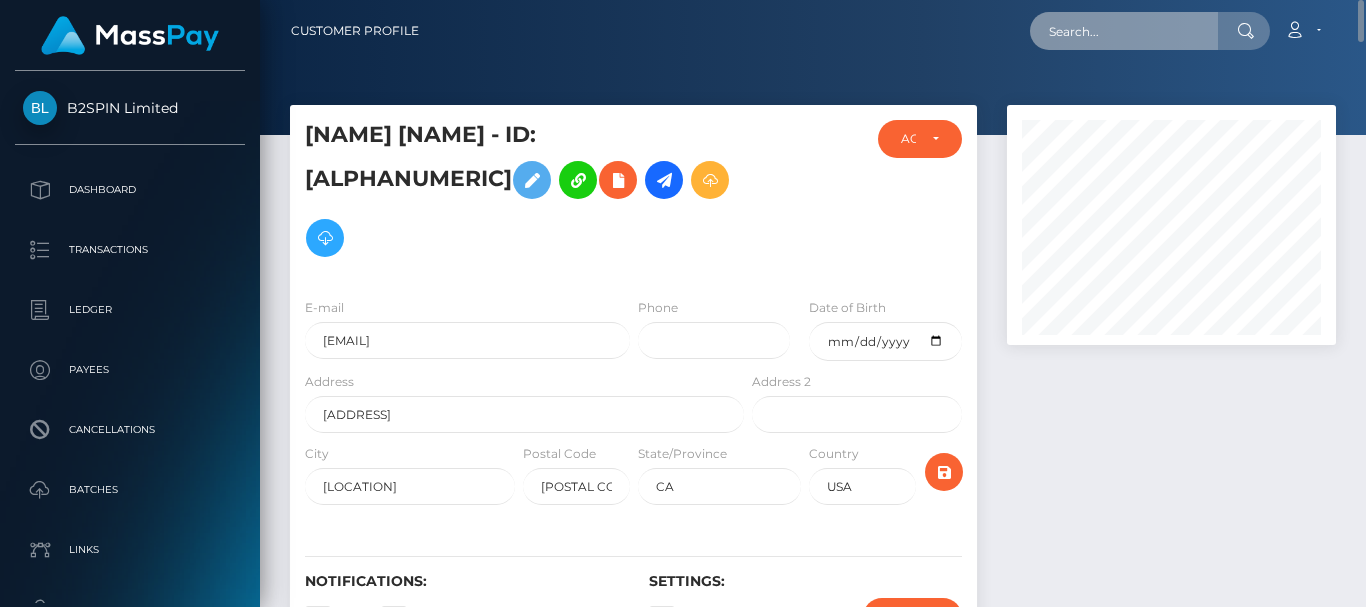 click at bounding box center (1124, 31) 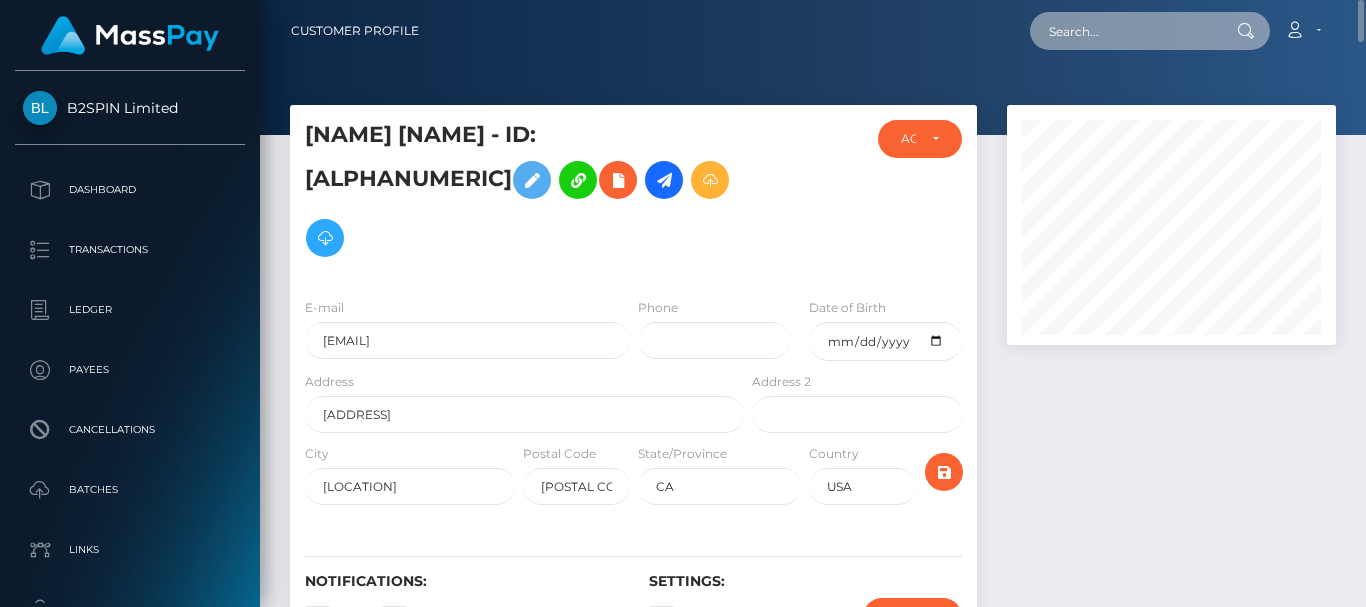 paste on "[NUMBER]" 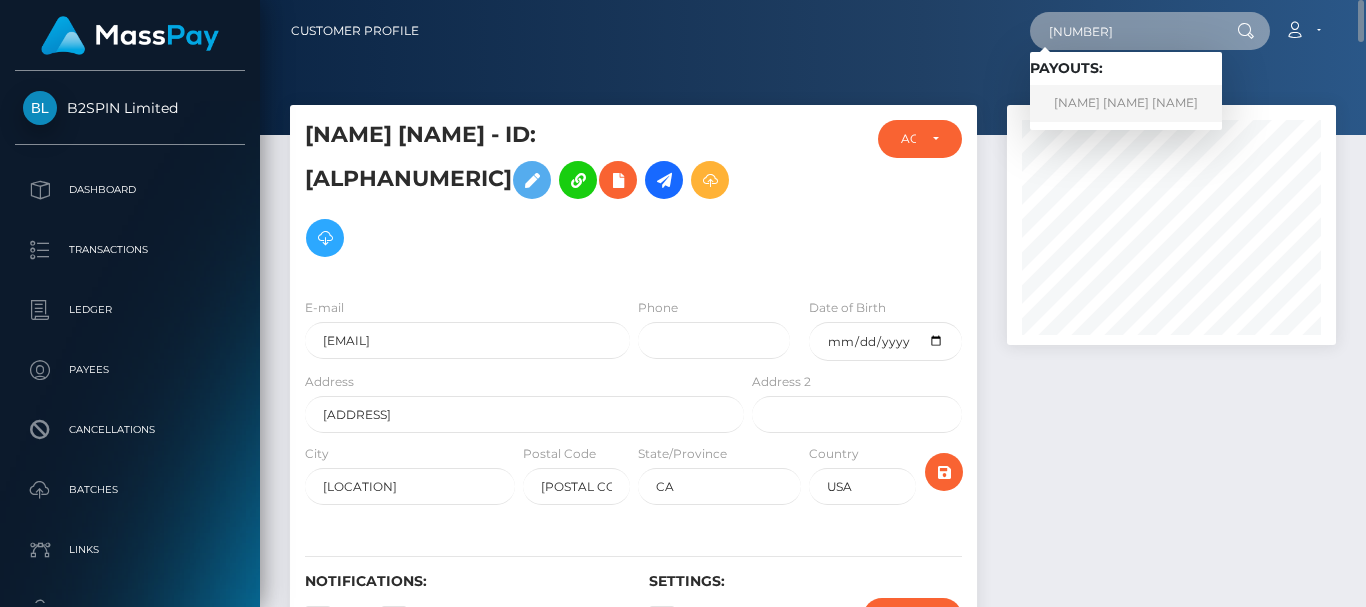 type on "[NUMBER]" 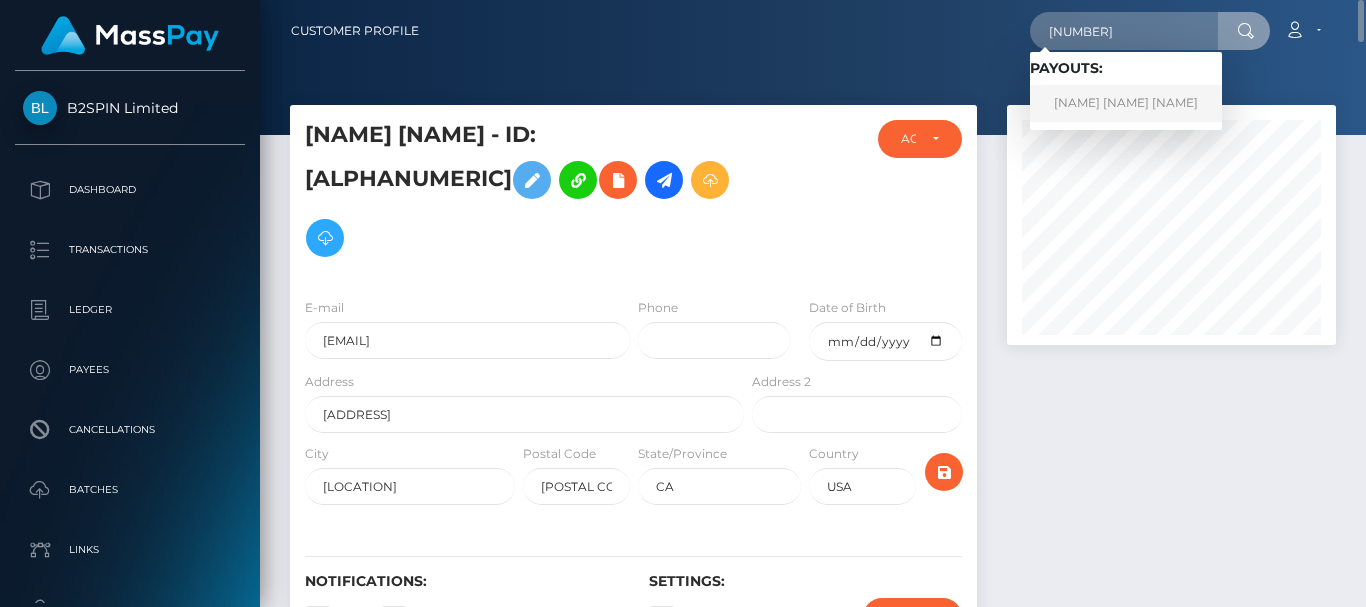 click on "[FIRST] [MIDDLE] [LAST]" at bounding box center [1126, 103] 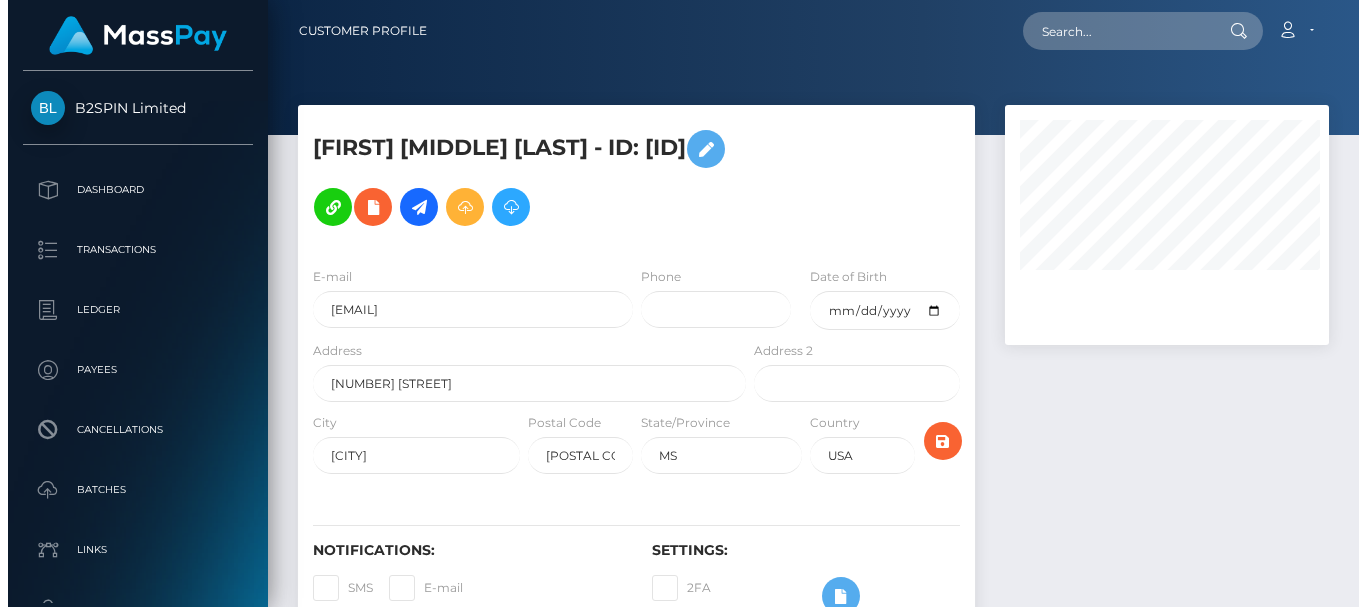 scroll, scrollTop: 0, scrollLeft: 0, axis: both 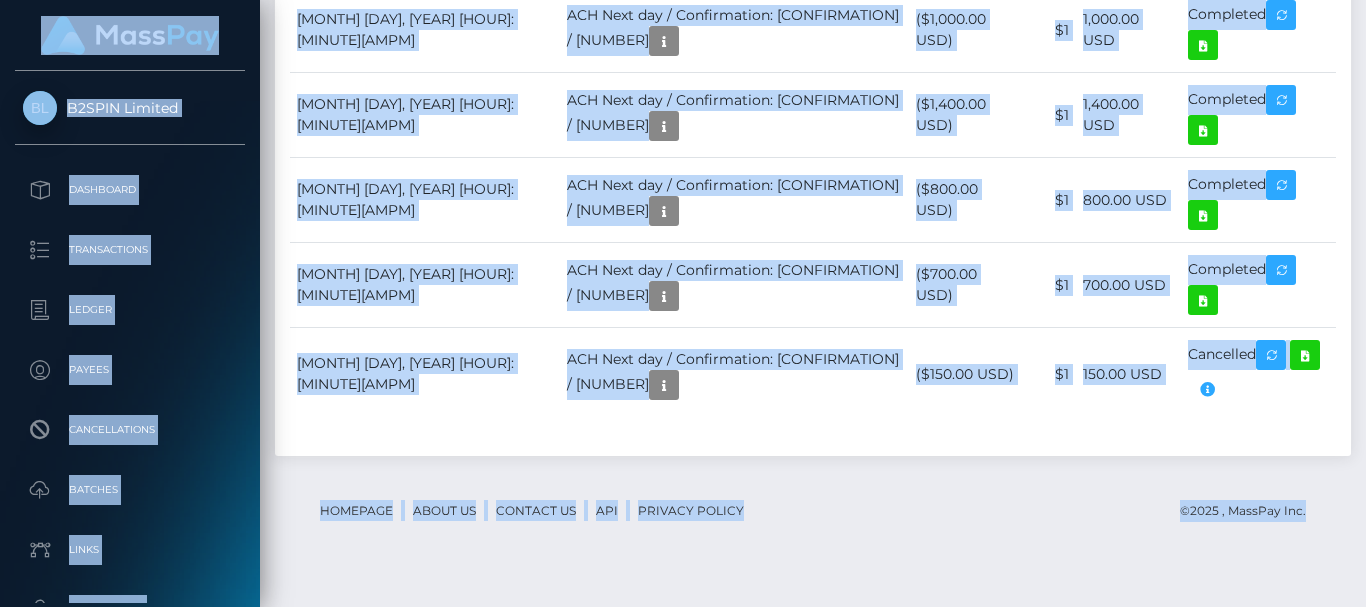 drag, startPoint x: 1365, startPoint y: 506, endPoint x: 1310, endPoint y: -33, distance: 541.7988 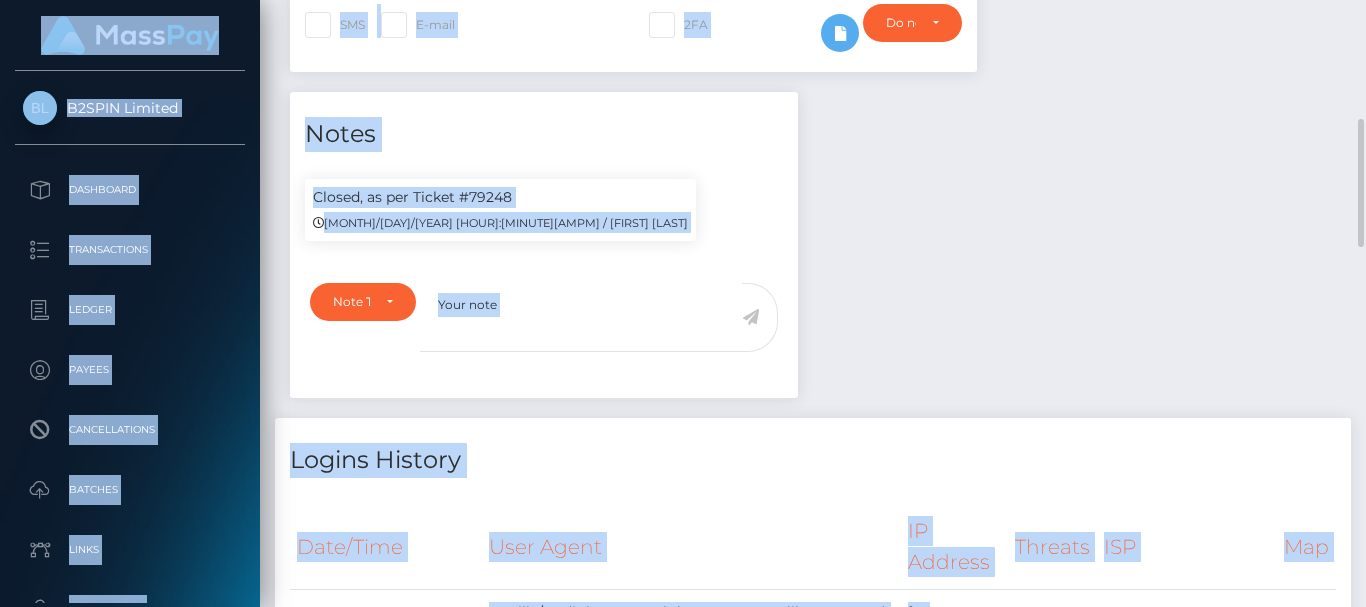 scroll, scrollTop: 0, scrollLeft: 0, axis: both 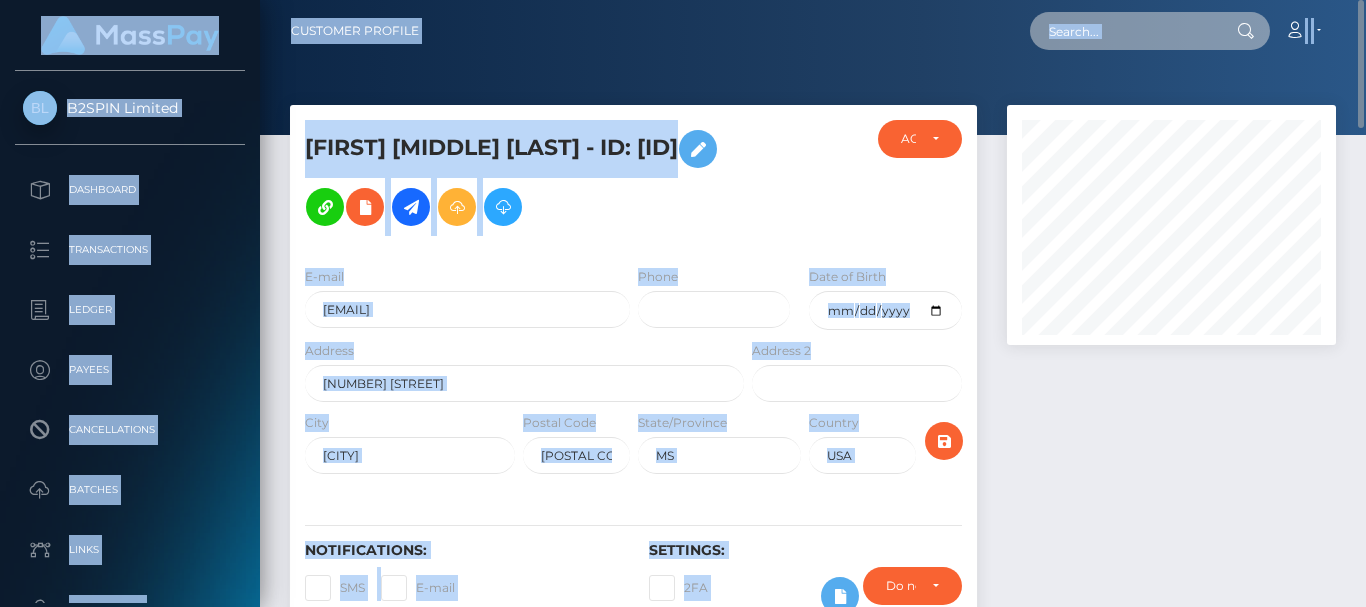 click at bounding box center (1124, 31) 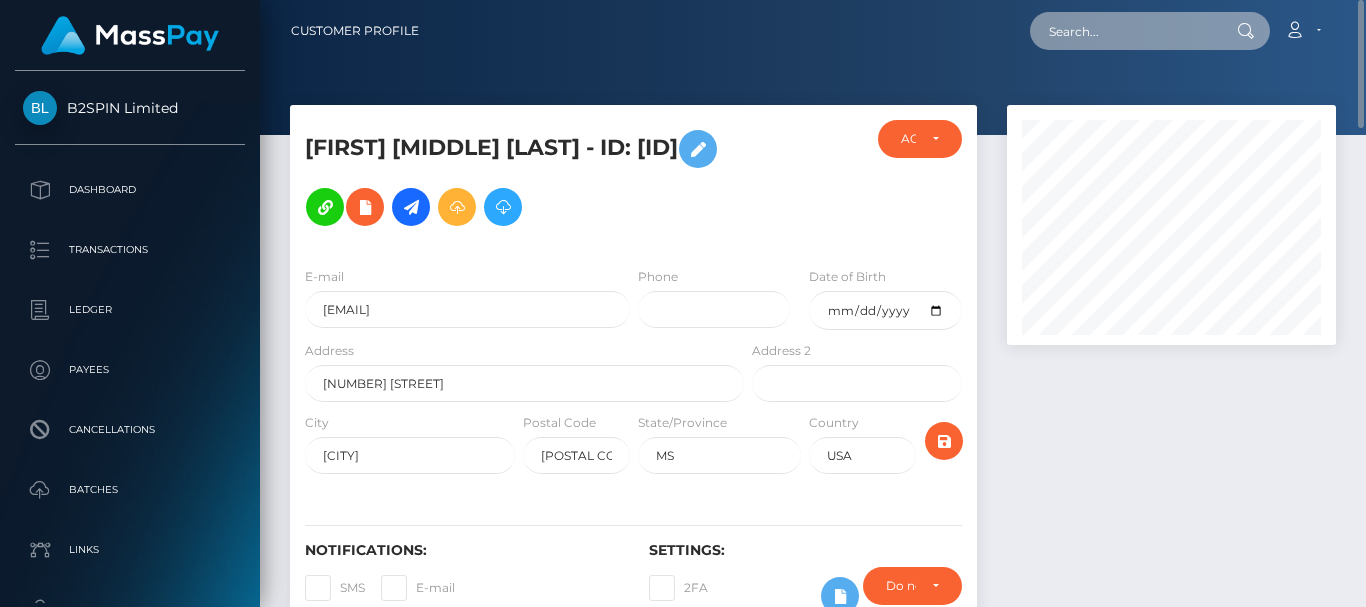 paste on "1437097" 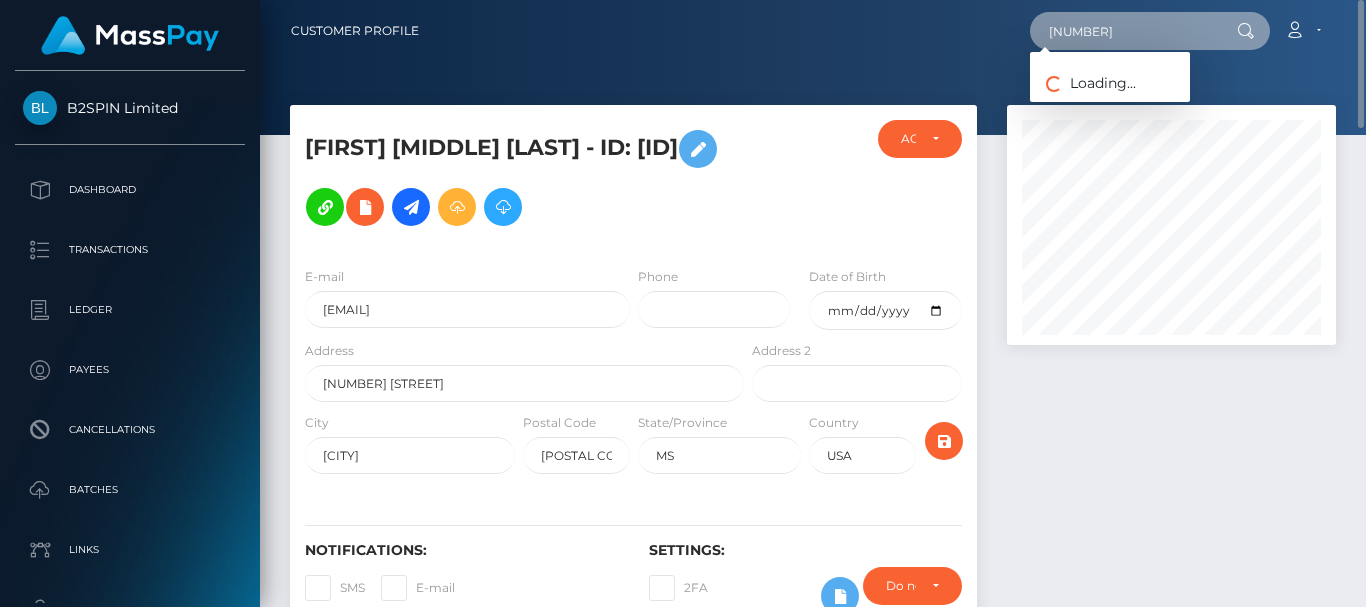 type on "1437097" 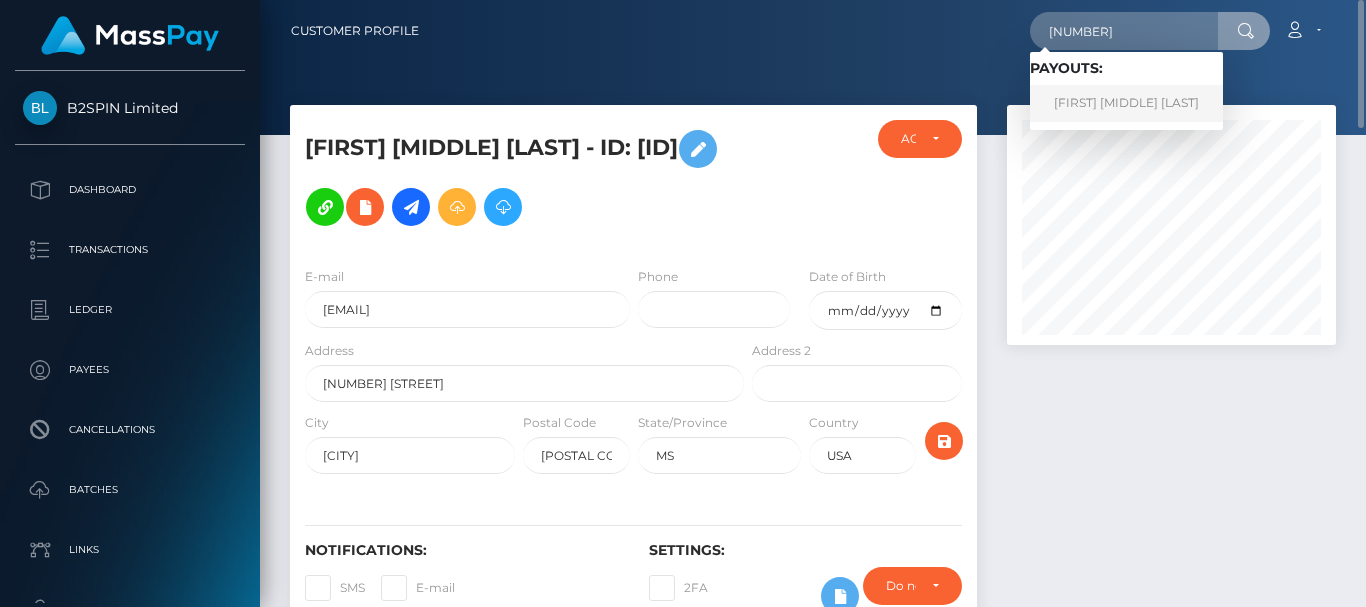 click on "CHRISTOPHER MICHAEL  ODENDHAL" at bounding box center (1126, 103) 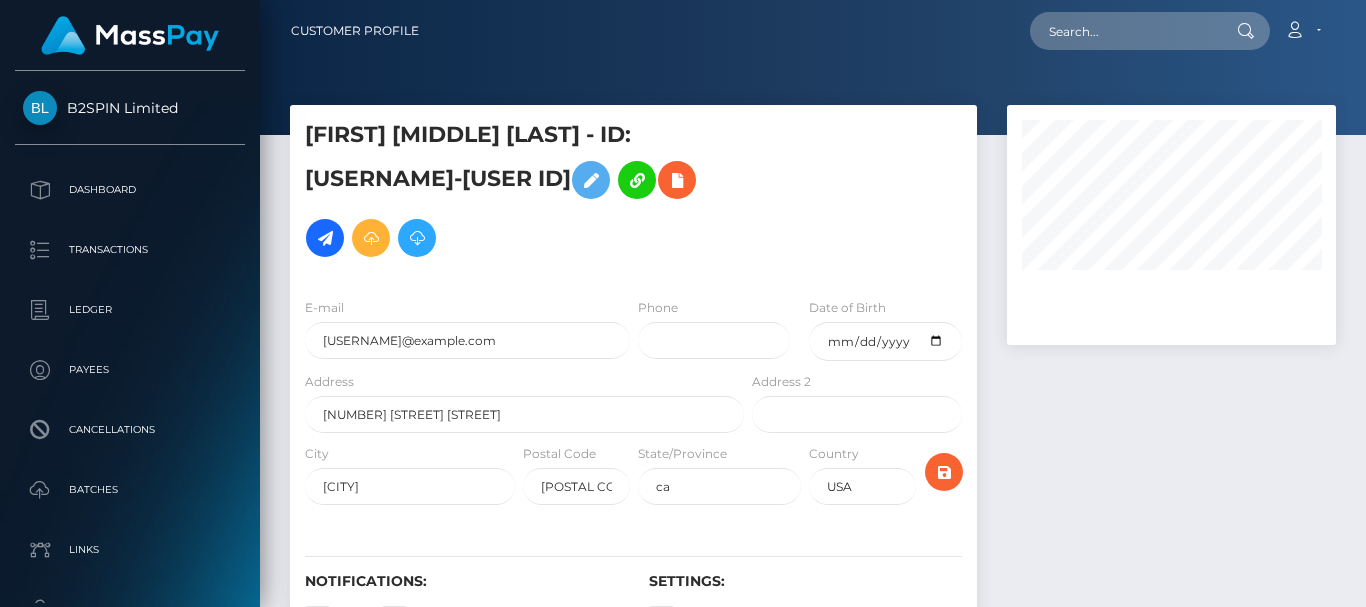 scroll, scrollTop: 0, scrollLeft: 0, axis: both 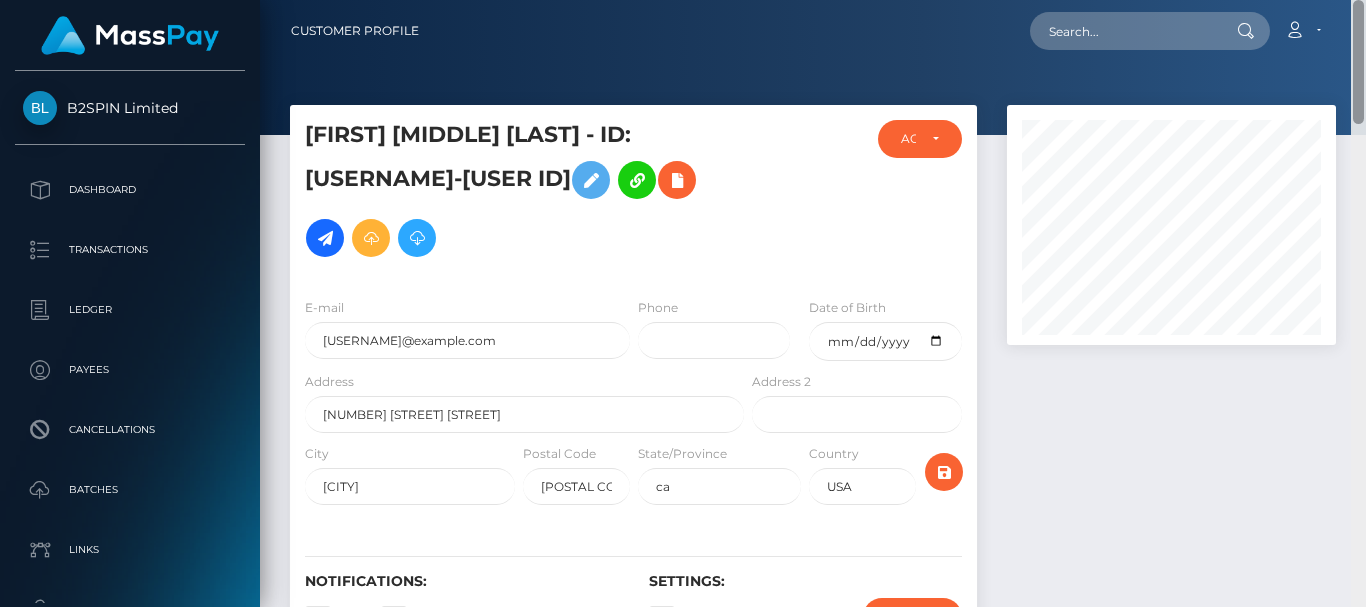 drag, startPoint x: 1360, startPoint y: 546, endPoint x: 1332, endPoint y: 8, distance: 538.72815 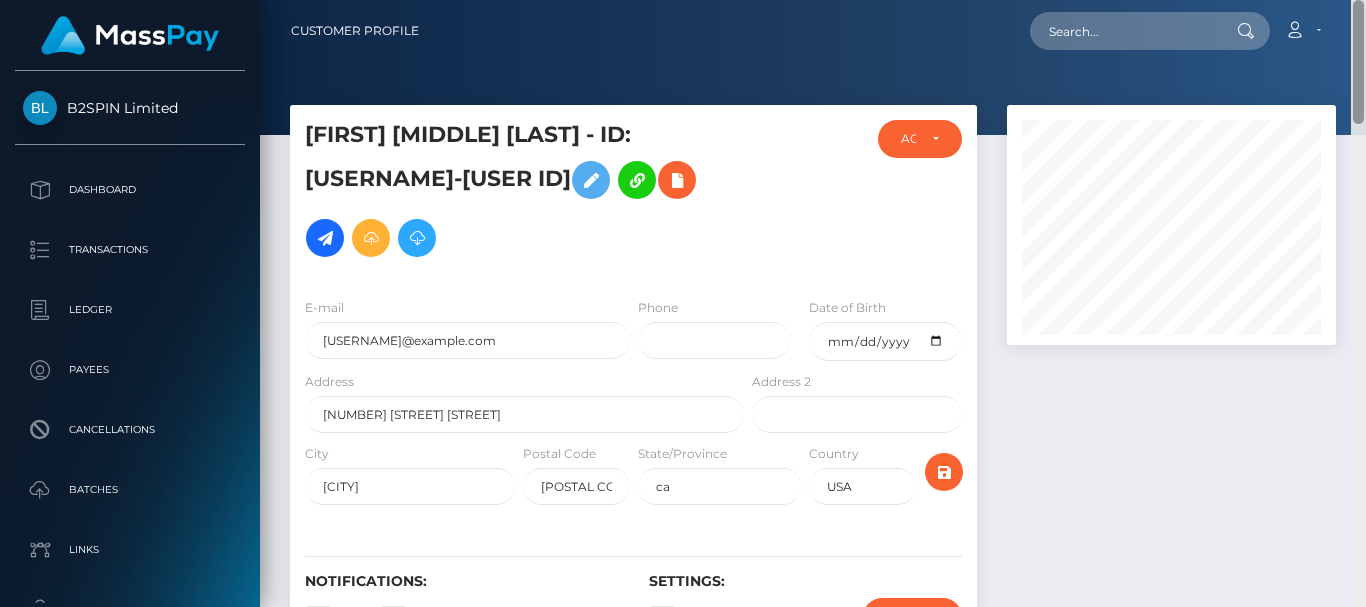 click on "Customer Profile
Loading...
Loading..." at bounding box center (813, 303) 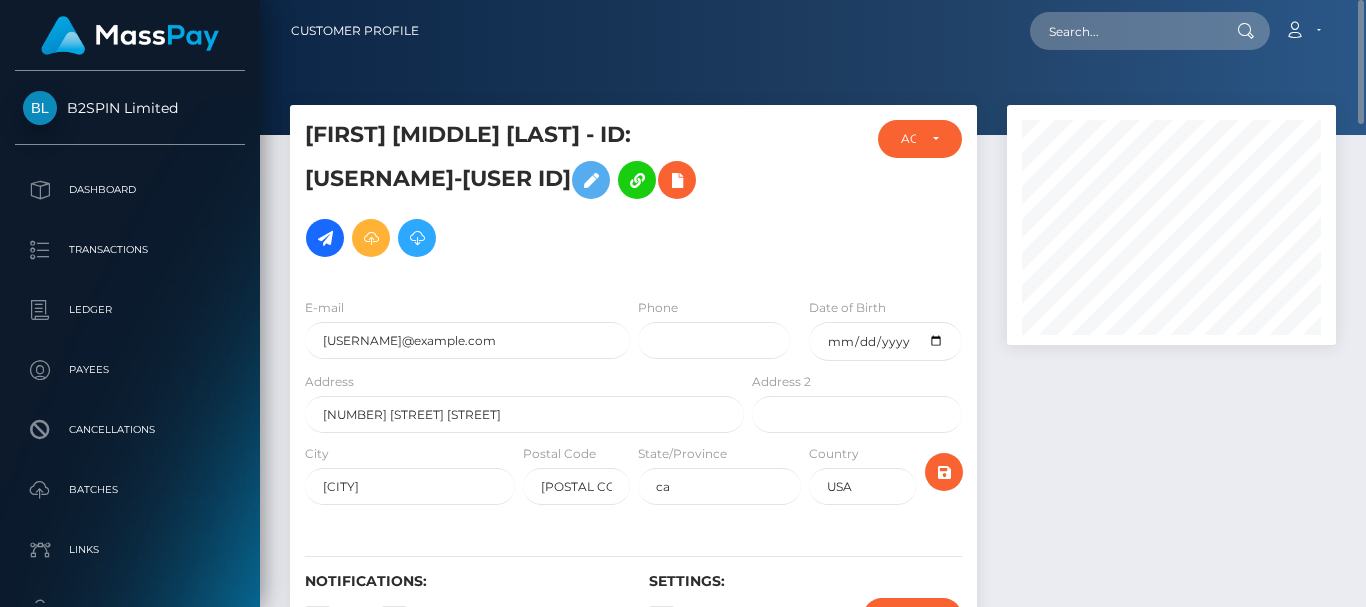 drag, startPoint x: 481, startPoint y: 178, endPoint x: 599, endPoint y: 173, distance: 118.10589 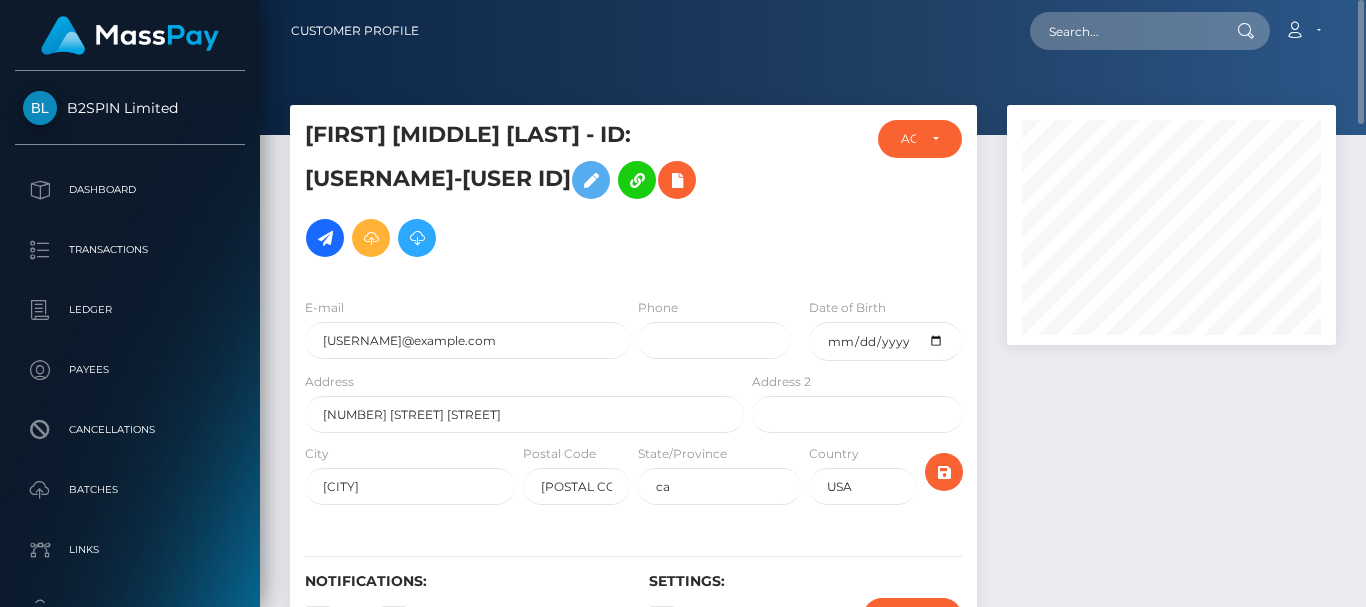 copy on "884163806" 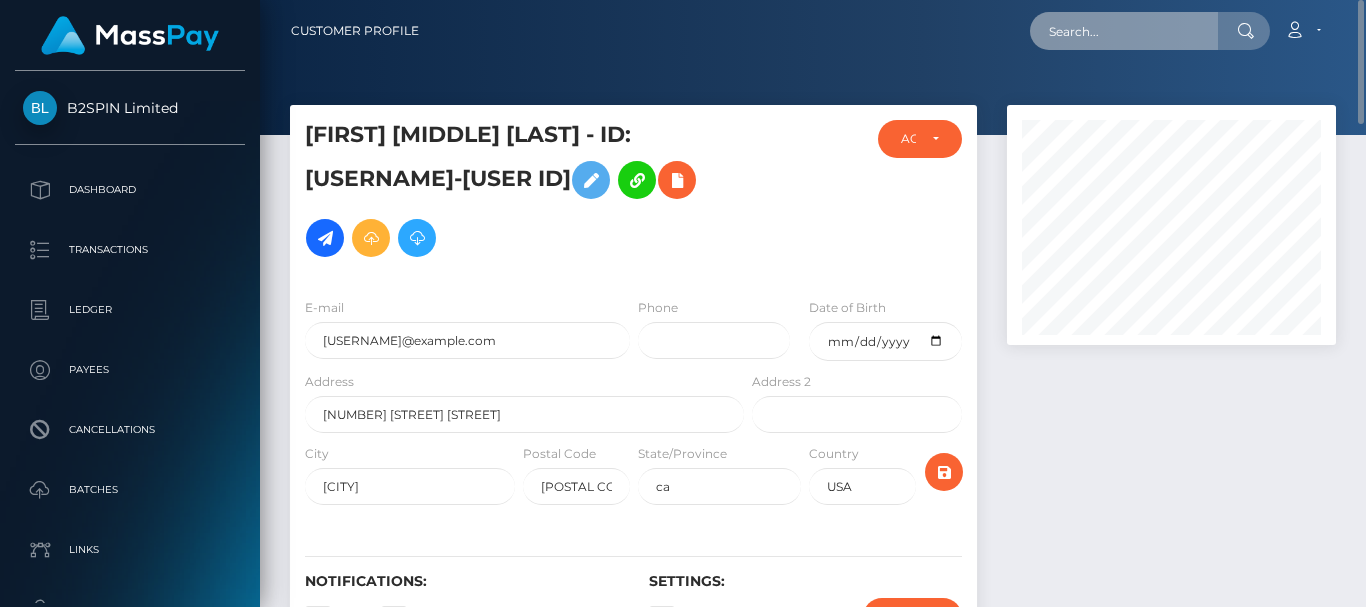 click at bounding box center [1124, 31] 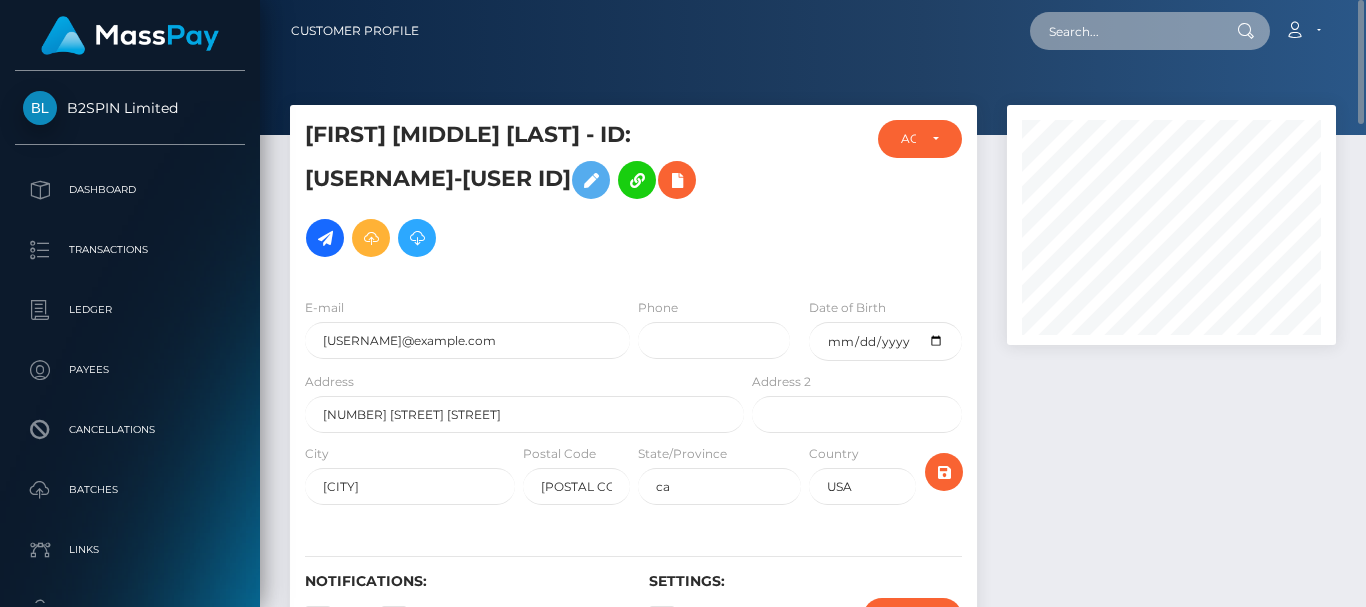 paste on "1506834" 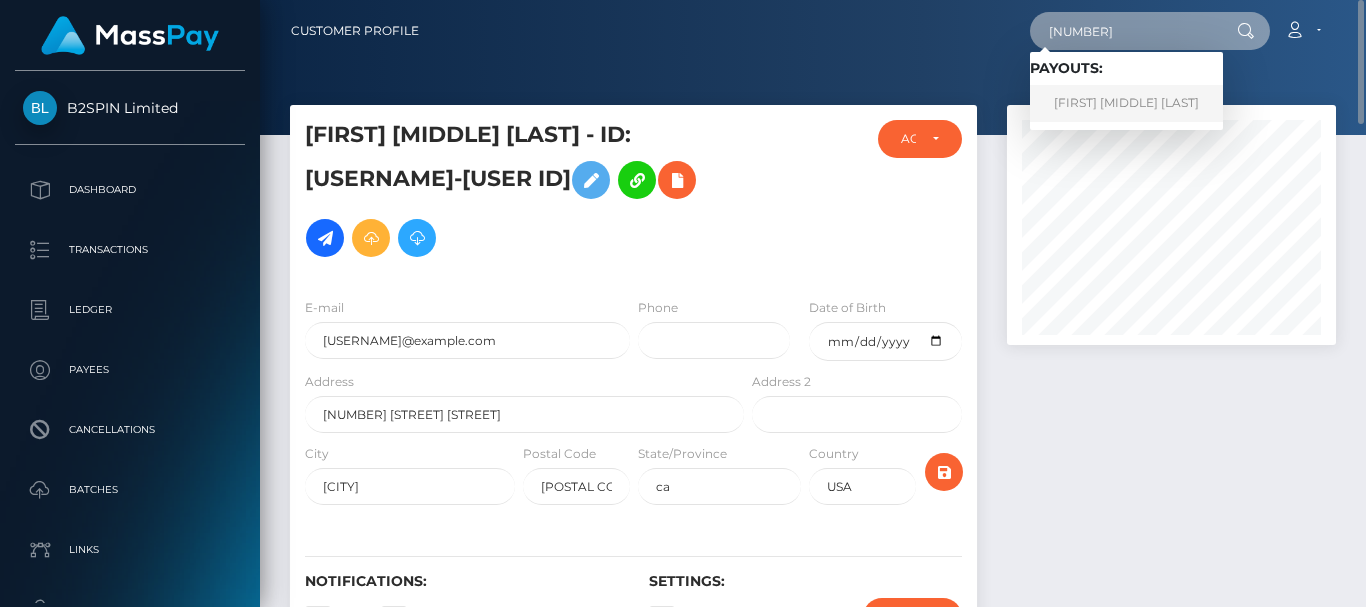 type on "1506834" 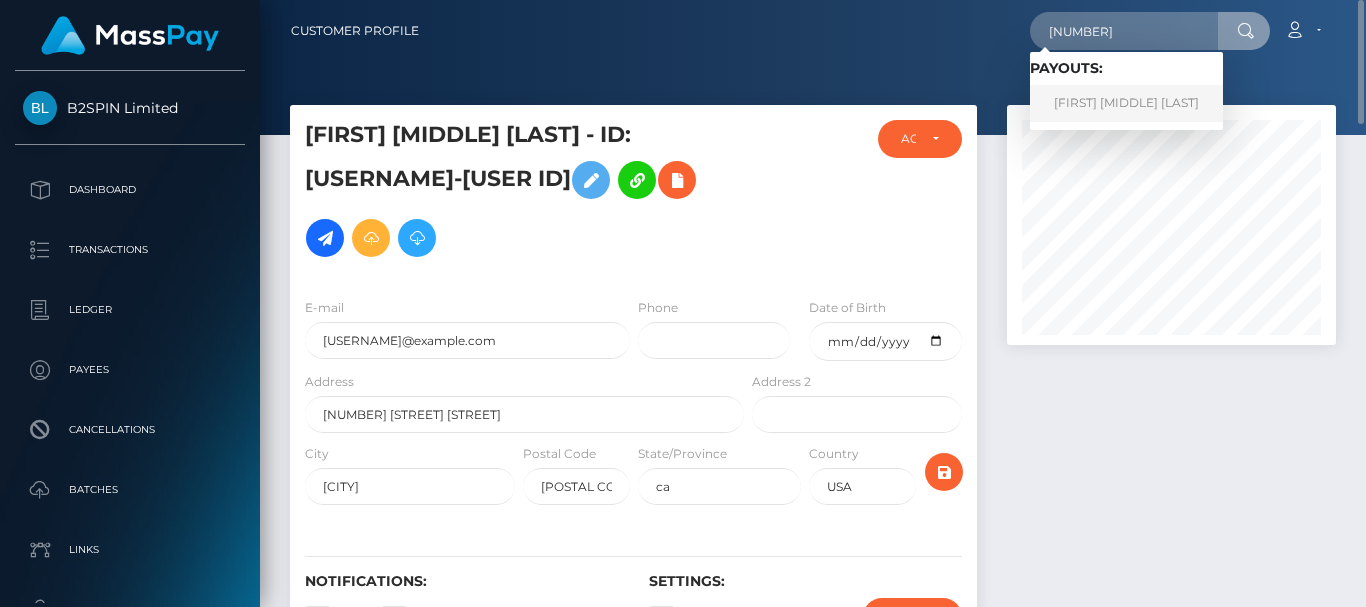 click on "MEJASTANI DJASMINE  BOBO" at bounding box center [1126, 103] 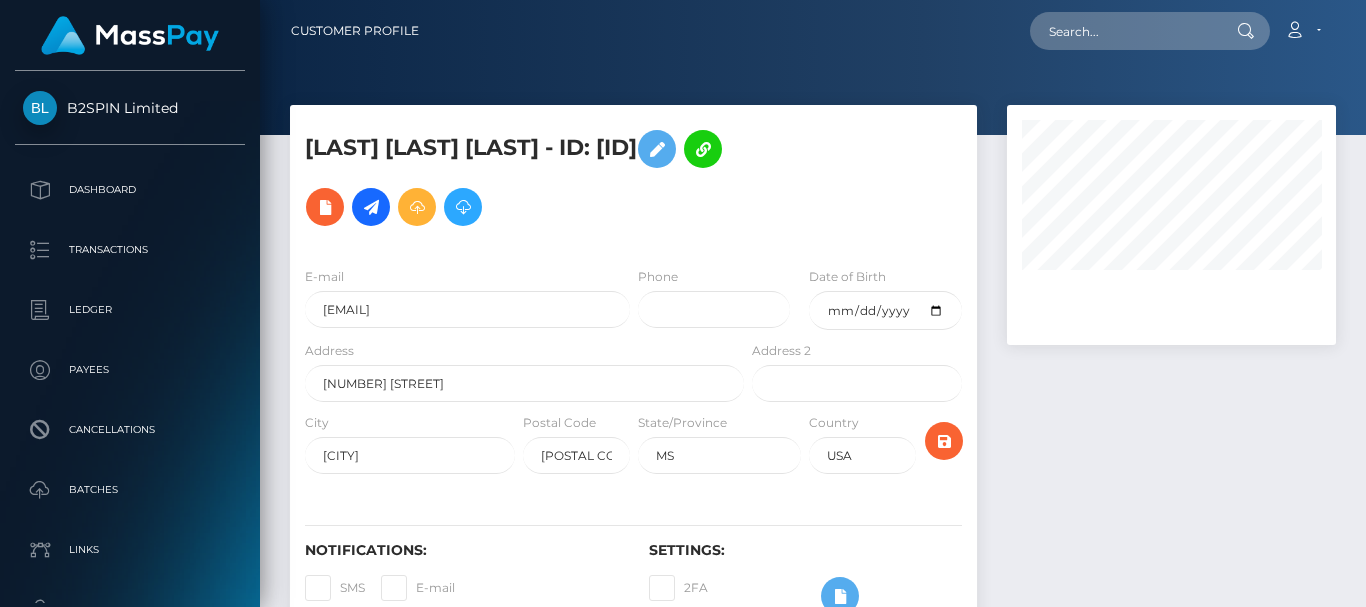 scroll, scrollTop: 0, scrollLeft: 0, axis: both 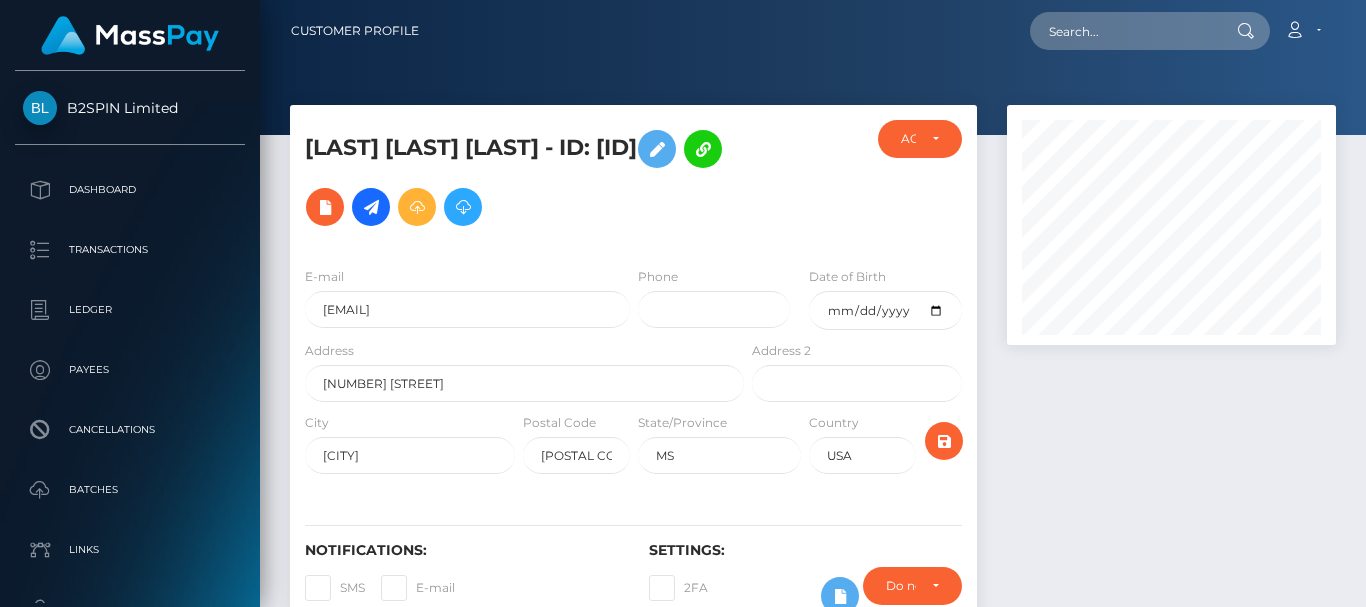 drag, startPoint x: 427, startPoint y: 179, endPoint x: 558, endPoint y: 168, distance: 131.46101 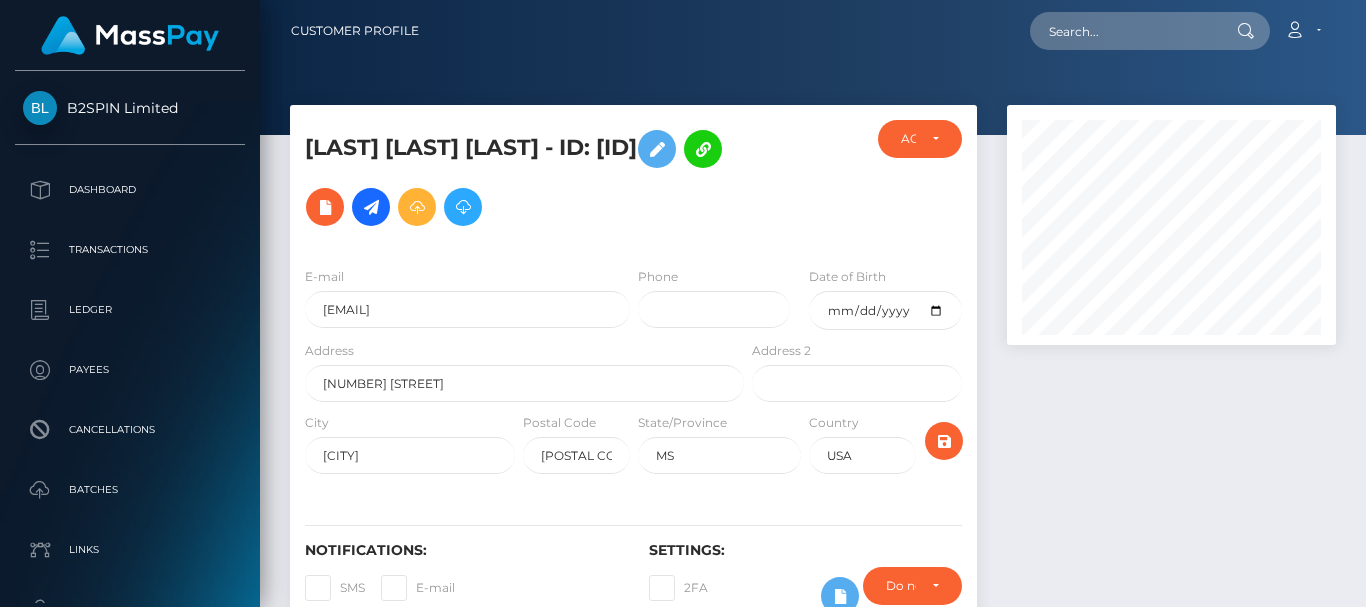 click on "[LAST] [LAST] [LAST]
- ID: [ID]" at bounding box center [519, 178] 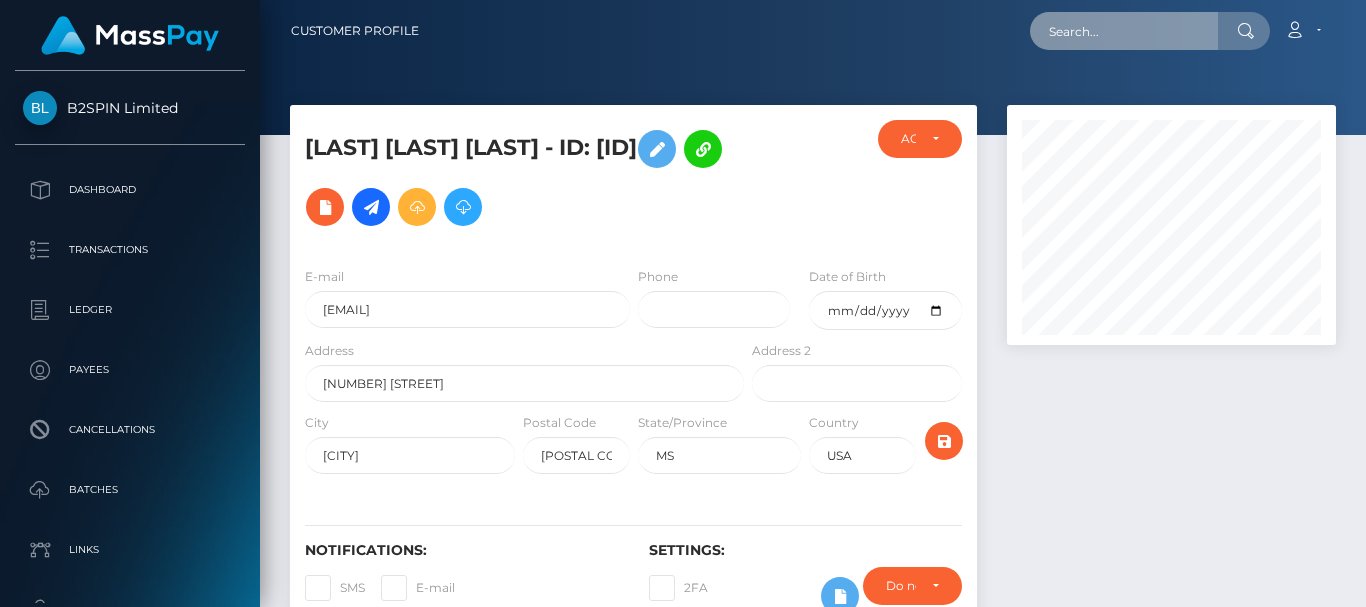 click at bounding box center [1124, 31] 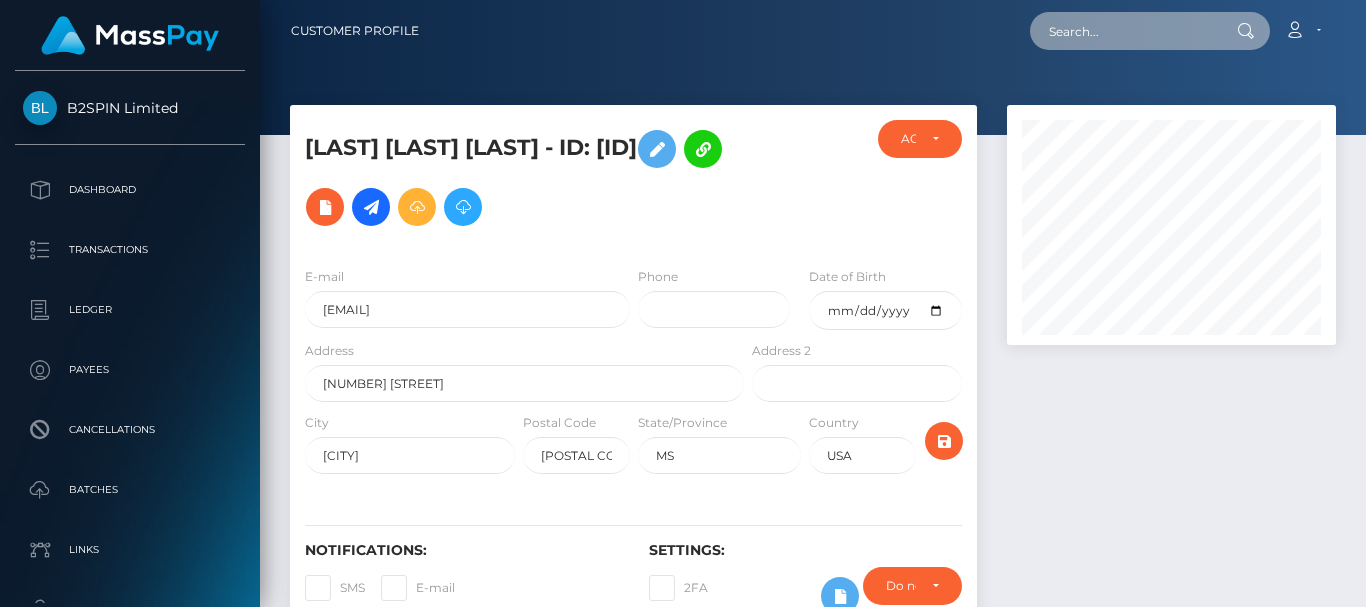 paste on "[NUMBER]" 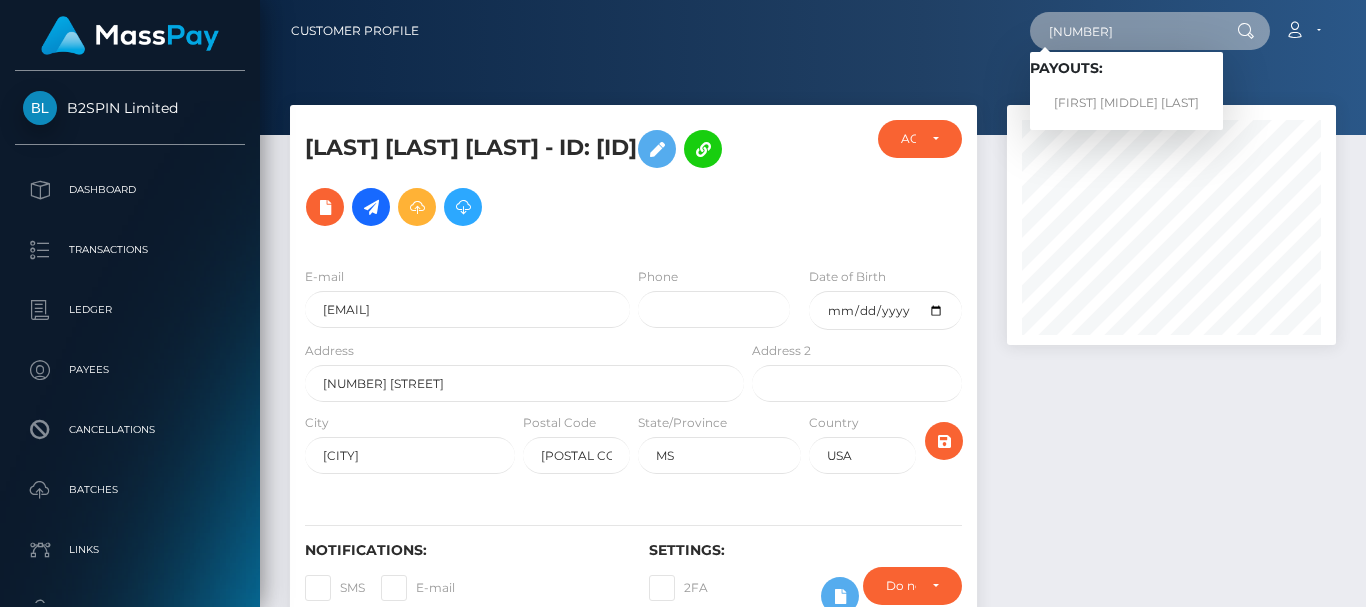 type on "[NUMBER]" 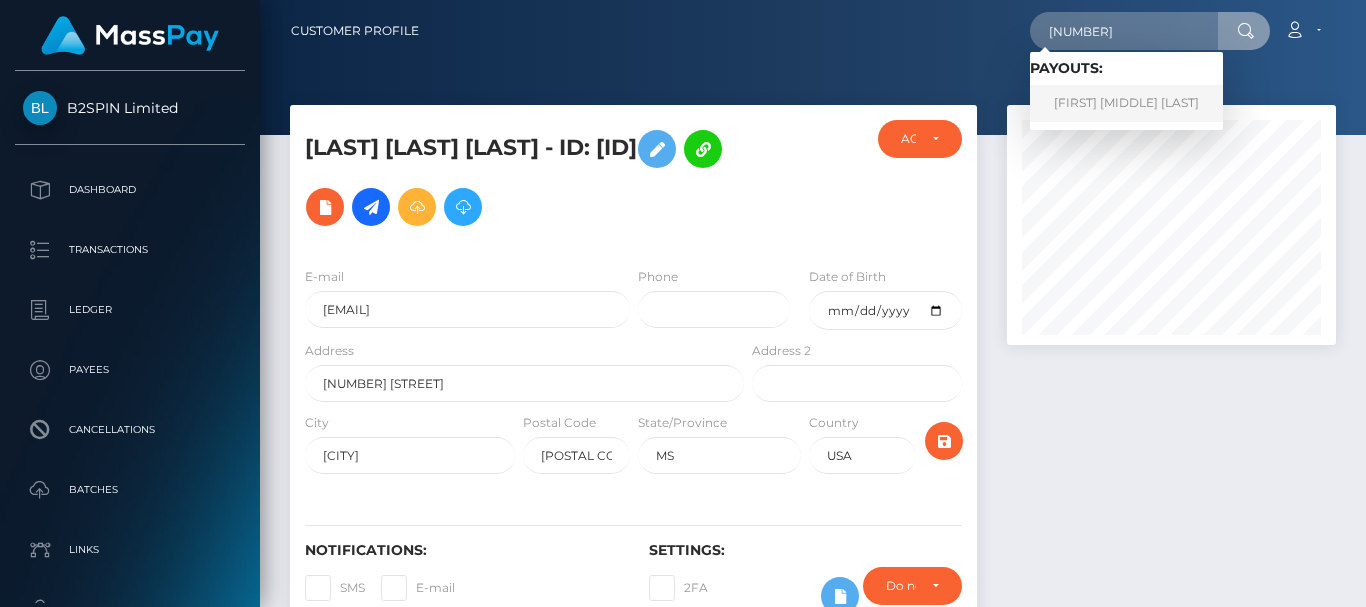 click on "Pedro Antonio  Herrera Avila" at bounding box center [1126, 103] 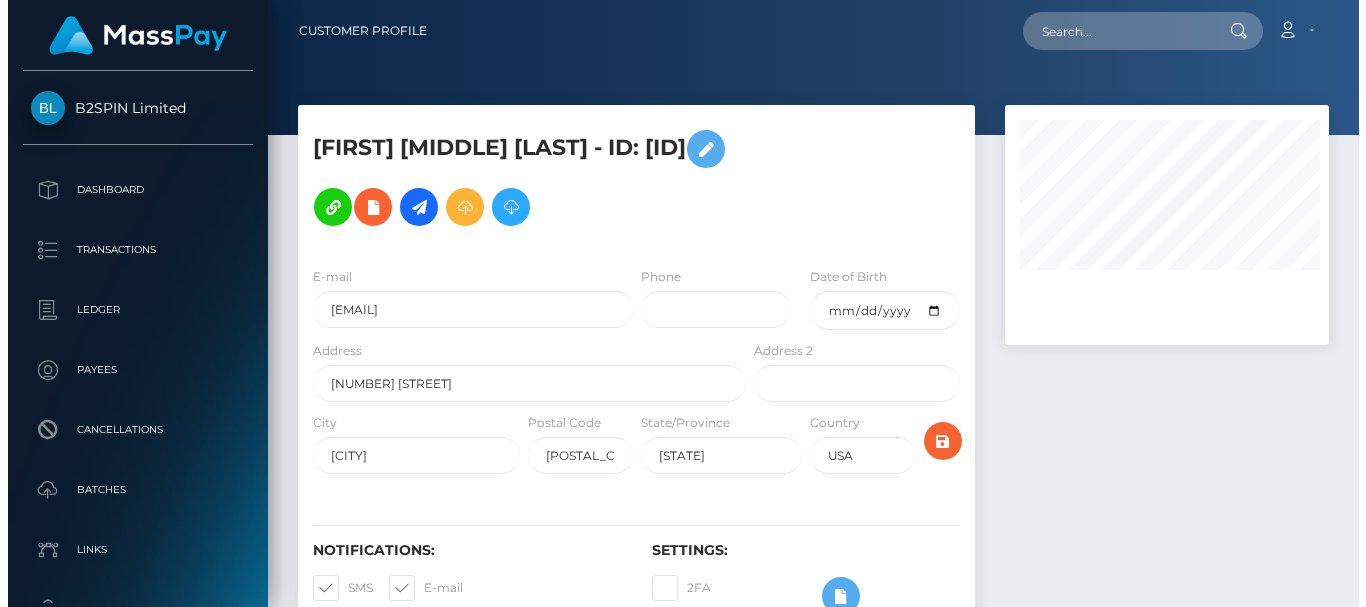 scroll, scrollTop: 0, scrollLeft: 0, axis: both 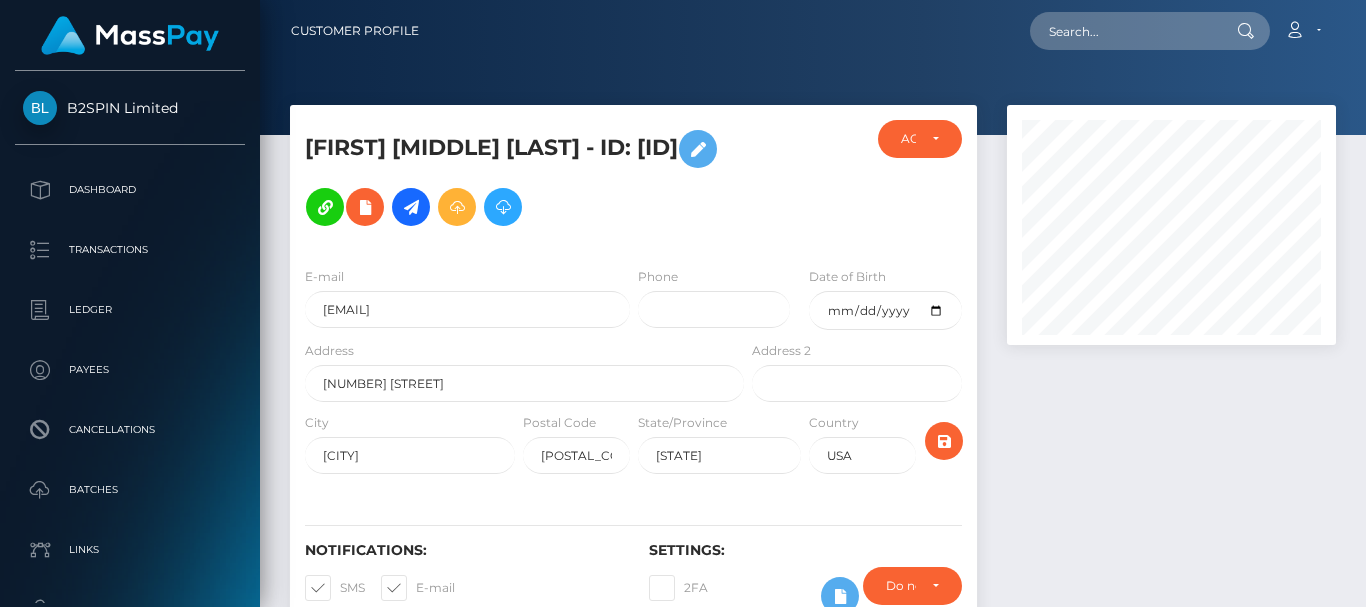 drag, startPoint x: 411, startPoint y: 174, endPoint x: 533, endPoint y: 162, distance: 122.588745 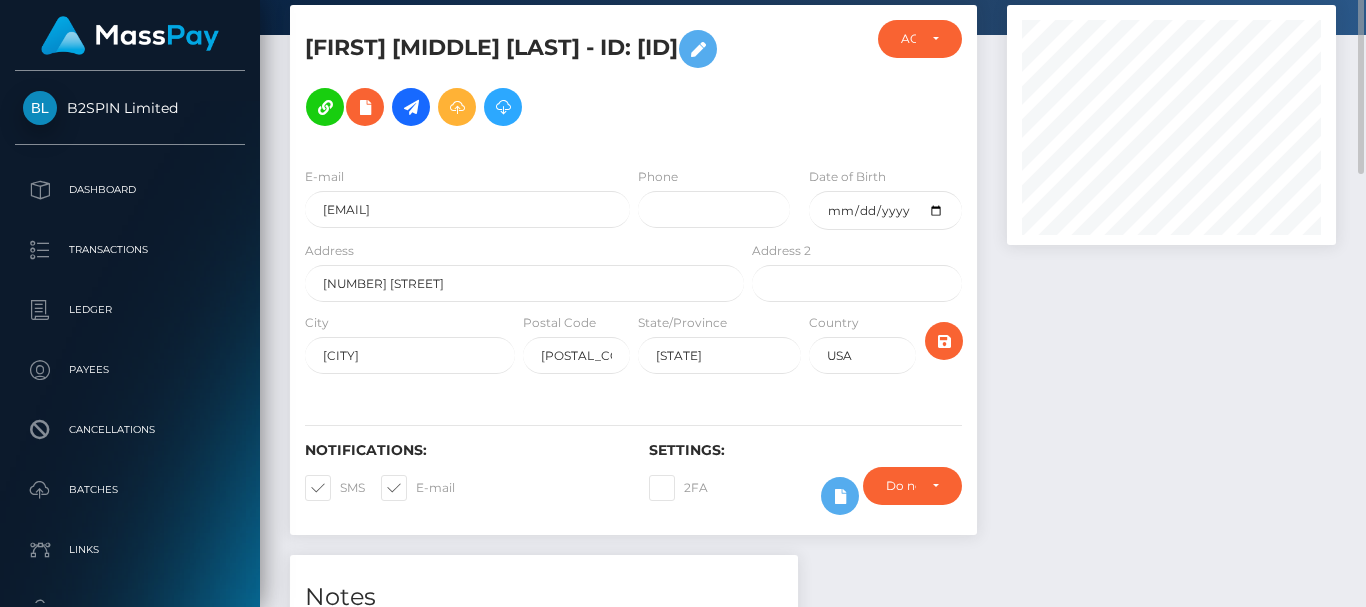 scroll, scrollTop: 0, scrollLeft: 0, axis: both 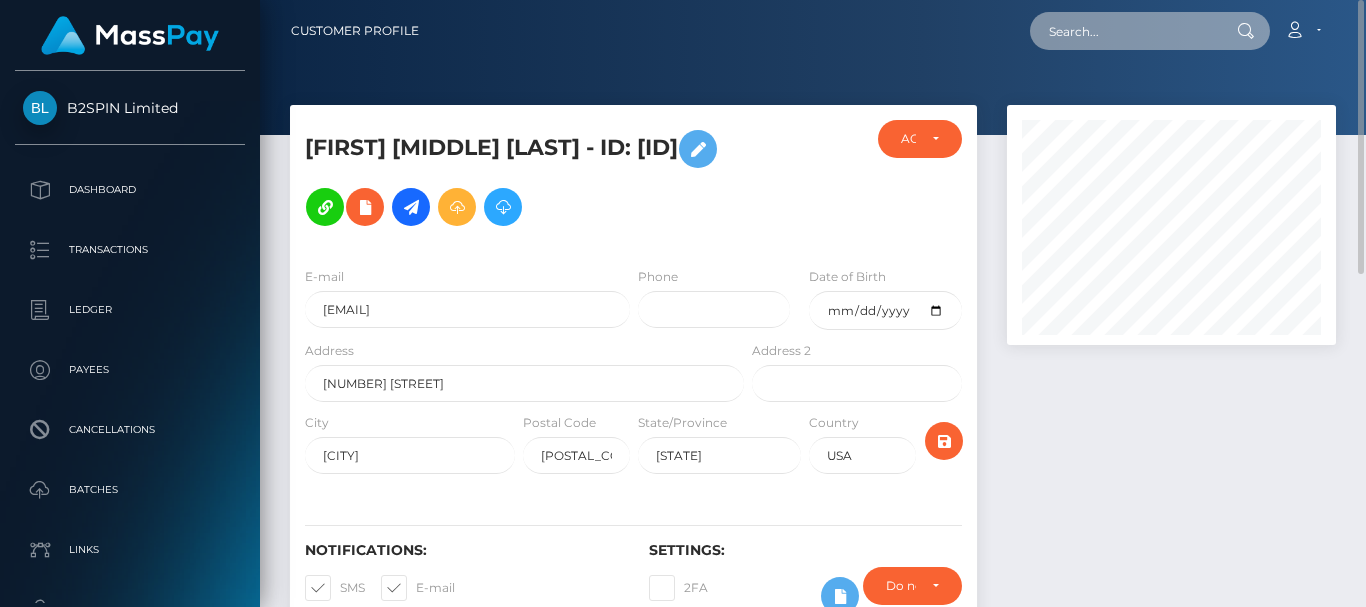 click at bounding box center (1124, 31) 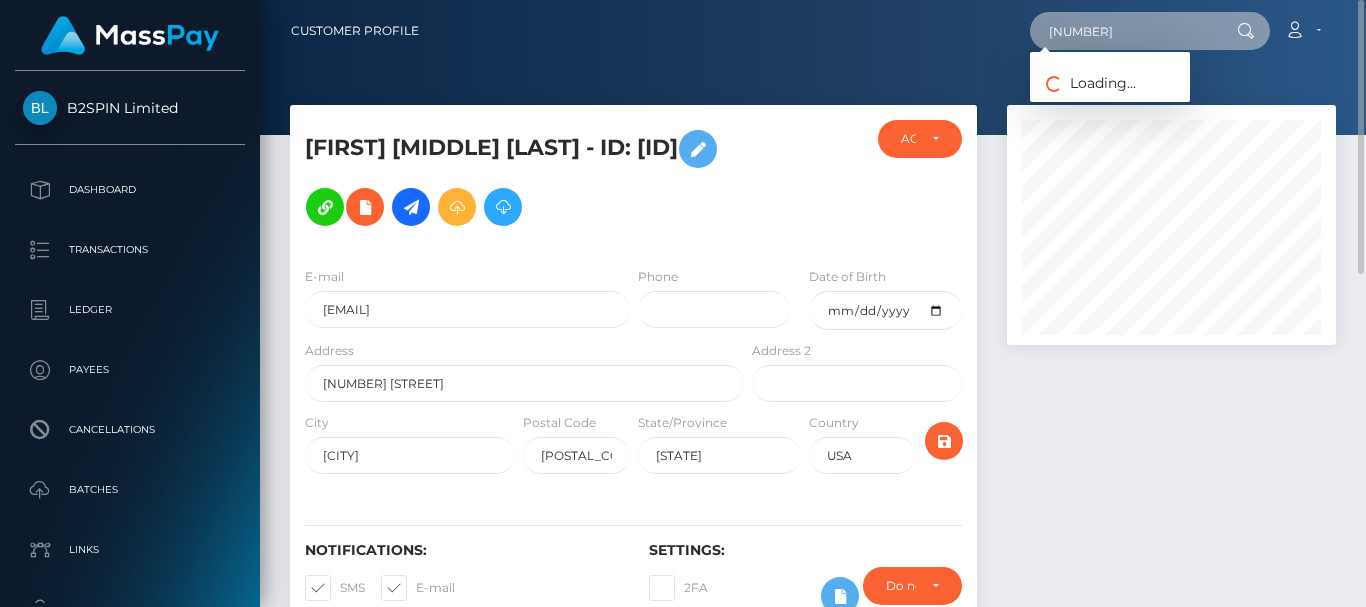 type on "679012" 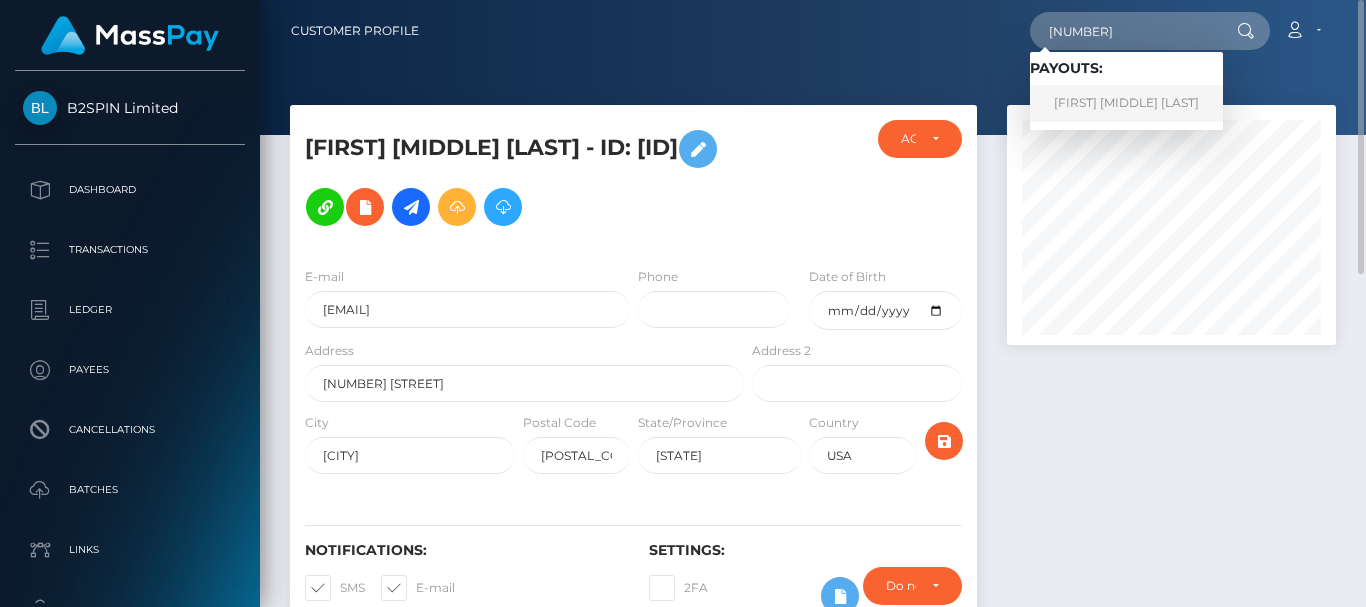 click on "Kimberly A  Manning" at bounding box center (1126, 103) 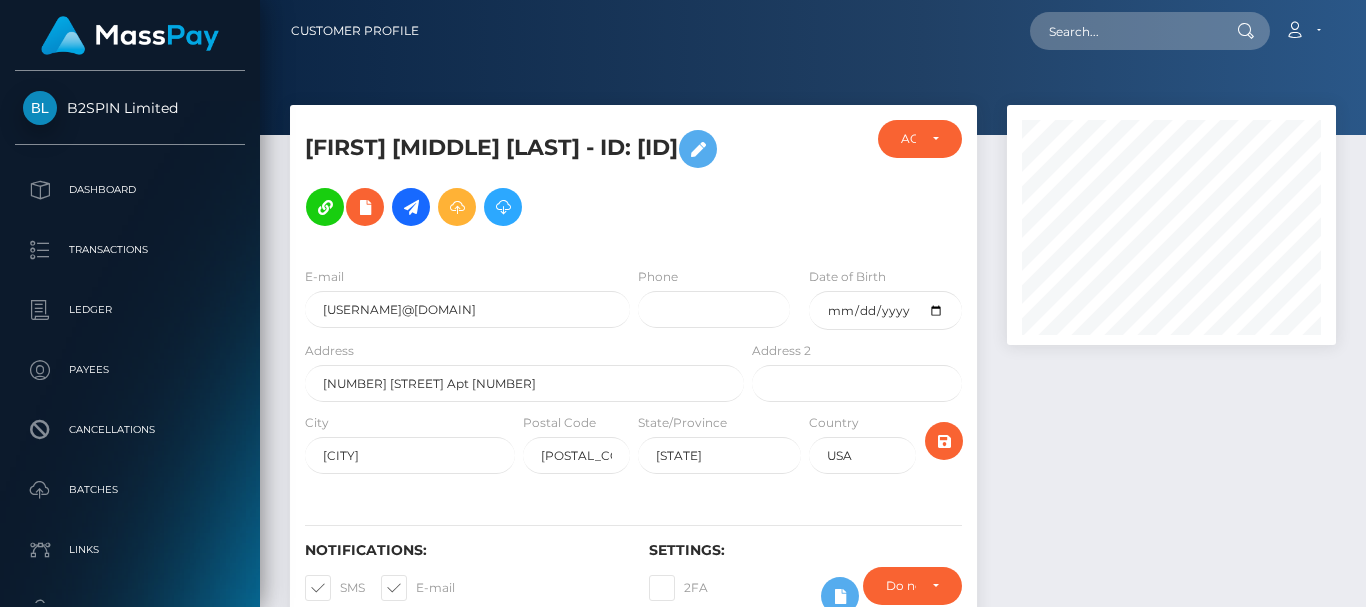 scroll, scrollTop: 0, scrollLeft: 0, axis: both 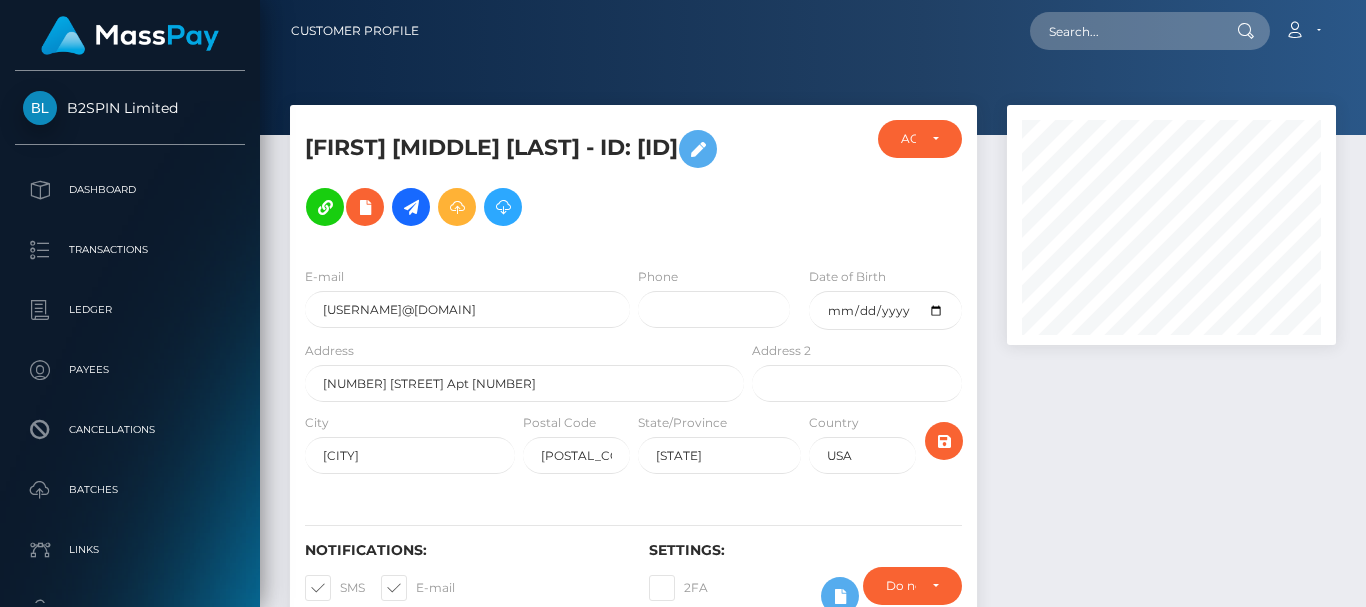 drag, startPoint x: 420, startPoint y: 180, endPoint x: 548, endPoint y: 176, distance: 128.06248 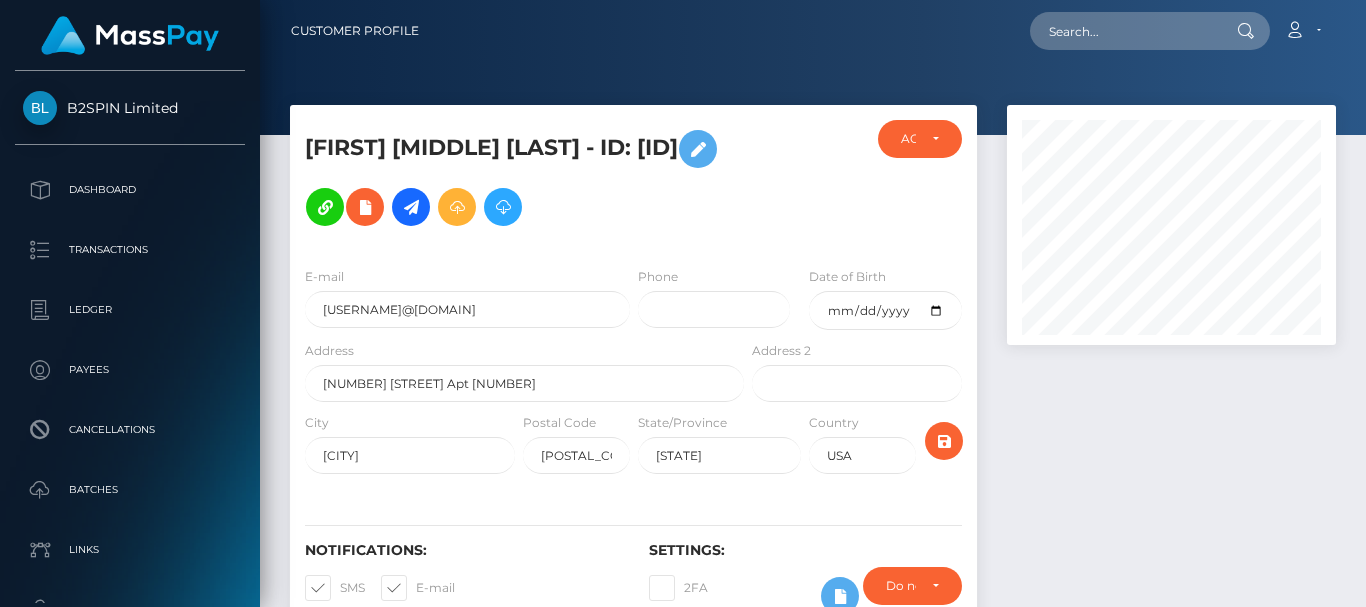 click on "Kimberly A  Manning
- ID: 25cb41c5_1029073969" at bounding box center [519, 178] 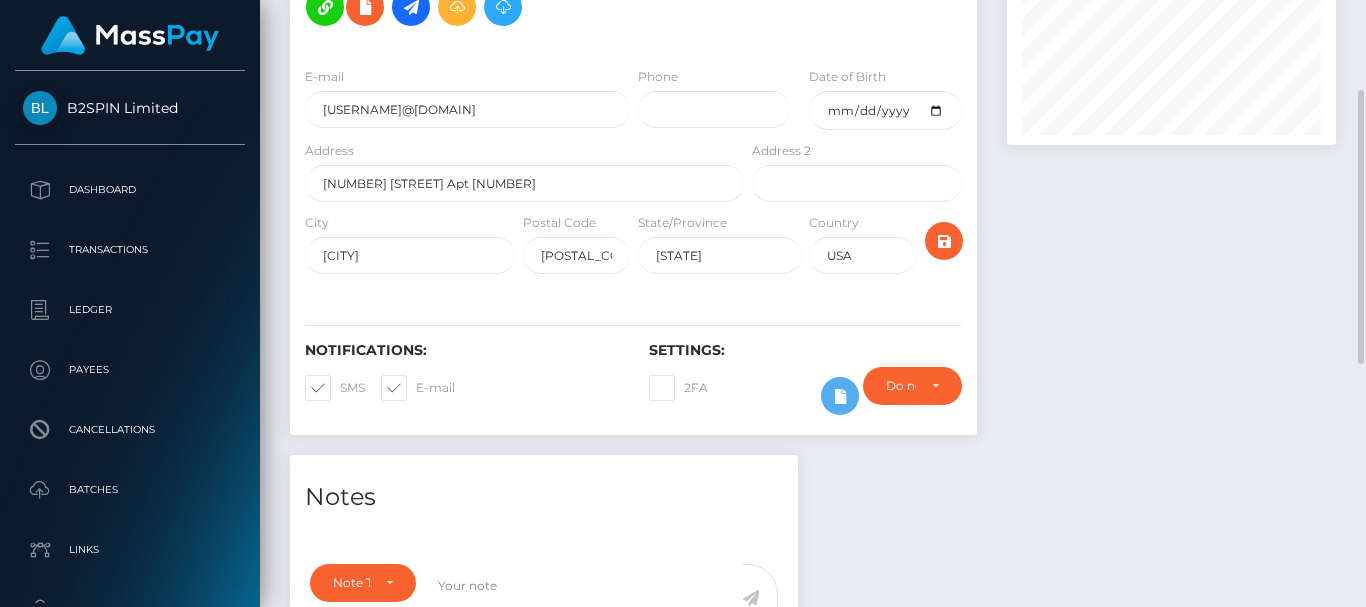 scroll, scrollTop: 0, scrollLeft: 0, axis: both 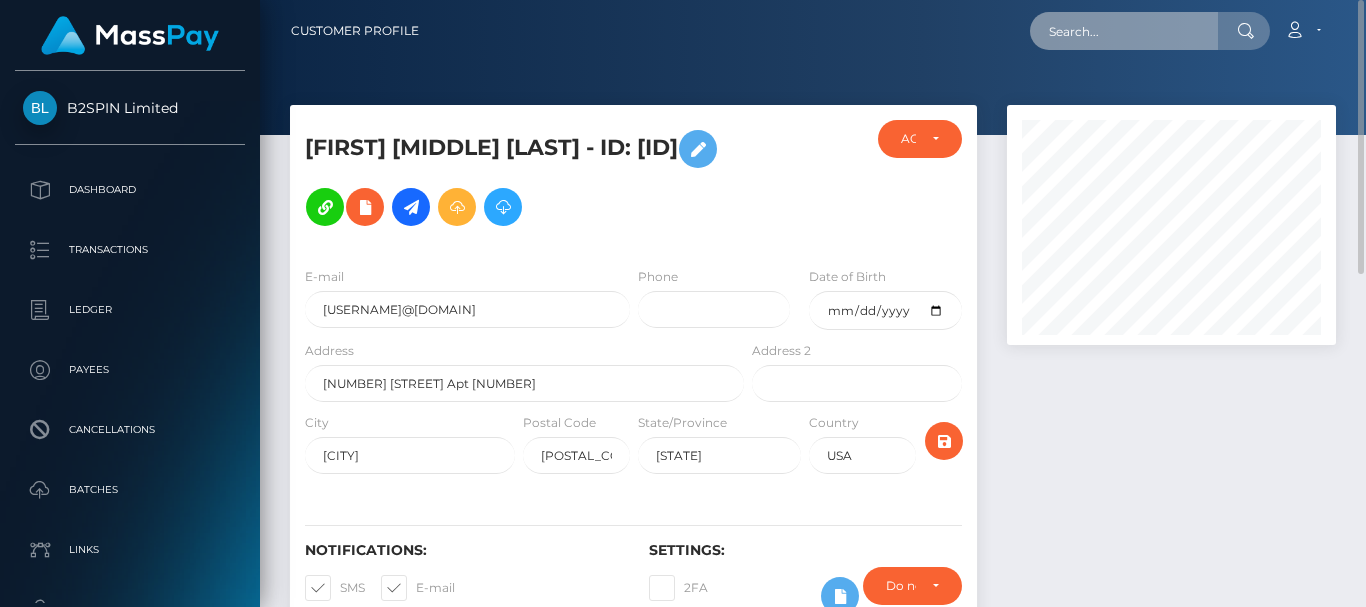 click at bounding box center [1124, 31] 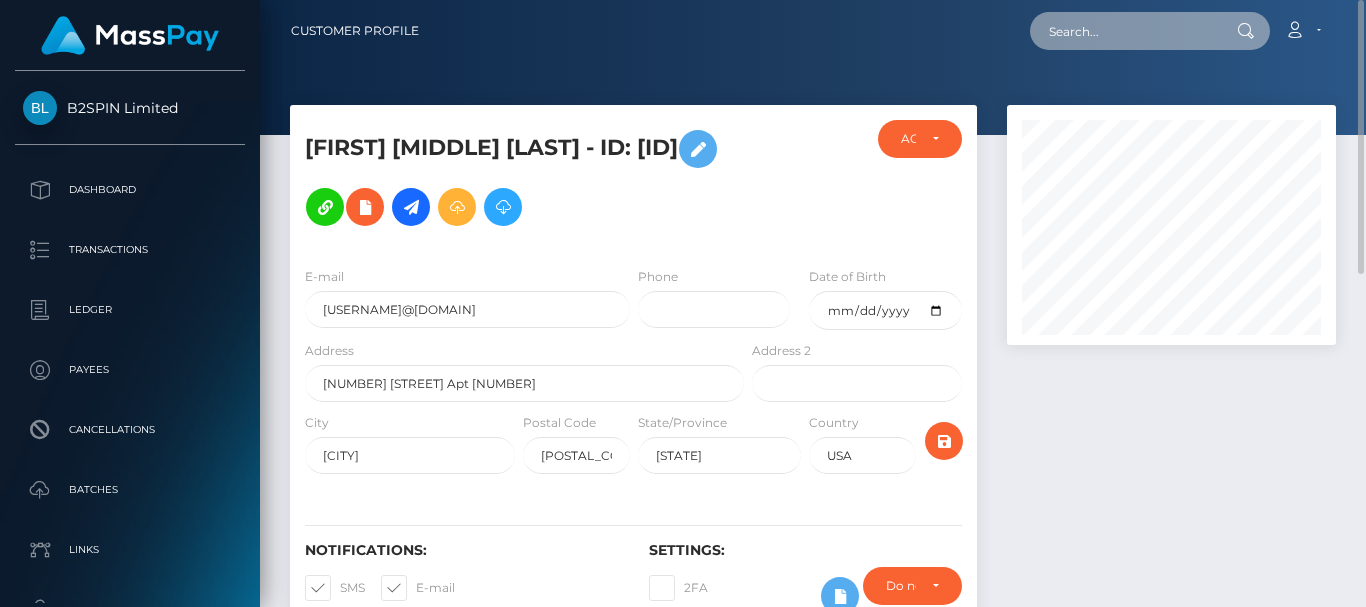 paste on "469848" 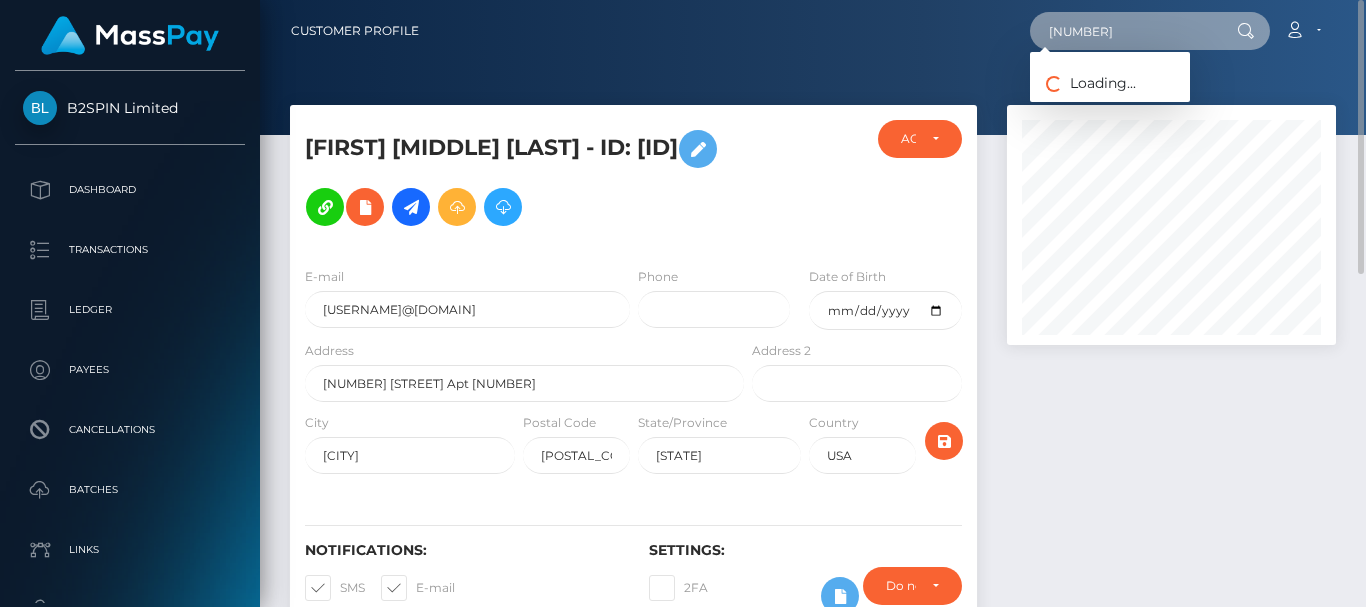 type on "469848" 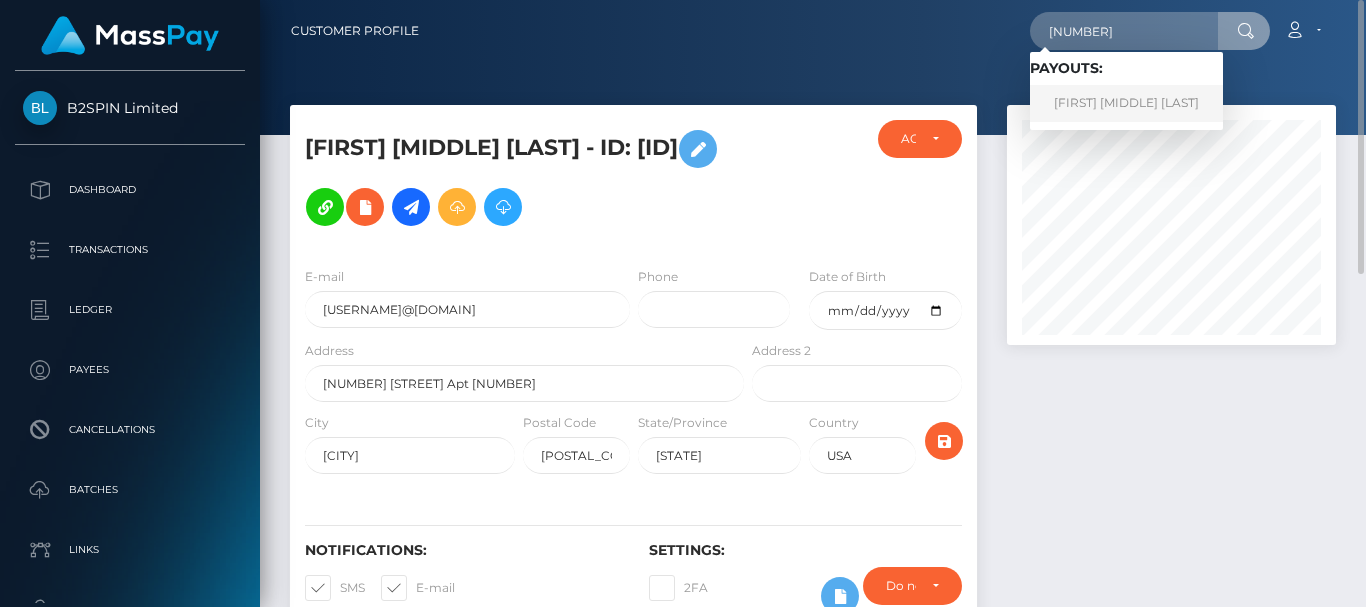 click on "Kelsey Amber  Bunn" at bounding box center (1126, 103) 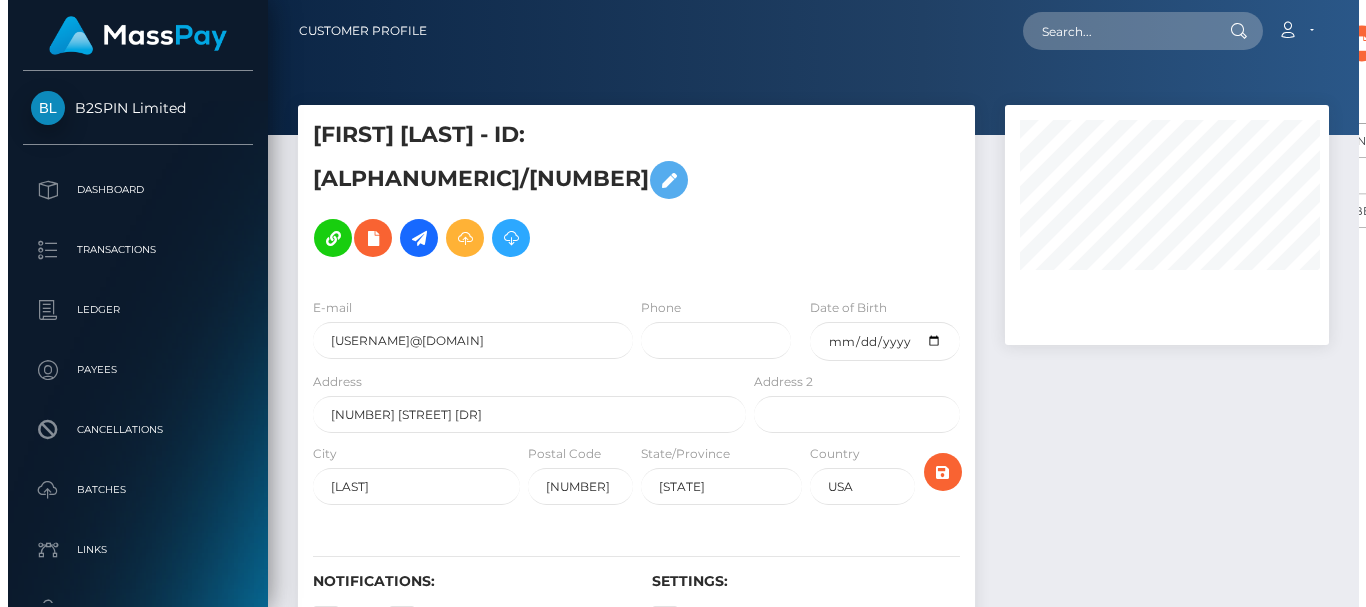 scroll, scrollTop: 0, scrollLeft: 0, axis: both 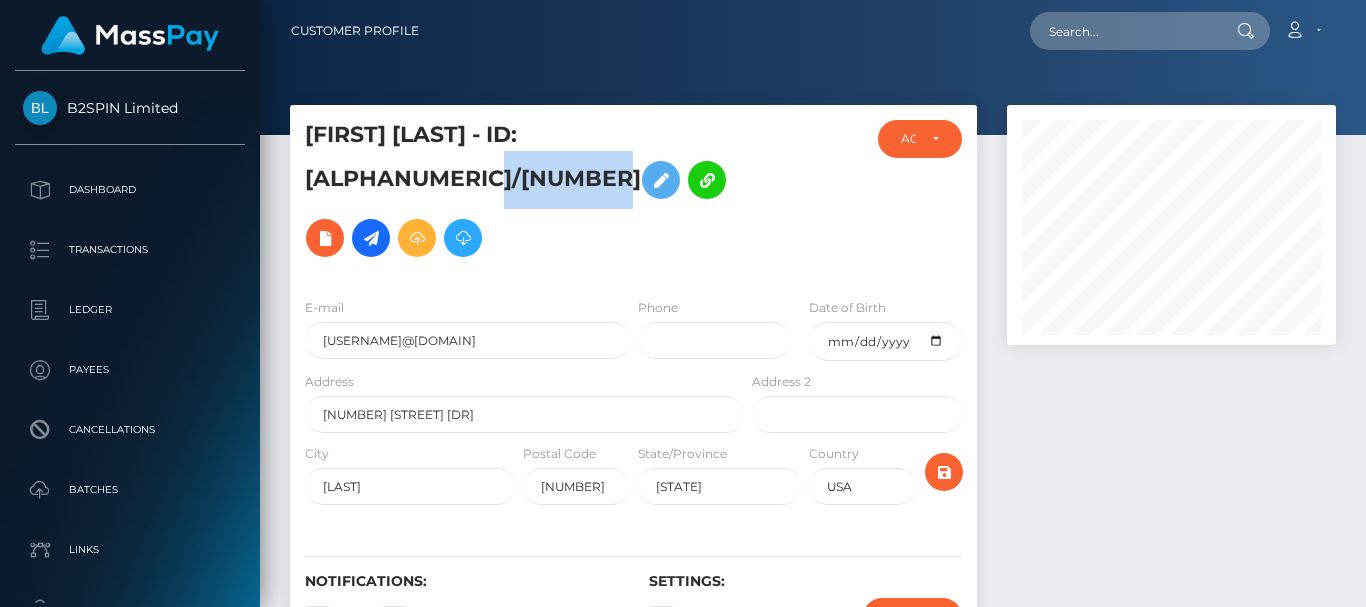 drag, startPoint x: 428, startPoint y: 179, endPoint x: 546, endPoint y: 175, distance: 118.06778 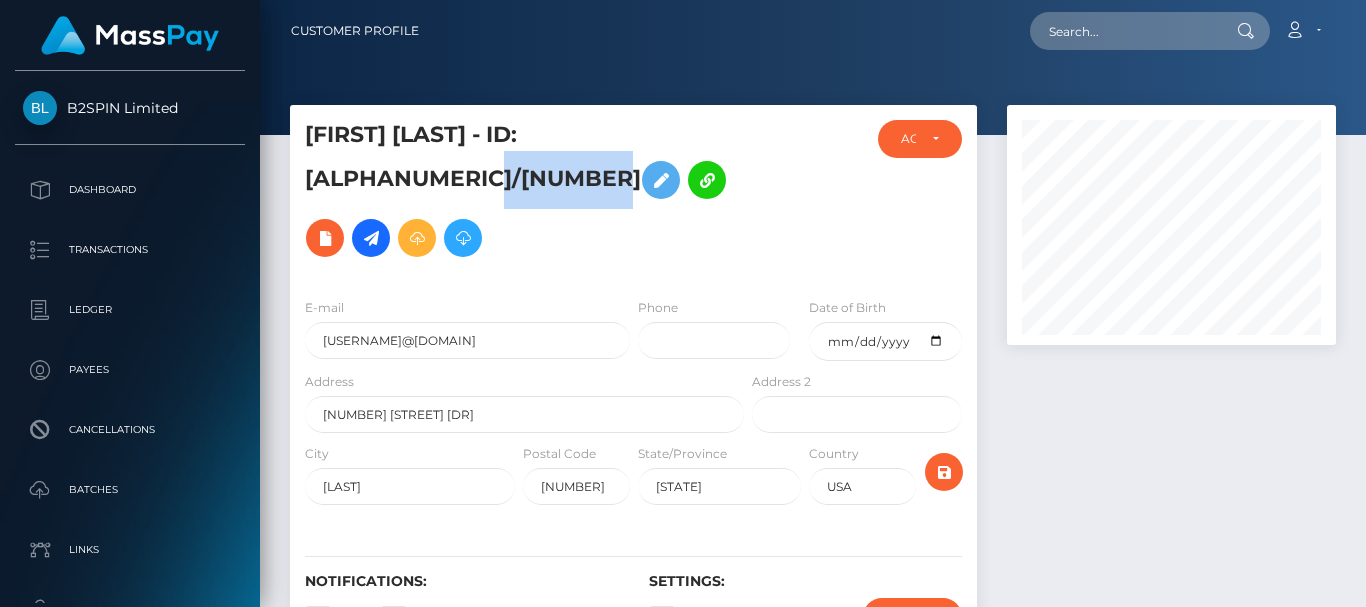 click on "[FIRST] [LAST]
- ID: [ALPHANUMERIC]/[NUMBER]" at bounding box center [519, 193] 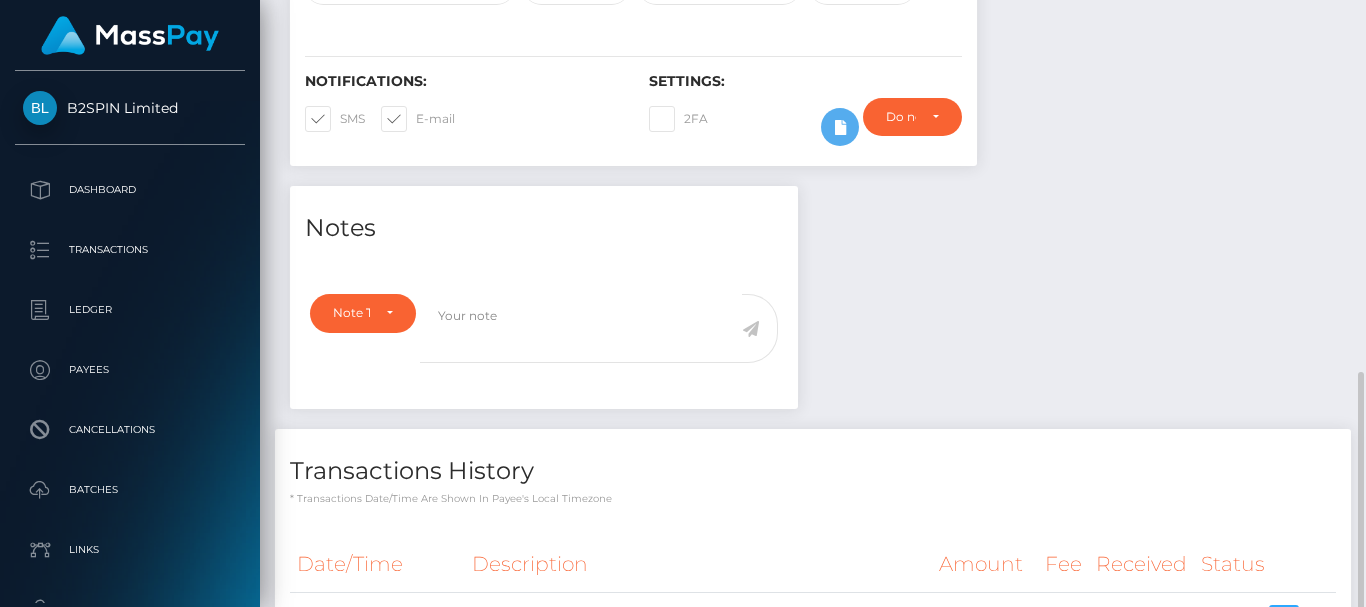 scroll, scrollTop: 733, scrollLeft: 0, axis: vertical 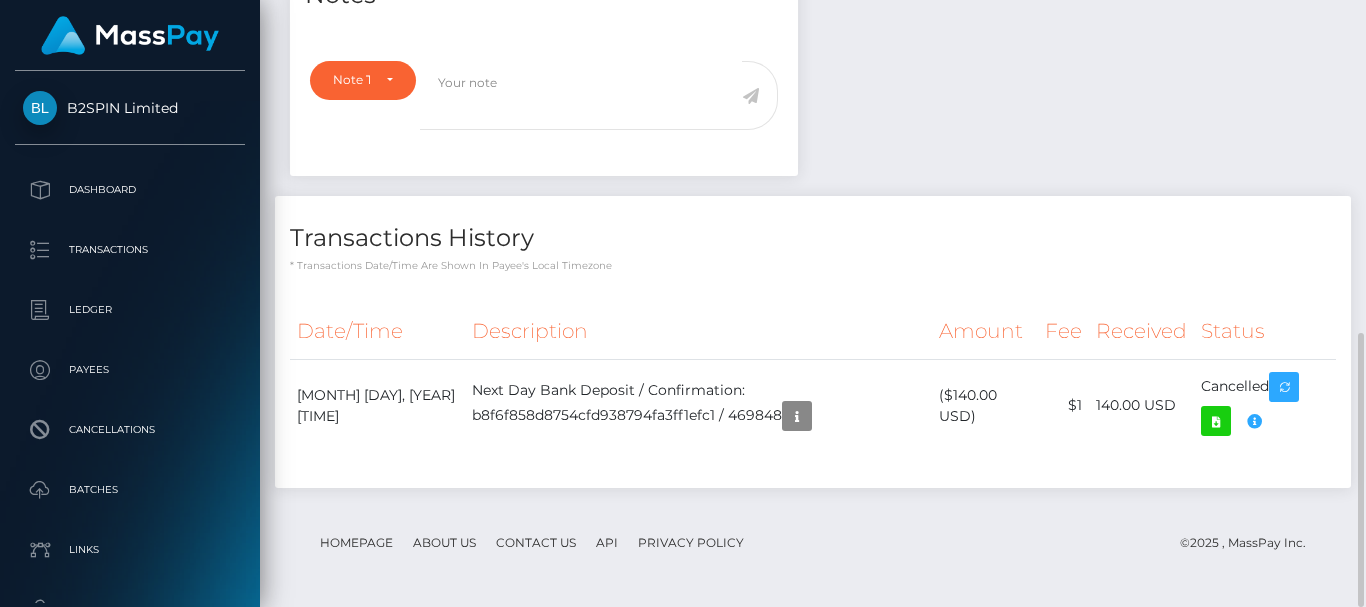 click on "Notes
Note Type
Compliance
Clear Compliance
General
Note Type" at bounding box center [813, 230] 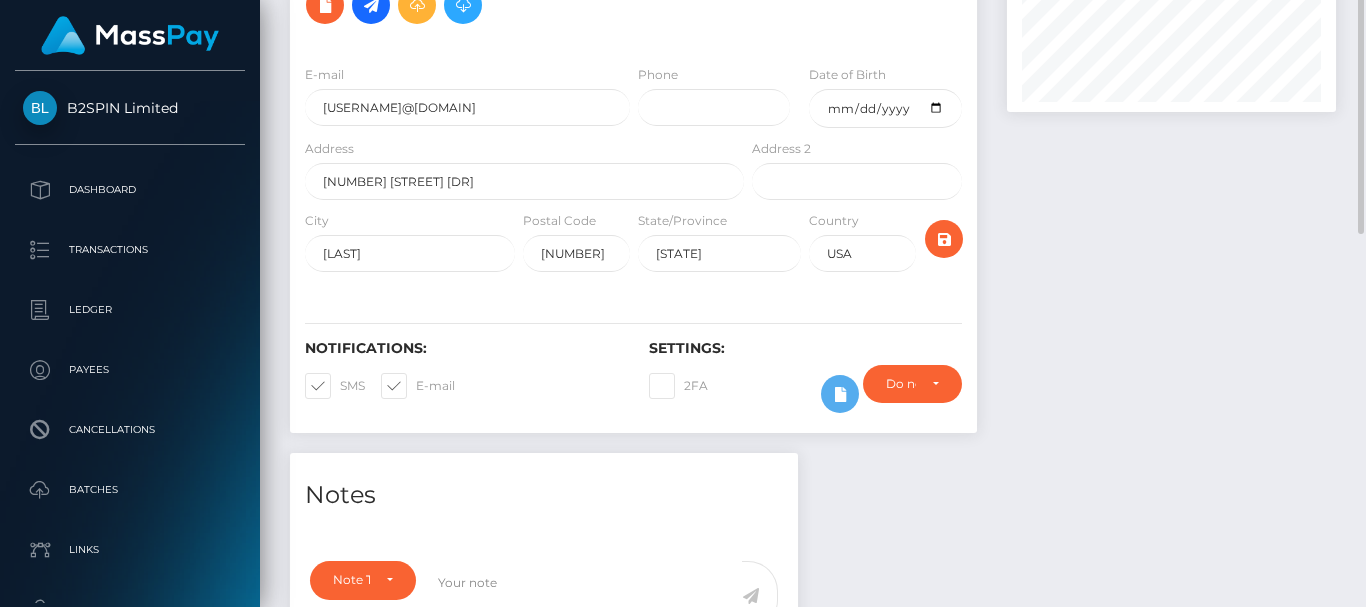 scroll, scrollTop: 0, scrollLeft: 0, axis: both 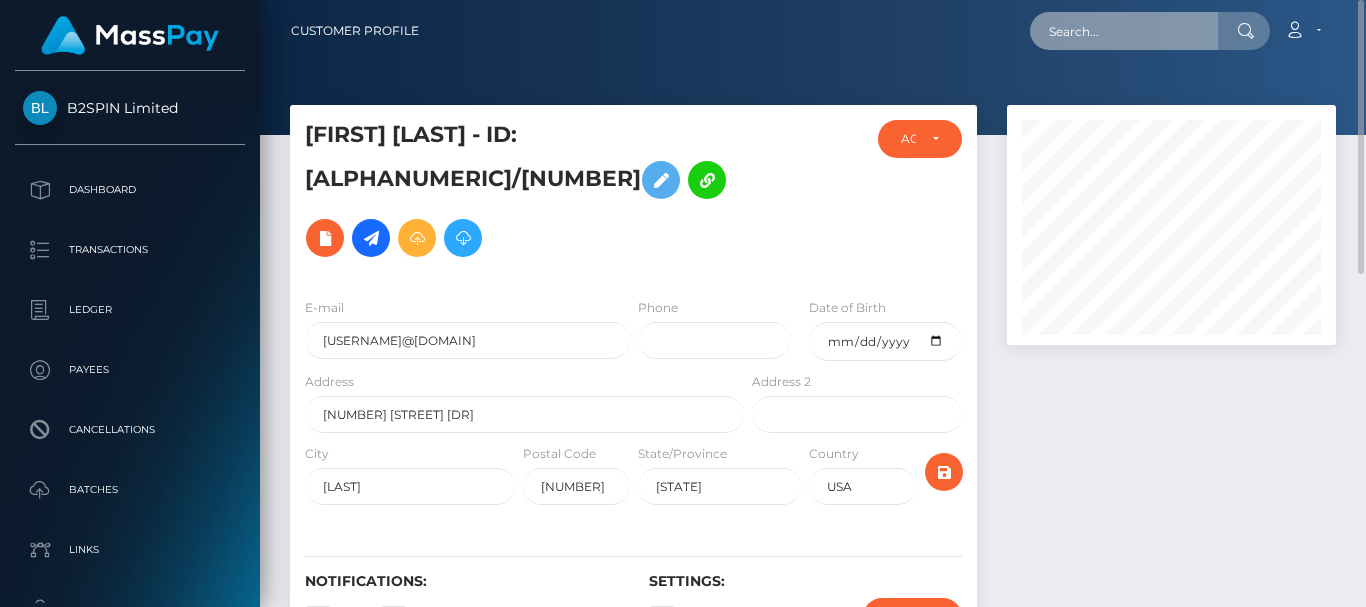 click at bounding box center [1124, 31] 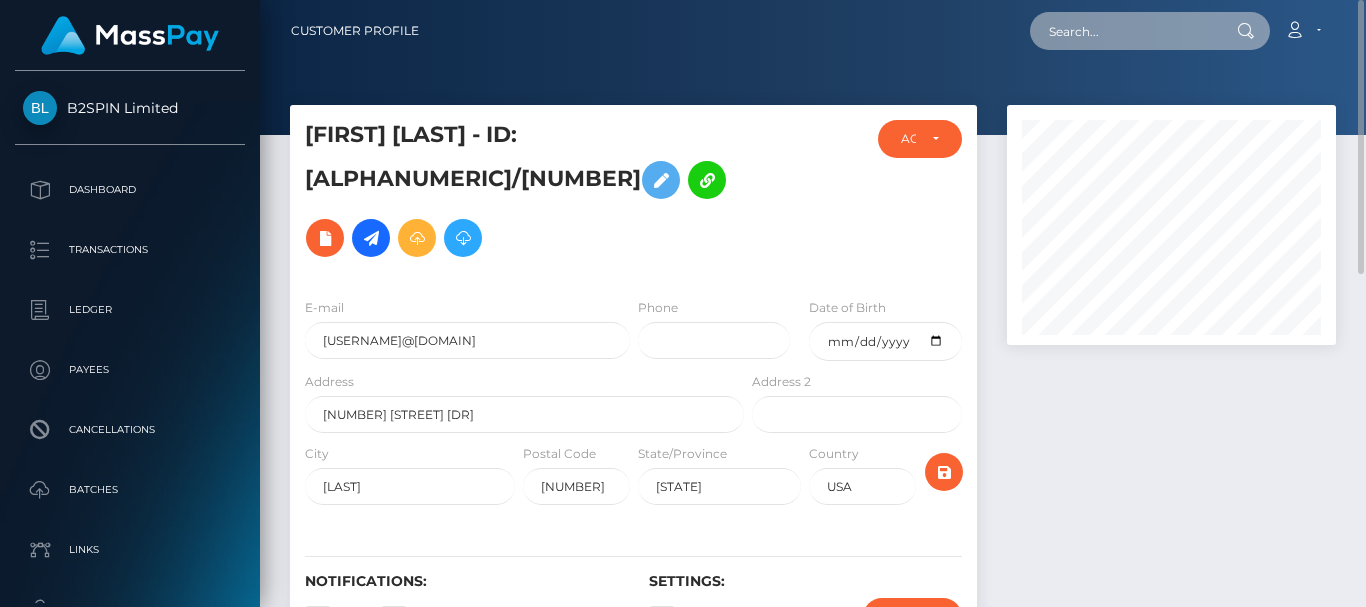 paste on "[NUMBER]" 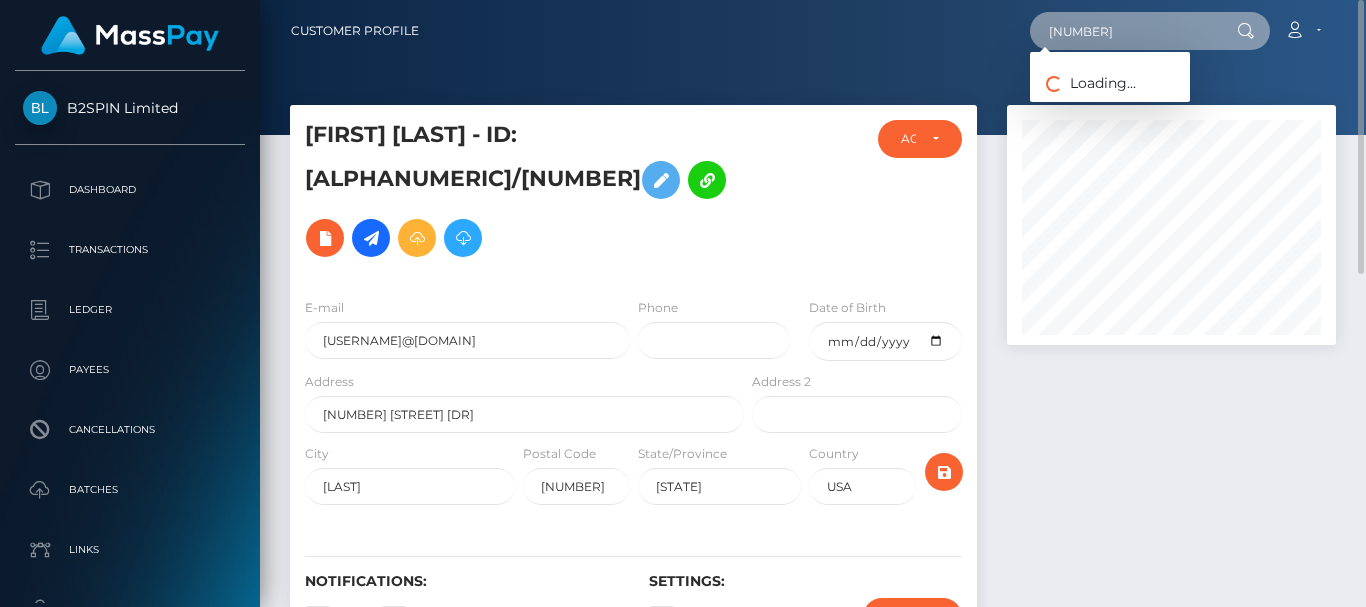 type on "[NUMBER]" 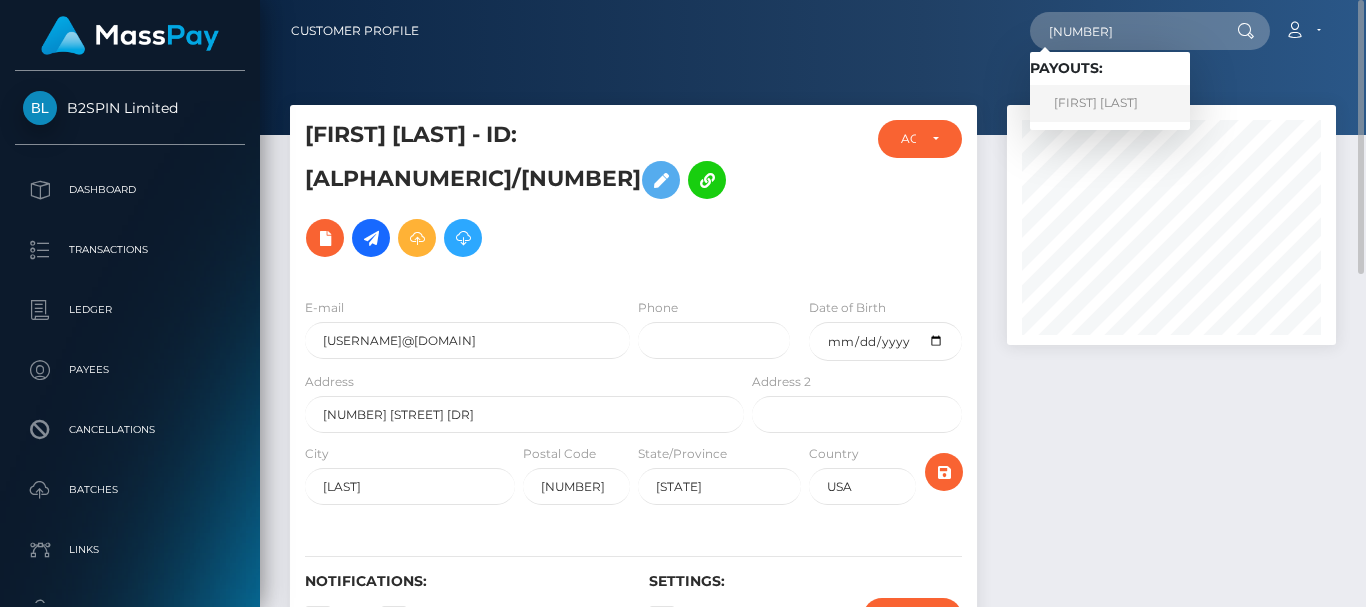 click on "[FIRST] [LAST]" at bounding box center (1110, 103) 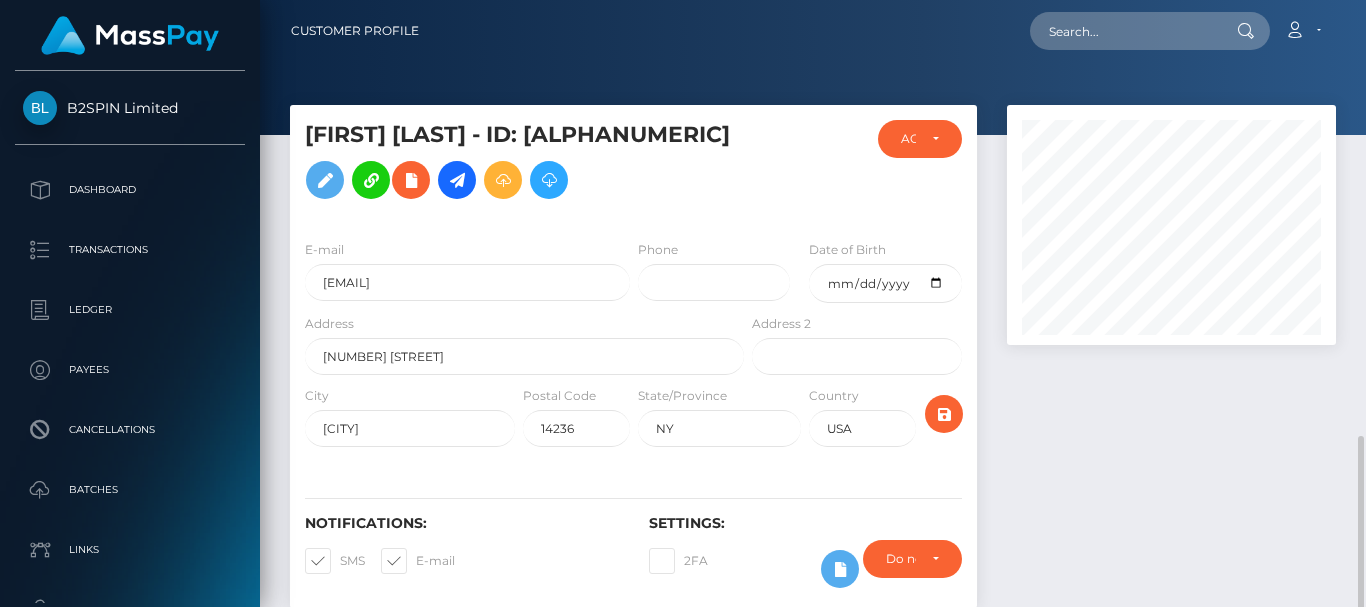 scroll, scrollTop: 0, scrollLeft: 0, axis: both 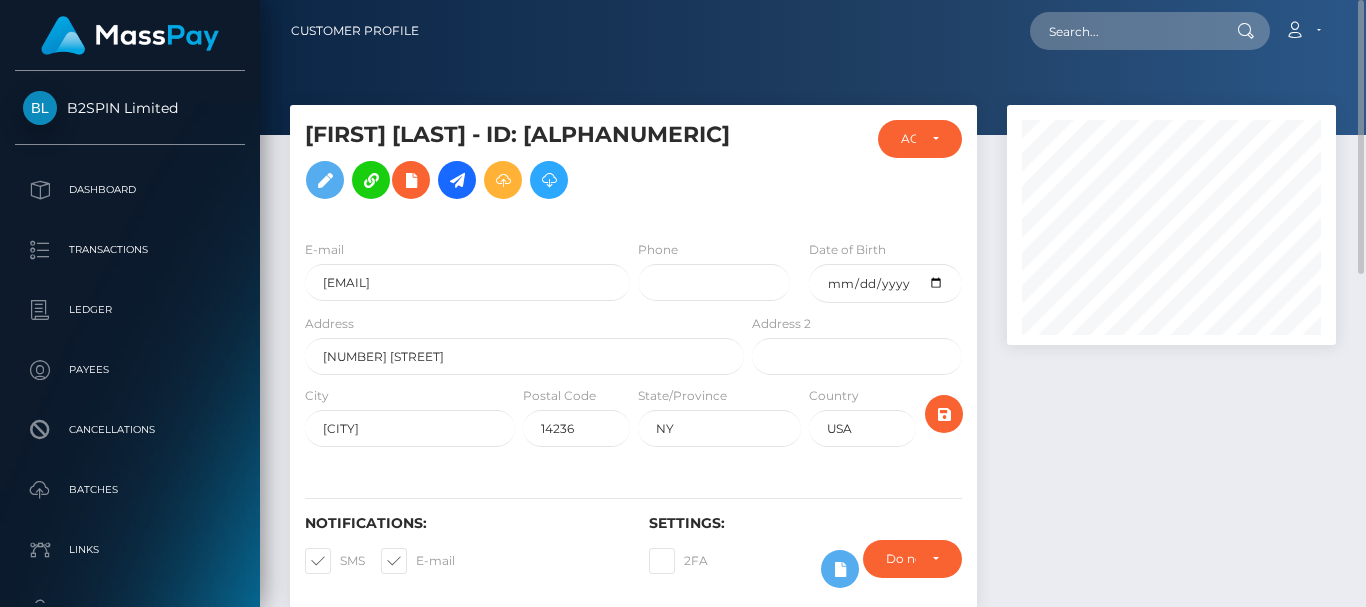 drag, startPoint x: 426, startPoint y: 181, endPoint x: 553, endPoint y: 176, distance: 127.09839 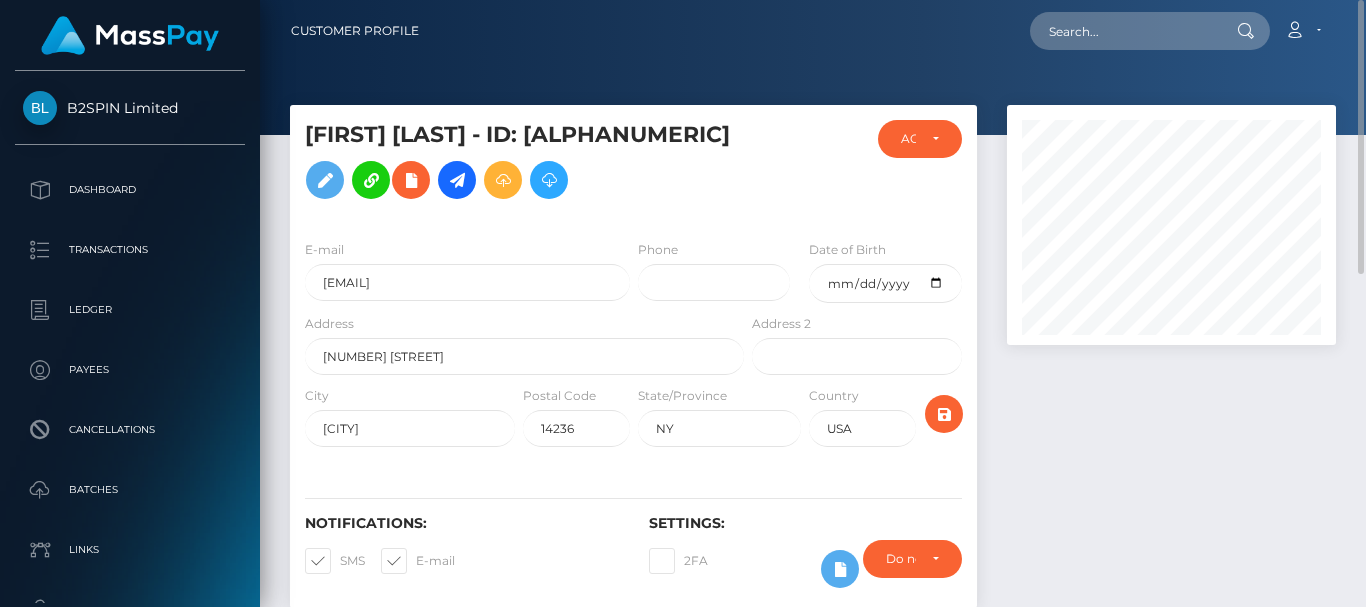 click on "Alberta  Bobbethcharleson
- ID: scratchful-999369696" at bounding box center (519, 164) 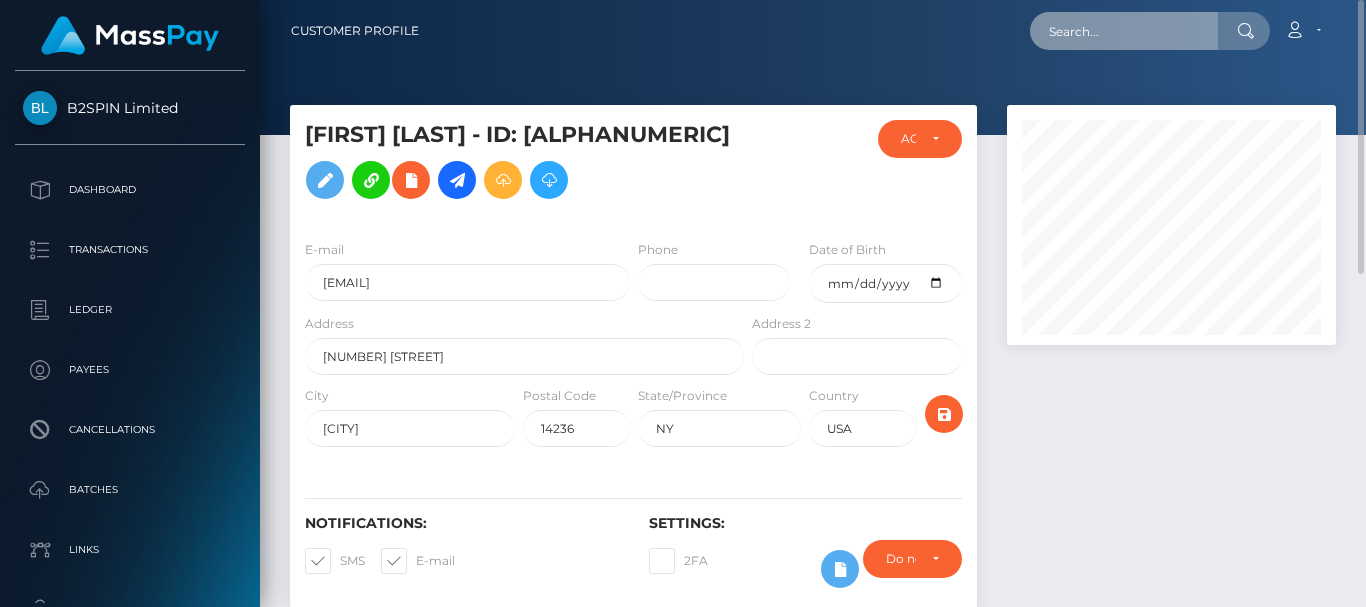 click at bounding box center (1124, 31) 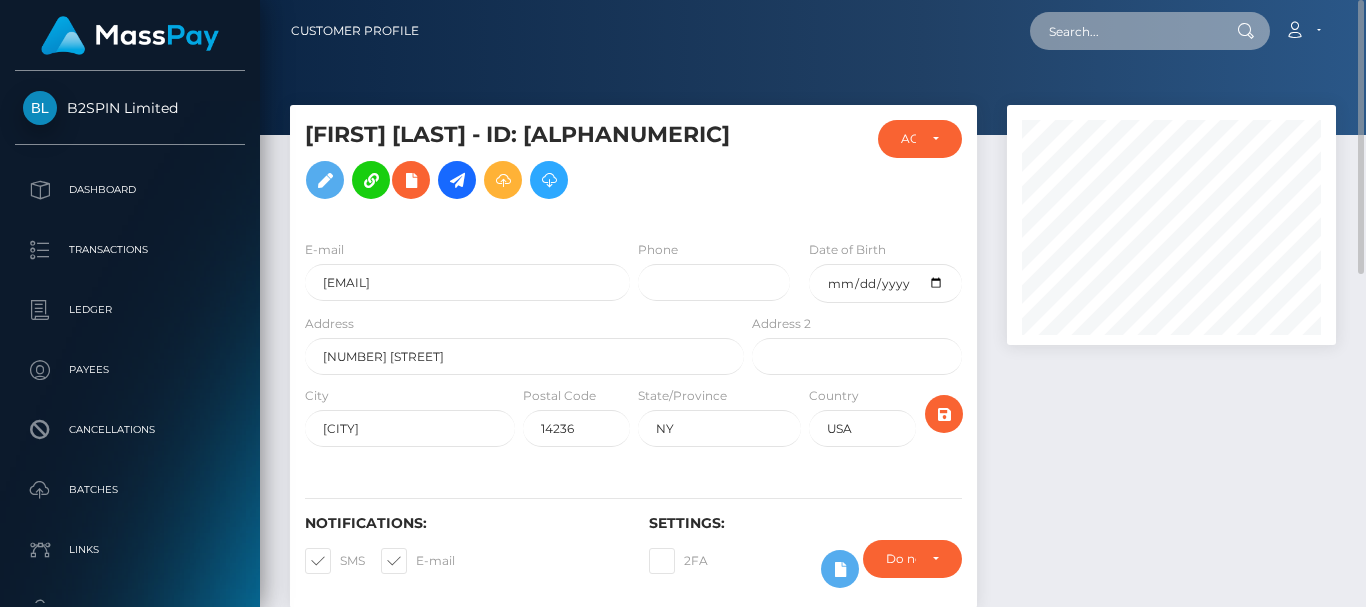 paste on "459533" 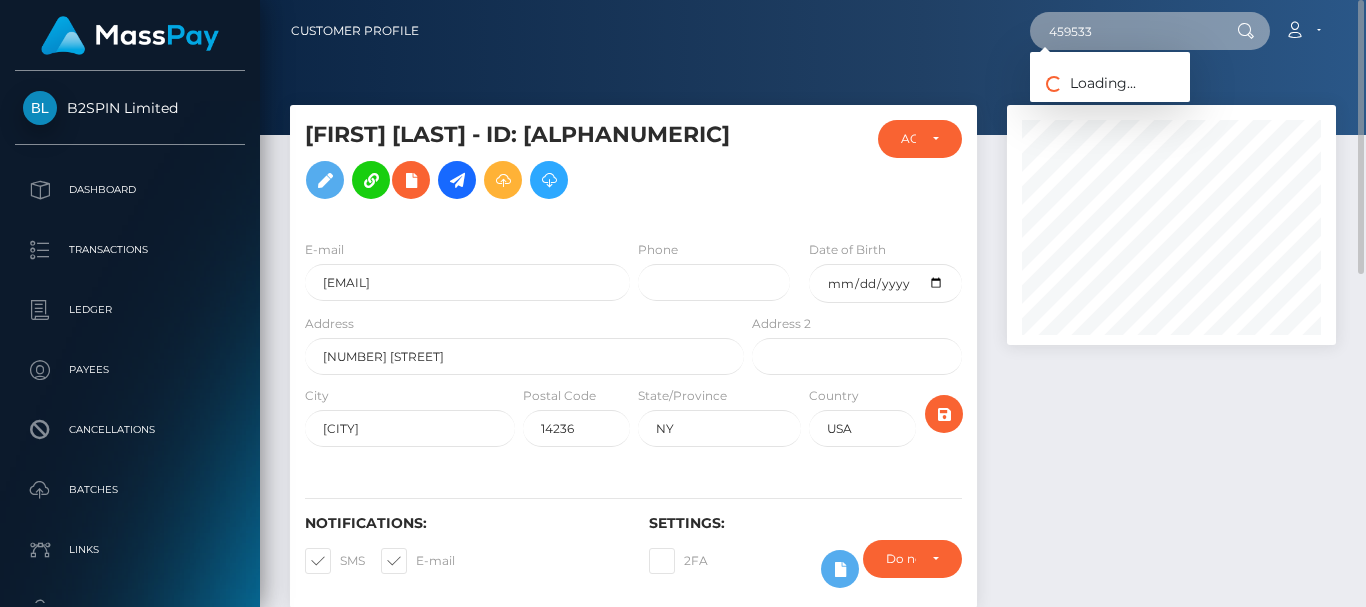 type on "459533" 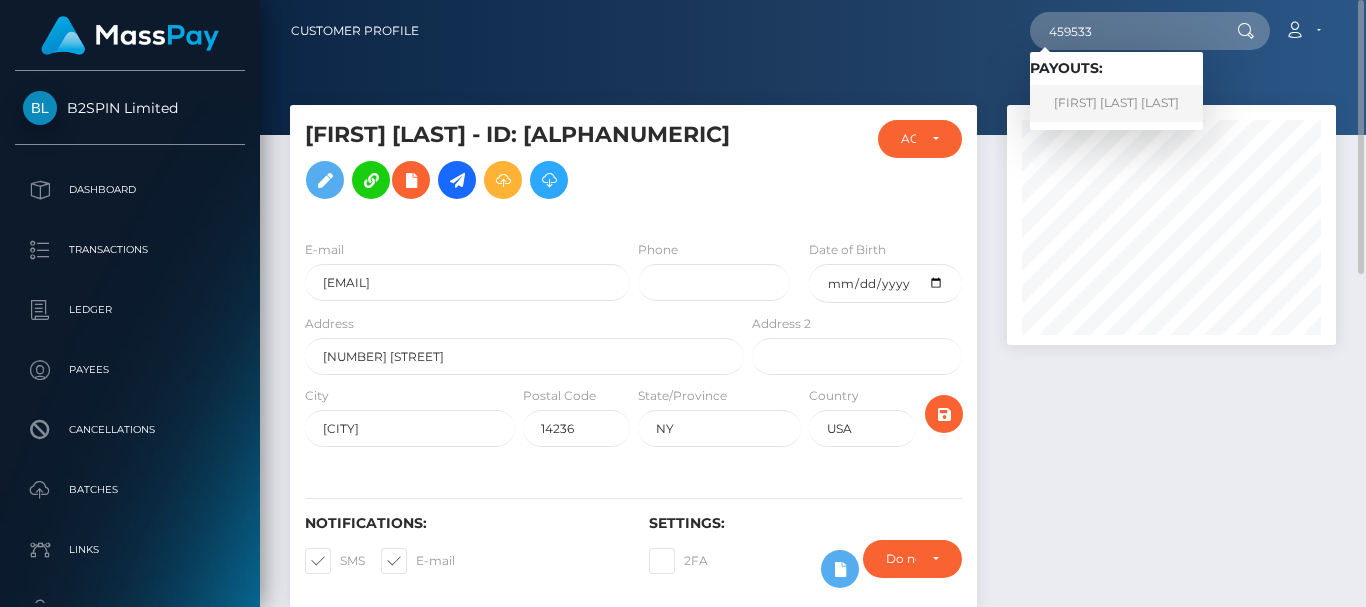 click on "Aharon Paul  Schrieber" at bounding box center [1116, 103] 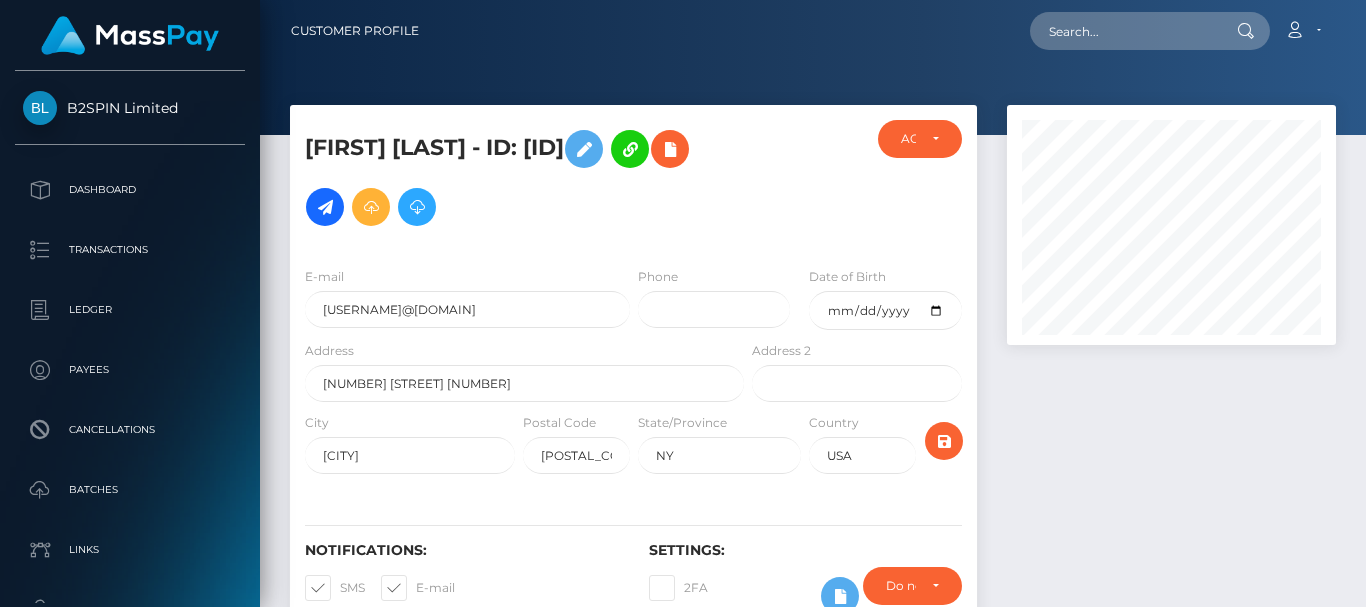 scroll, scrollTop: 0, scrollLeft: 0, axis: both 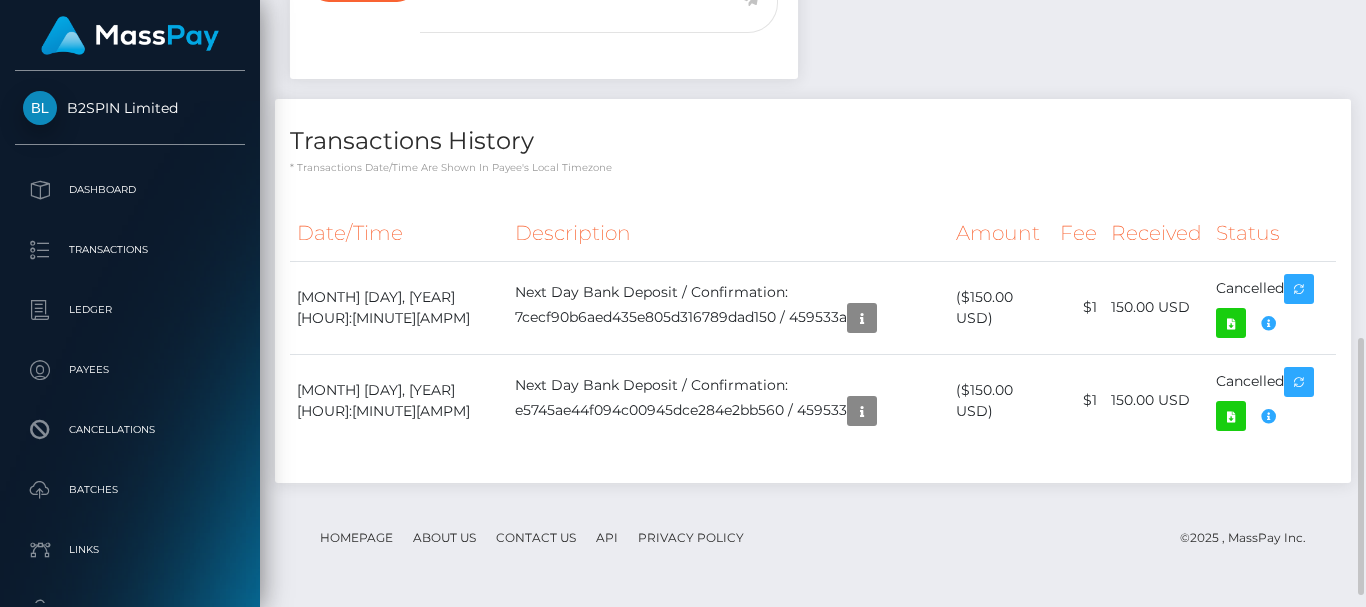 click on "Notes
Note Type
Compliance
Clear Compliance
General
Note Type" at bounding box center [813, 179] 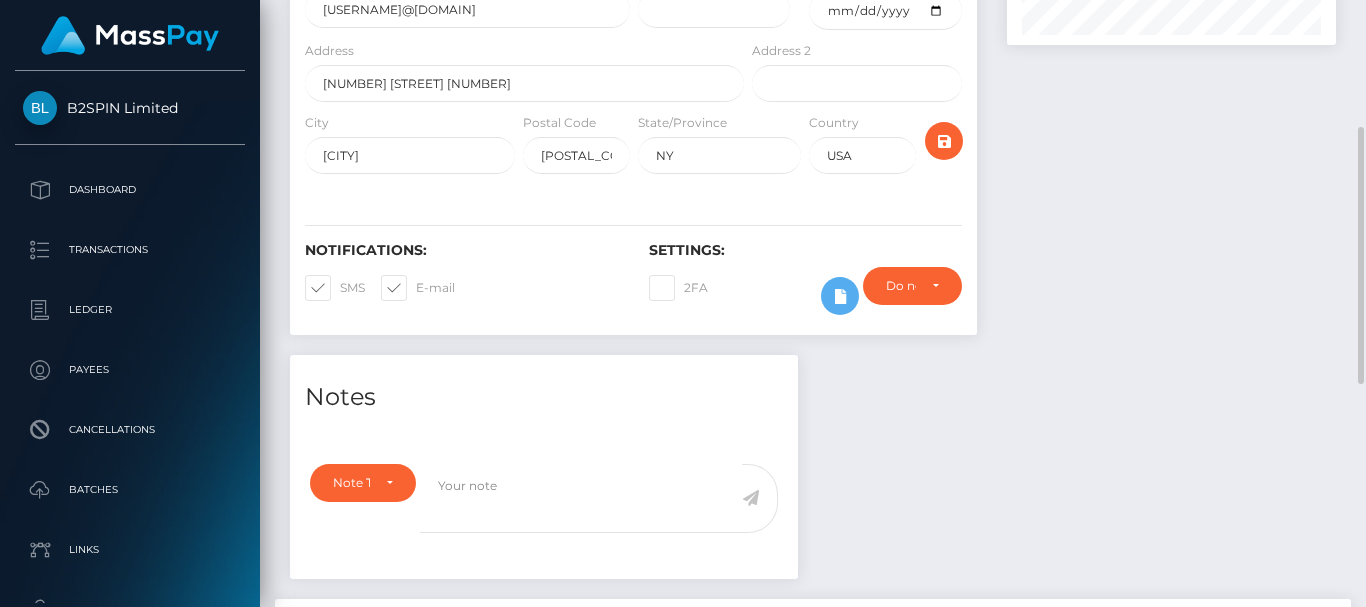 scroll, scrollTop: 0, scrollLeft: 0, axis: both 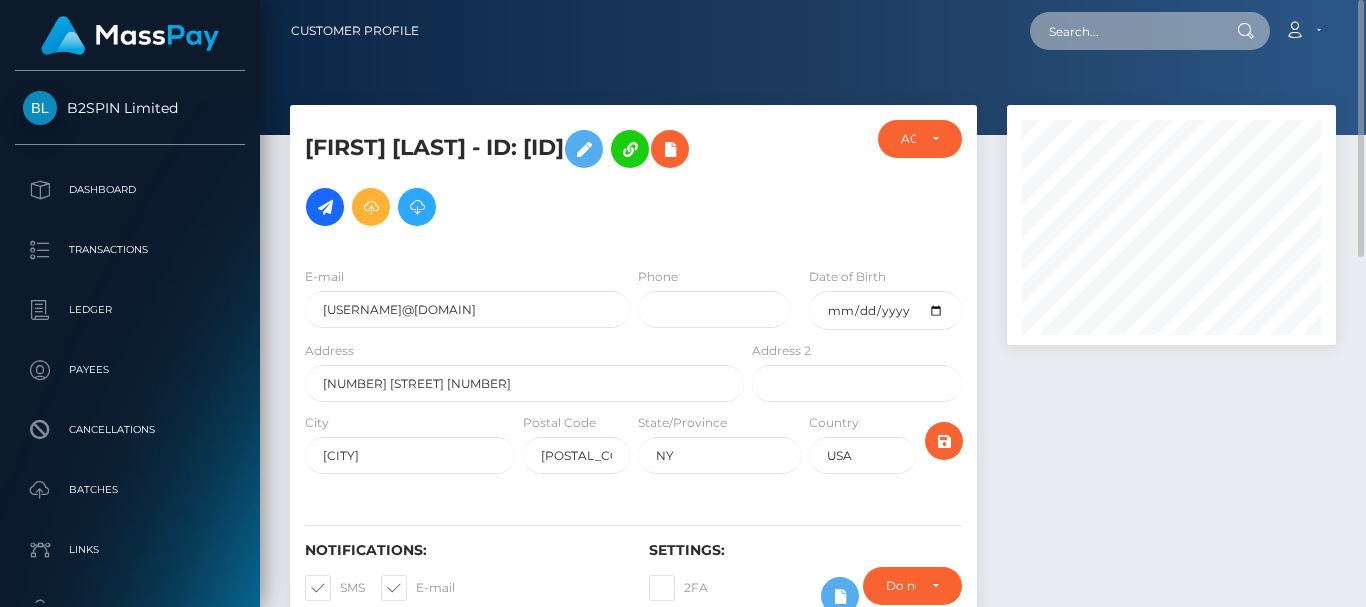 click at bounding box center (1124, 31) 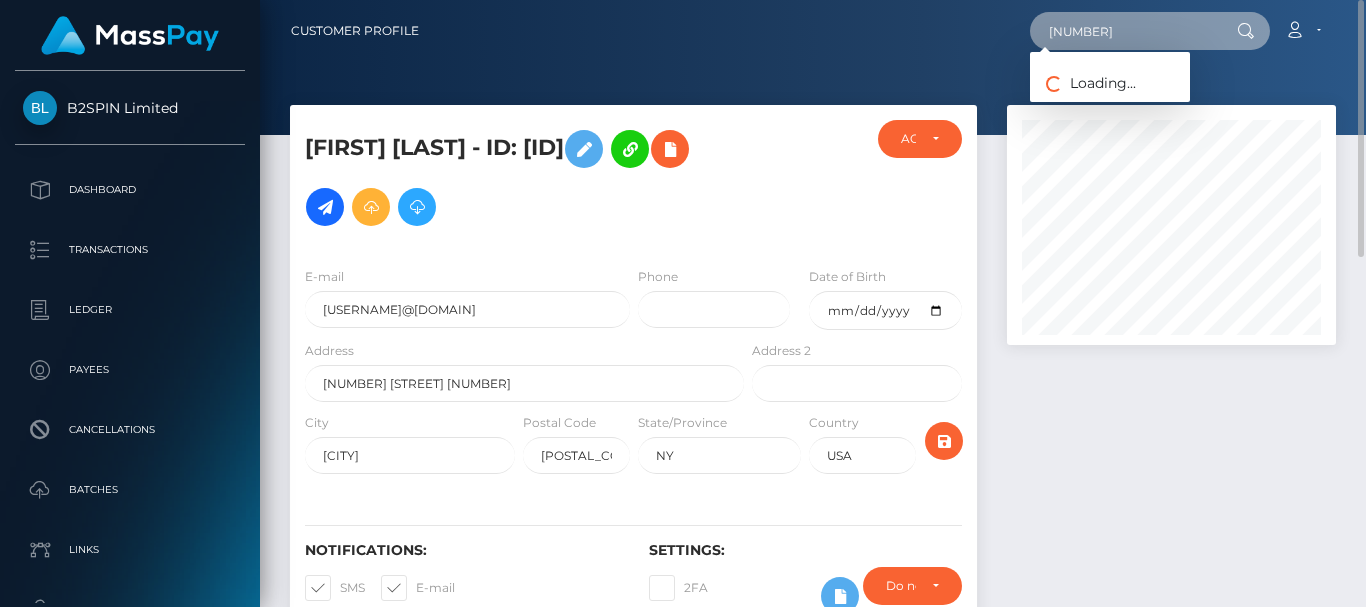 type on "478987" 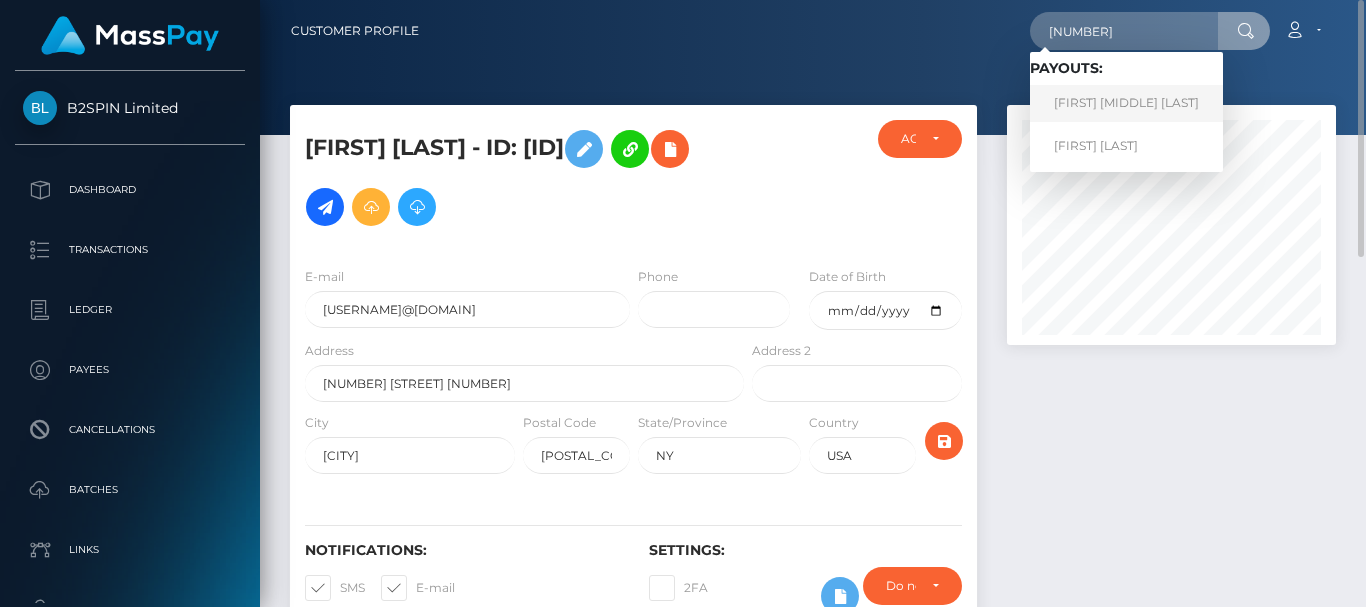 click on "Jonathon Charles  Waites" at bounding box center (1126, 103) 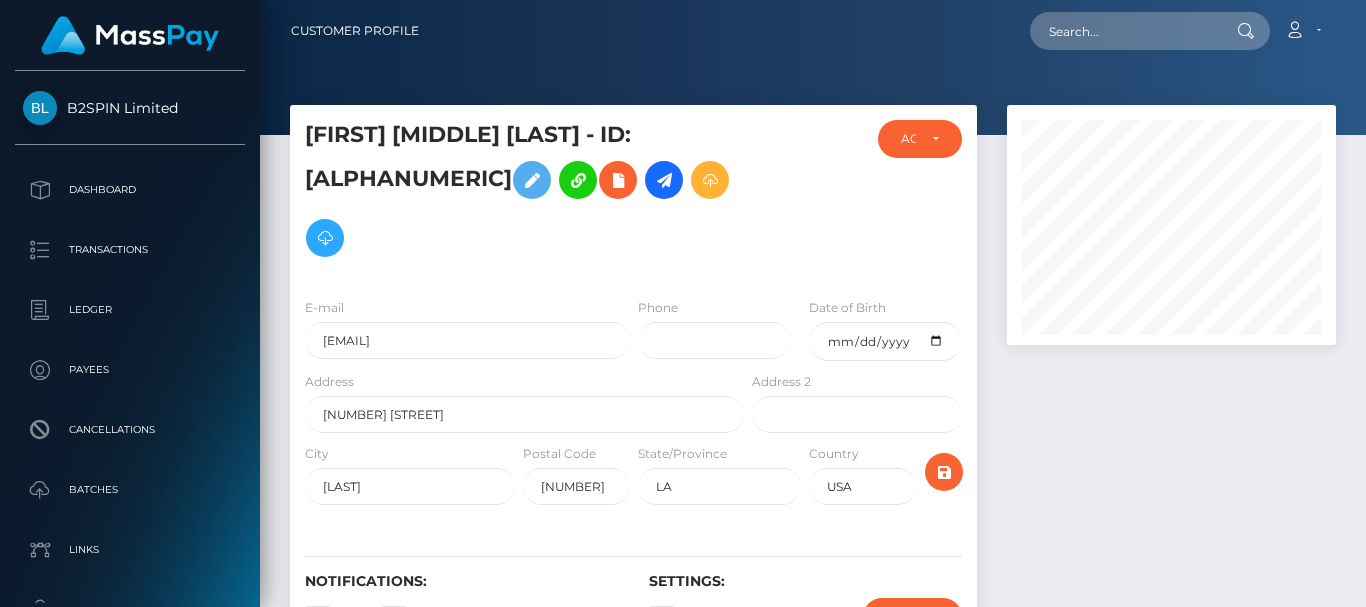 scroll, scrollTop: 0, scrollLeft: 0, axis: both 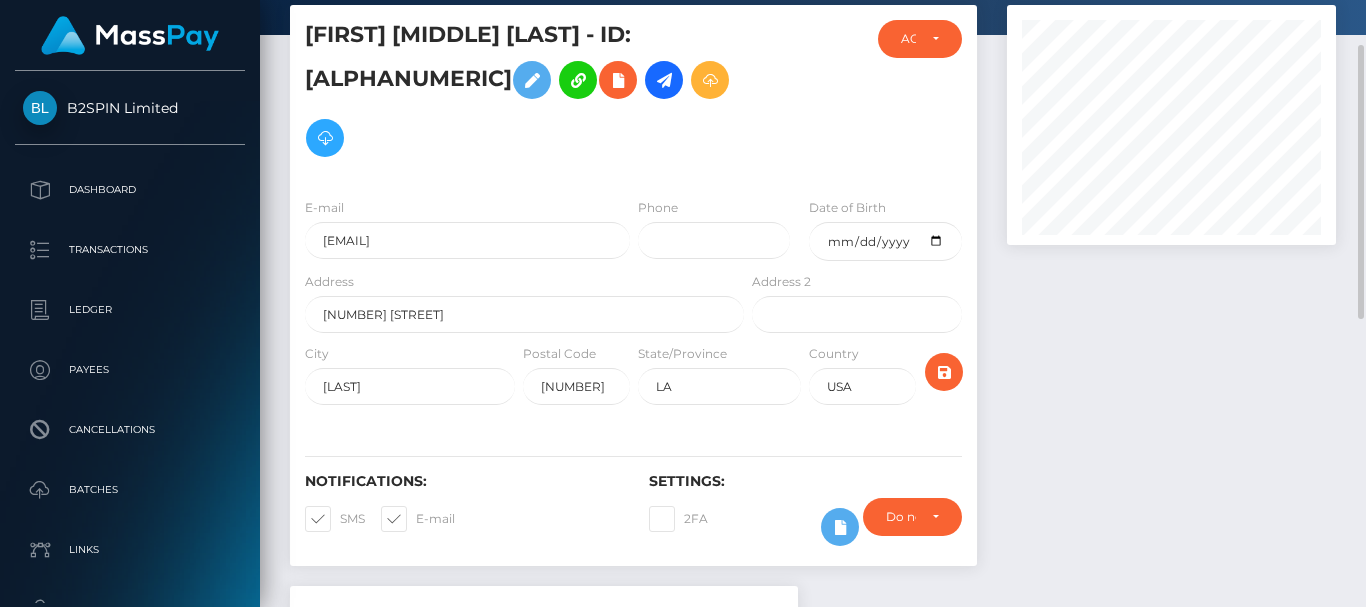 drag, startPoint x: 421, startPoint y: 79, endPoint x: 543, endPoint y: 93, distance: 122.80065 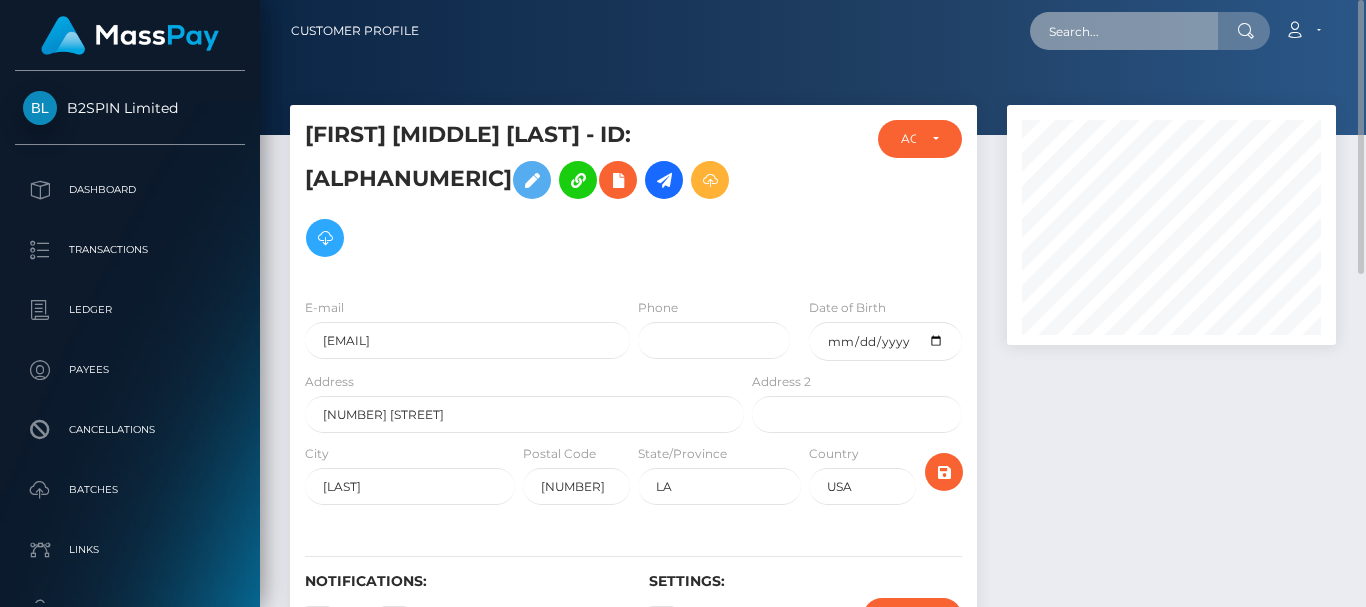 click at bounding box center [1124, 31] 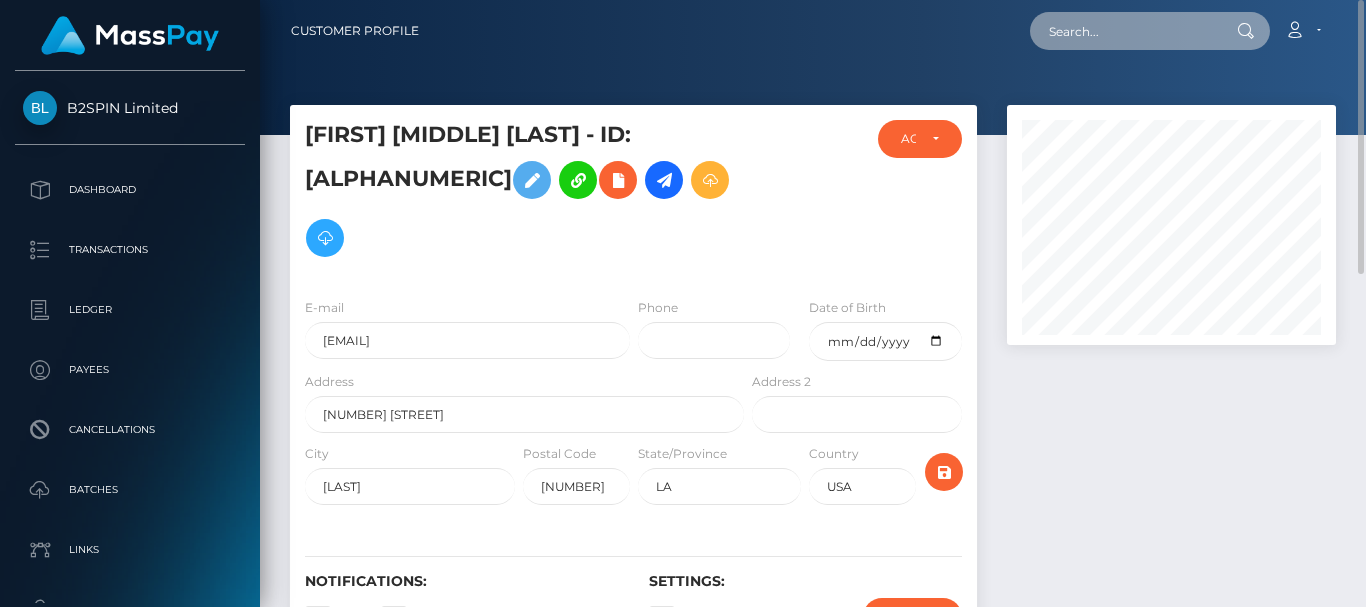 paste on "[NUMBER]" 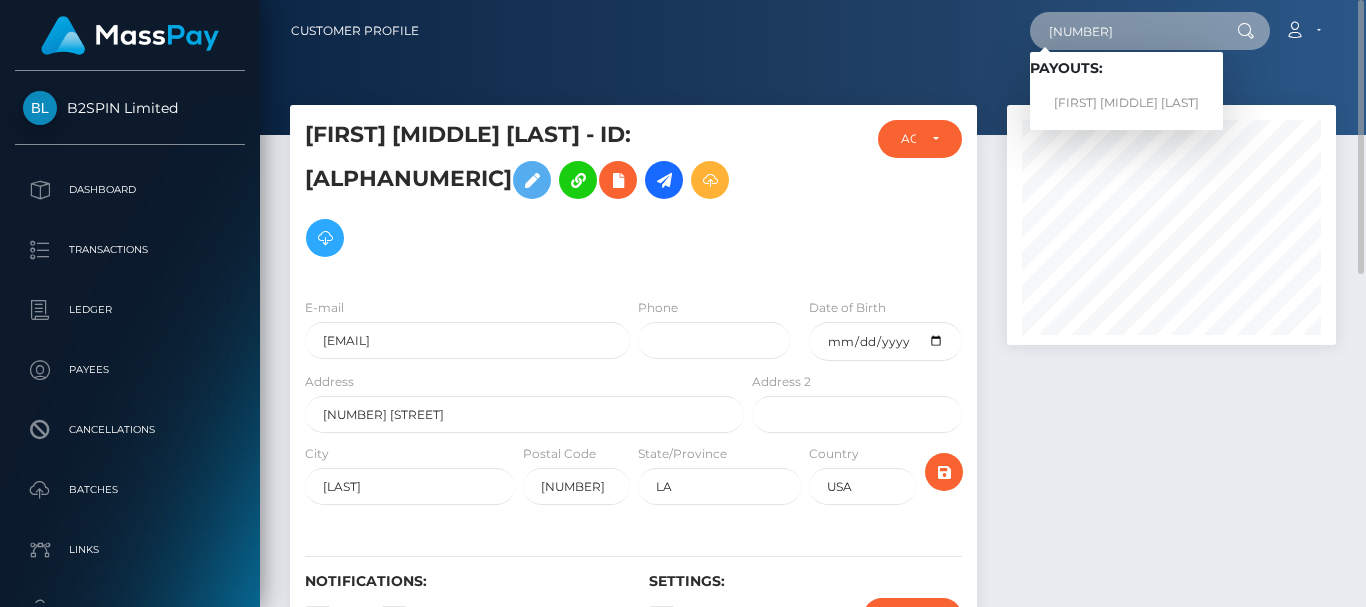 type on "[NUMBER]" 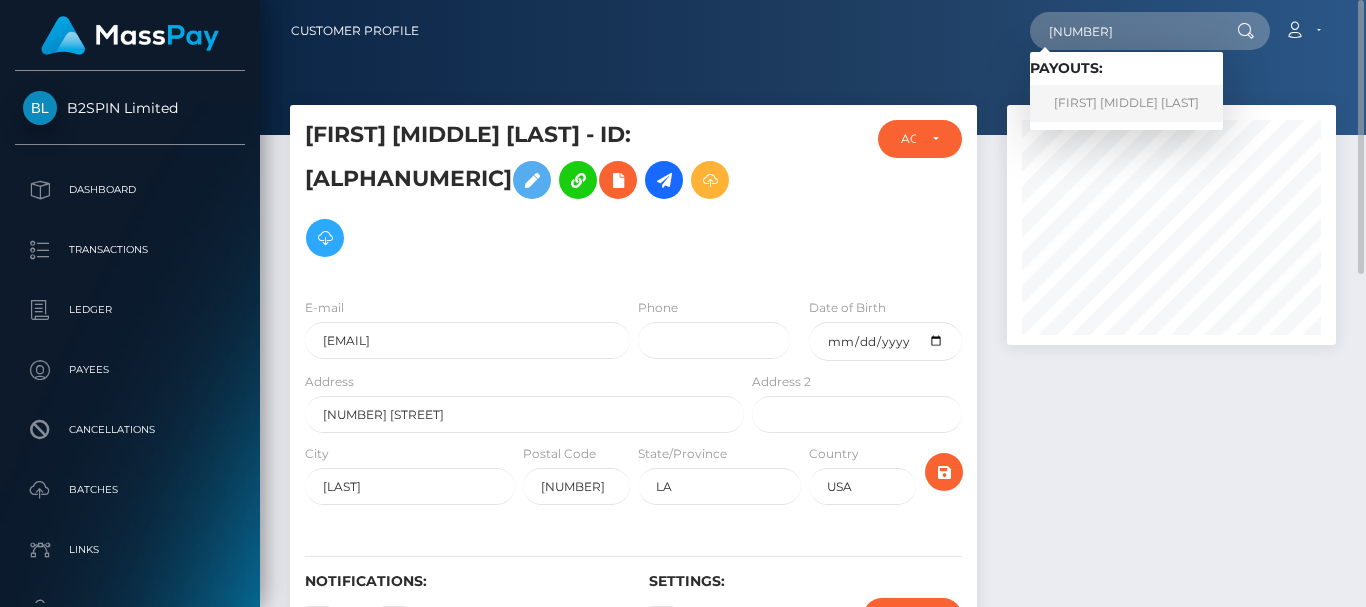 click on "[FIRST] [MIDDLE] [LAST]" at bounding box center (1126, 103) 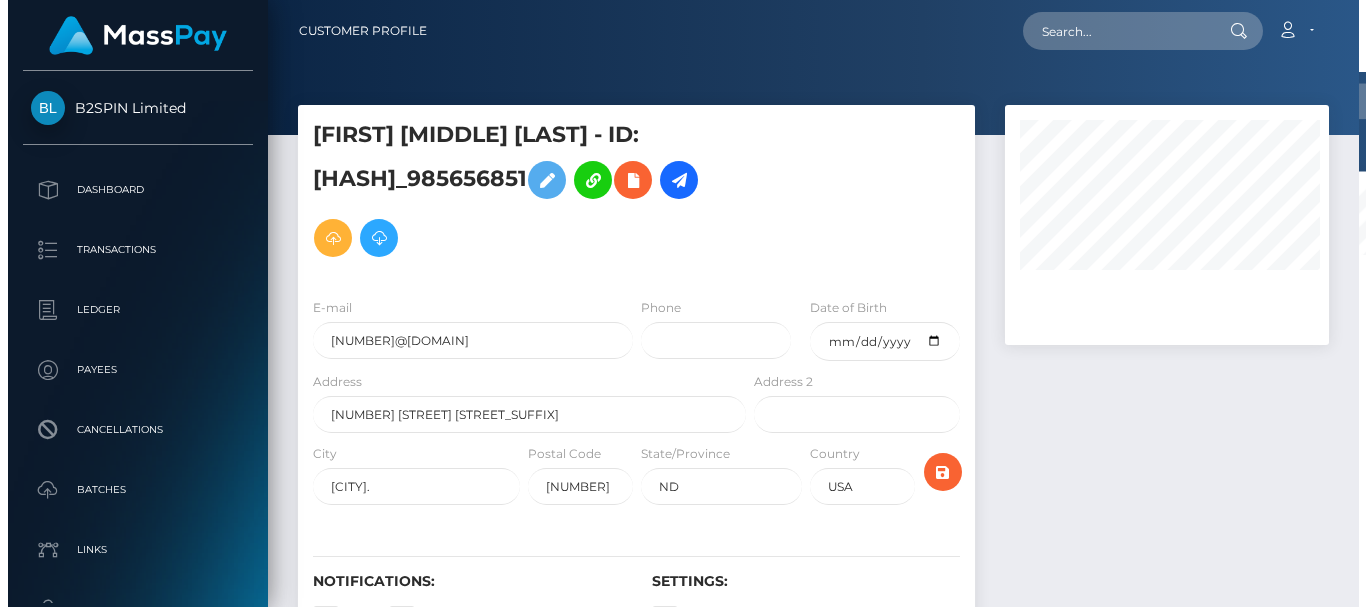 scroll, scrollTop: 0, scrollLeft: 0, axis: both 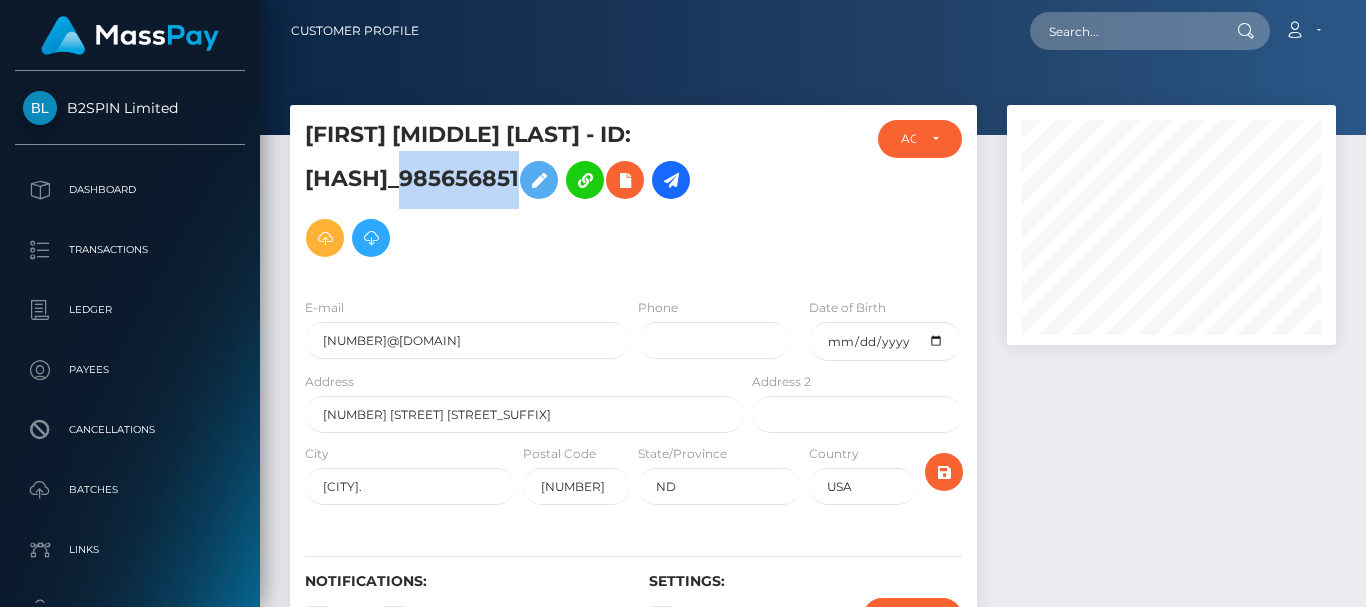 drag, startPoint x: 417, startPoint y: 175, endPoint x: 538, endPoint y: 182, distance: 121.20231 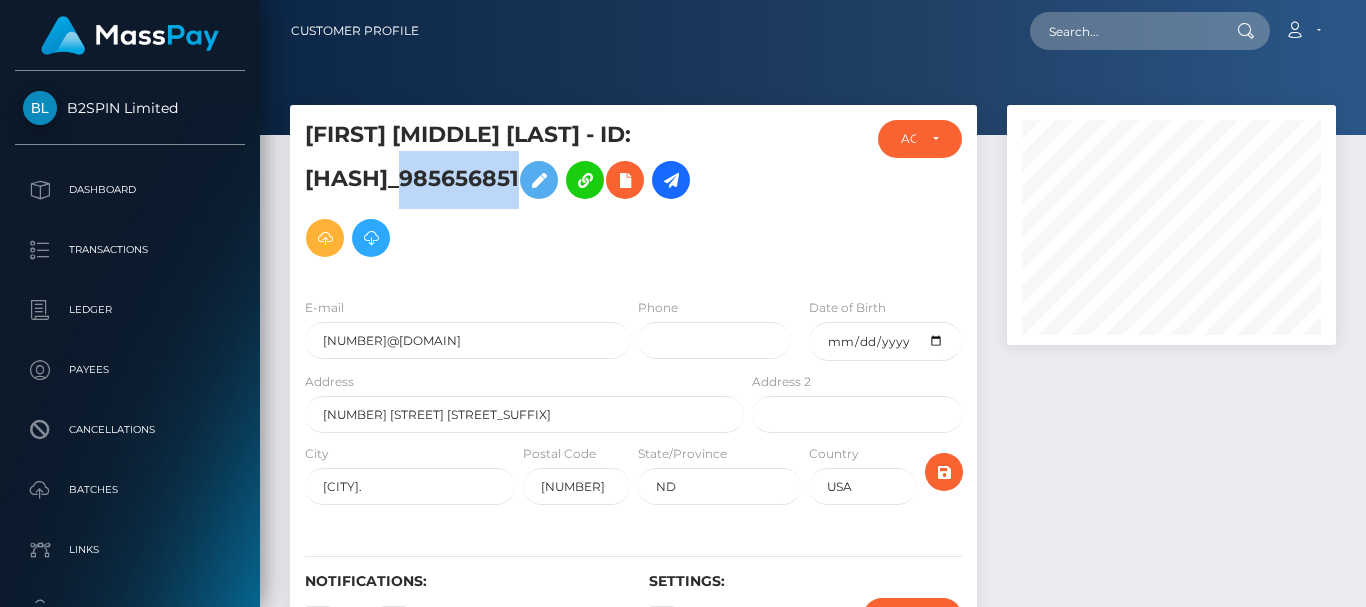 click on "[FIRST] [MIDDLE]  [LAST]
- ID: [HASH]_985656851" at bounding box center [519, 193] 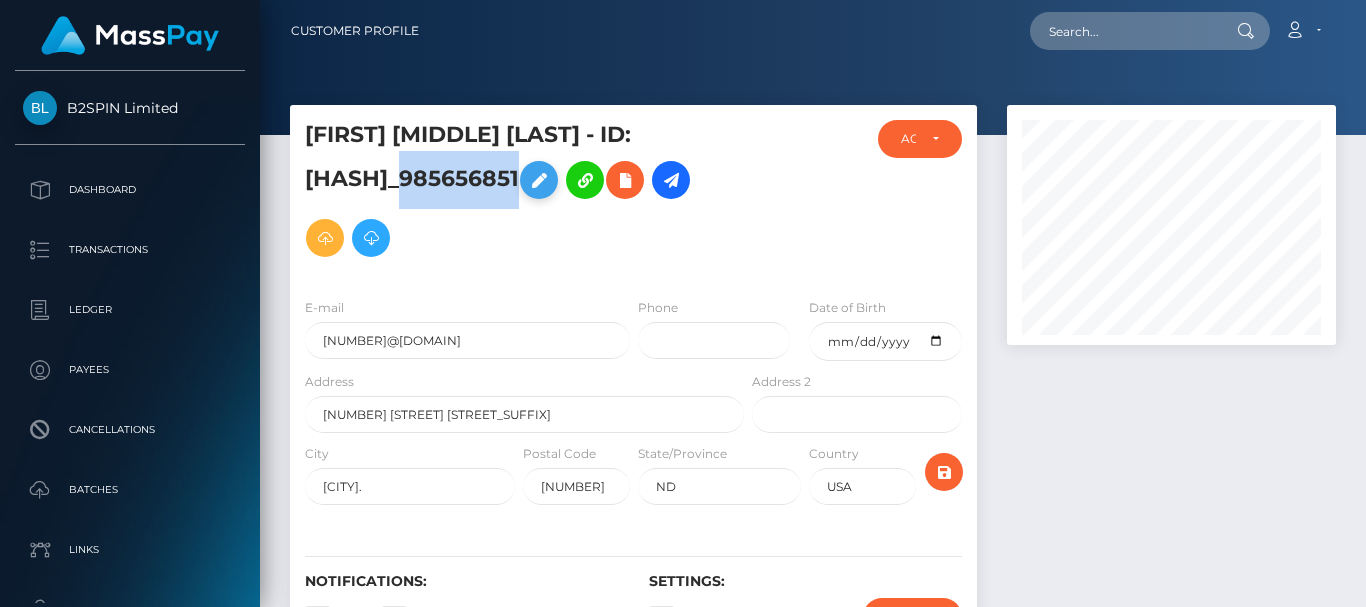 copy on "[NUMBER]" 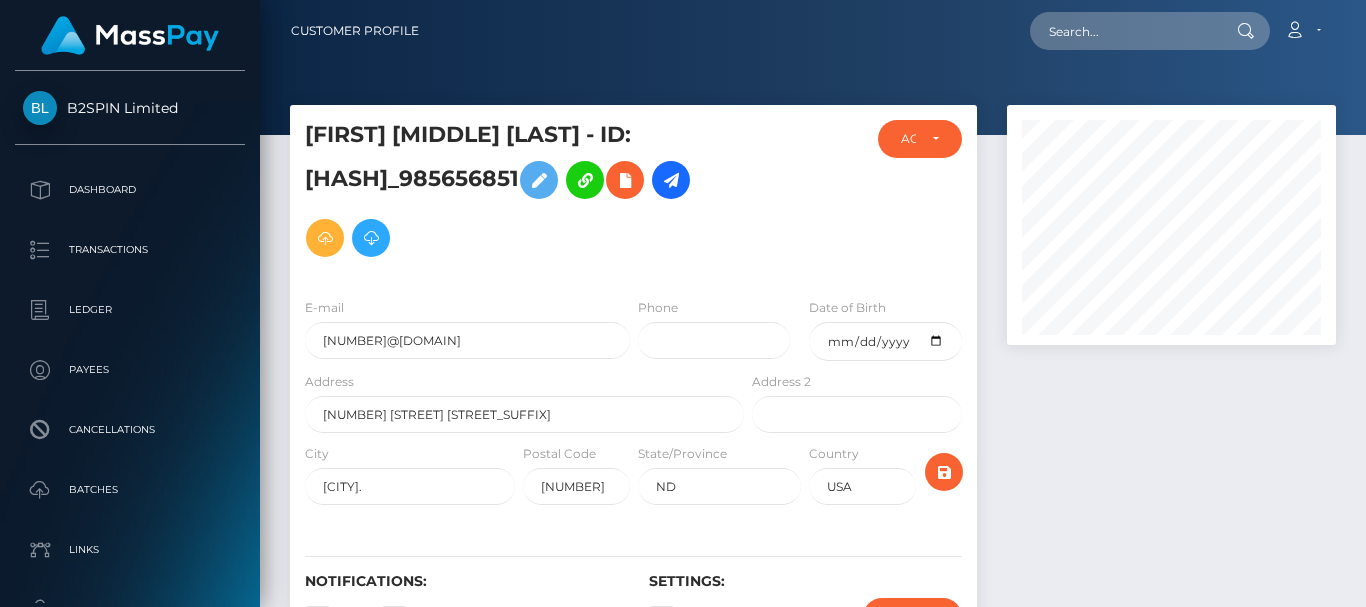 click at bounding box center (1171, 395) 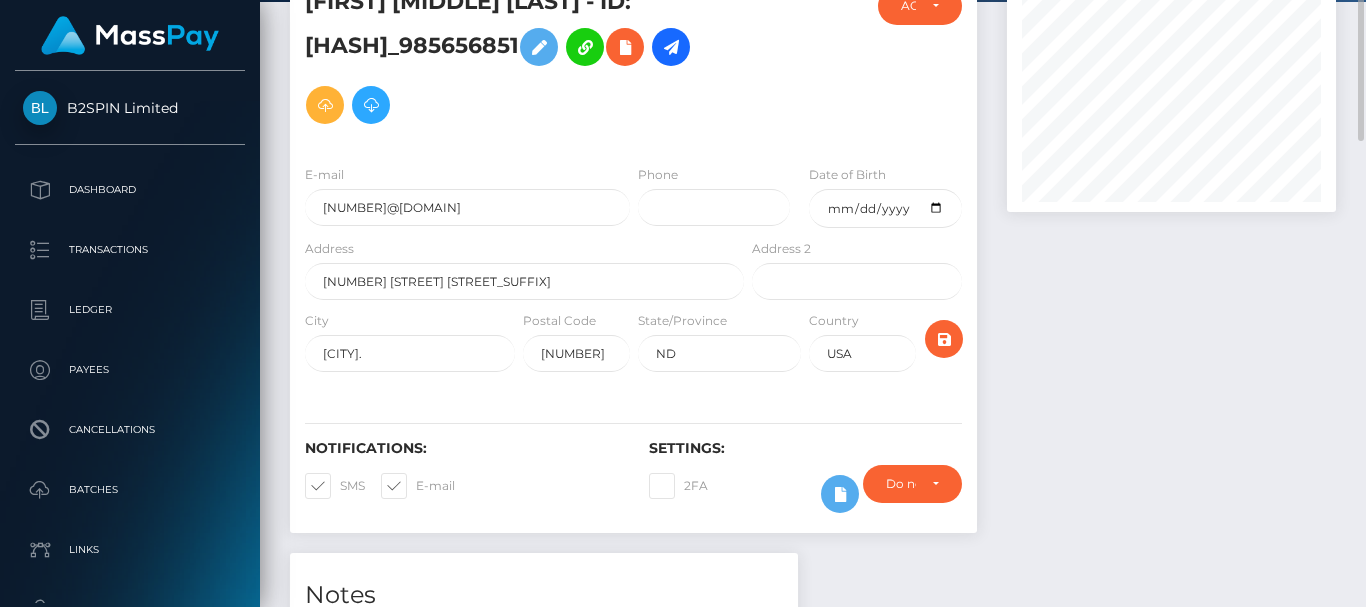 scroll, scrollTop: 0, scrollLeft: 0, axis: both 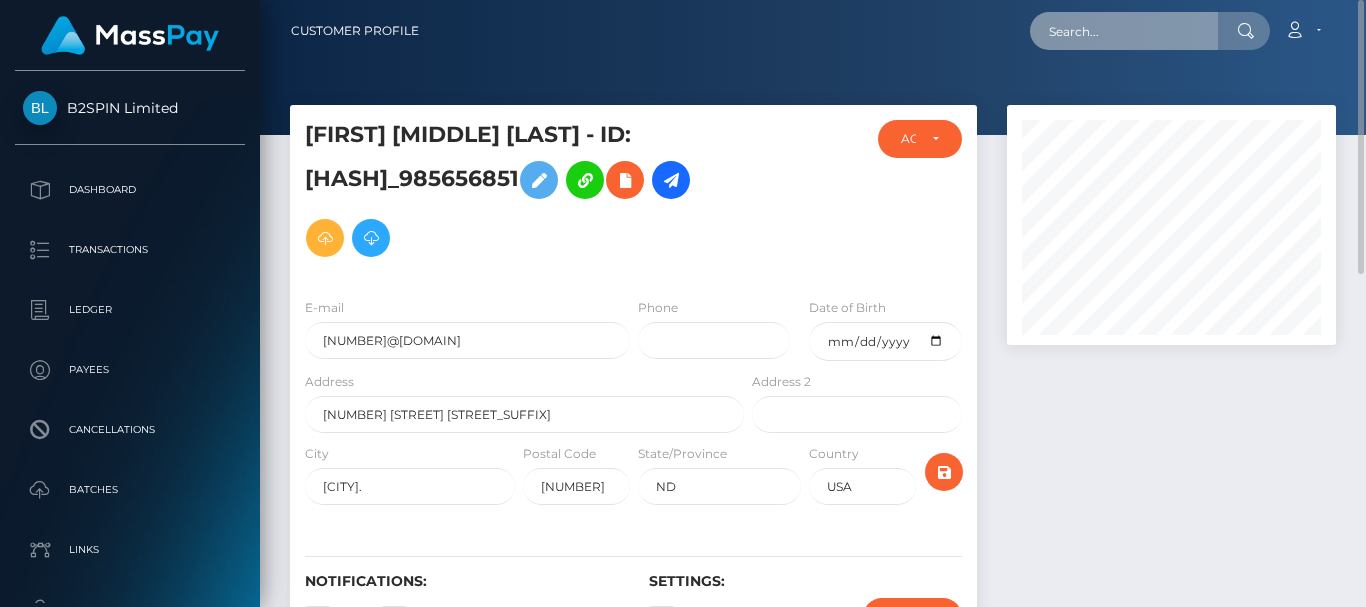 click at bounding box center [1124, 31] 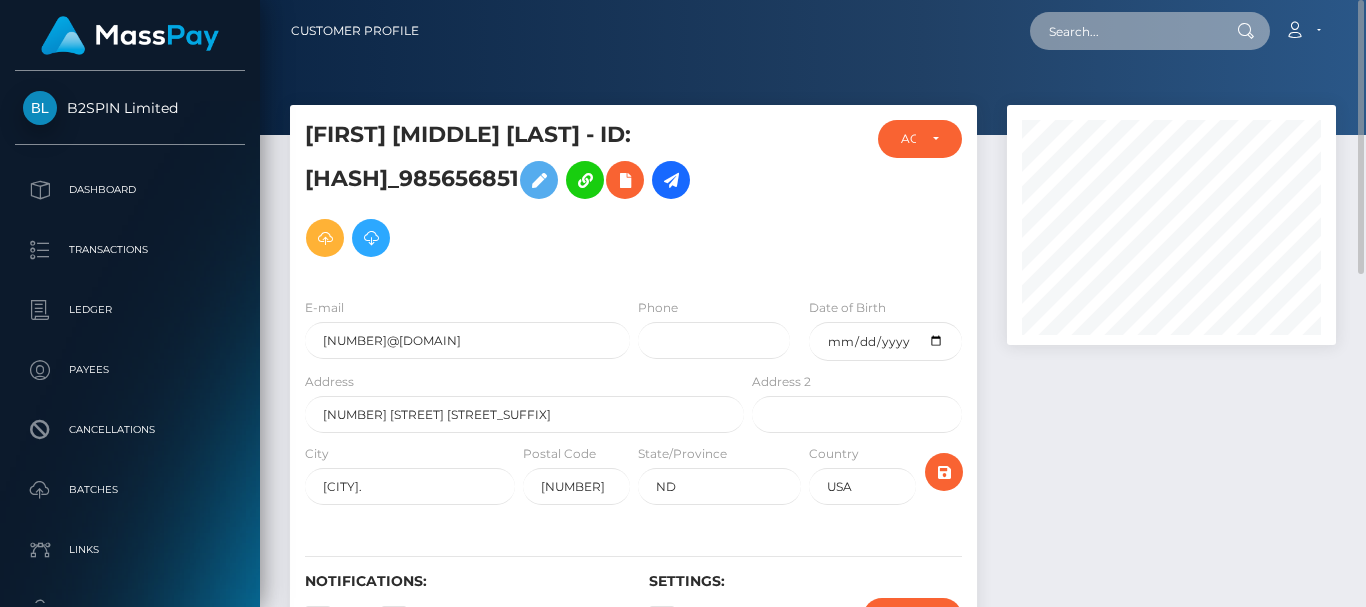 paste on "[NUMBER]" 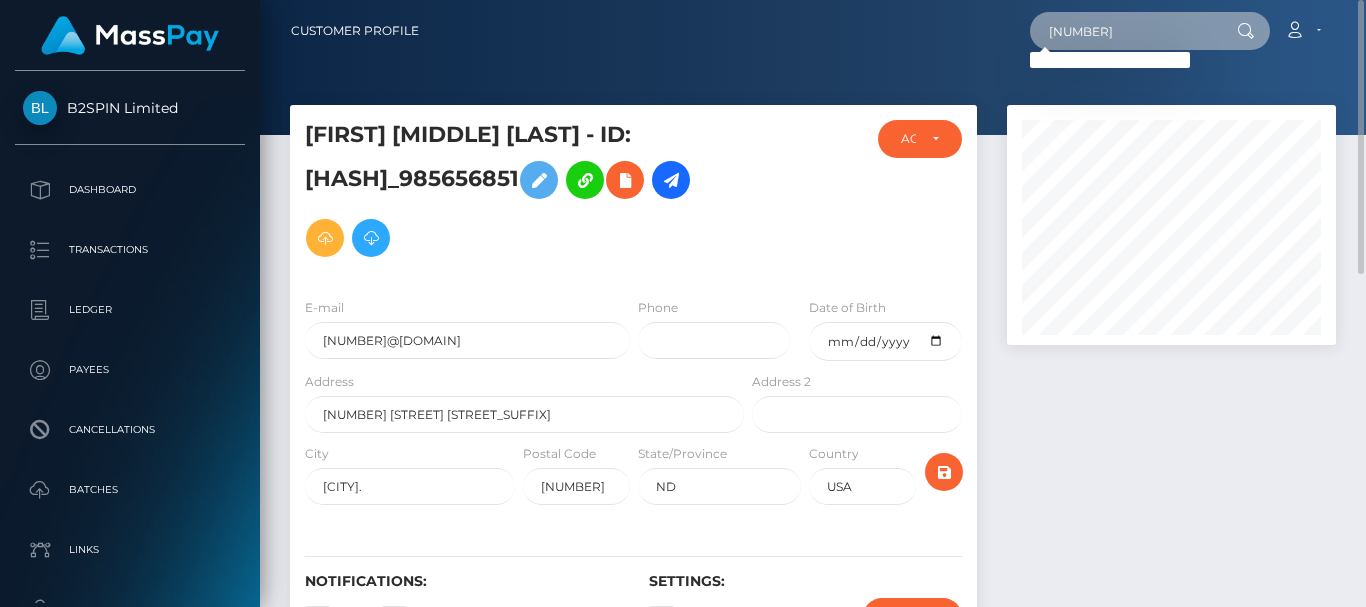 drag, startPoint x: 1065, startPoint y: 27, endPoint x: 1001, endPoint y: 25, distance: 64.03124 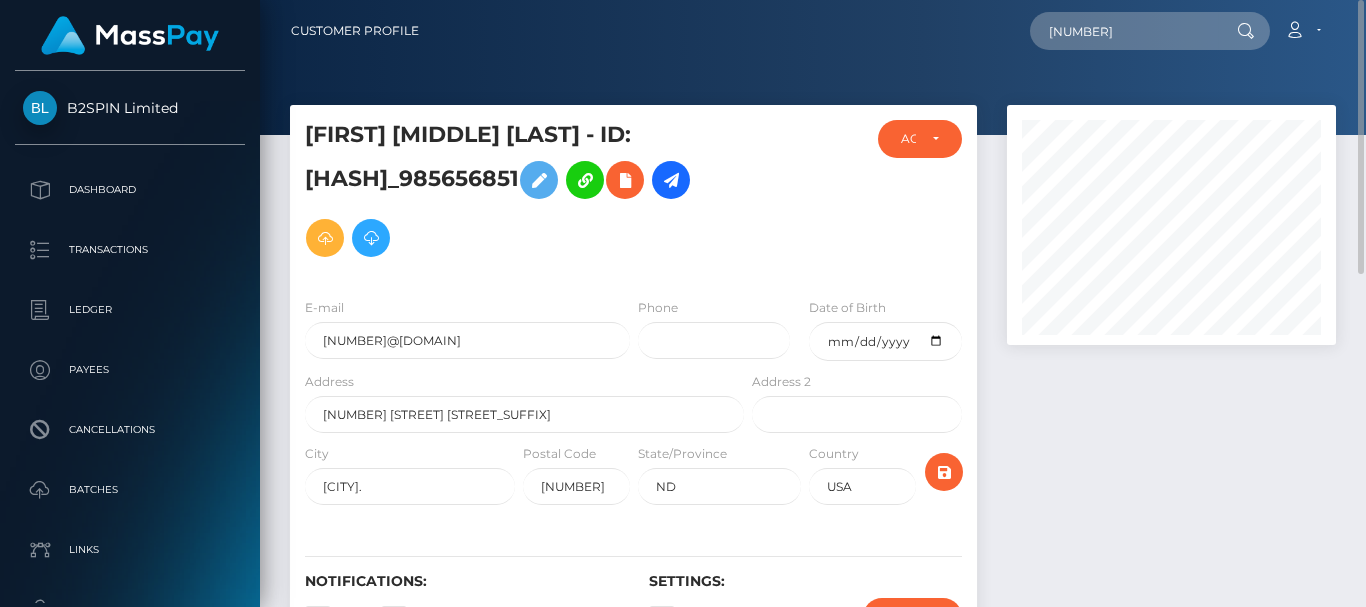 click at bounding box center (1171, 395) 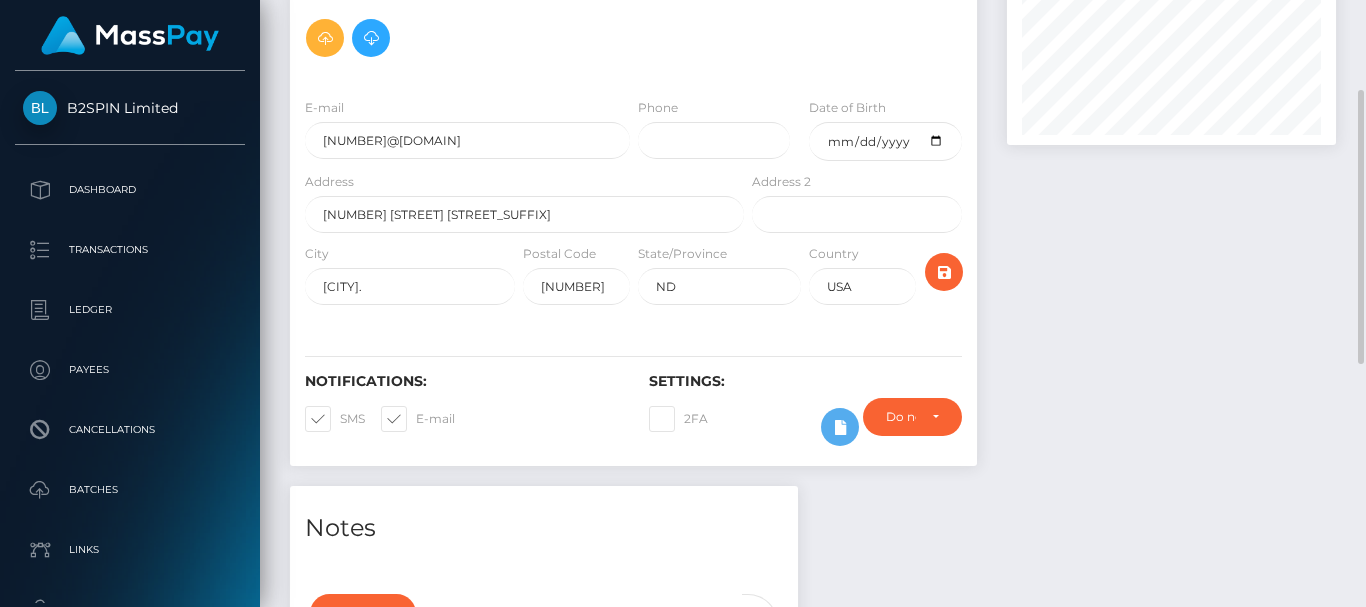scroll, scrollTop: 0, scrollLeft: 0, axis: both 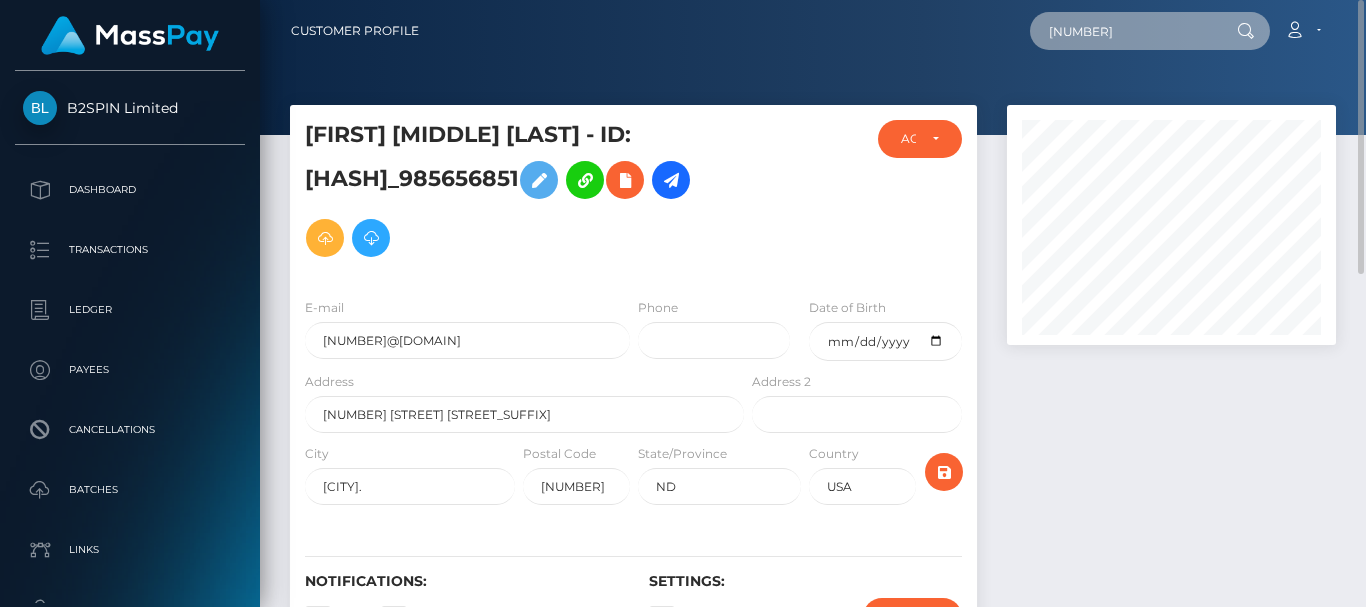 click on "[NUMBER]" at bounding box center (1124, 31) 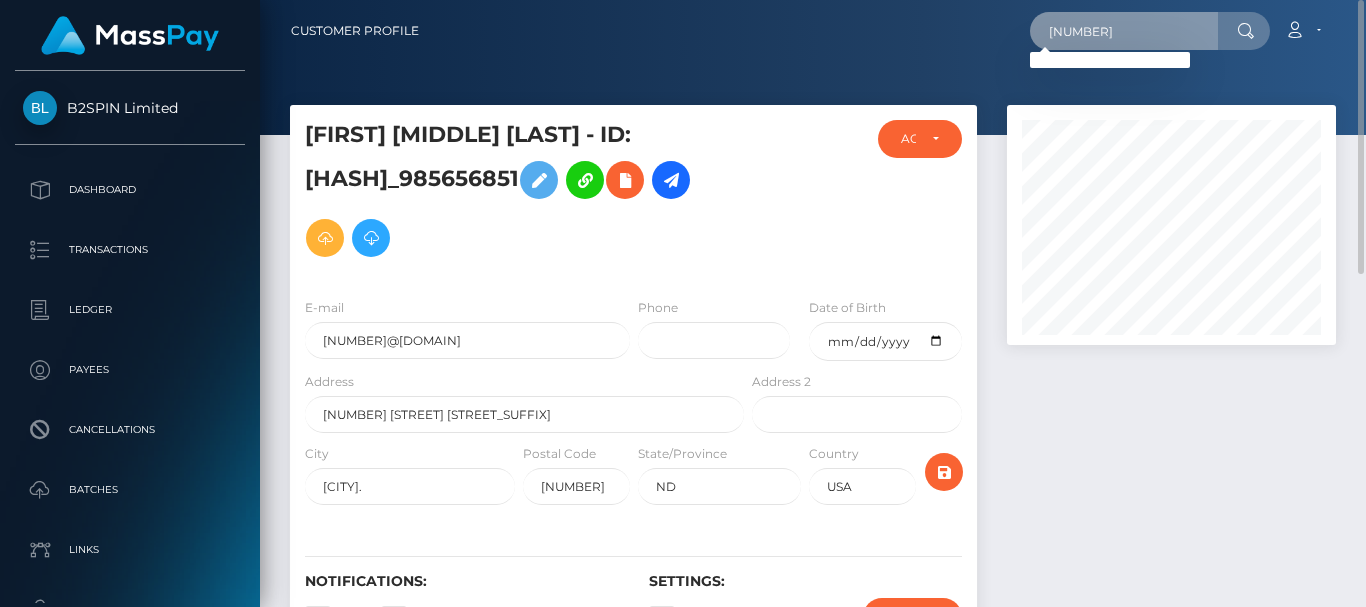 click on "[NUMBER]" at bounding box center (1124, 31) 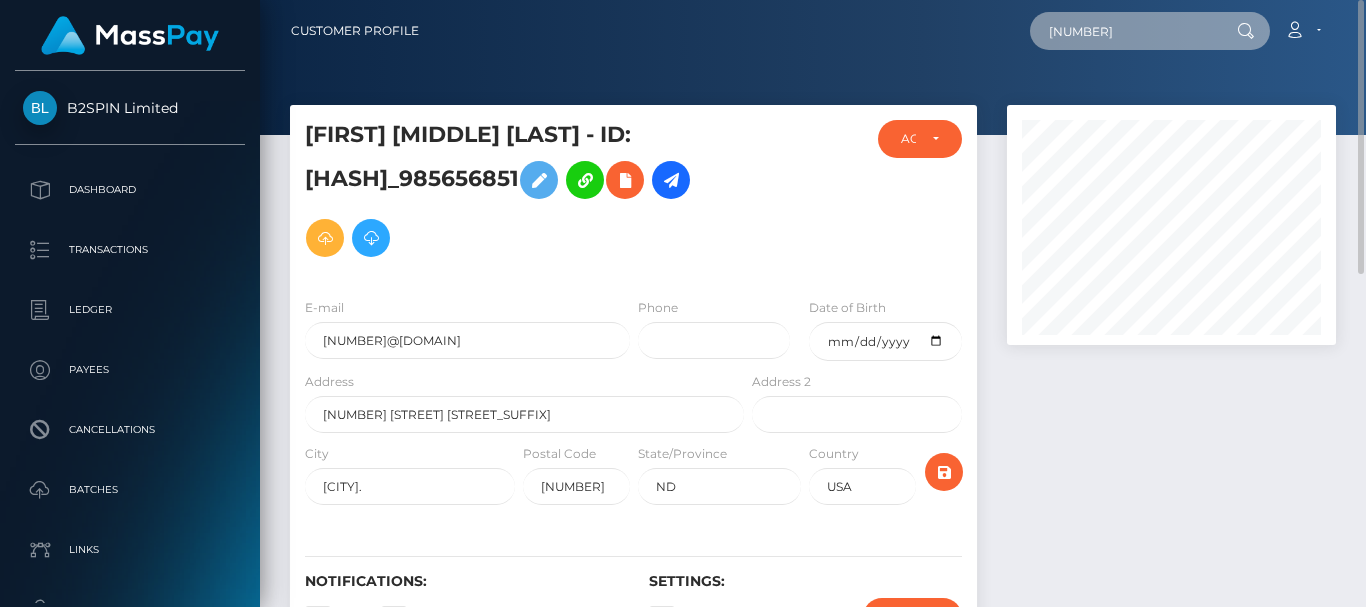 click on "[NUMBER]" at bounding box center (1124, 31) 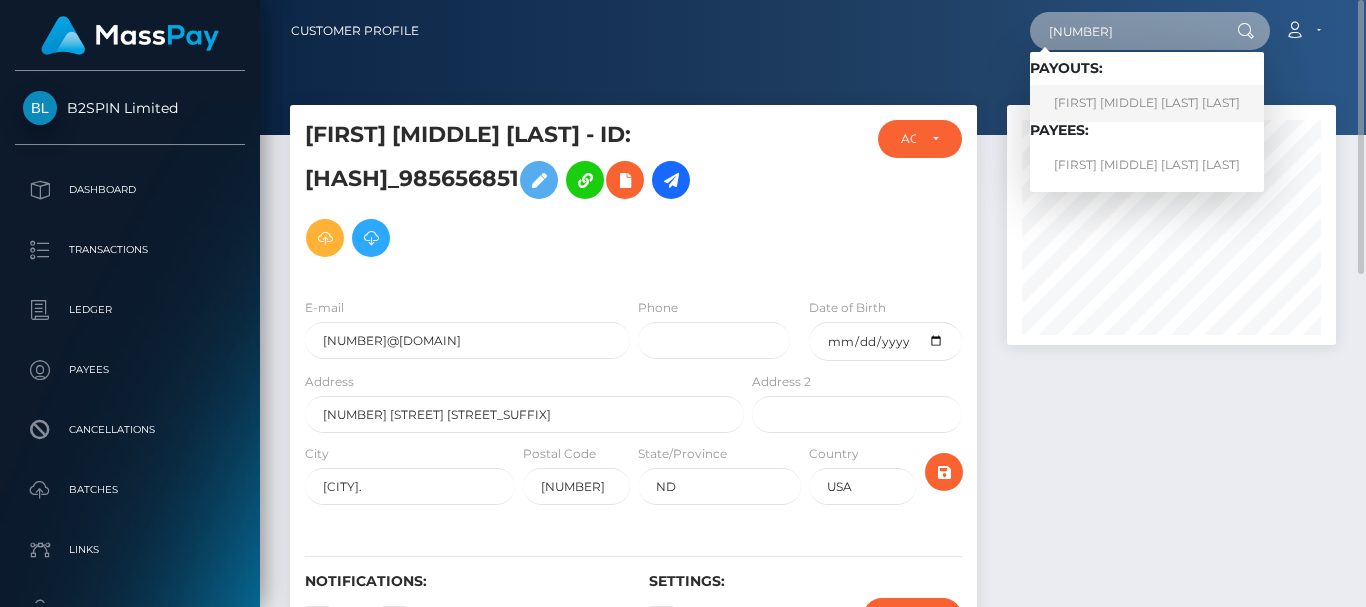 type on "748374030" 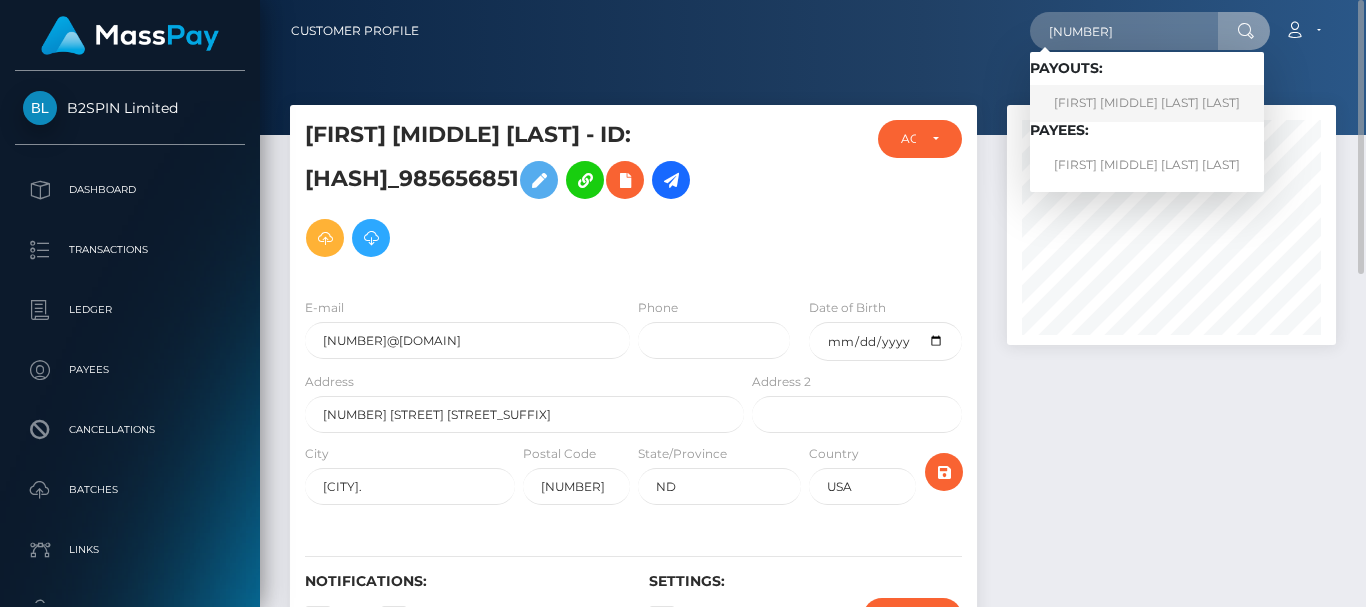 click on "LUCILLE ANGELI DELA CRUZ  VARGAS" at bounding box center [1147, 103] 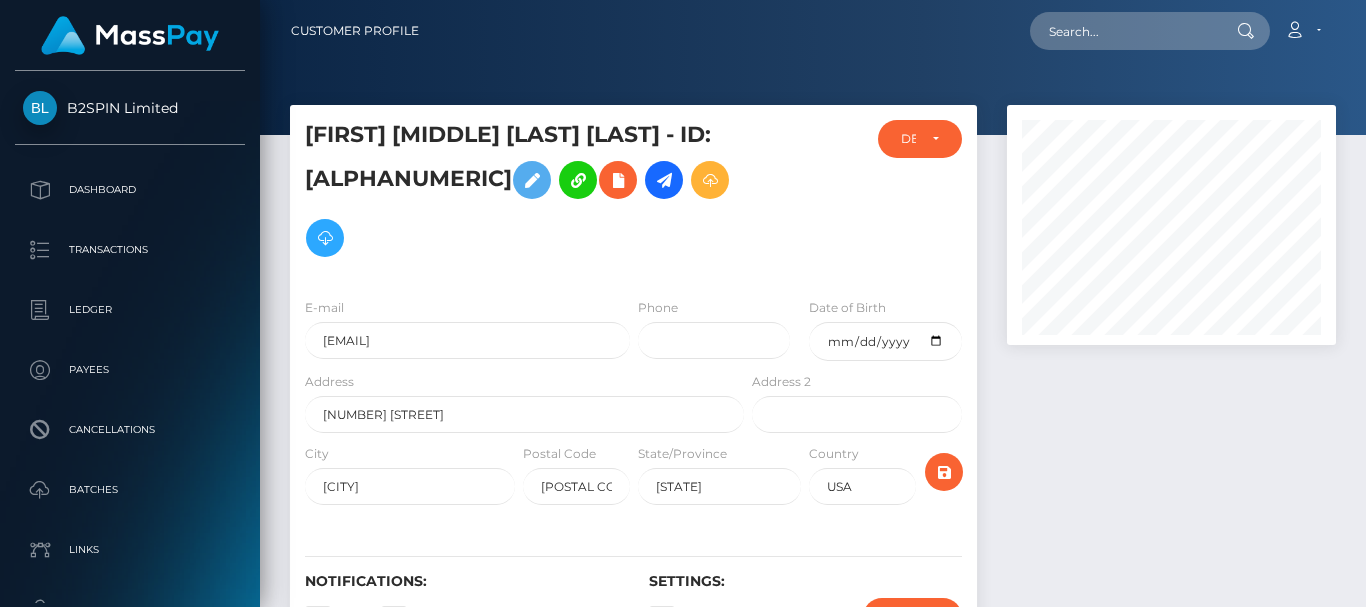 scroll, scrollTop: 0, scrollLeft: 0, axis: both 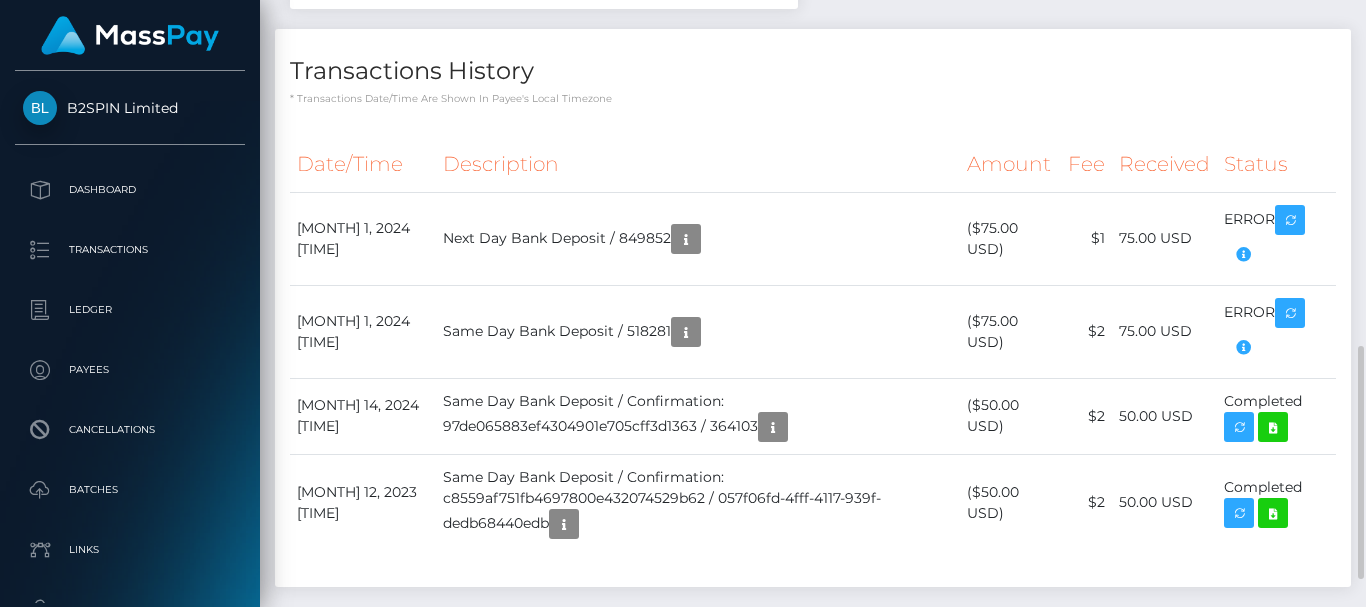 drag, startPoint x: 1070, startPoint y: 101, endPoint x: 1059, endPoint y: 93, distance: 13.601471 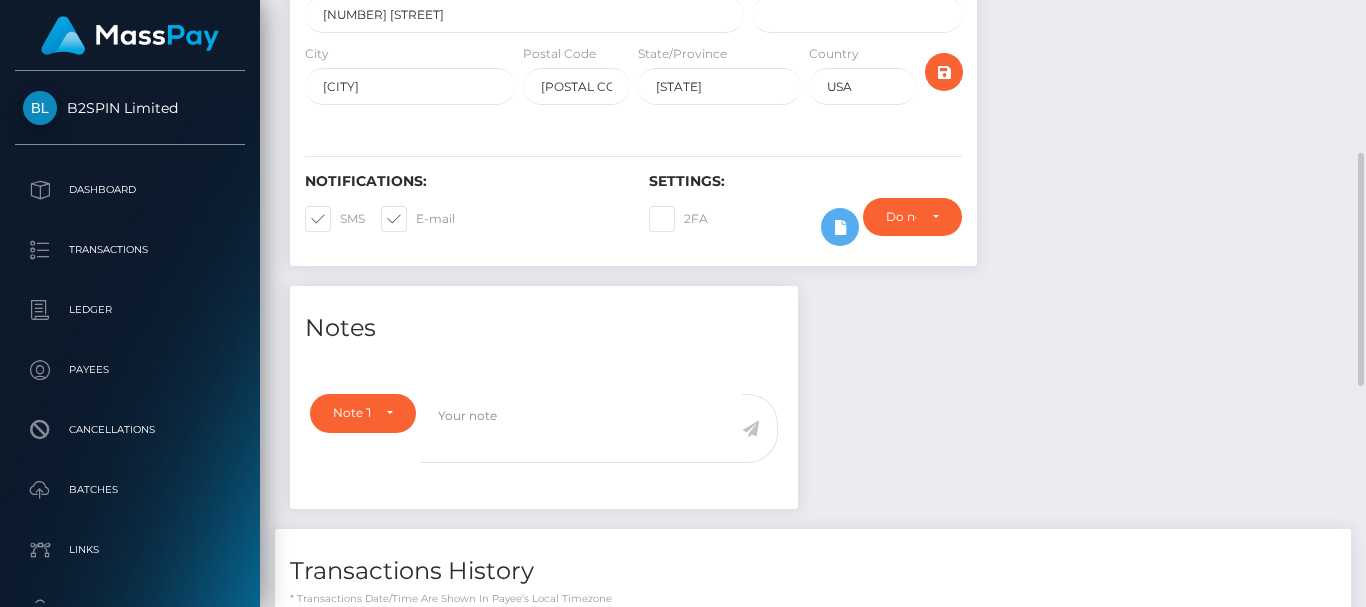 scroll, scrollTop: 0, scrollLeft: 0, axis: both 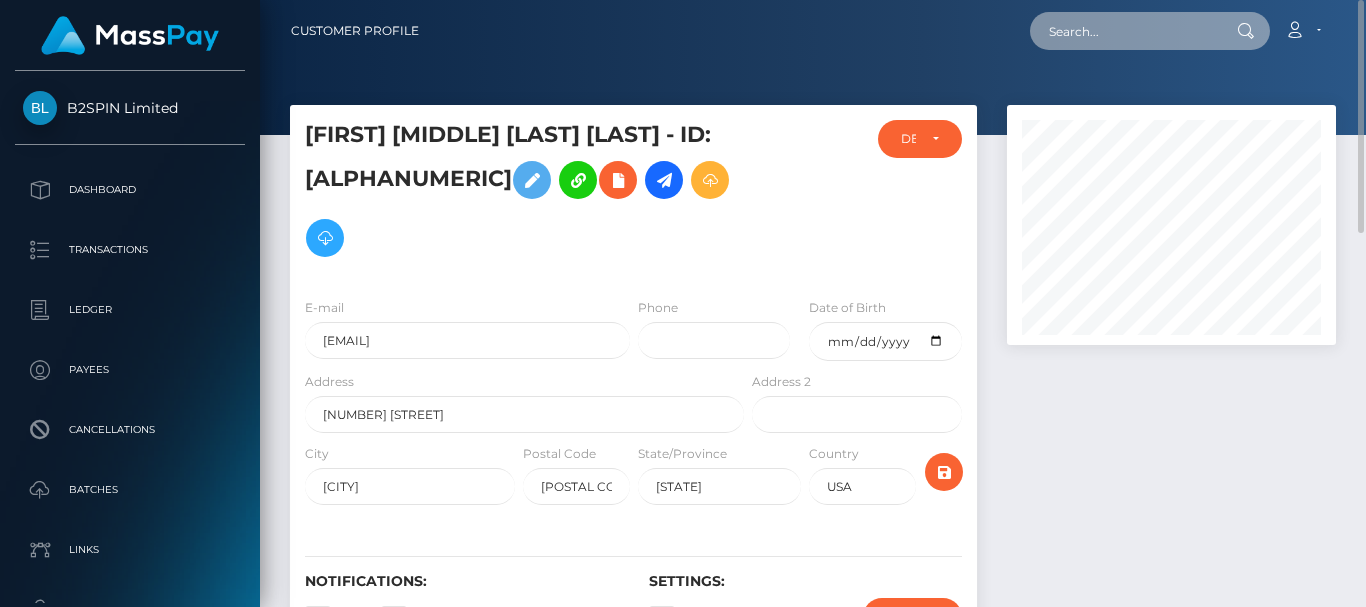 click at bounding box center (1124, 31) 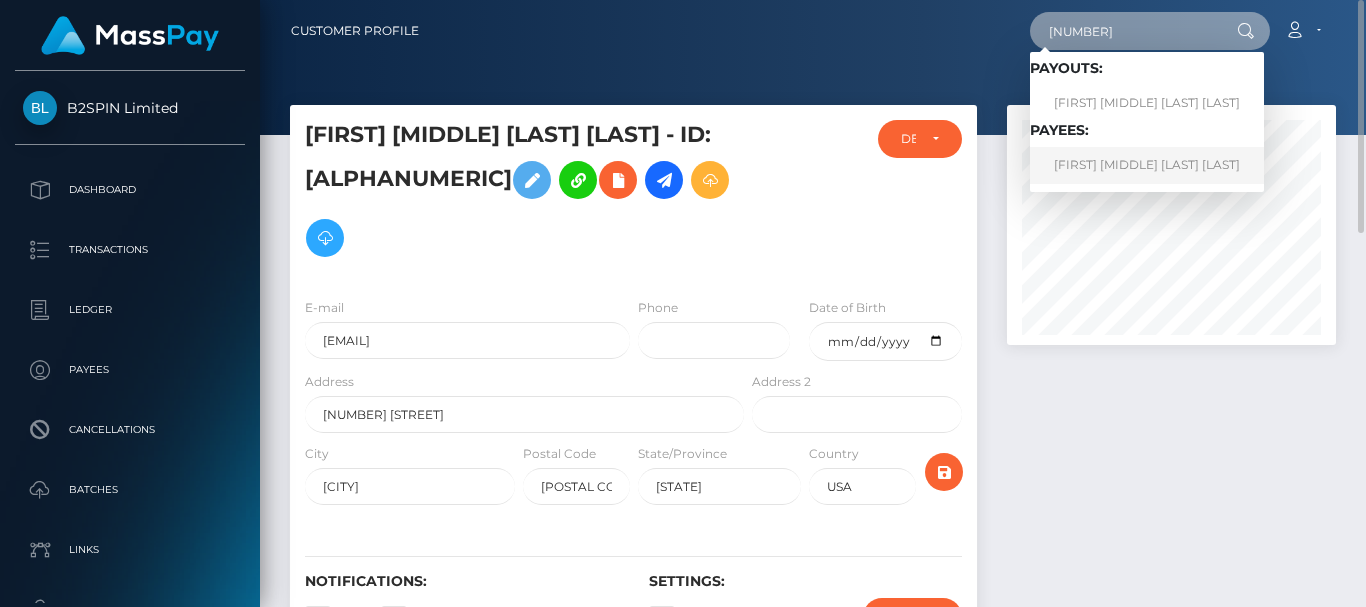 type on "[NUMBER]" 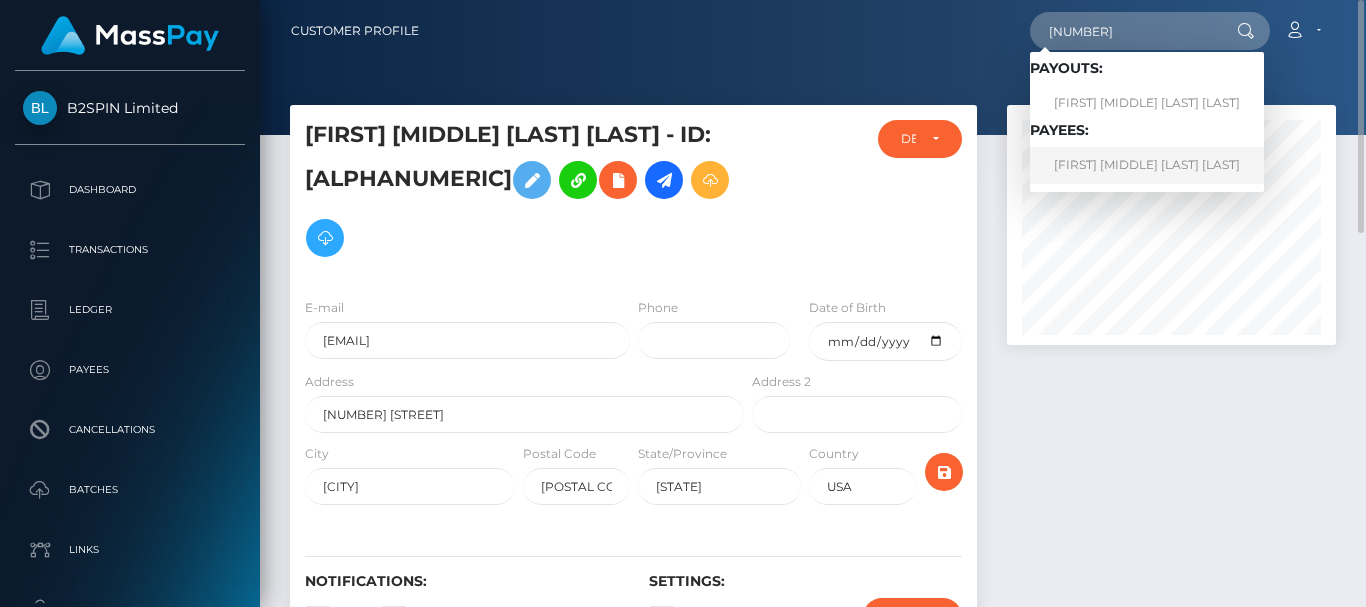 click on "[FIRST] [MIDDLE] [LAST]  [LAST]" at bounding box center [1147, 165] 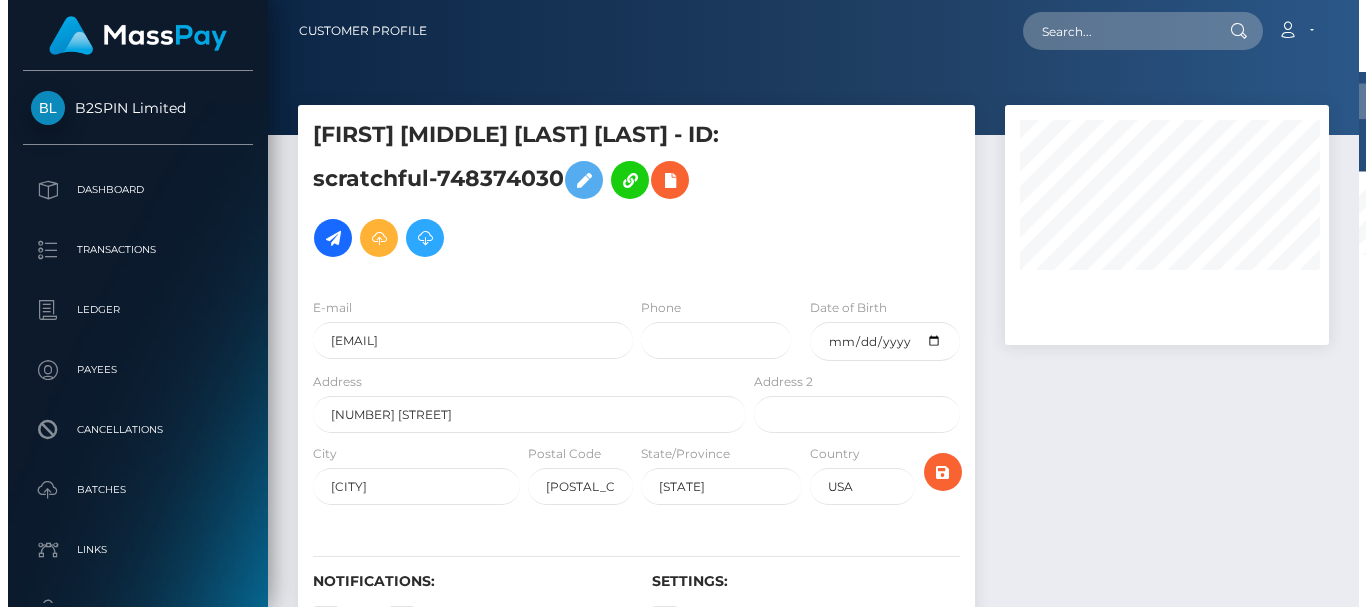 scroll, scrollTop: 0, scrollLeft: 0, axis: both 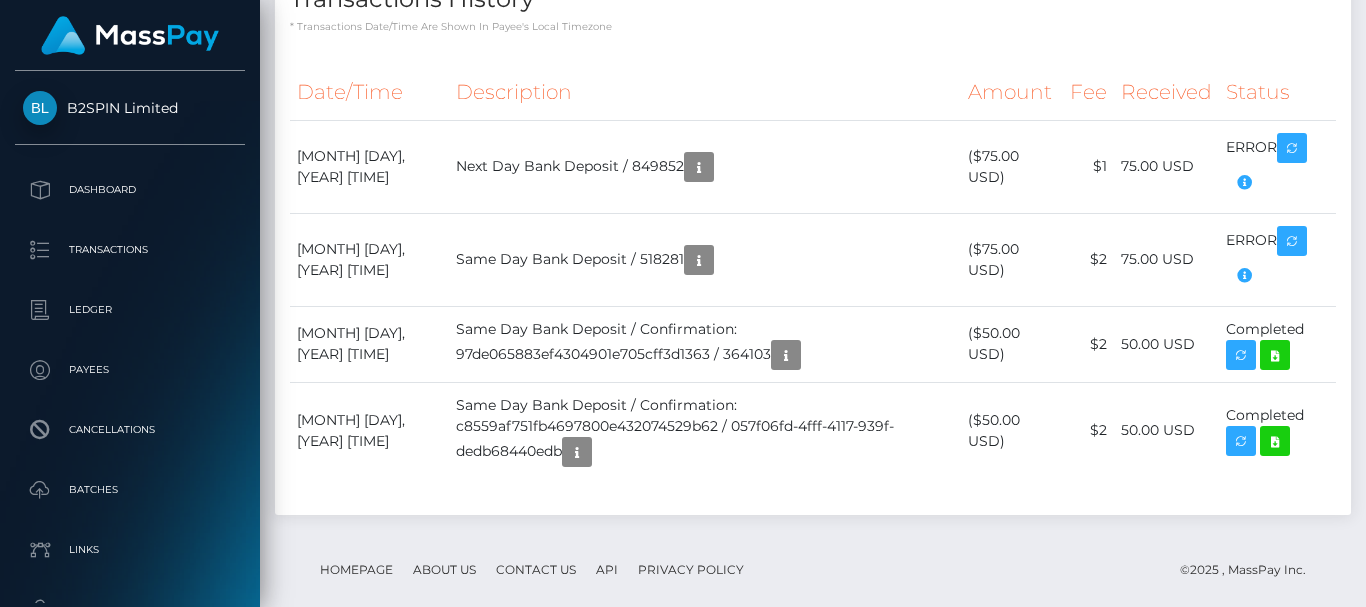 click at bounding box center (1358, -304) 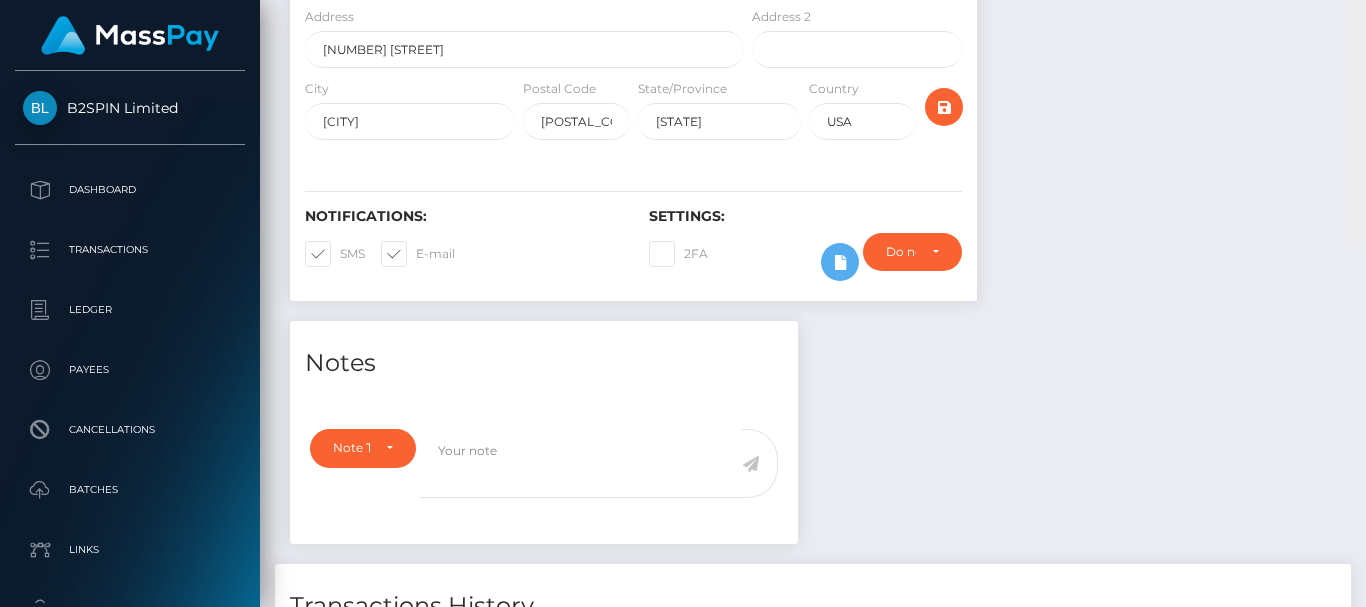 scroll, scrollTop: 0, scrollLeft: 0, axis: both 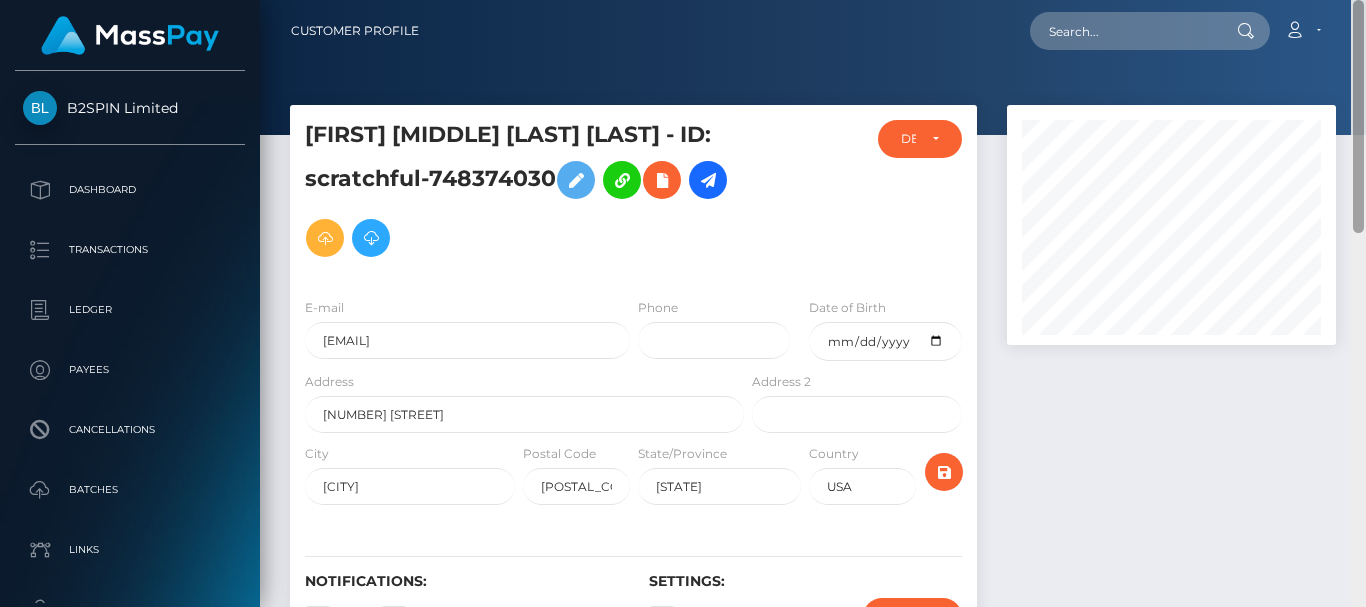 click at bounding box center [1358, 303] 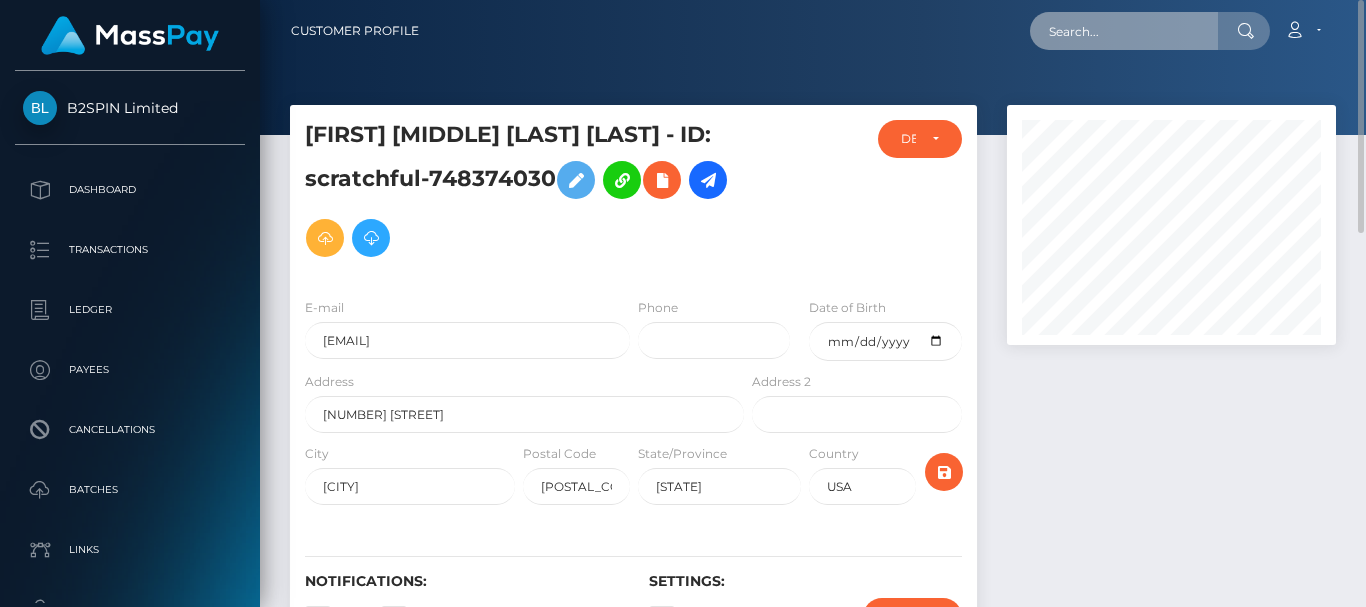 click at bounding box center [1124, 31] 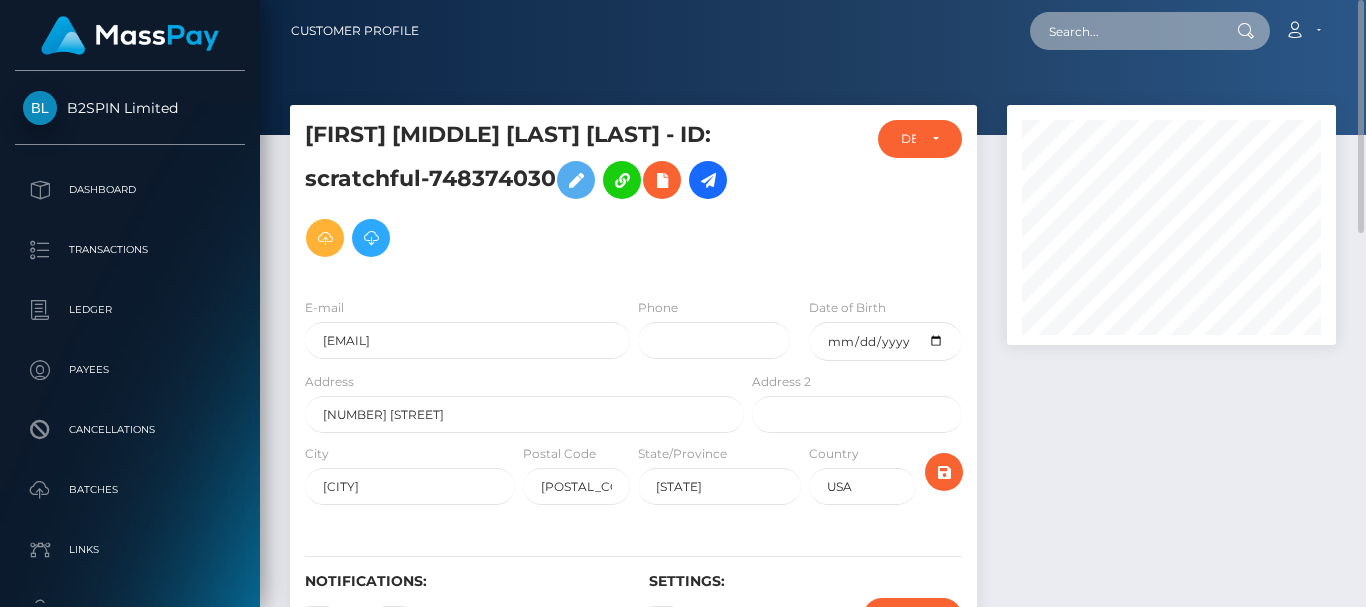 paste on "364183" 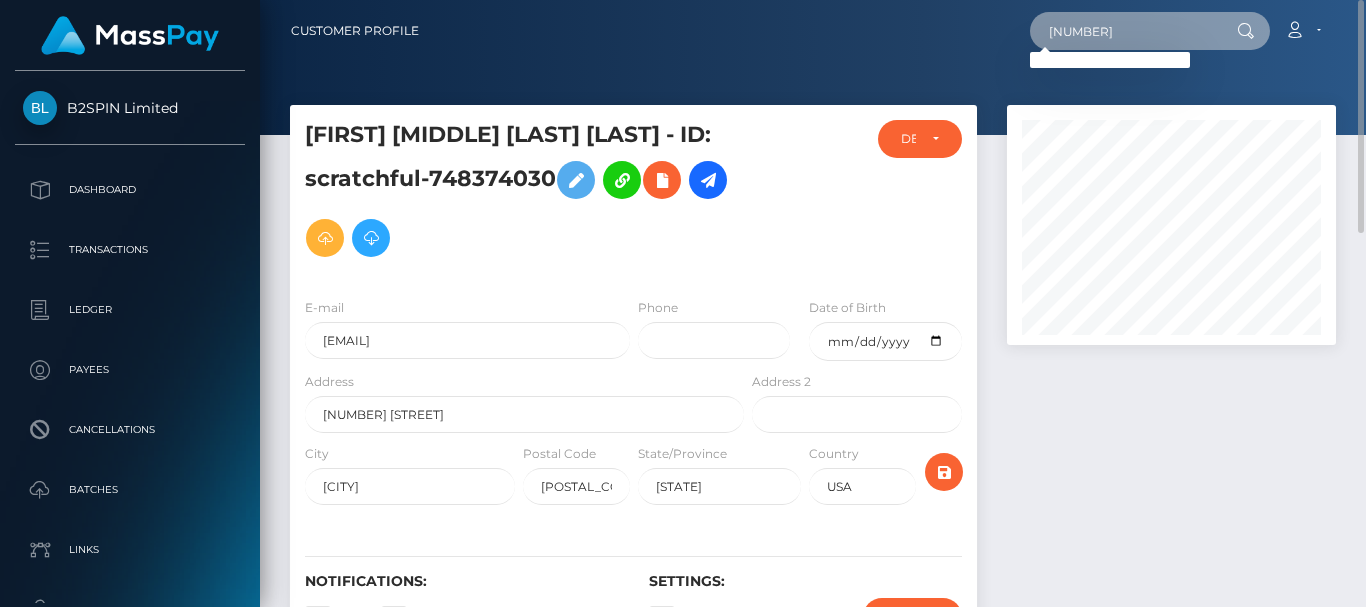 drag, startPoint x: 1116, startPoint y: 34, endPoint x: 952, endPoint y: 43, distance: 164.24677 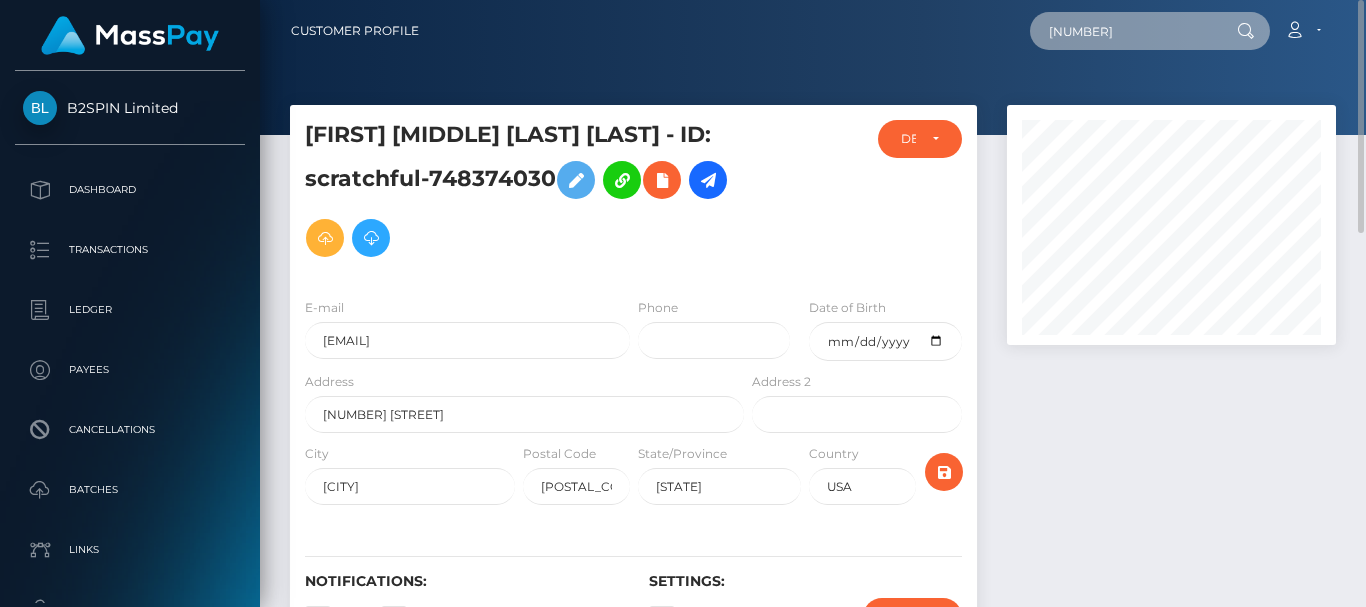 paste on "816505755" 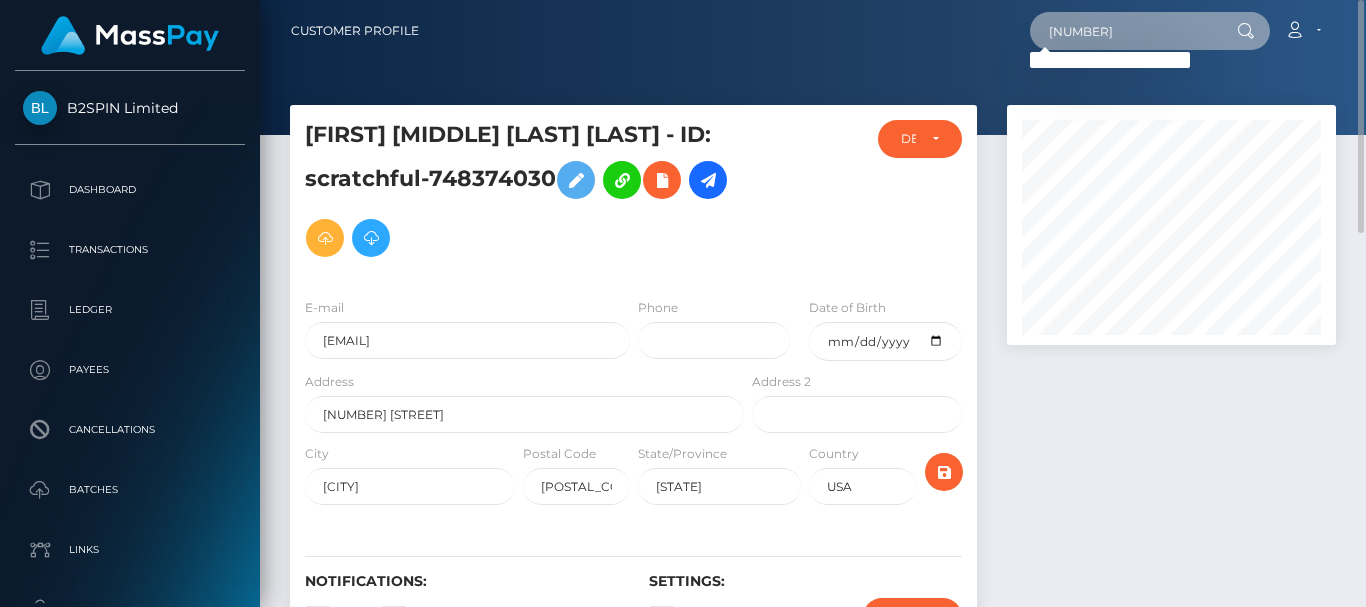 click on "816505755" at bounding box center [1124, 31] 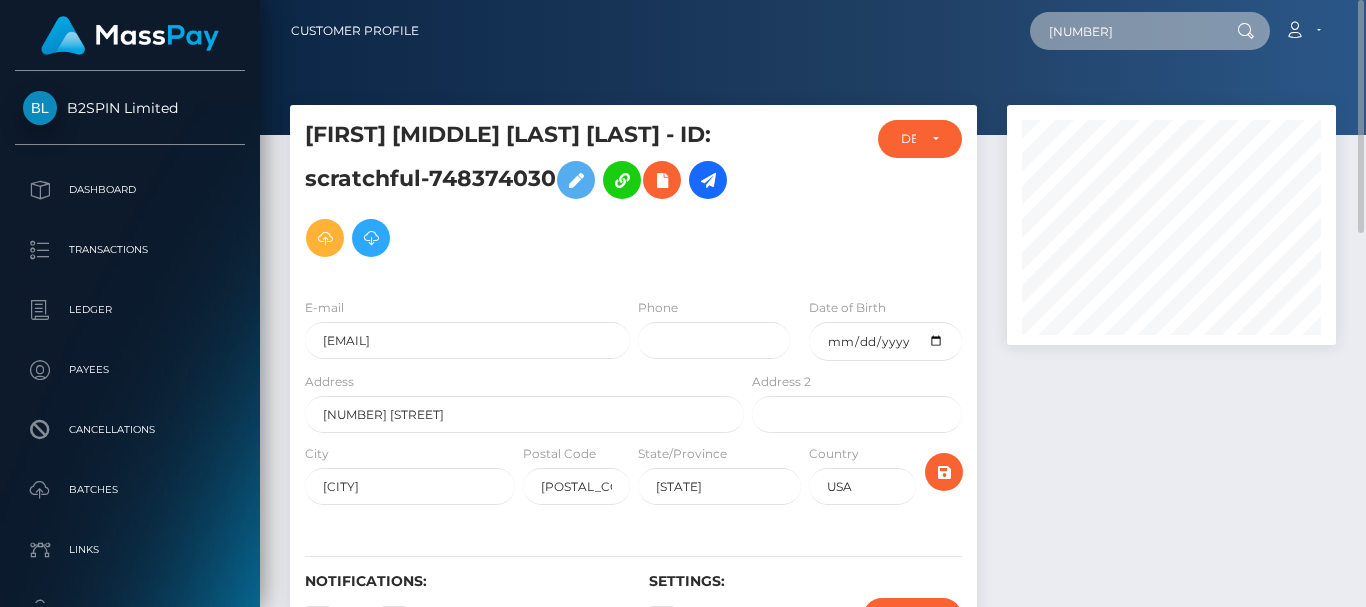click on "816505755" at bounding box center [1124, 31] 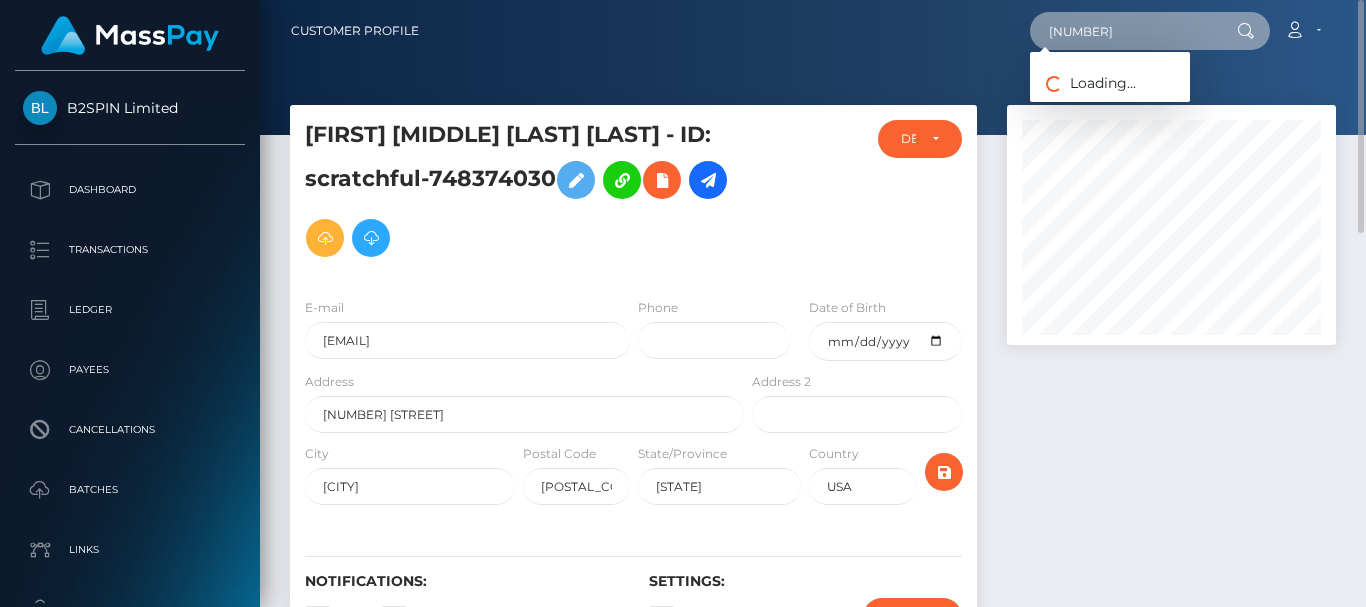 type on "381870" 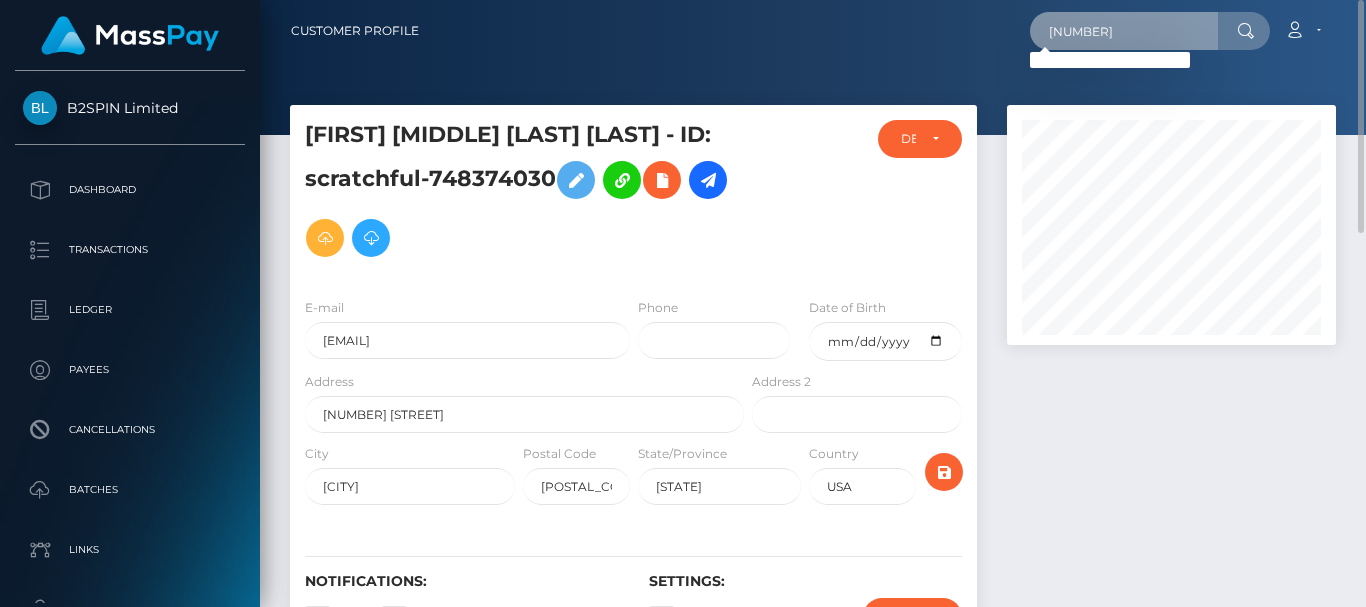 click on "381870" at bounding box center (1124, 31) 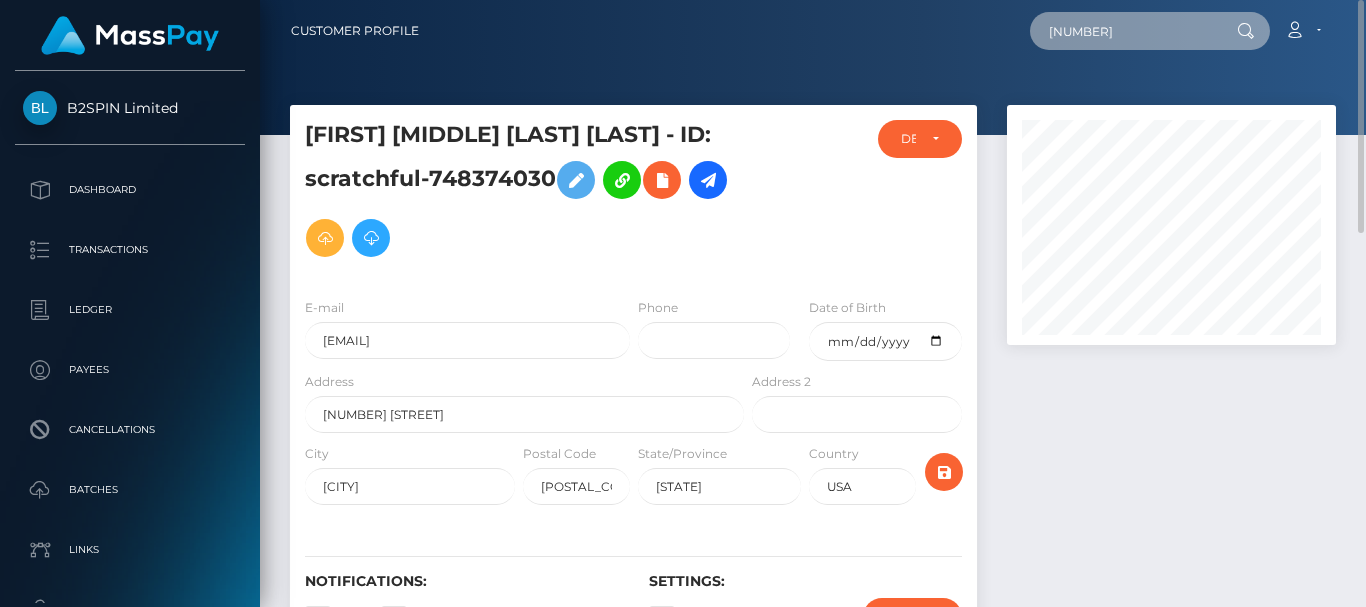 click on "381870" at bounding box center [1124, 31] 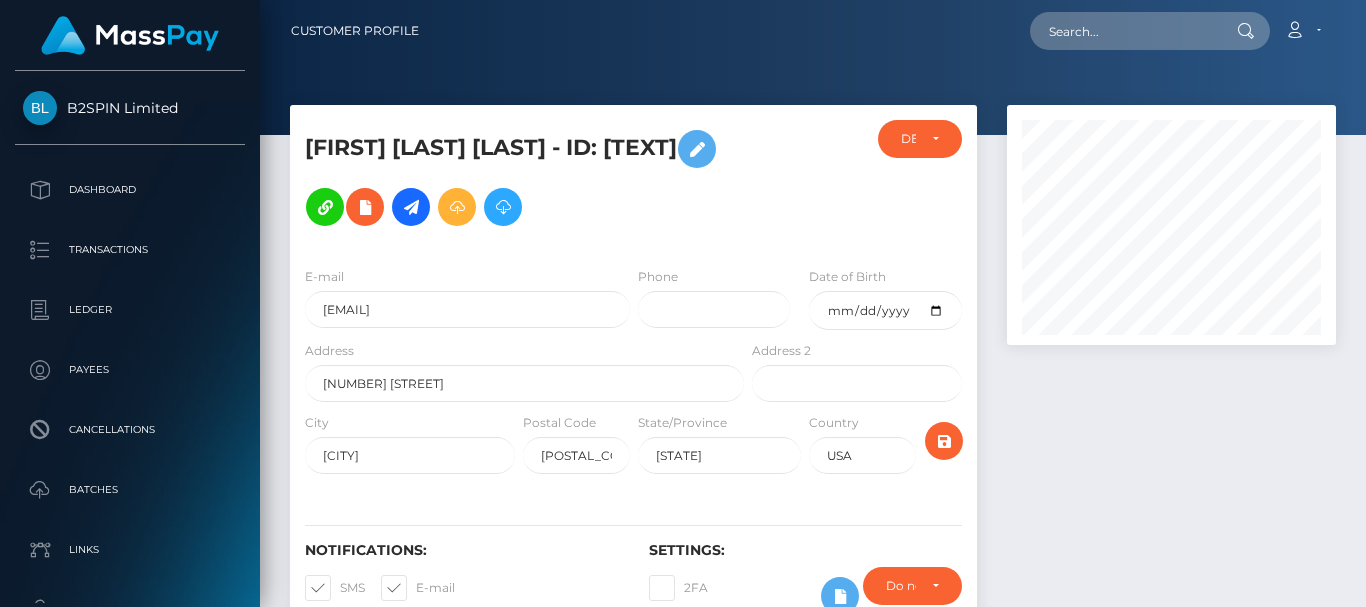 scroll, scrollTop: 0, scrollLeft: 0, axis: both 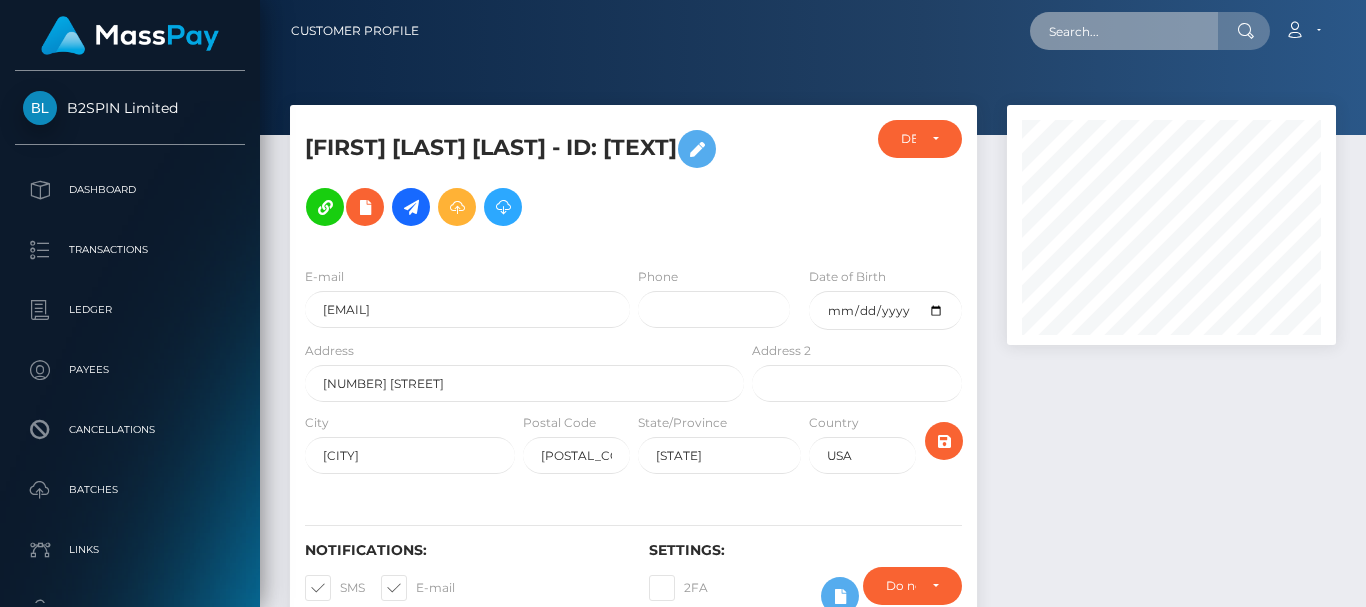 click at bounding box center [1124, 31] 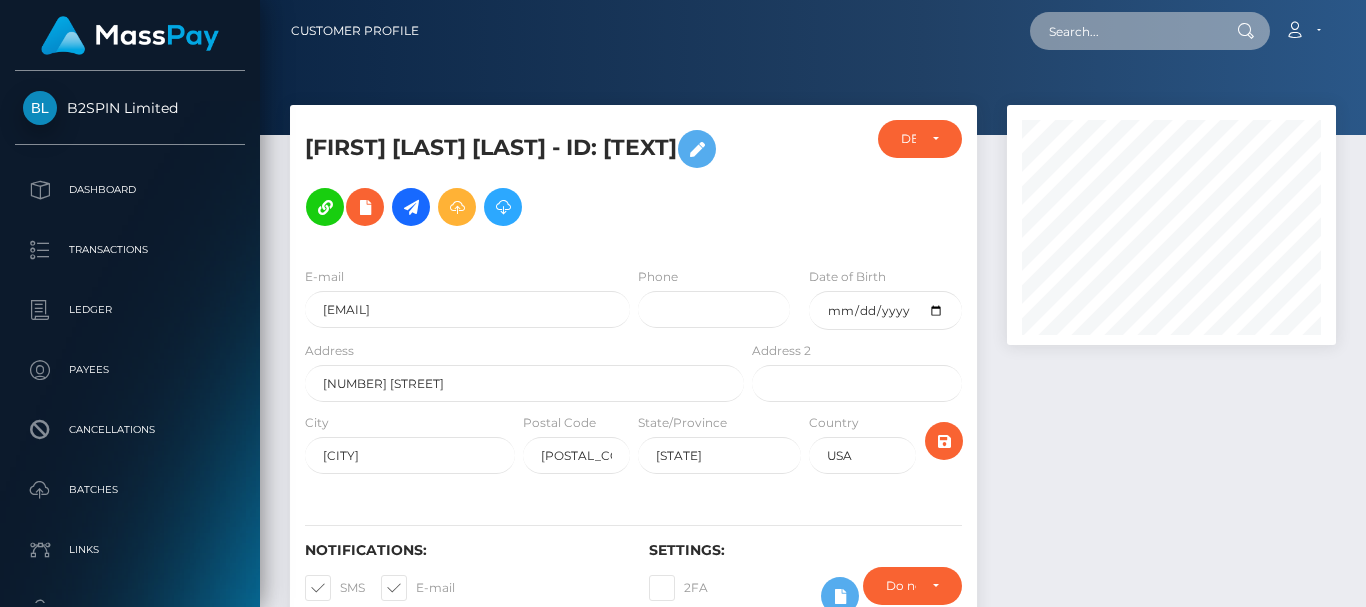 paste on "[NUMBER]" 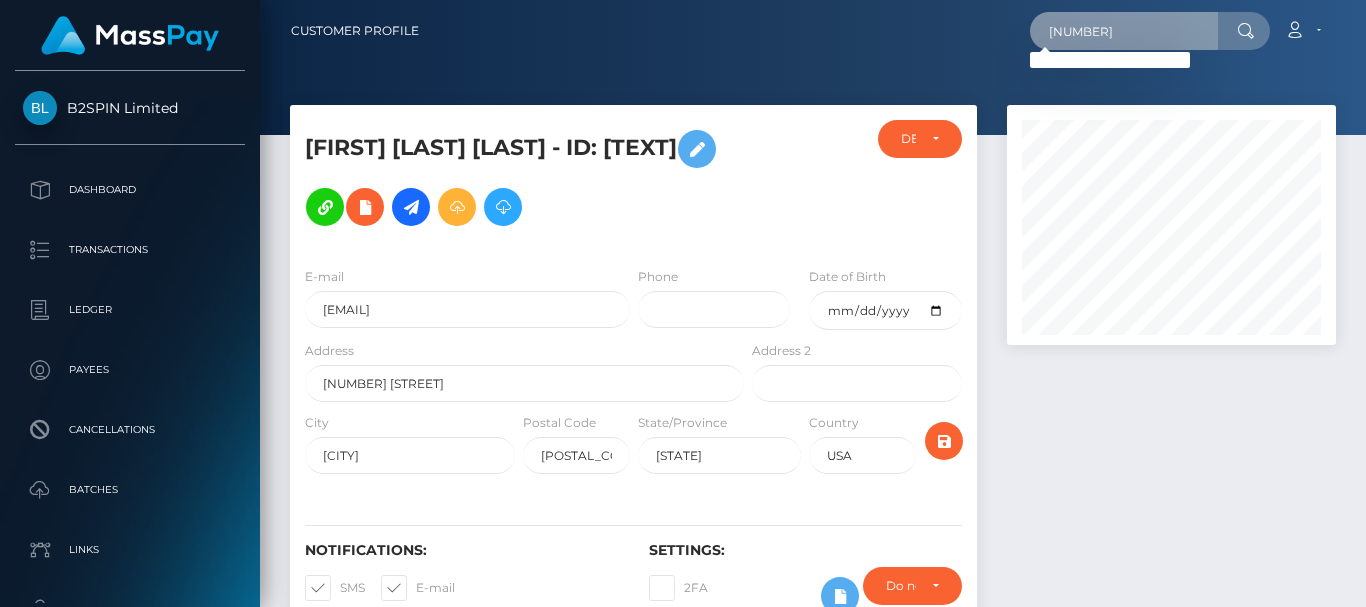 click on "[NUMBER]" at bounding box center [1124, 31] 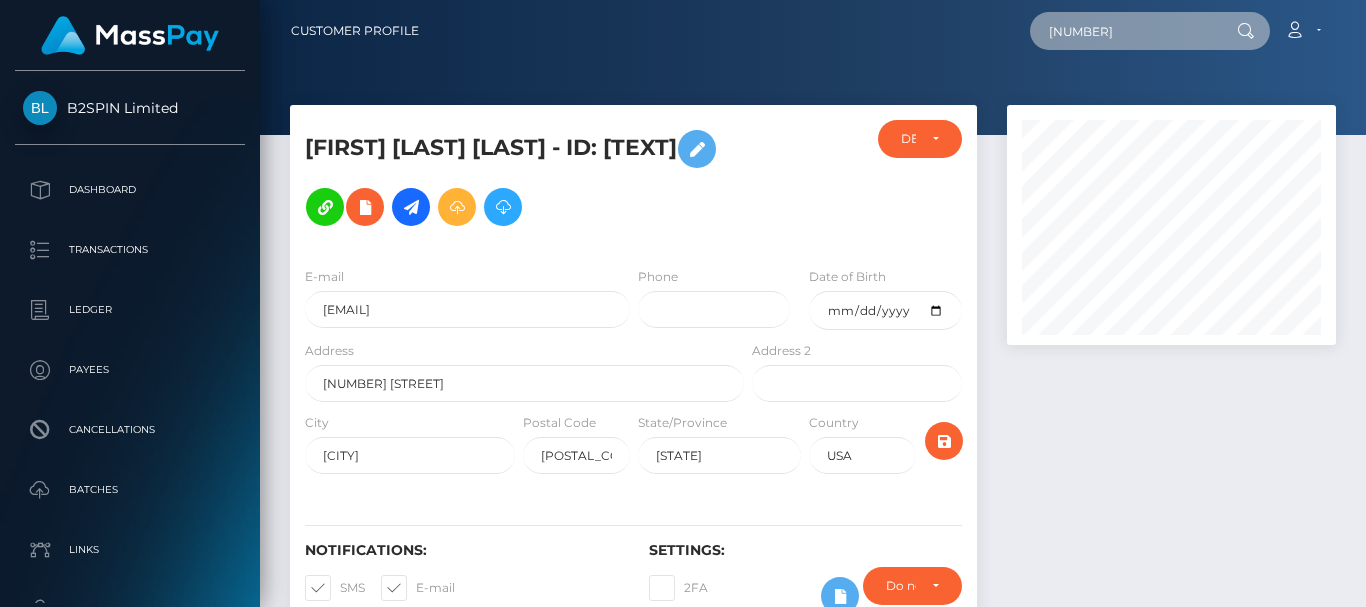 click on "[NUMBER]" at bounding box center [1124, 31] 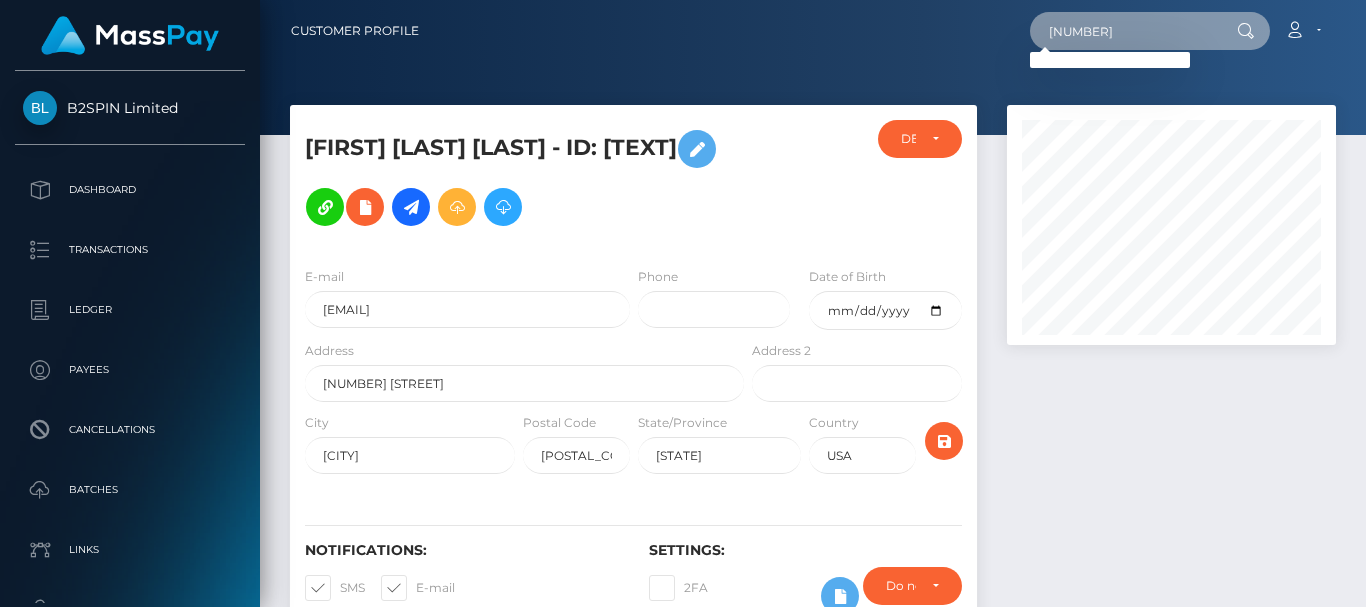 click on "410096" at bounding box center (1124, 31) 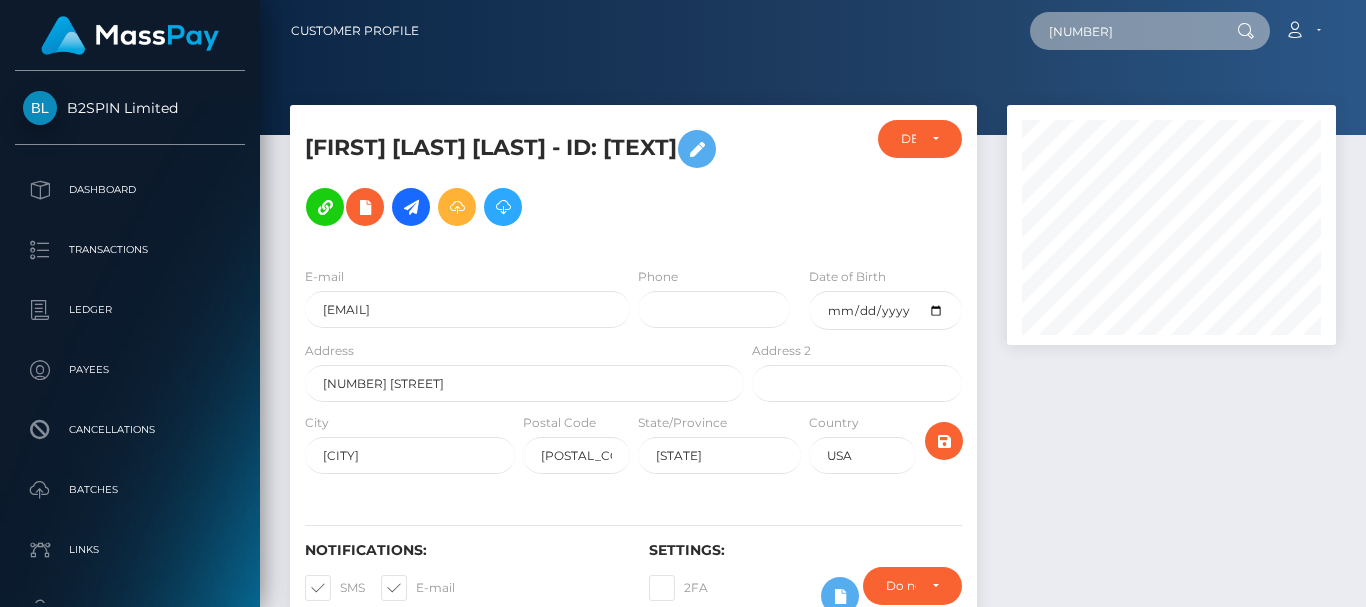 paste on "960455422" 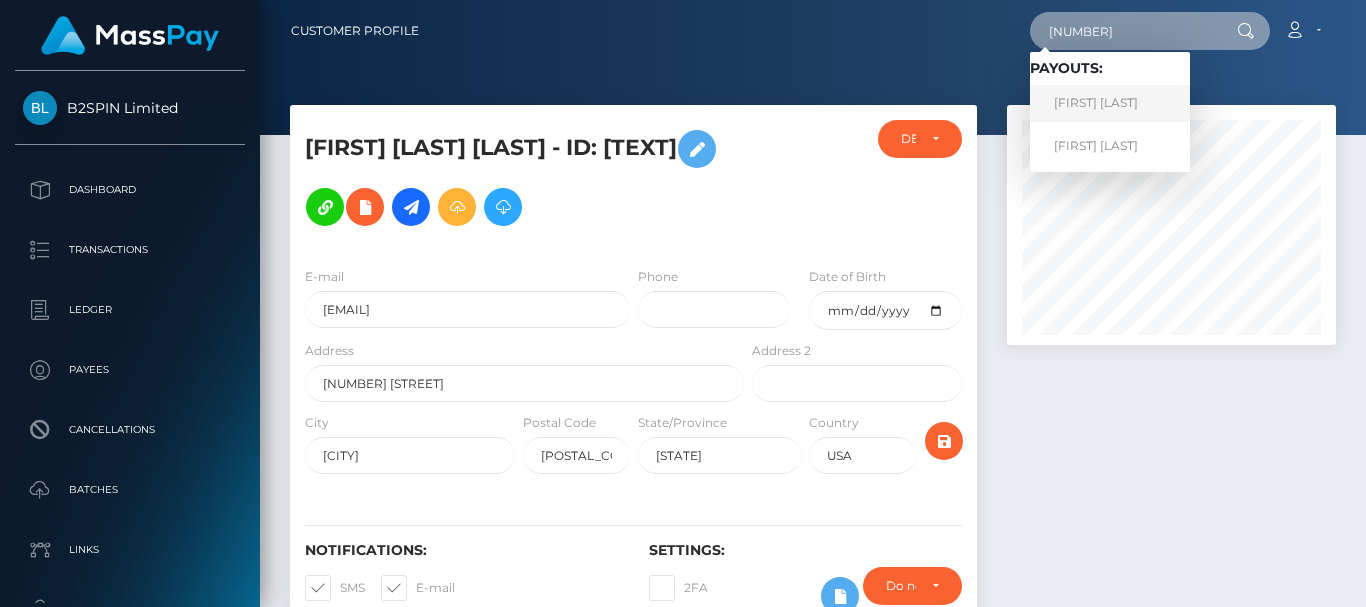 type on "960455422" 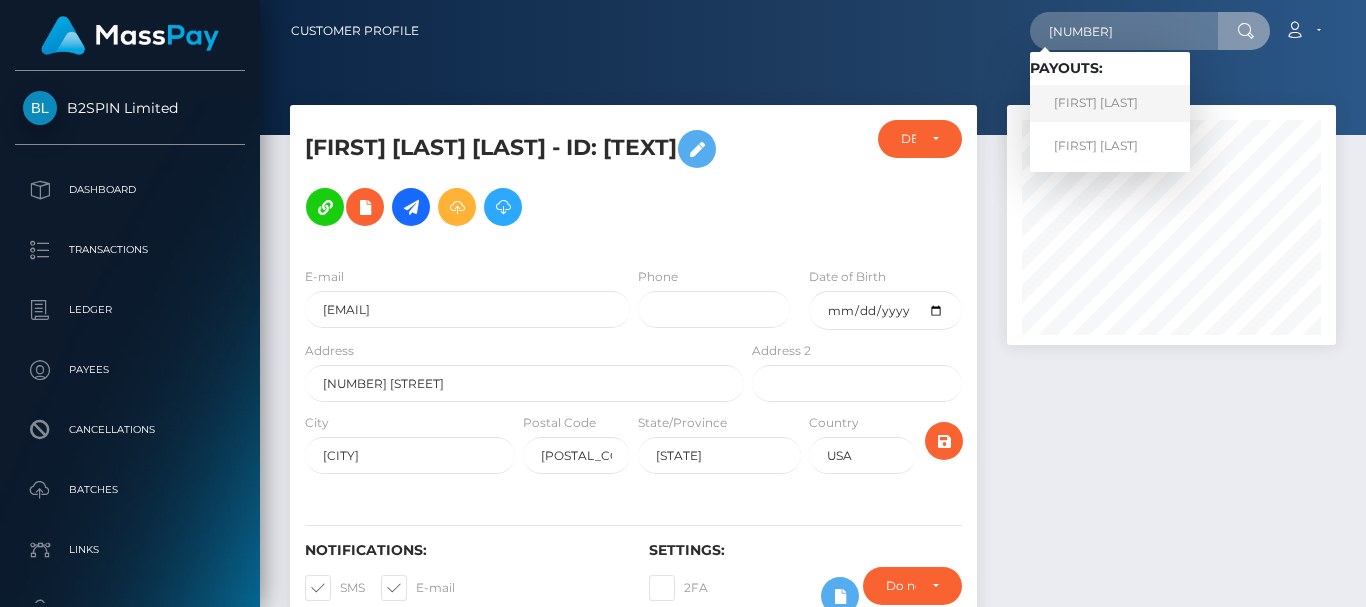 click on "AHARON PAUL  SCHRIEBER" at bounding box center (1110, 103) 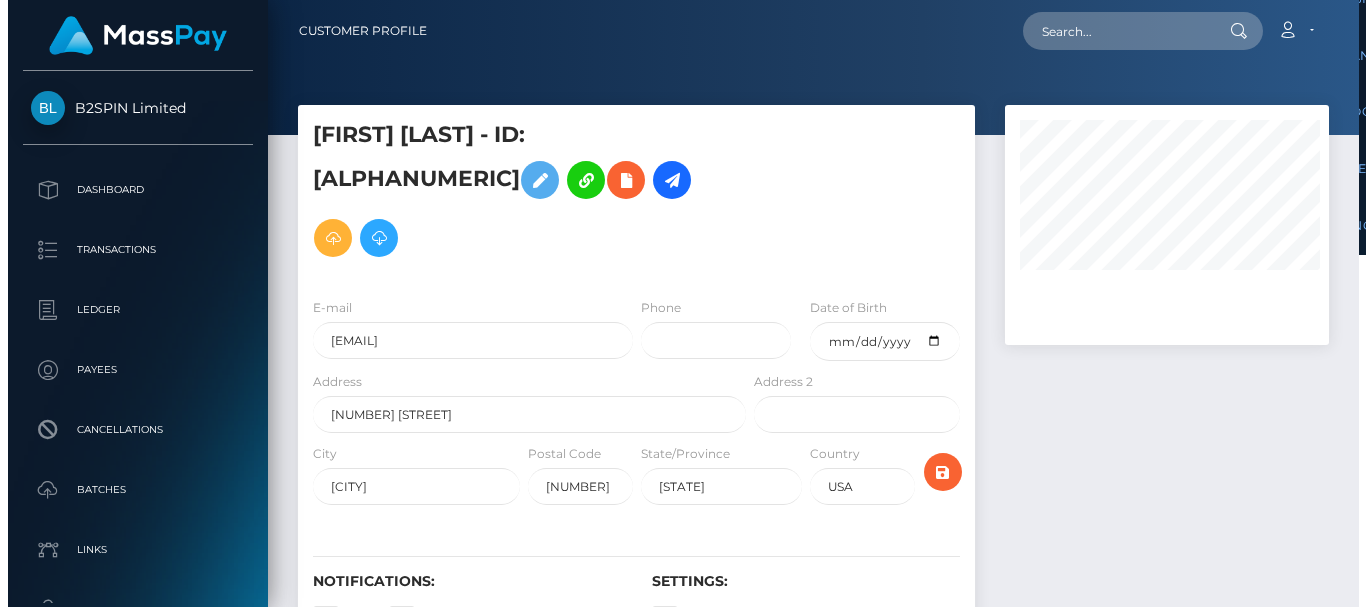 scroll, scrollTop: 0, scrollLeft: 0, axis: both 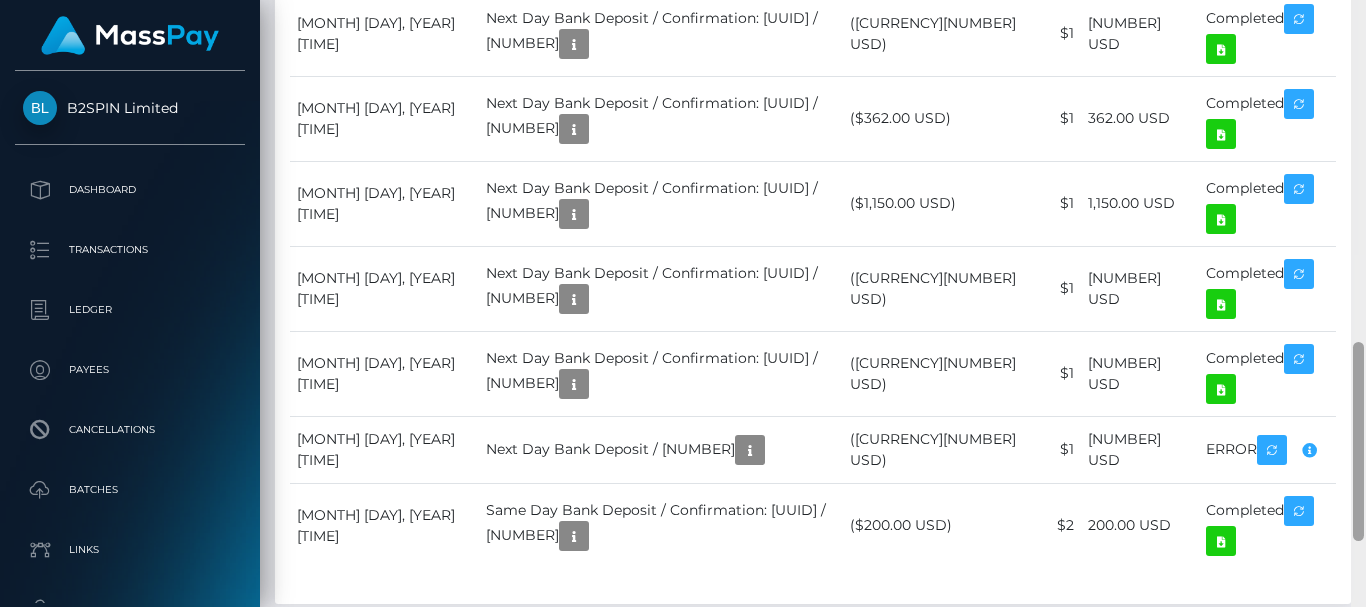 click at bounding box center [1358, 303] 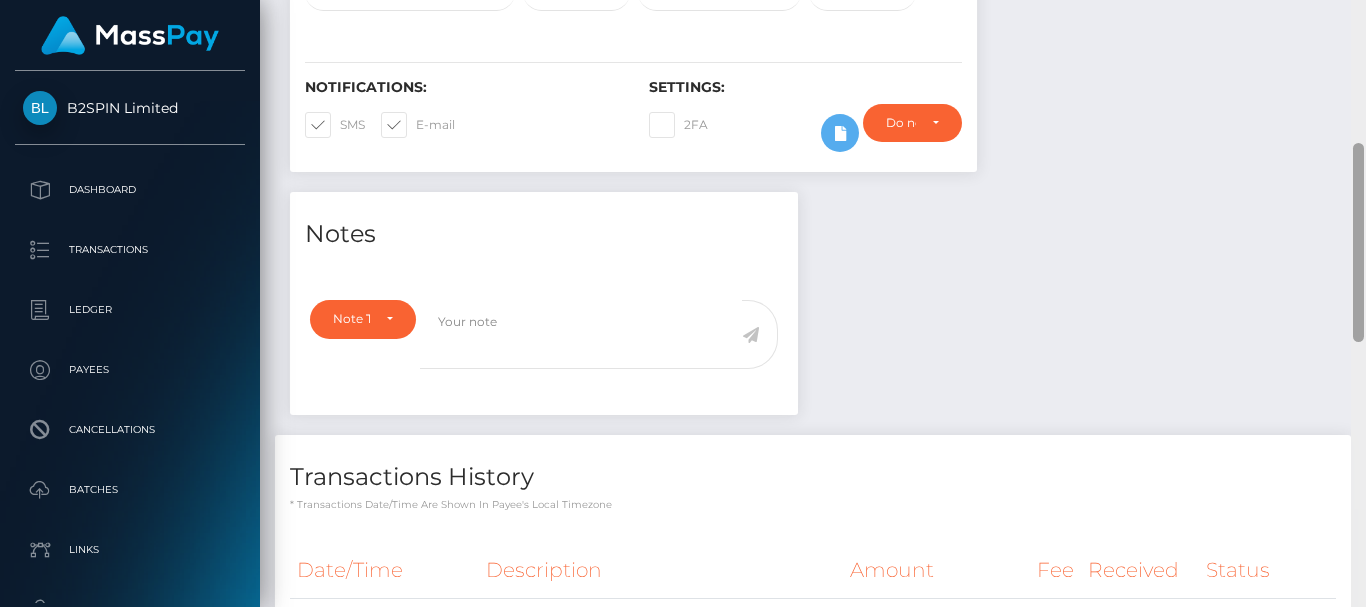 scroll, scrollTop: 0, scrollLeft: 0, axis: both 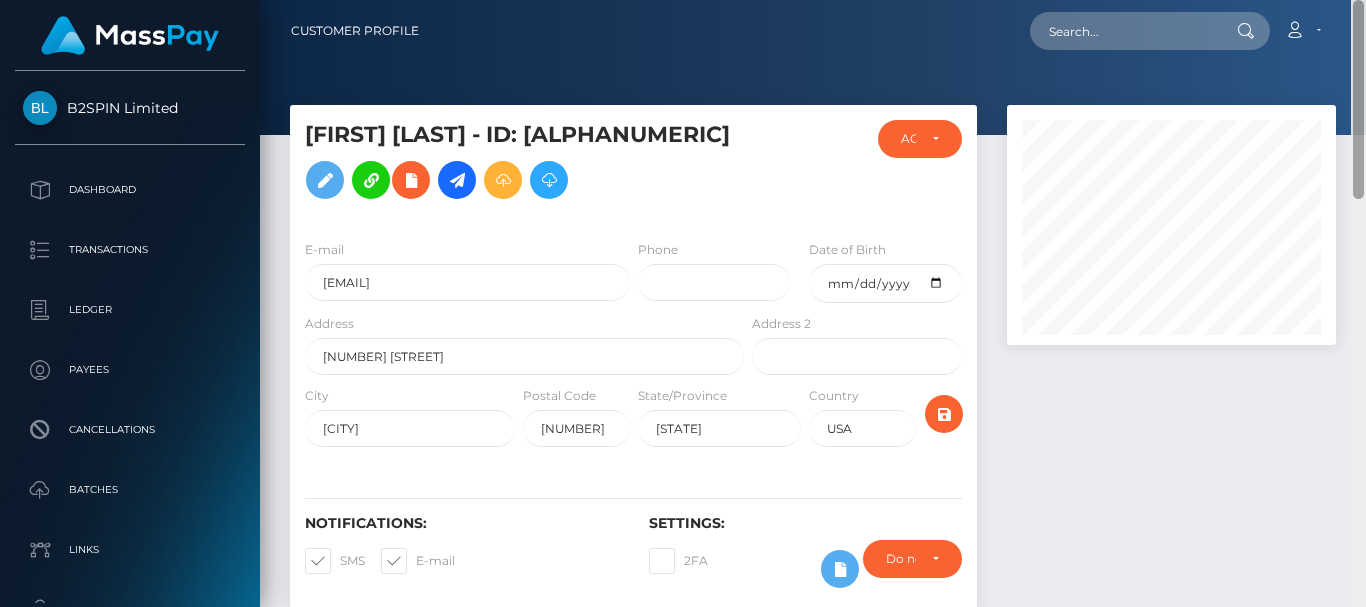 click at bounding box center (1358, 303) 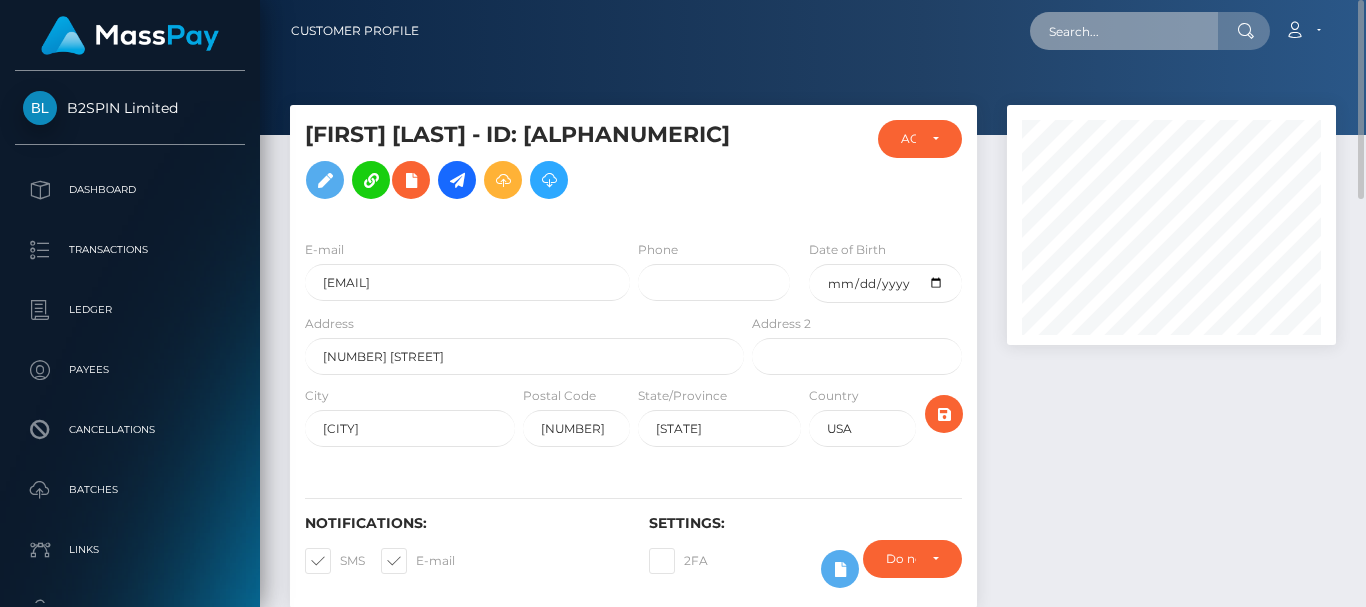 click at bounding box center [1124, 31] 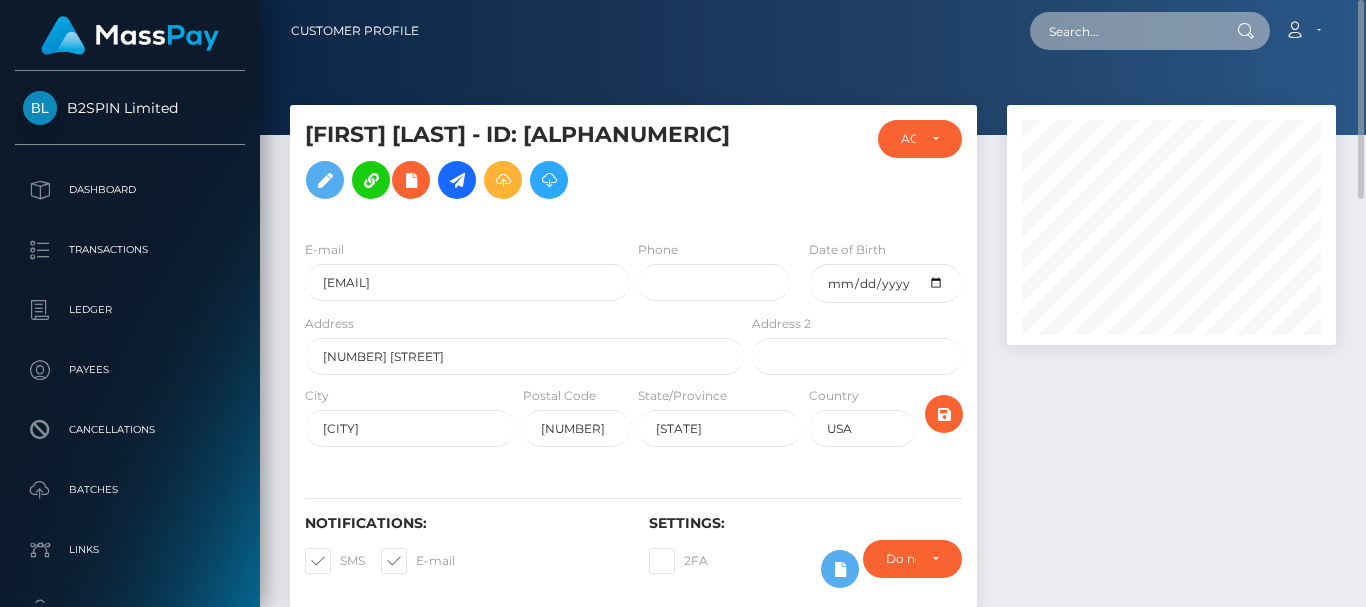 paste on "[NUMBER]" 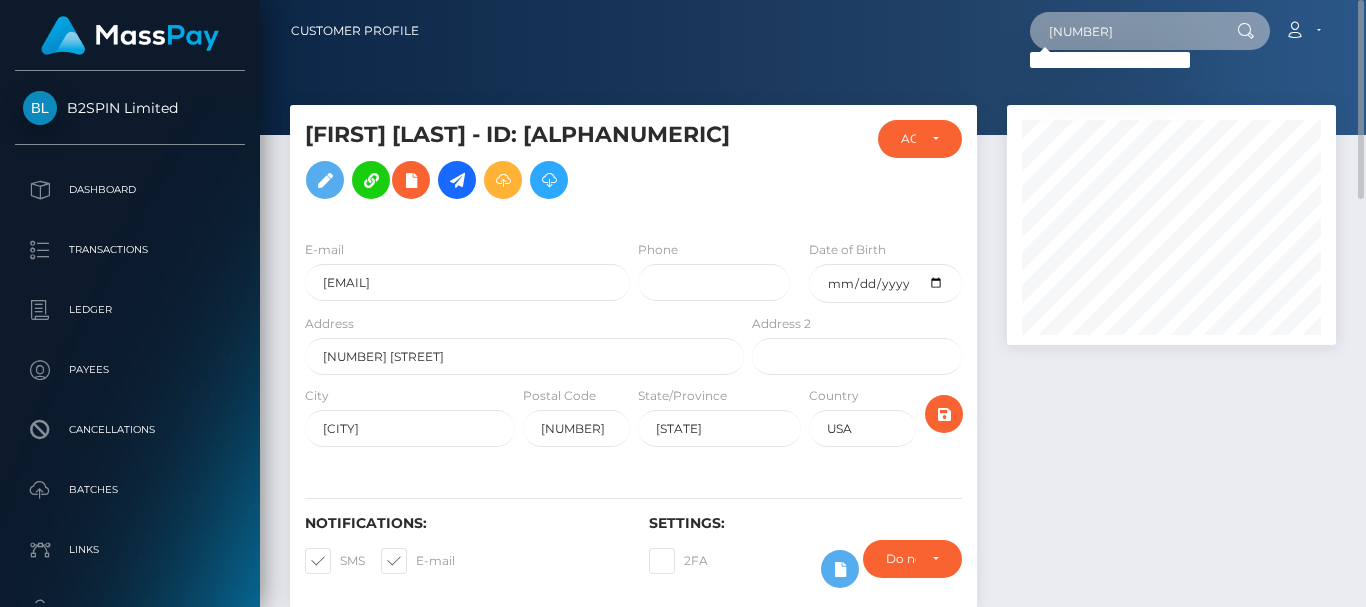 click on "395358" at bounding box center [1124, 31] 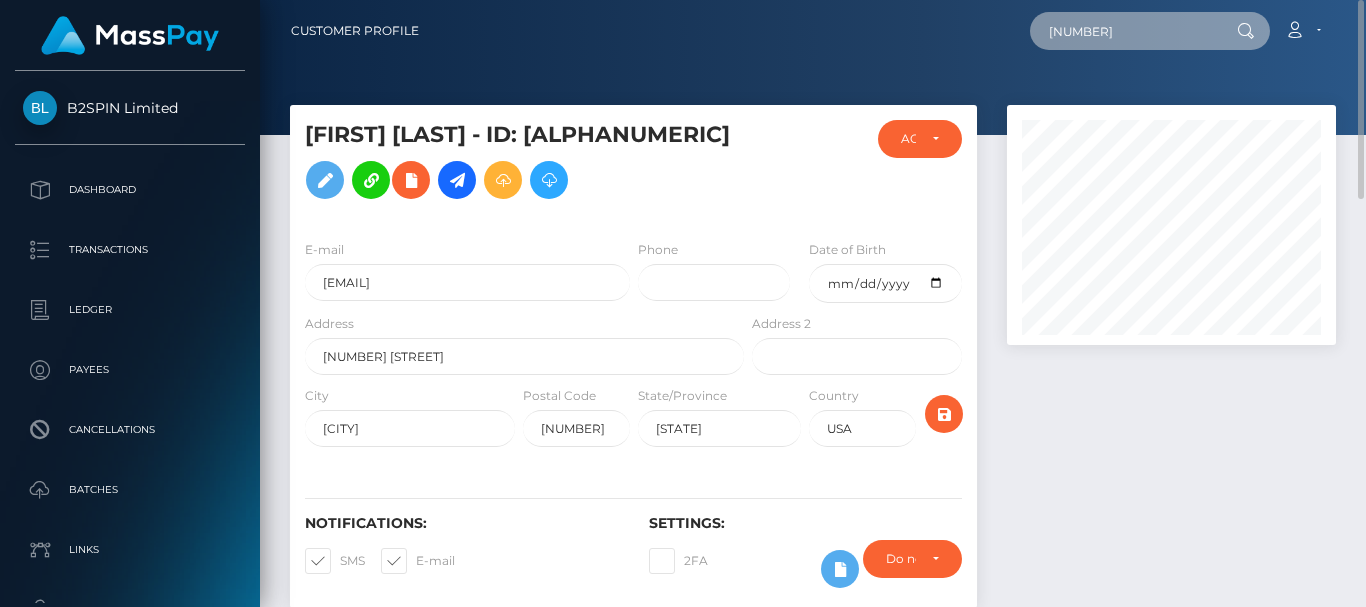 click on "395358" at bounding box center (1124, 31) 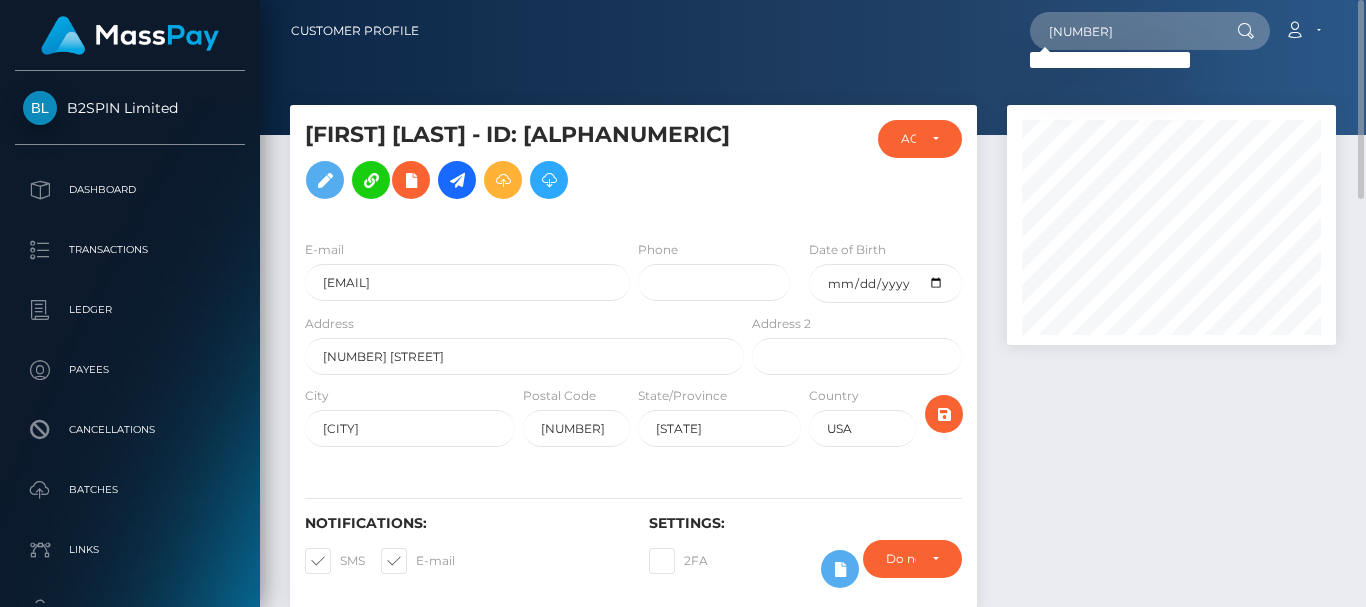 click on "417320
Loading...
Loading...
Account
Edit Profile
Logout" at bounding box center [885, 31] 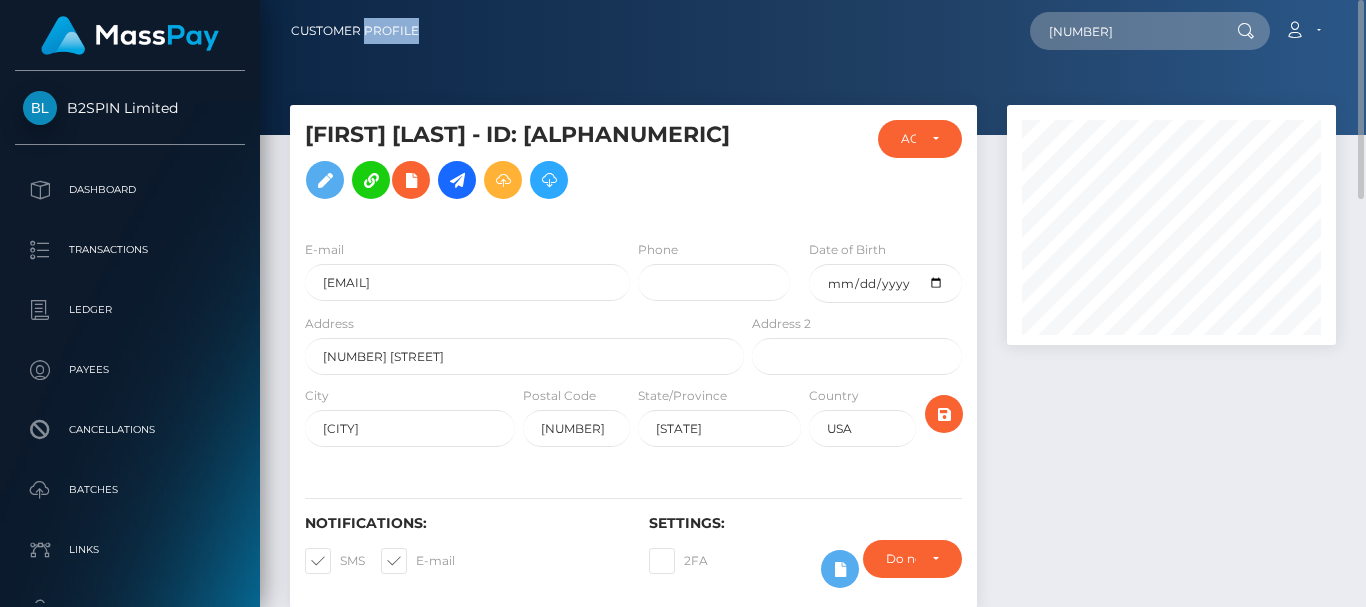 click on "417320
Loading...
Loading...
Account
Edit Profile
Logout" at bounding box center (885, 31) 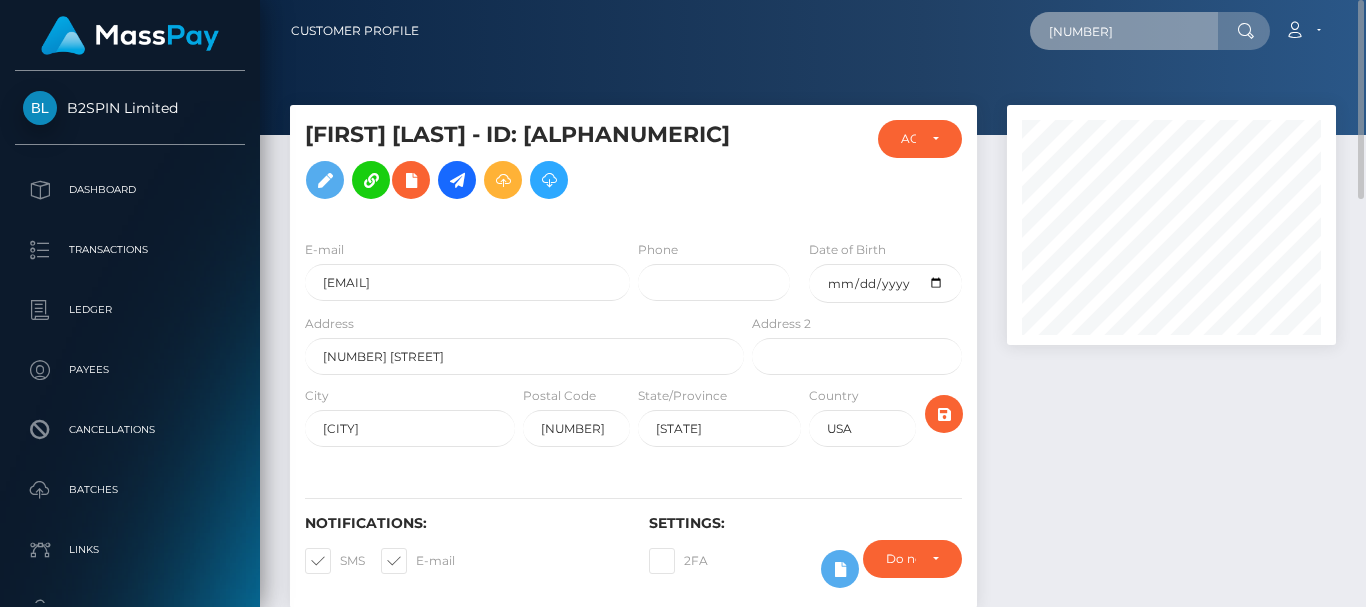 click on "417320" at bounding box center (1124, 31) 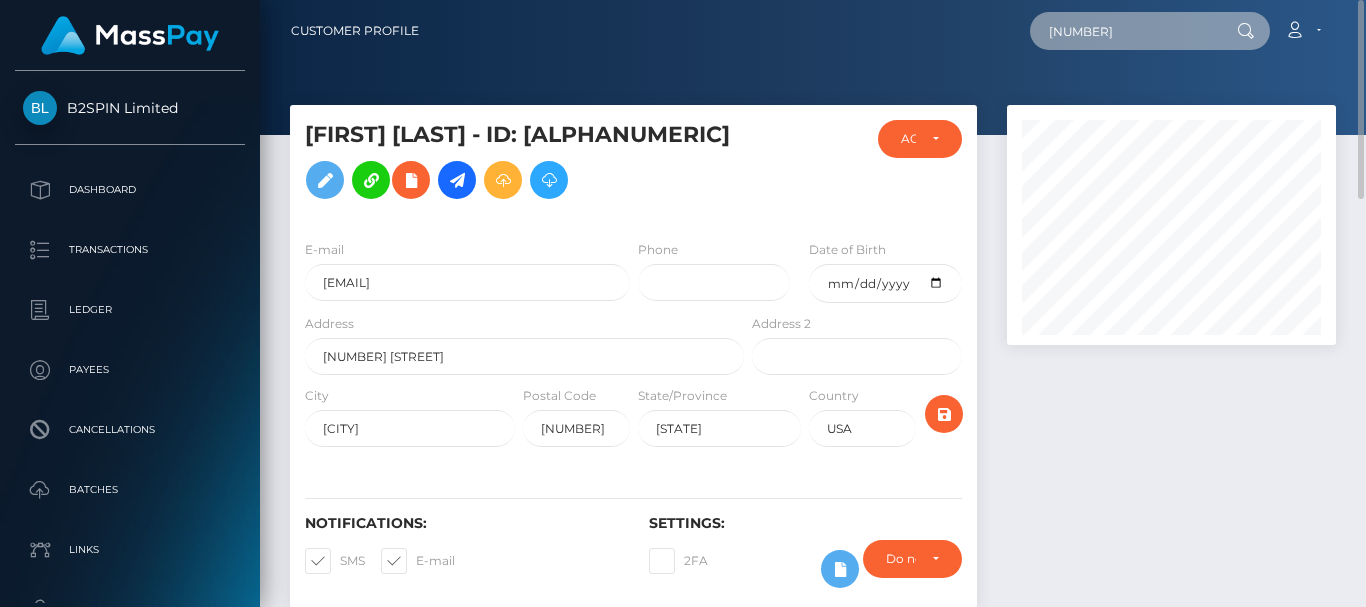 click on "417320" at bounding box center [1124, 31] 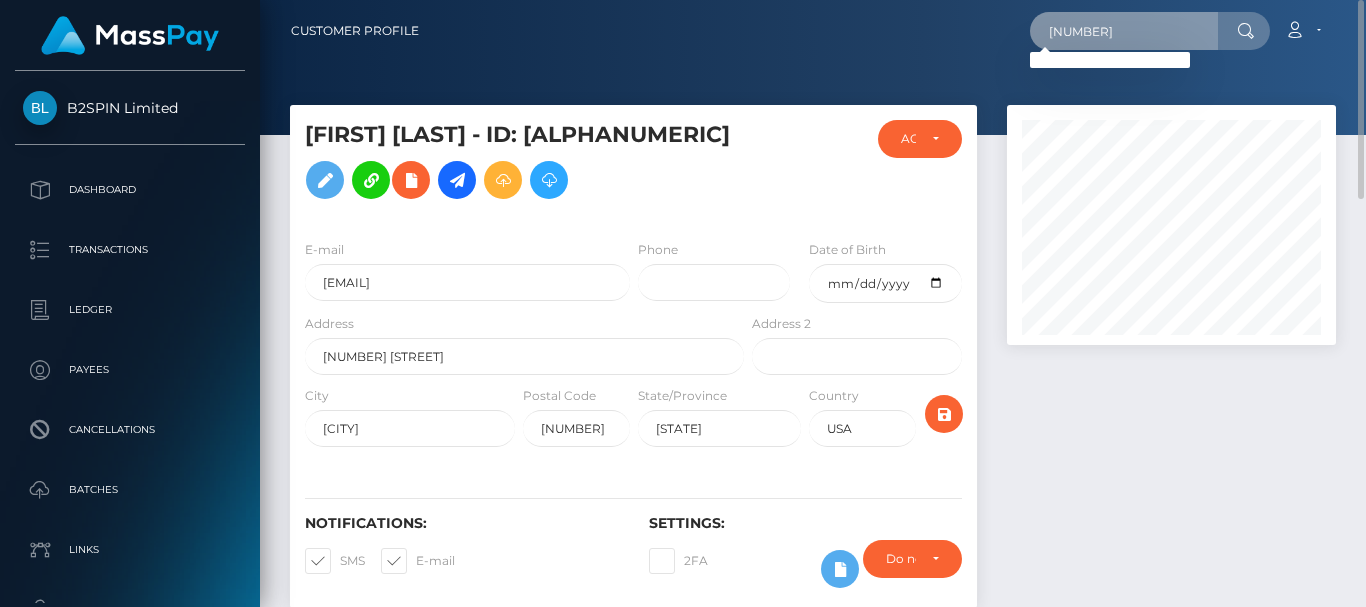 click on "399726" at bounding box center (1124, 31) 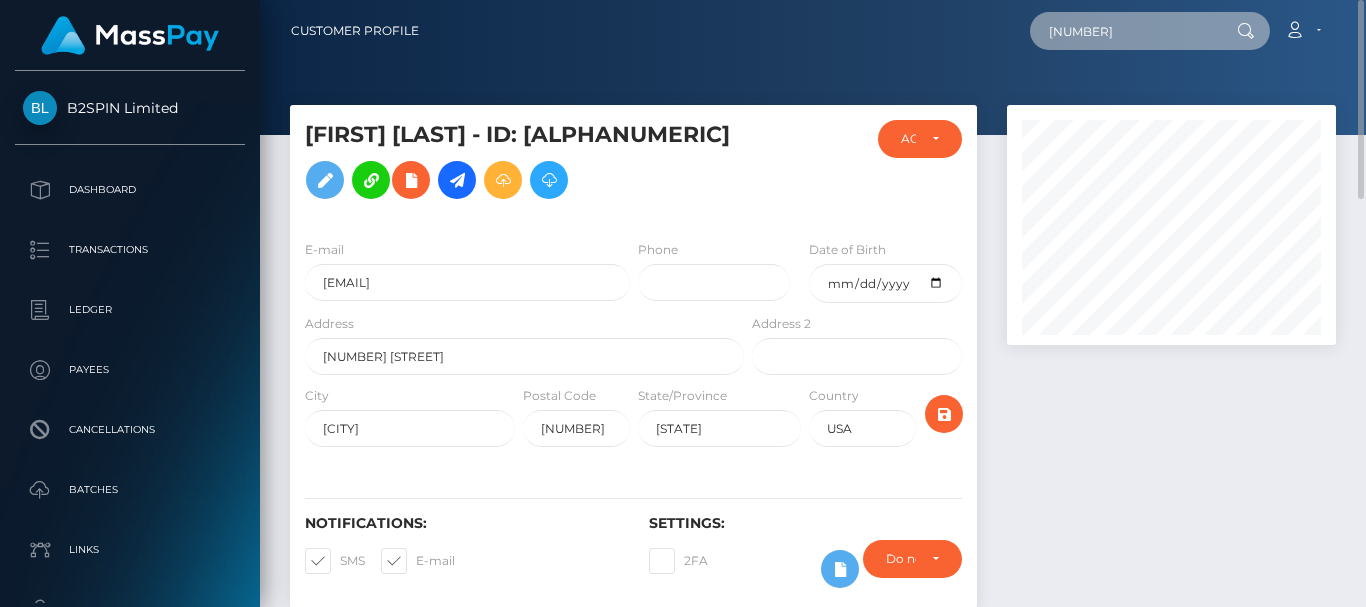 click on "399726" at bounding box center [1124, 31] 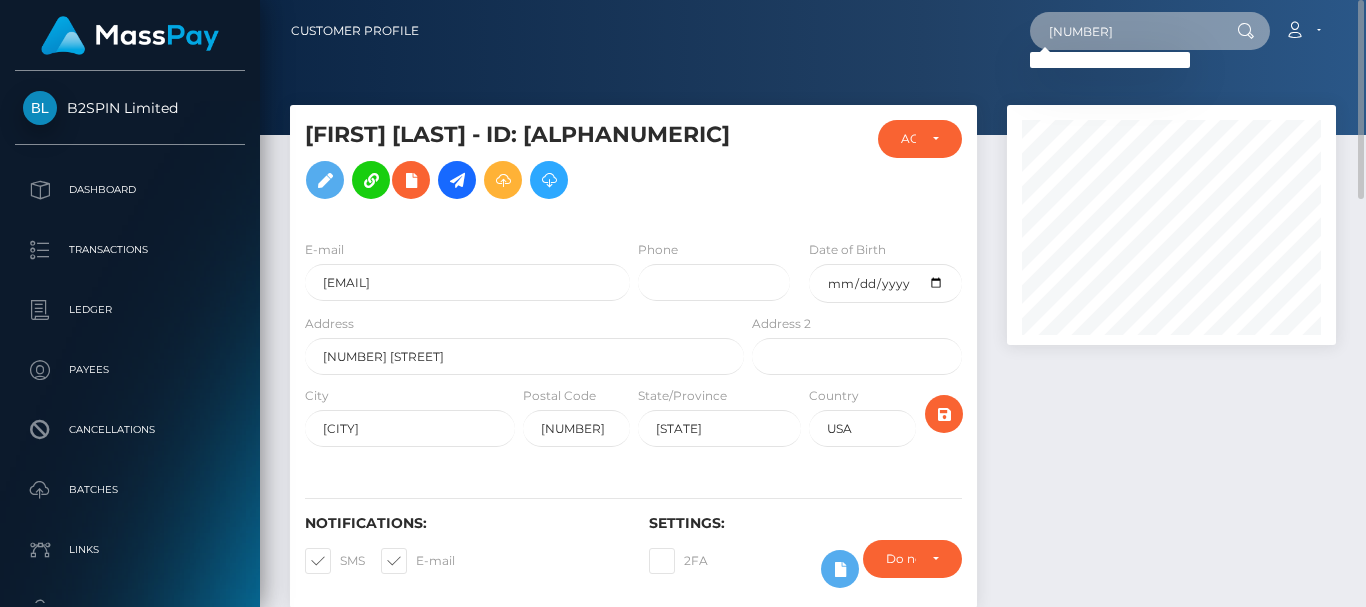 click on "410985" at bounding box center [1124, 31] 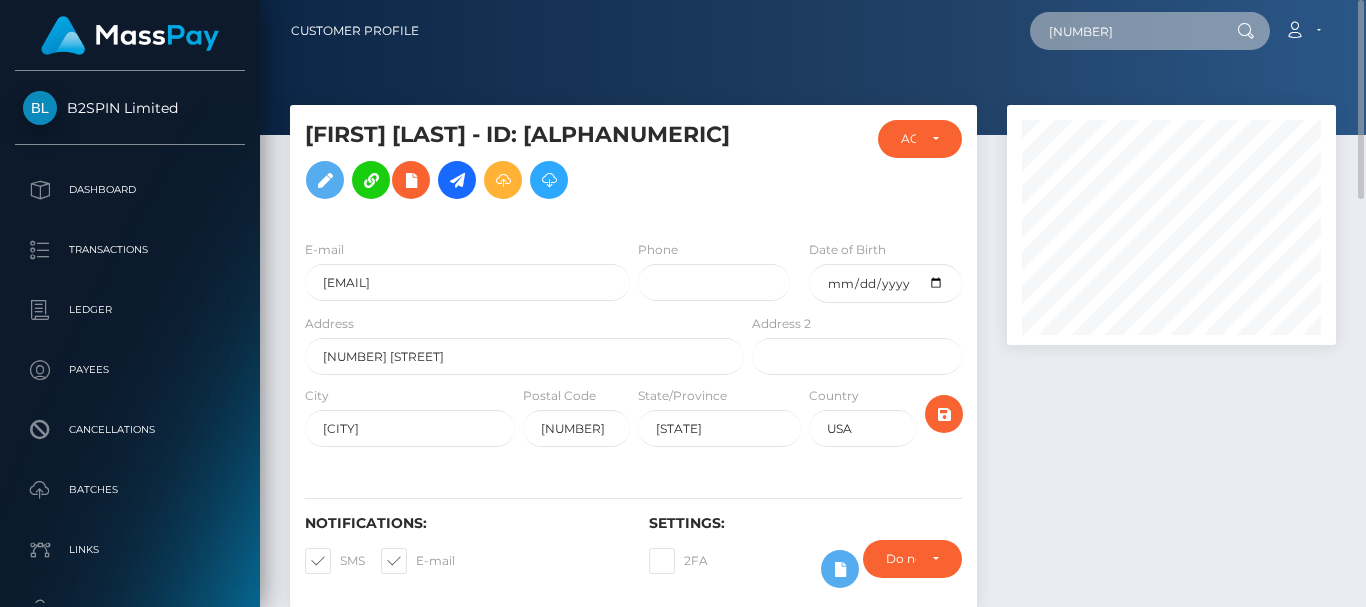 paste on "231" 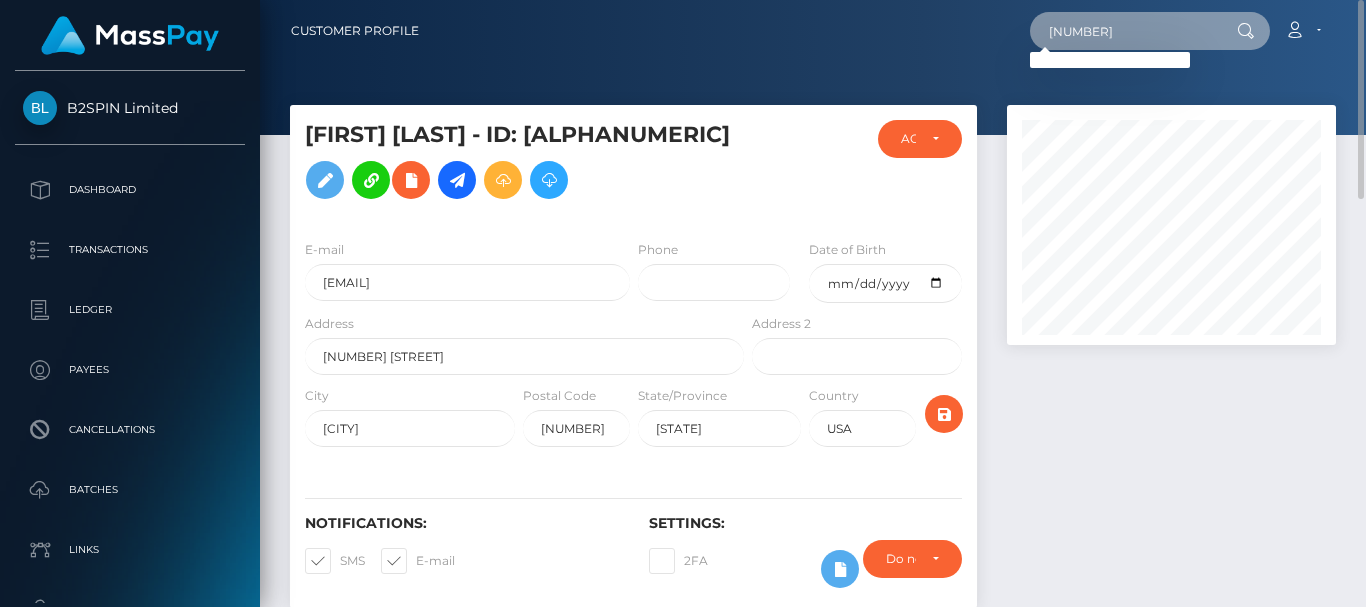click on "410231" at bounding box center [1124, 31] 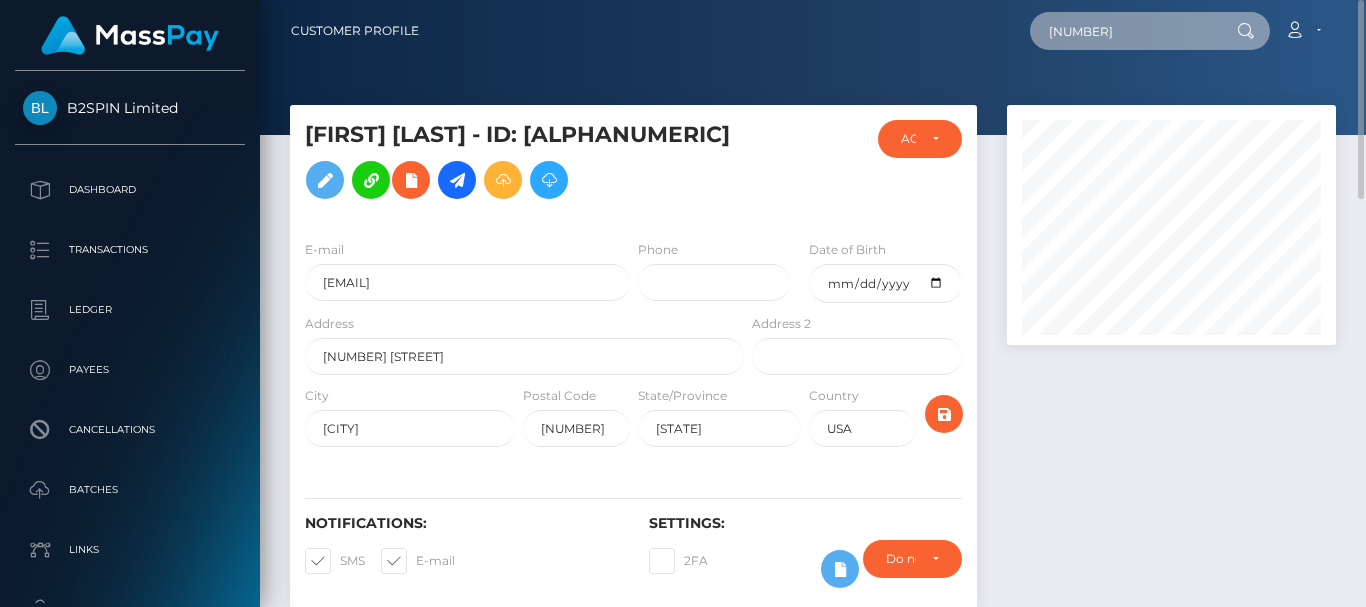 click on "410231" at bounding box center [1124, 31] 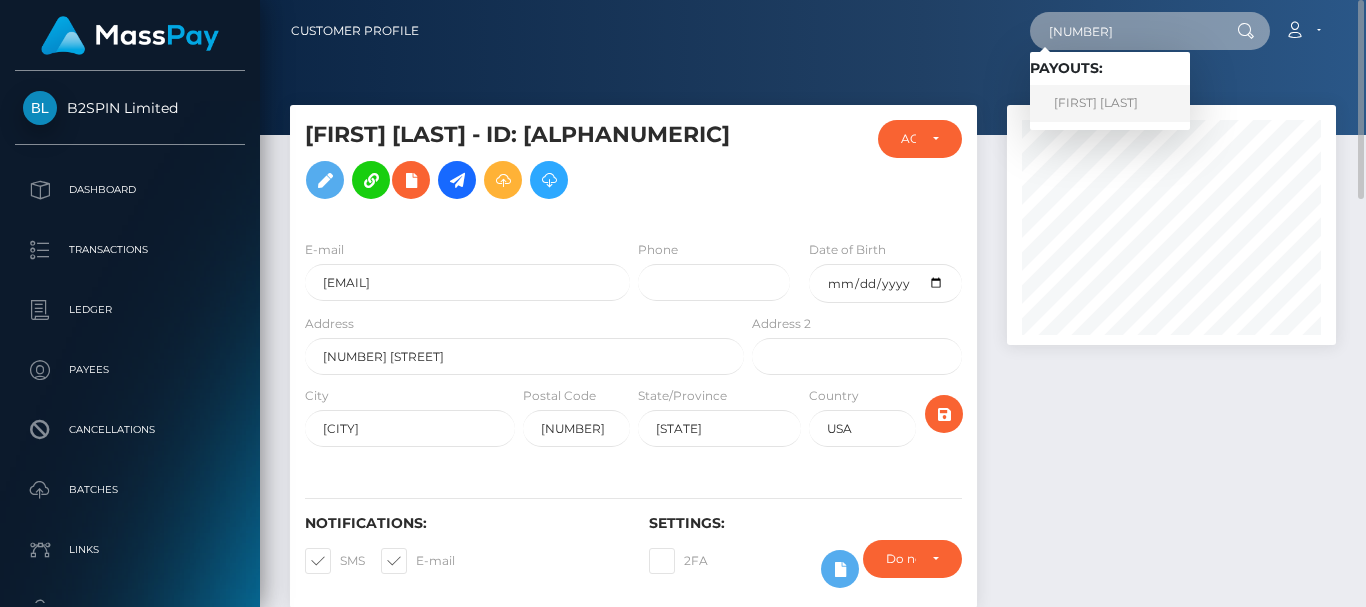 type on "330857" 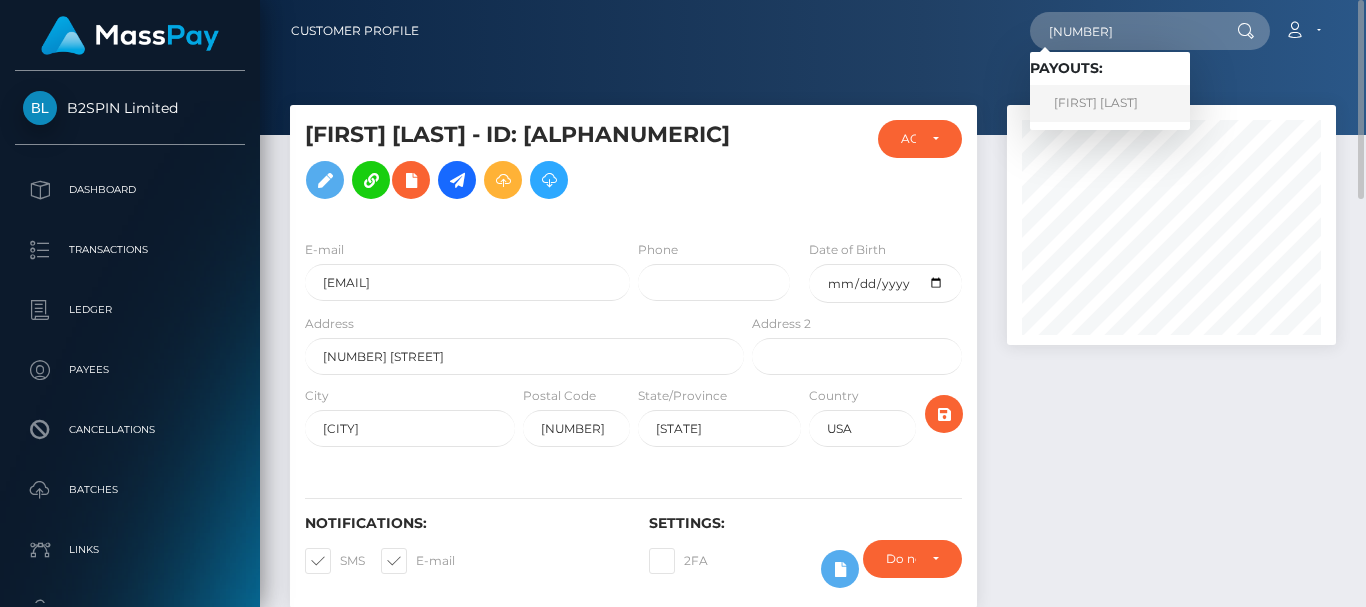 click on "Grant  Schroeder" at bounding box center [1110, 103] 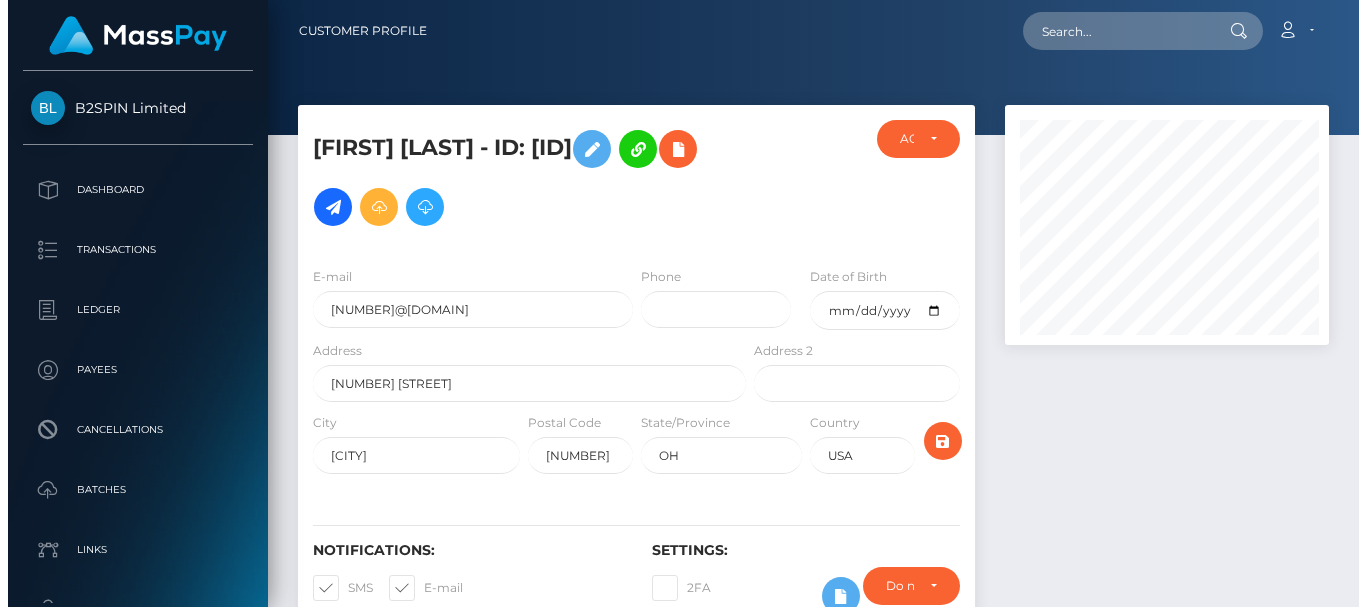 scroll, scrollTop: 0, scrollLeft: 0, axis: both 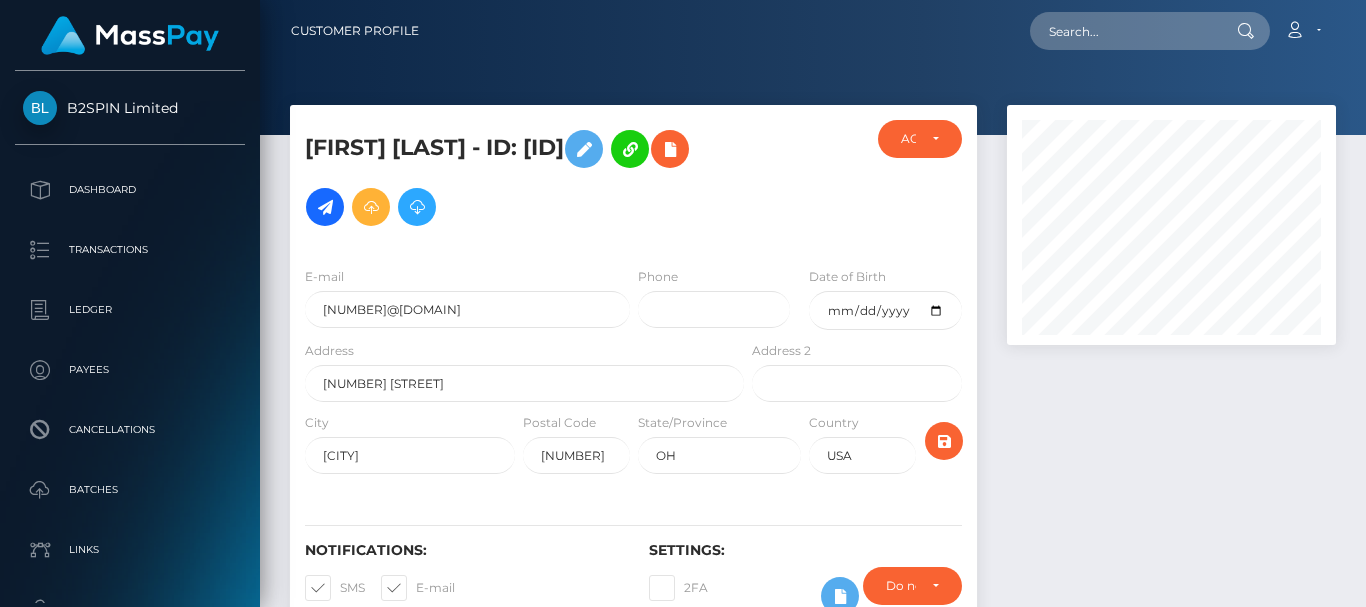 click at bounding box center [1171, 380] 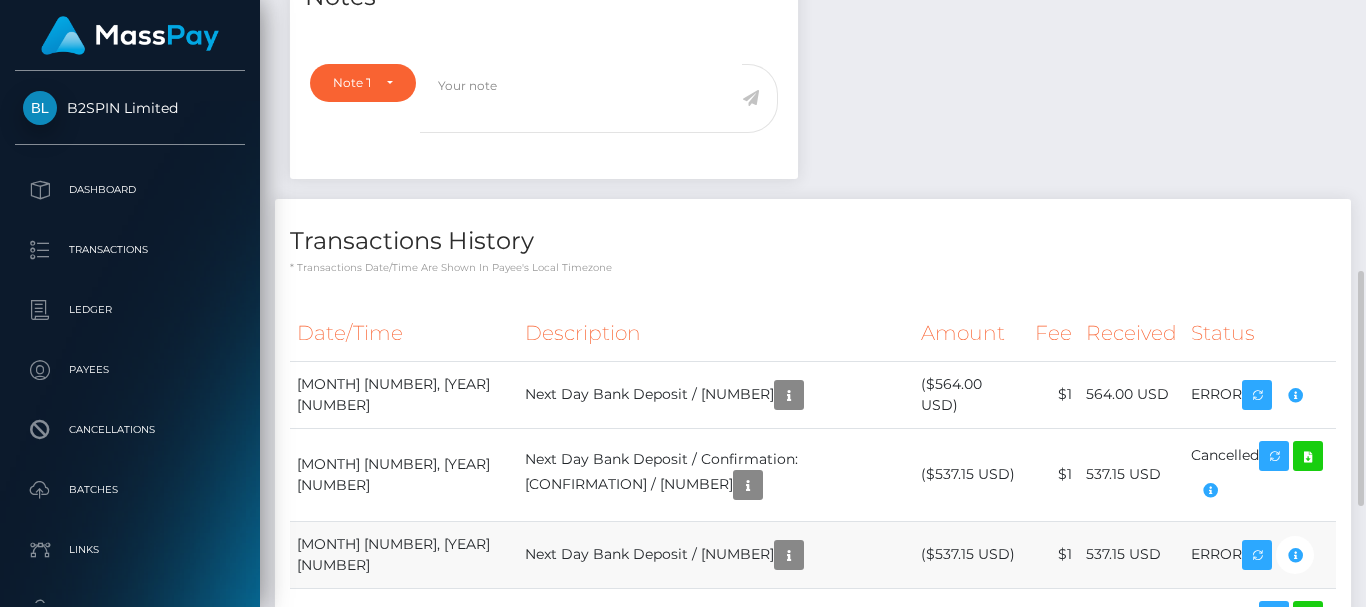 scroll, scrollTop: 800, scrollLeft: 0, axis: vertical 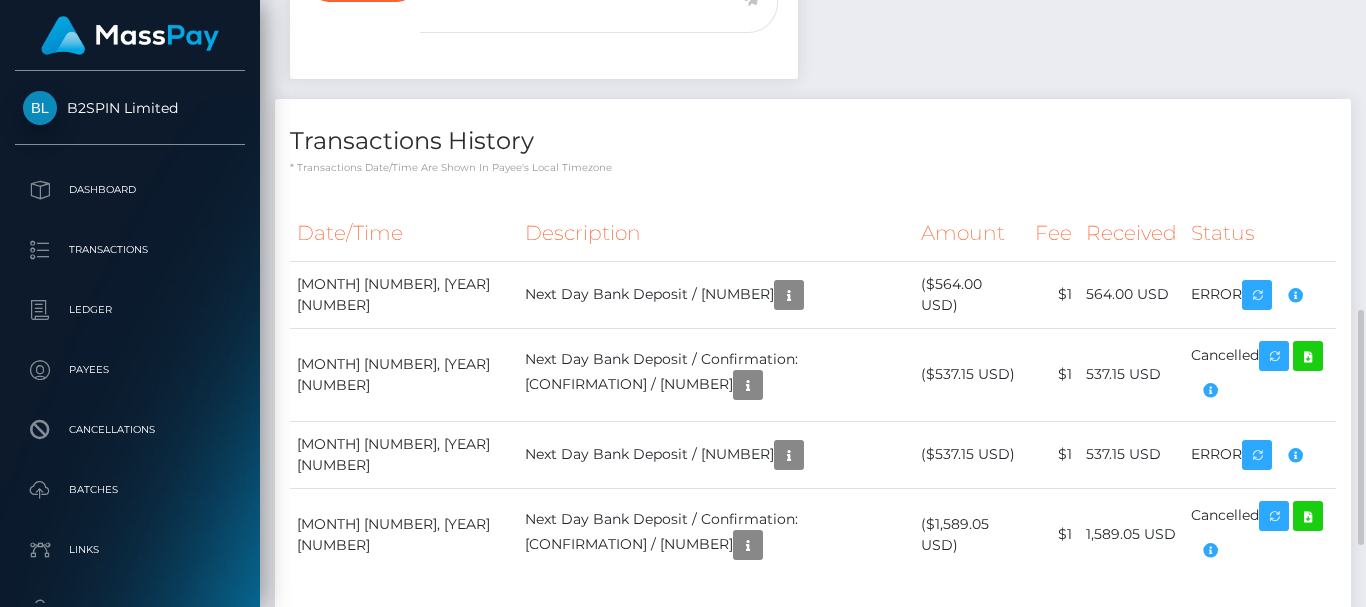 click on "Transactions History
* Transactions date/time are shown in payee's local timezone" at bounding box center [813, 137] 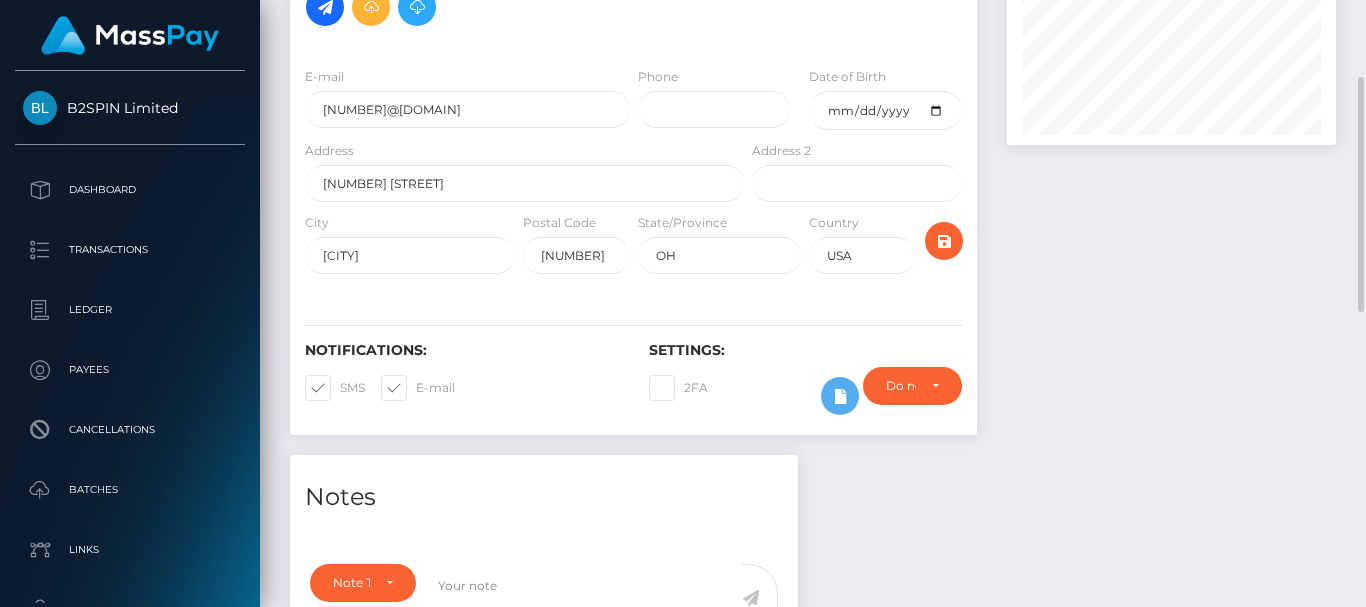 scroll, scrollTop: 0, scrollLeft: 0, axis: both 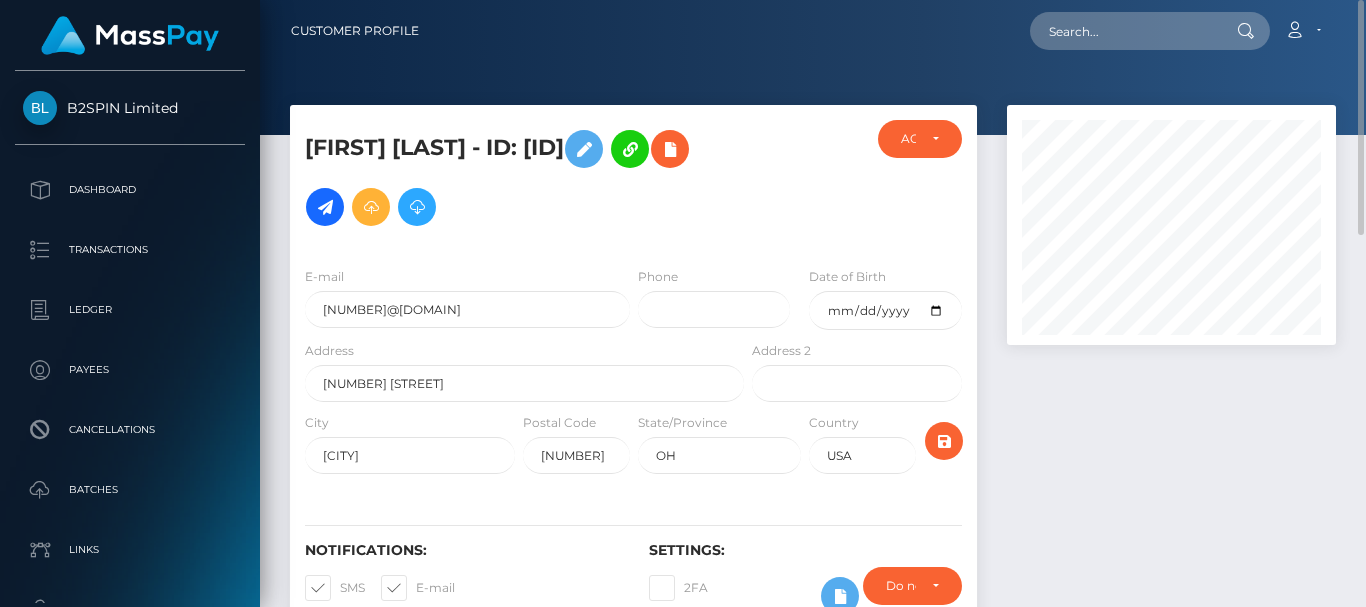 drag, startPoint x: 429, startPoint y: 179, endPoint x: 531, endPoint y: 178, distance: 102.0049 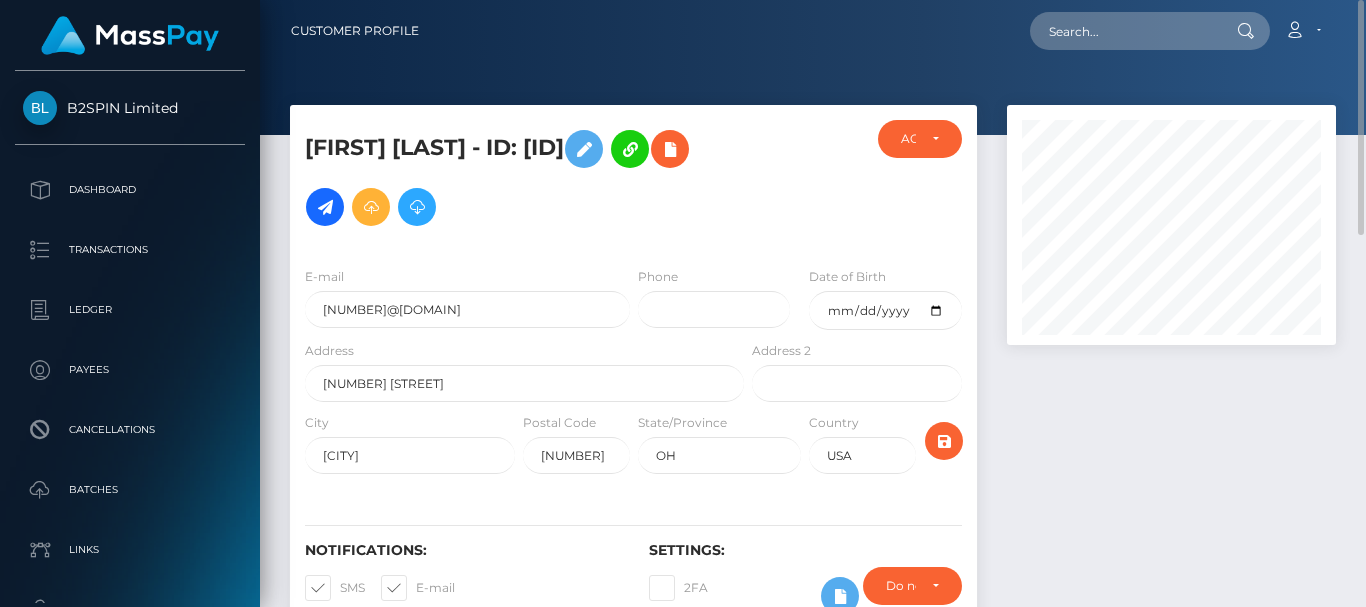 click on "Grant  Schroeder
- ID: db8ddf55_911190558" at bounding box center [519, 178] 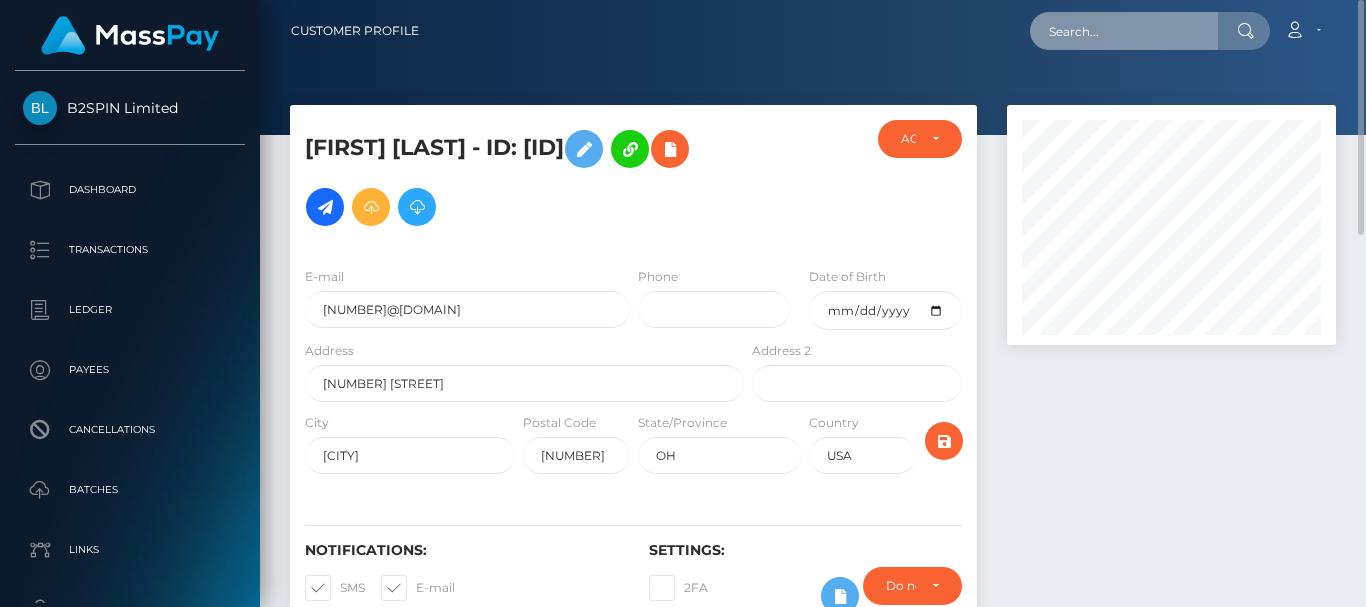 click at bounding box center (1124, 31) 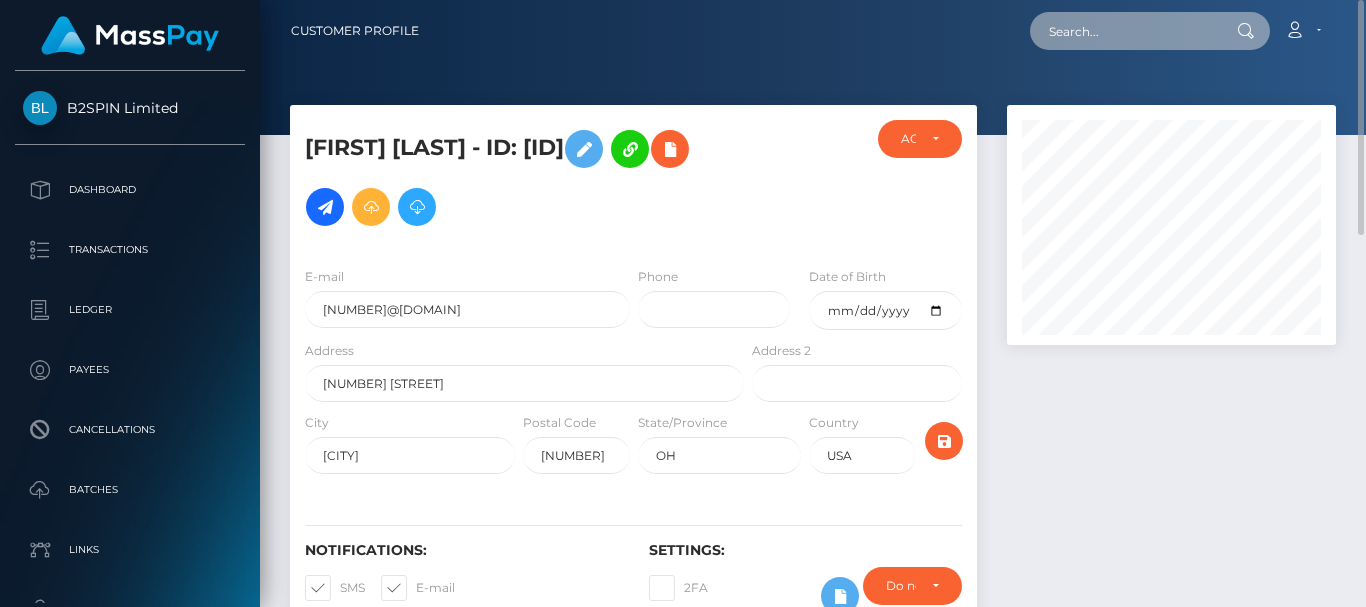 click at bounding box center [1124, 31] 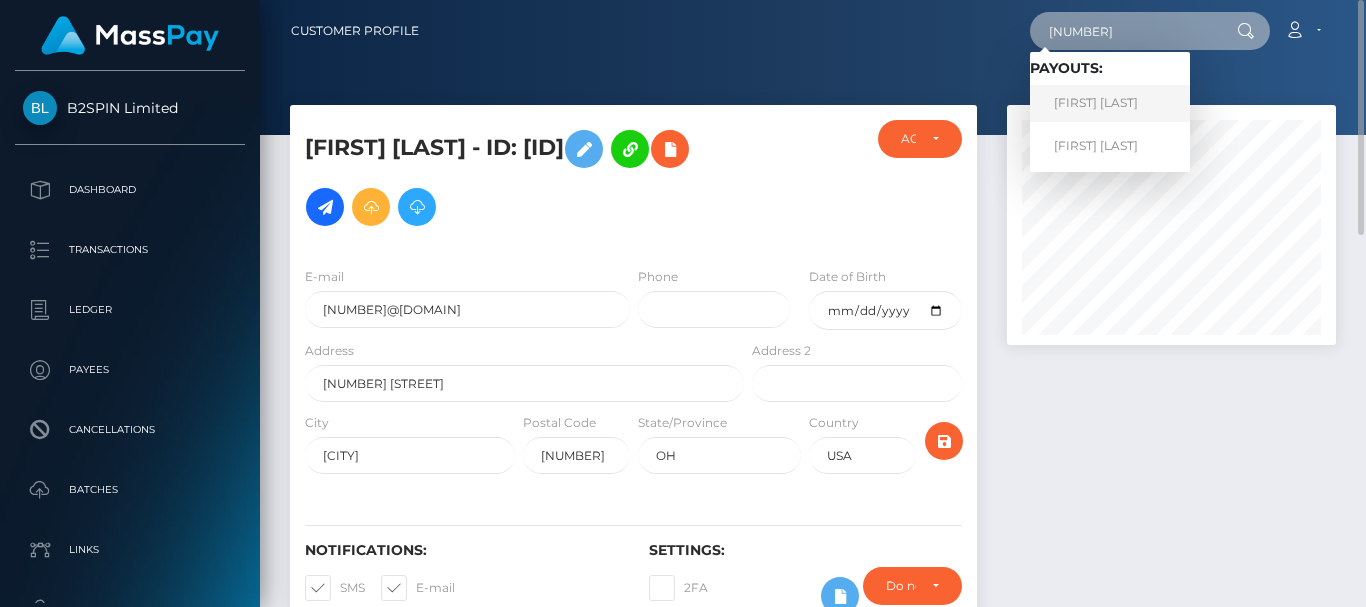 type on "342734" 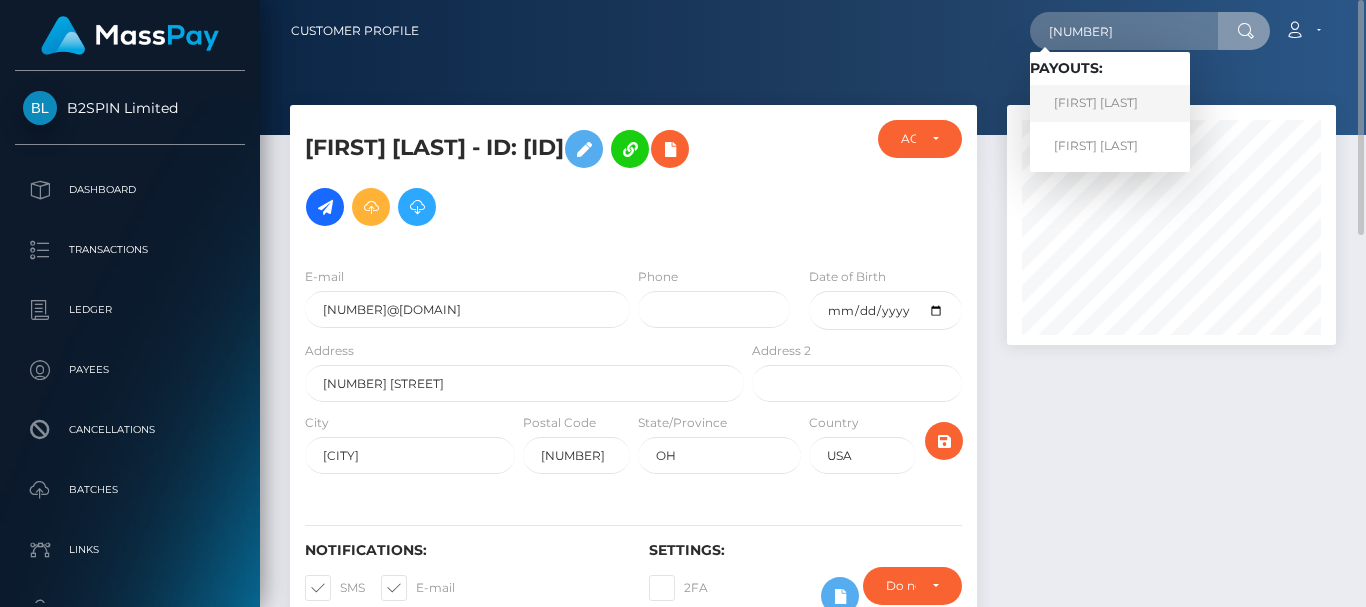 click on "Grant  Schroeder" at bounding box center (1110, 103) 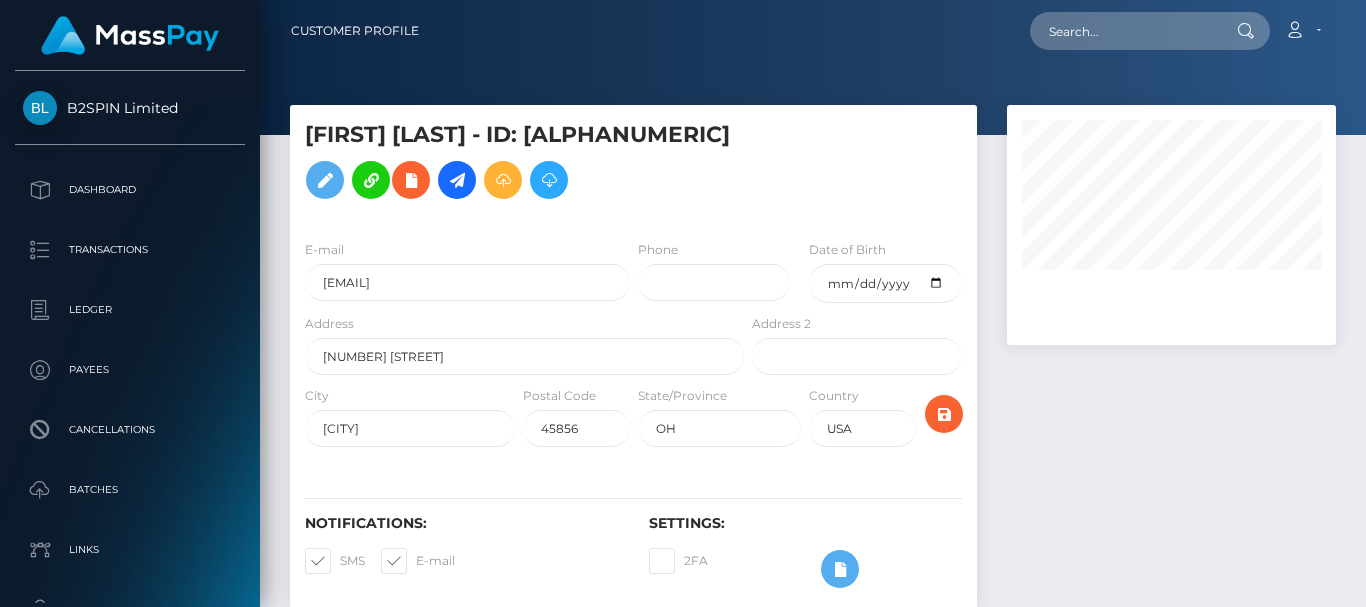 scroll, scrollTop: 0, scrollLeft: 0, axis: both 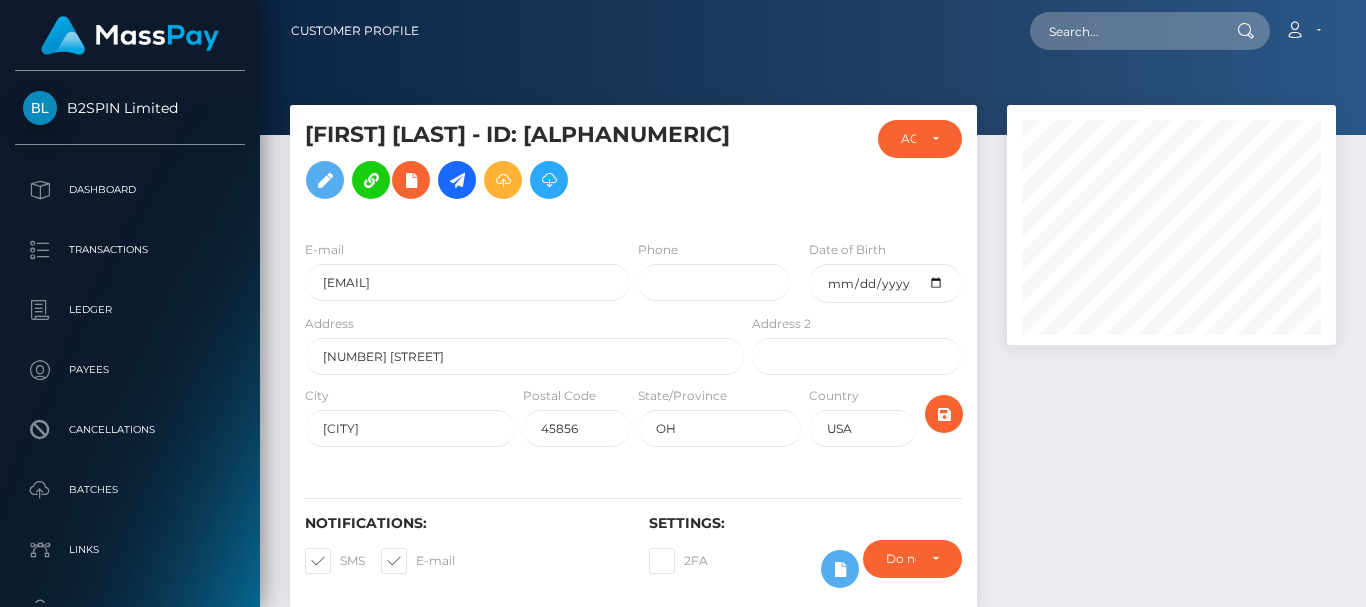click at bounding box center [1171, 366] 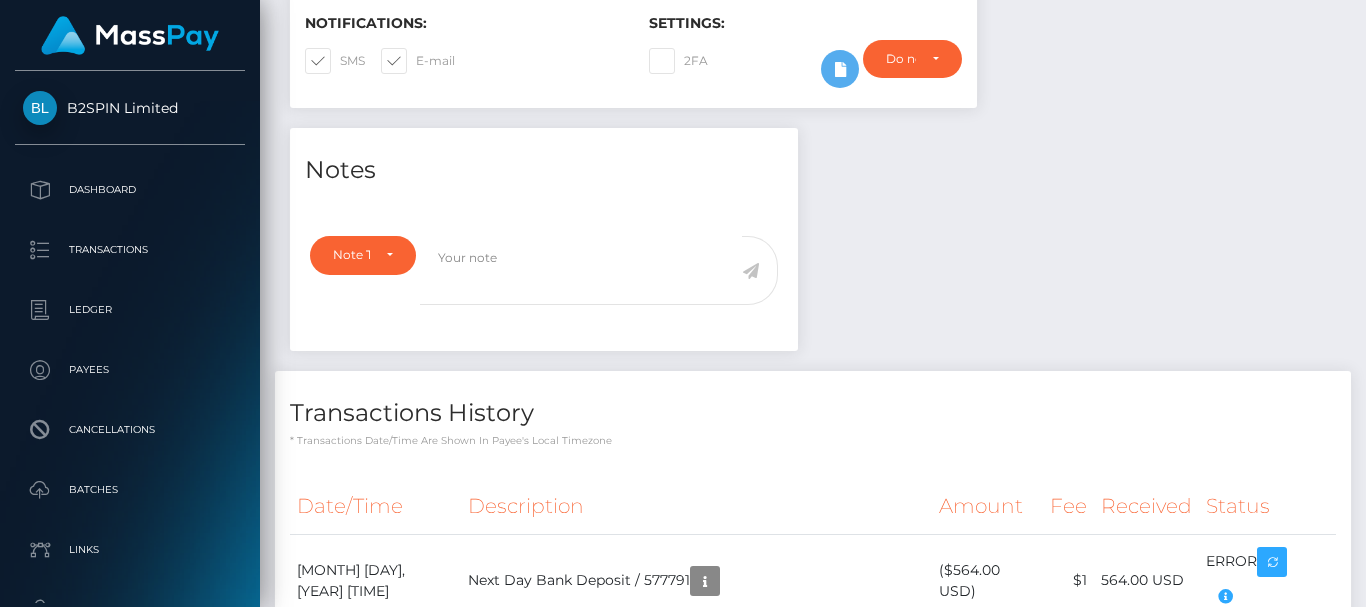 scroll, scrollTop: 900, scrollLeft: 0, axis: vertical 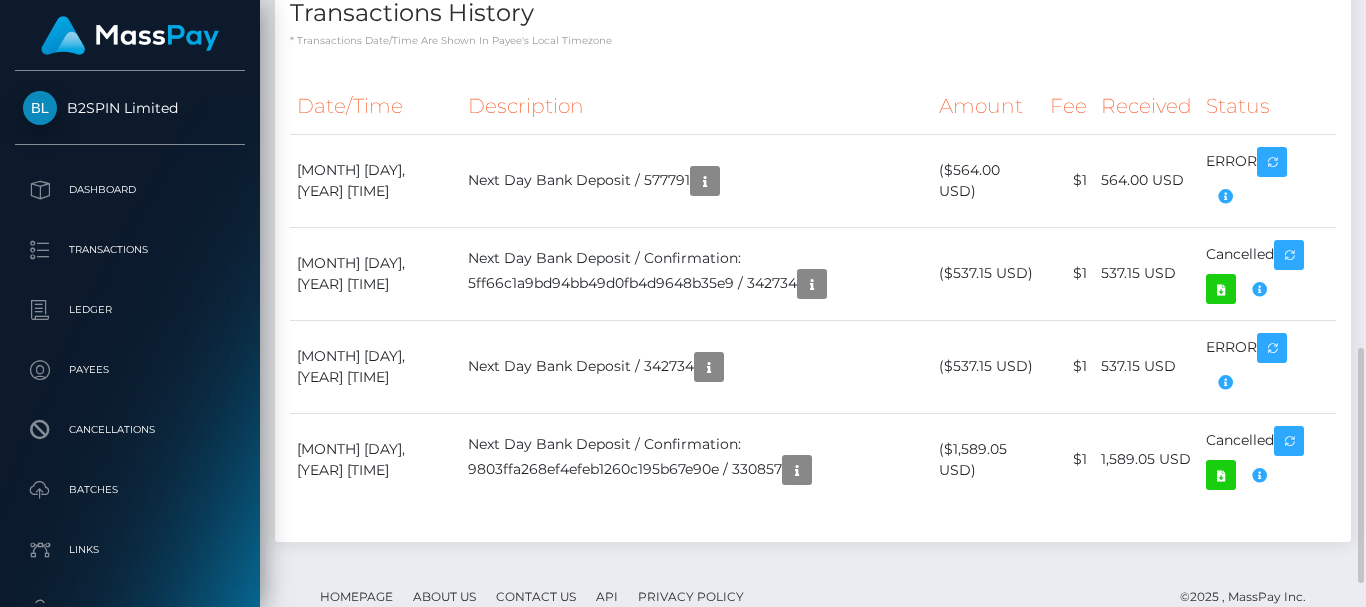 click on "Transactions History" at bounding box center [813, 13] 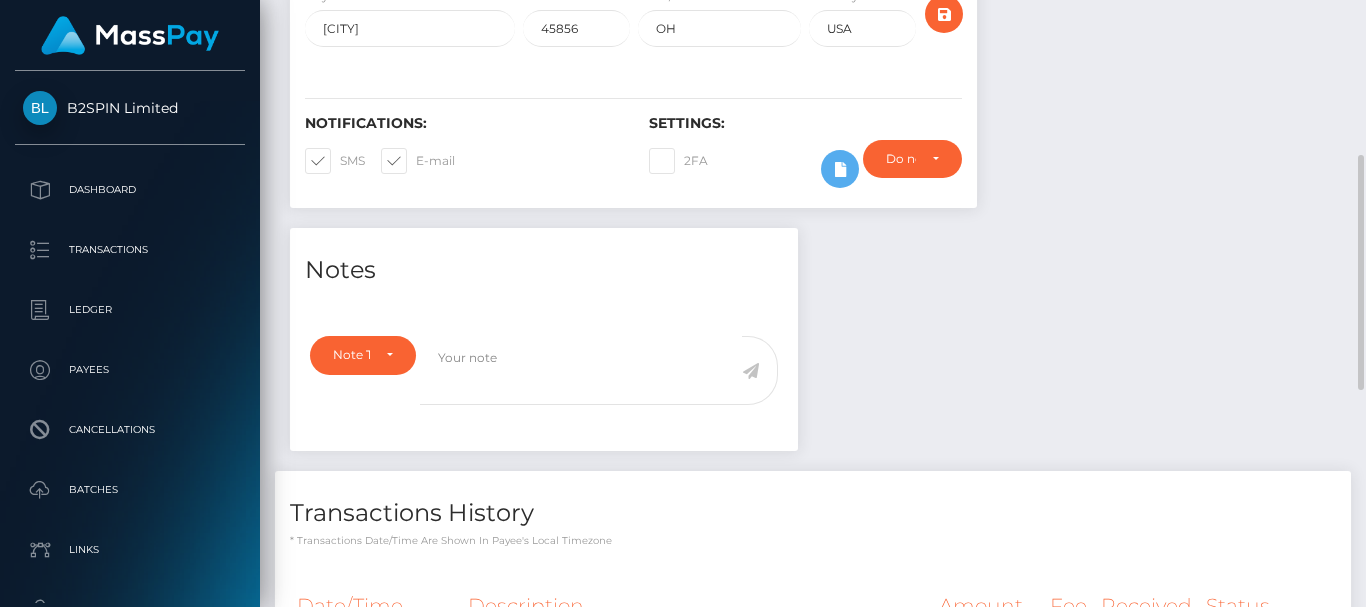 scroll, scrollTop: 0, scrollLeft: 0, axis: both 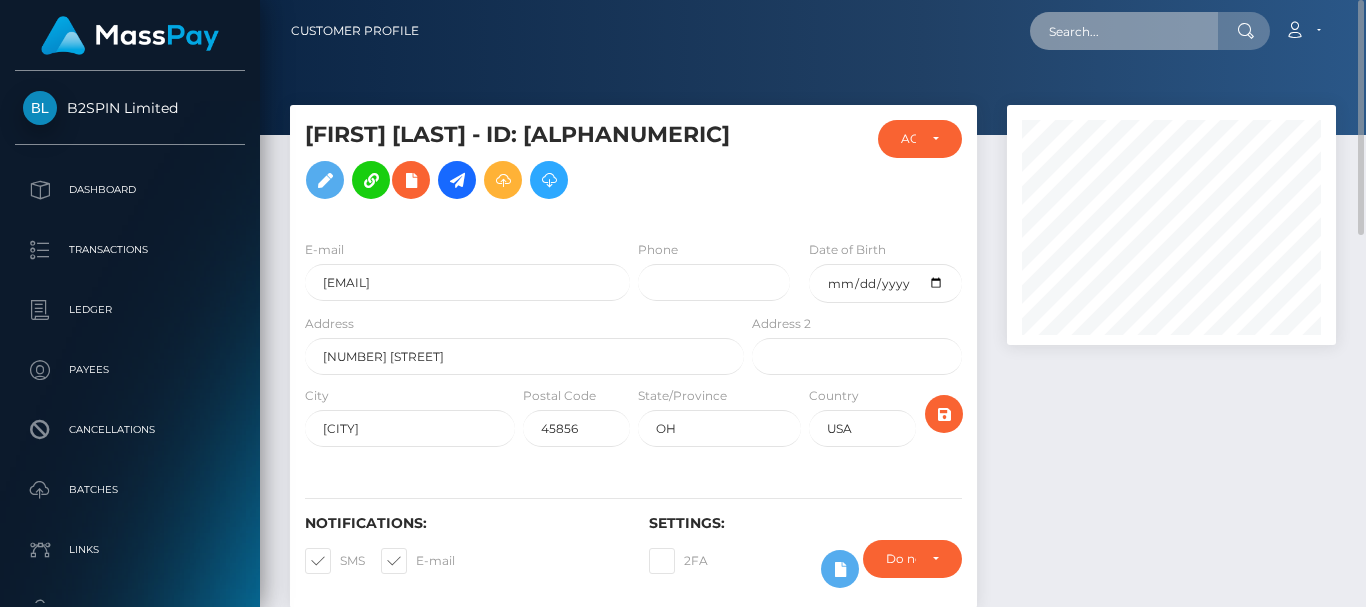 click at bounding box center [1124, 31] 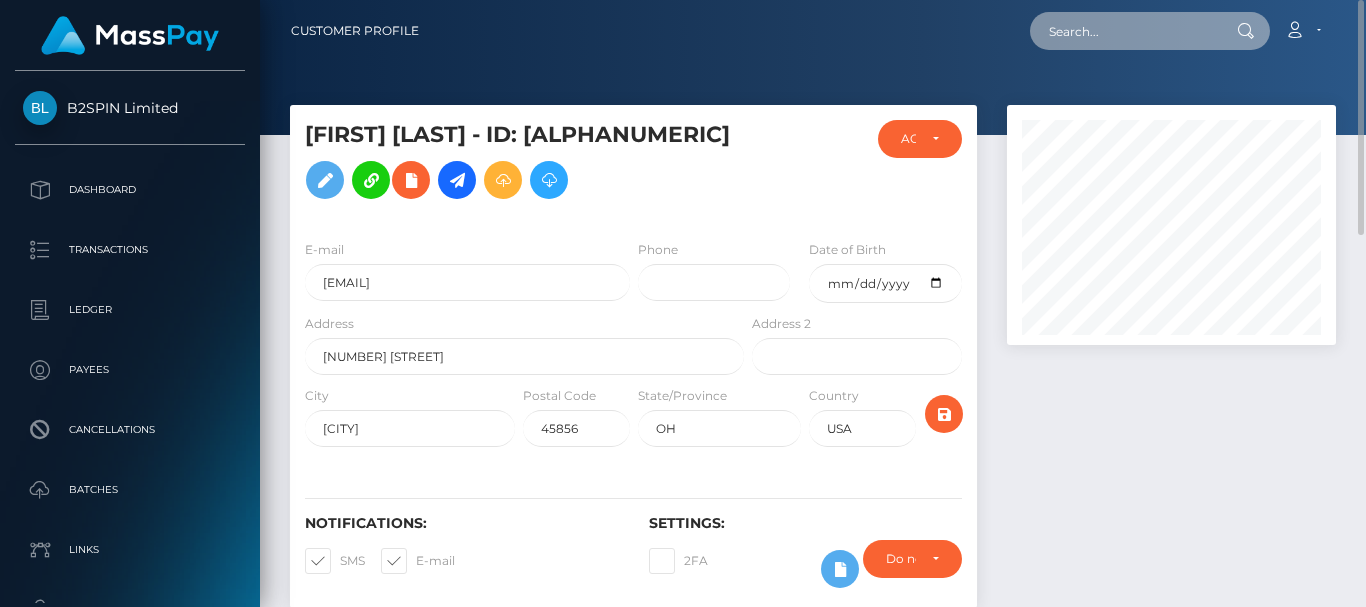 paste on "269499" 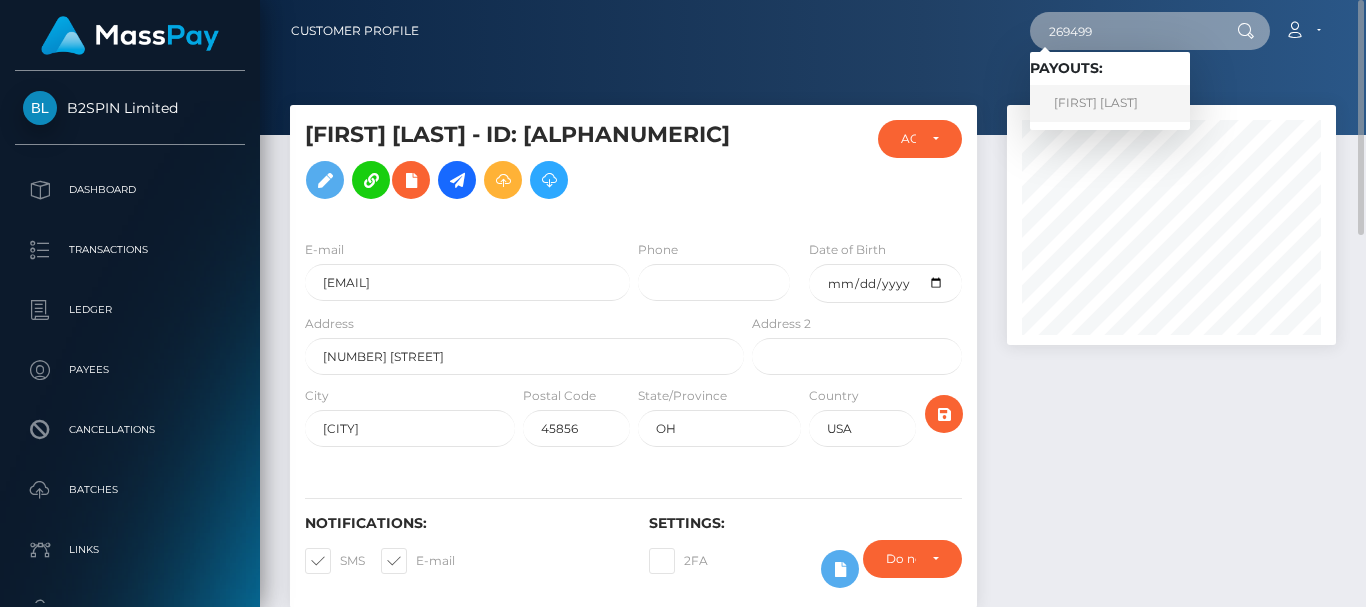 type on "269499" 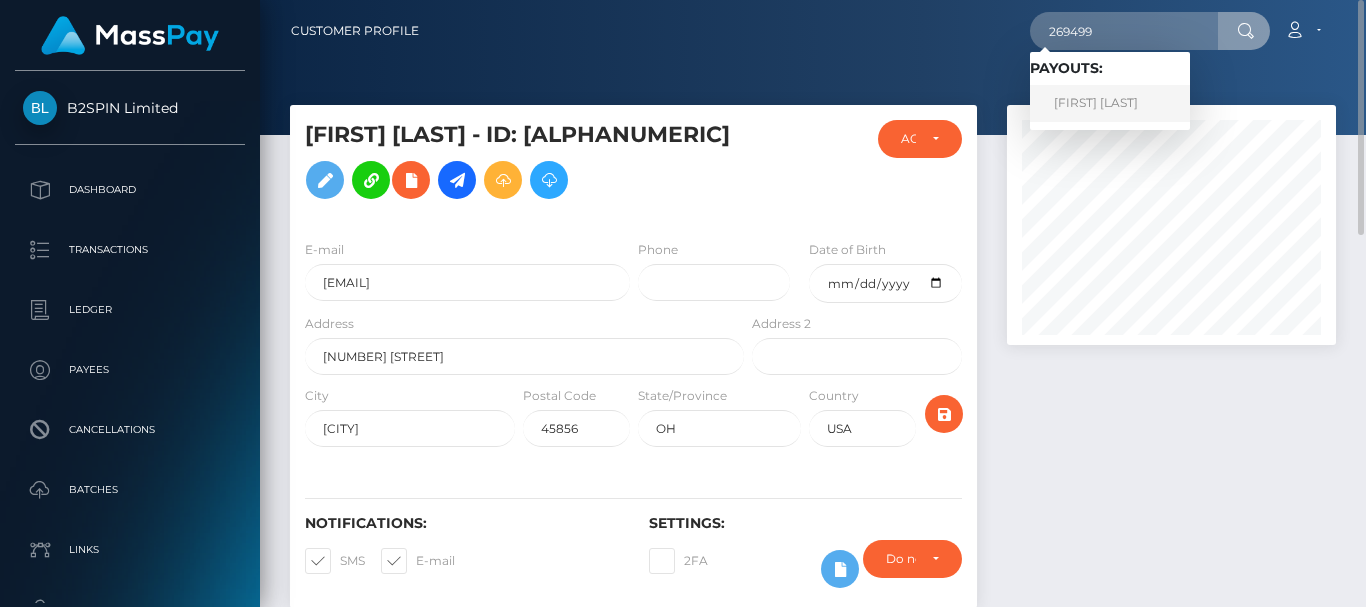 click on "CORRINA E  OROZCO" at bounding box center (1110, 103) 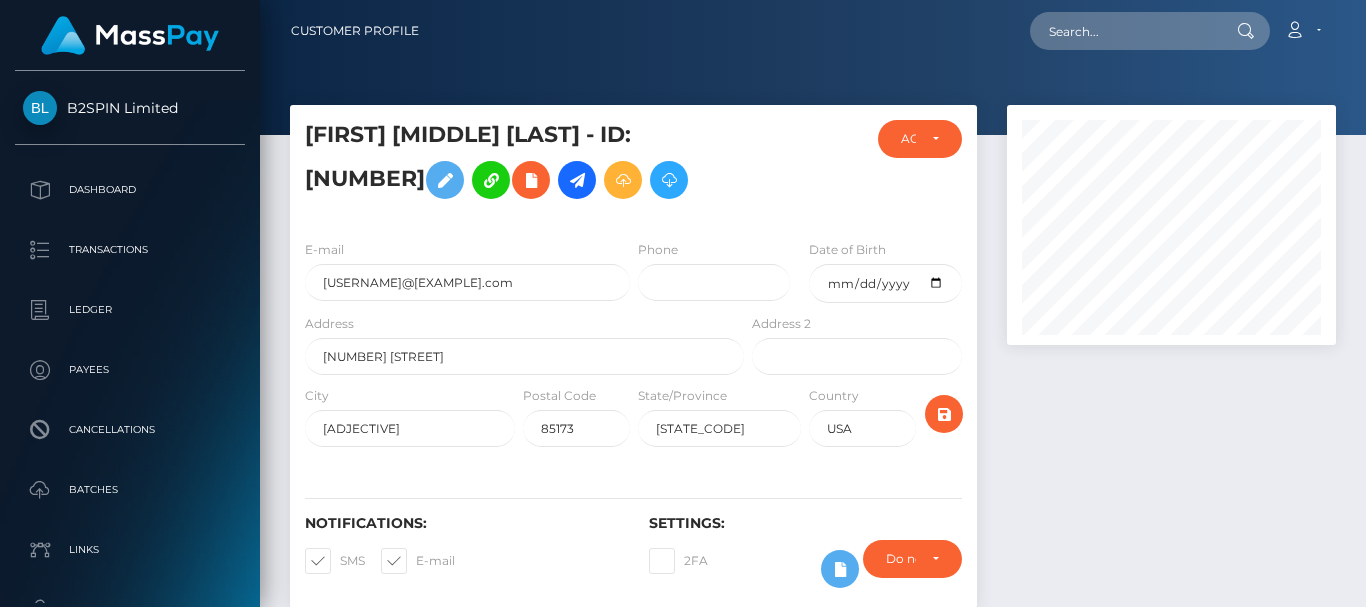 scroll, scrollTop: 0, scrollLeft: 0, axis: both 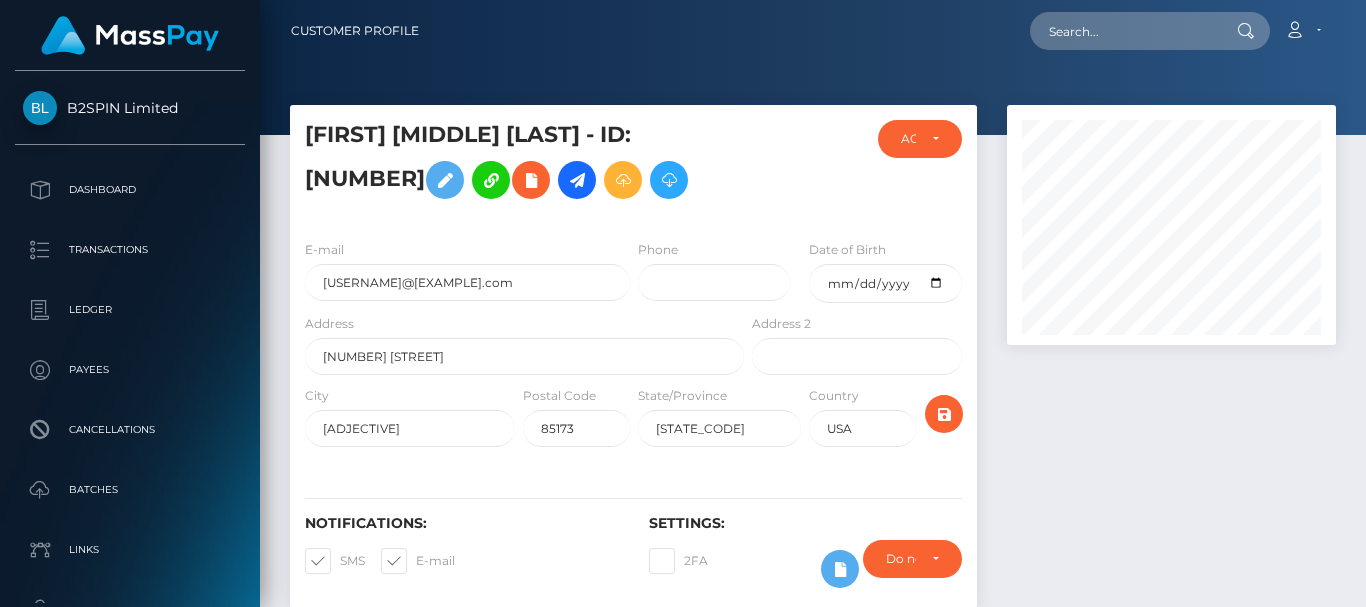 drag, startPoint x: 311, startPoint y: 180, endPoint x: 419, endPoint y: 180, distance: 108 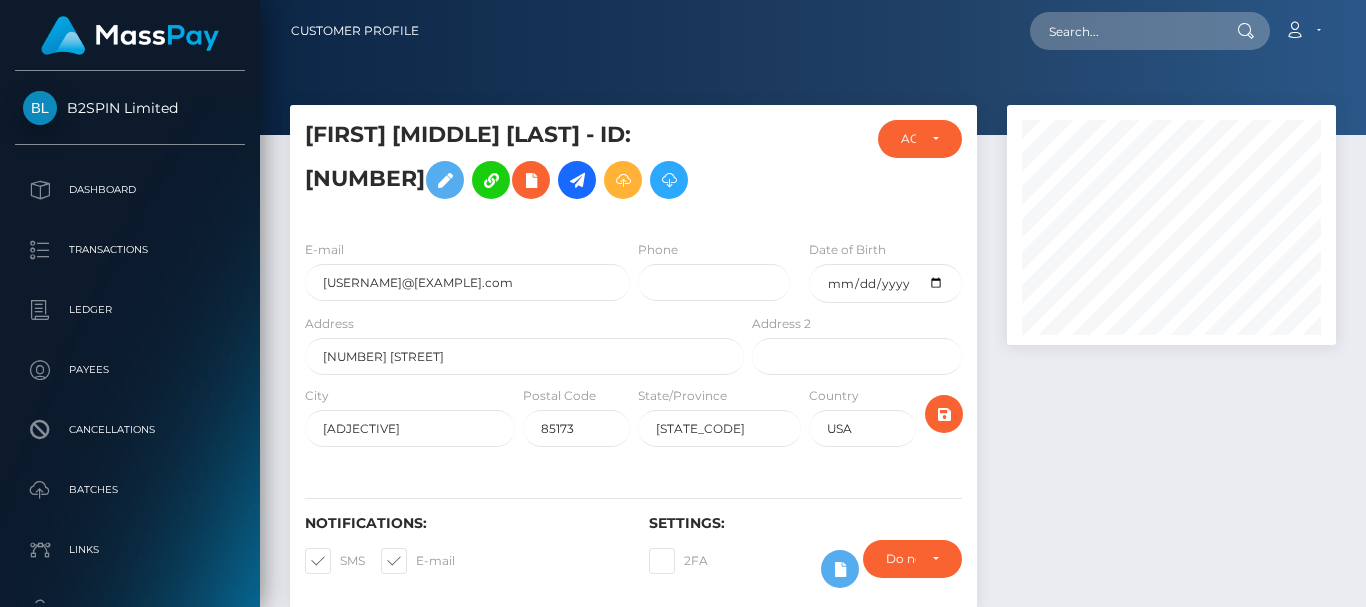 click on "CORRINA E  OROZCO
- ID: scratchful-892813287" at bounding box center [519, 164] 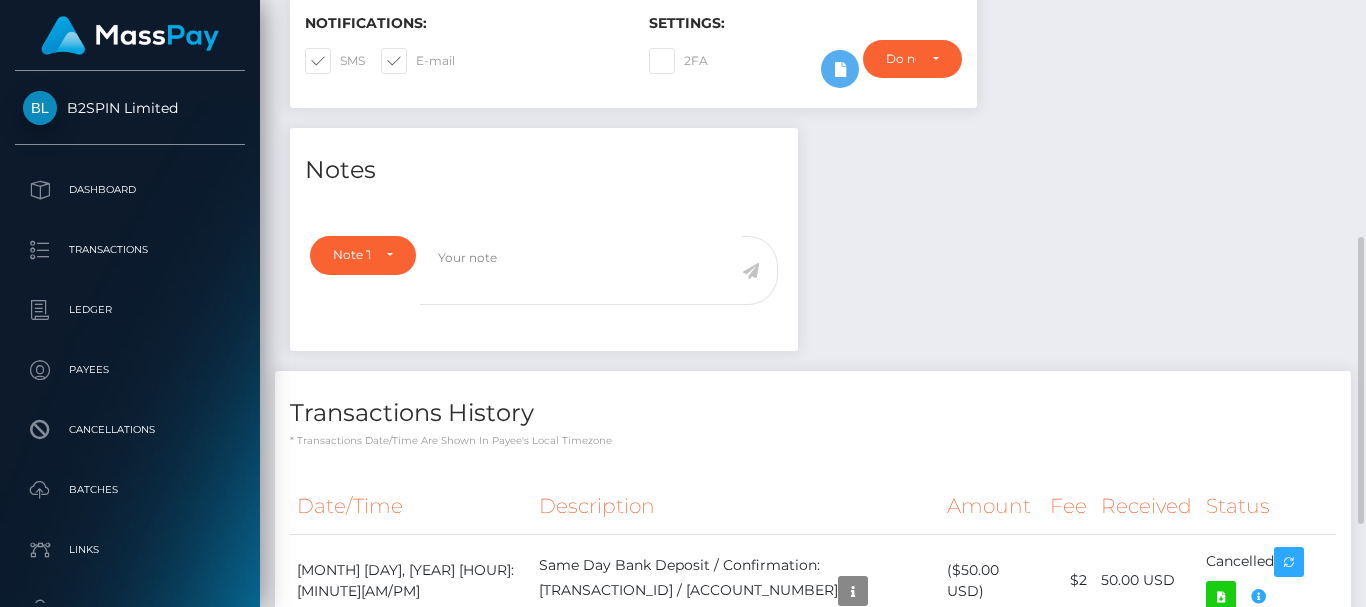 scroll, scrollTop: 675, scrollLeft: 0, axis: vertical 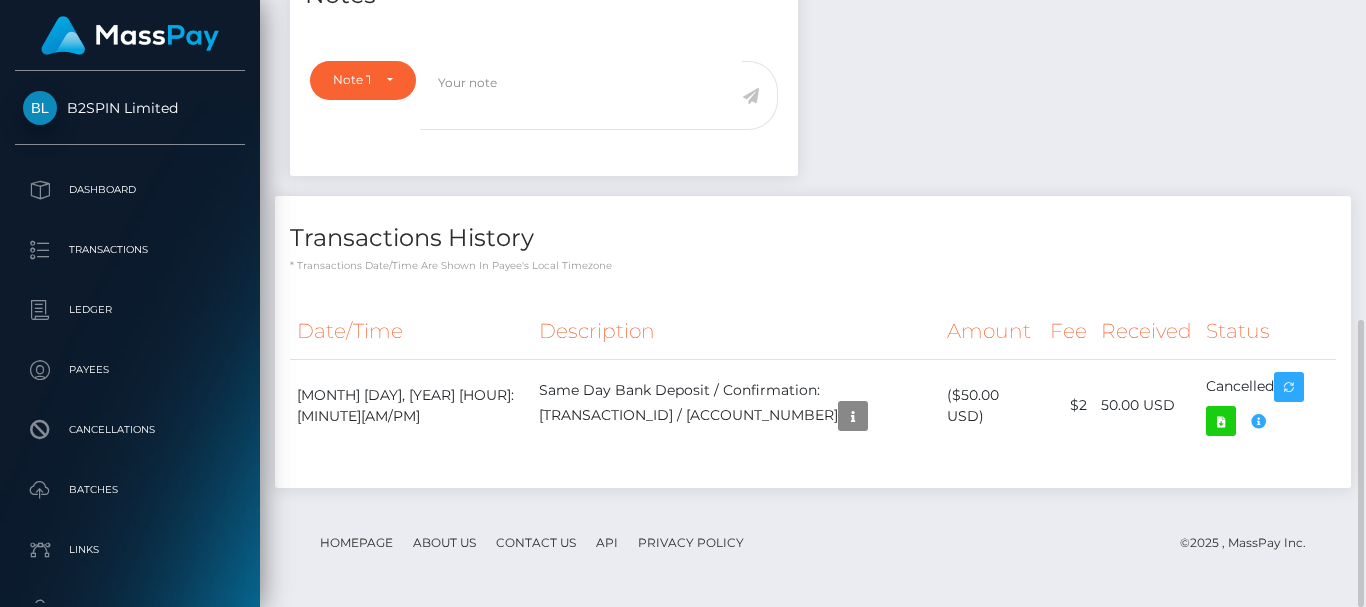 click on "Notes
Note Type
Compliance
Clear Compliance
General
Note Type" at bounding box center [813, 230] 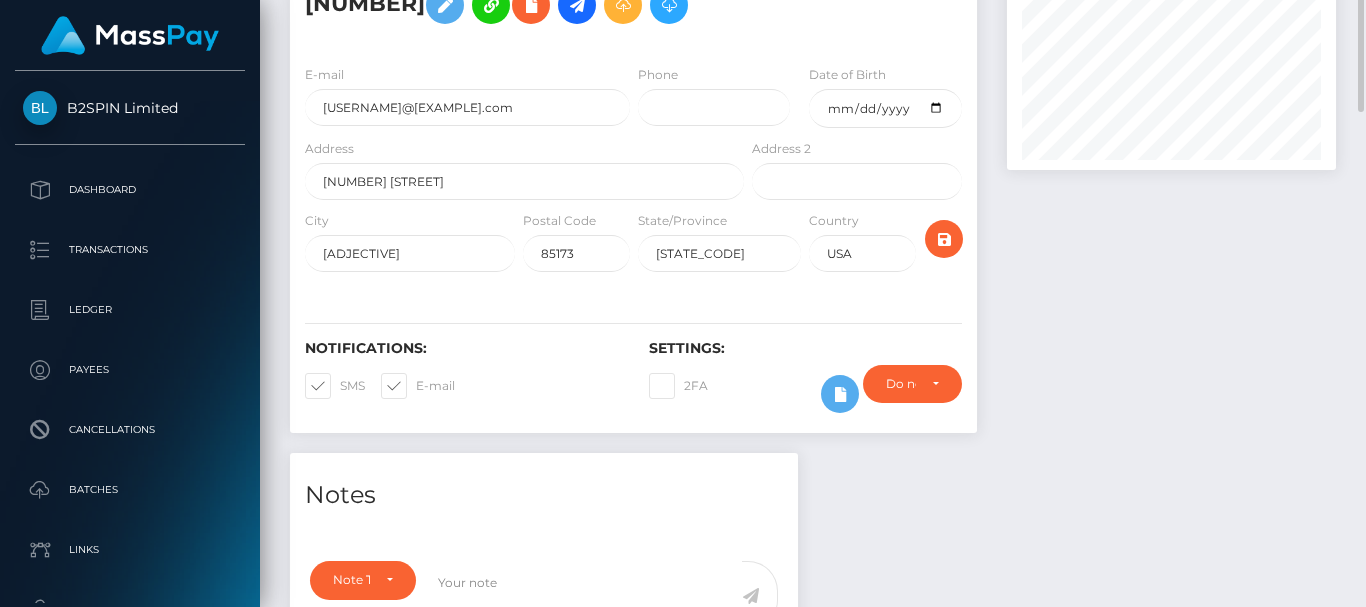 scroll, scrollTop: 0, scrollLeft: 0, axis: both 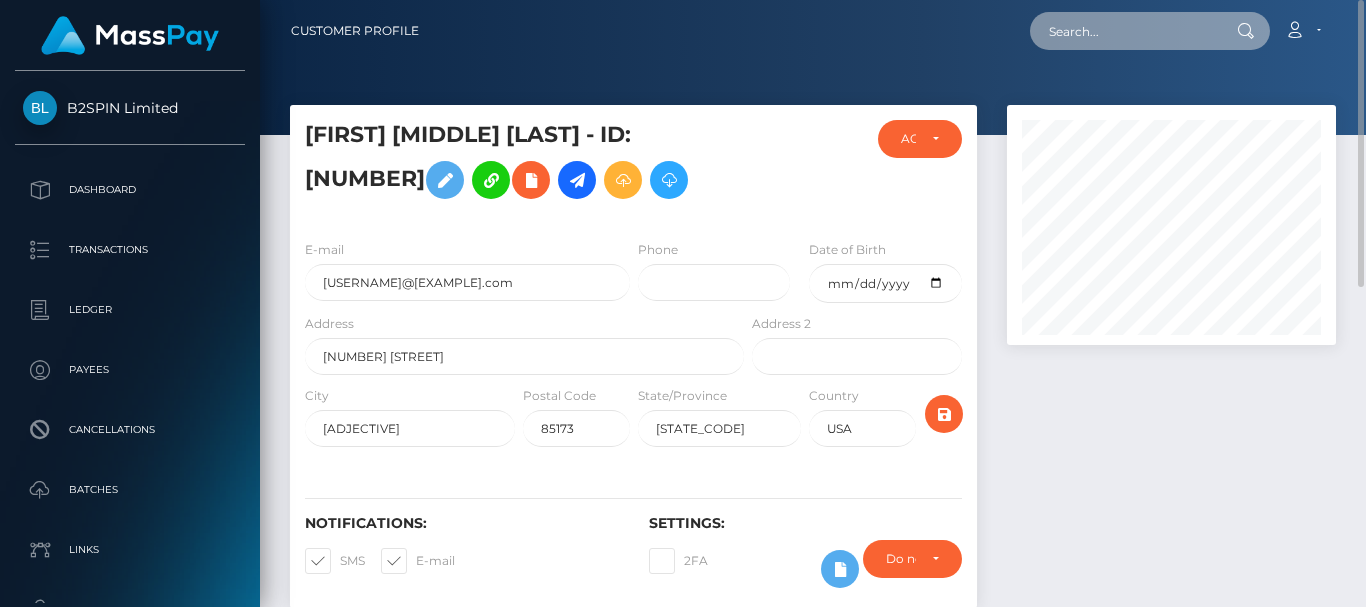 click at bounding box center [1124, 31] 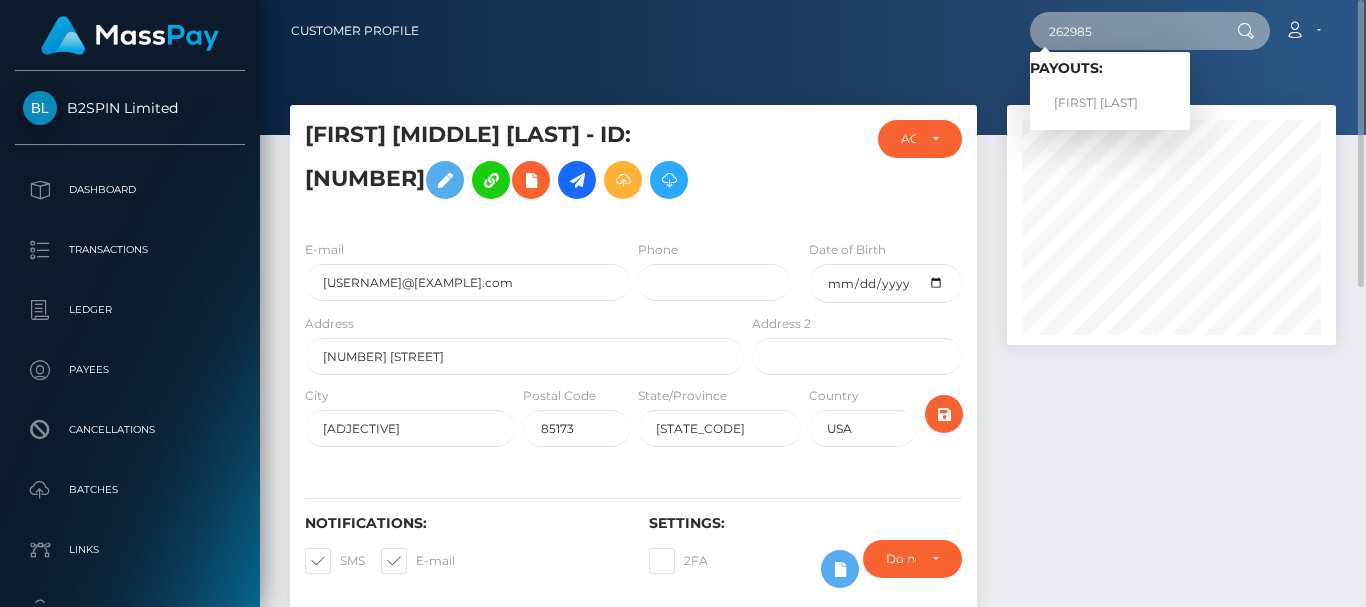 type on "262985" 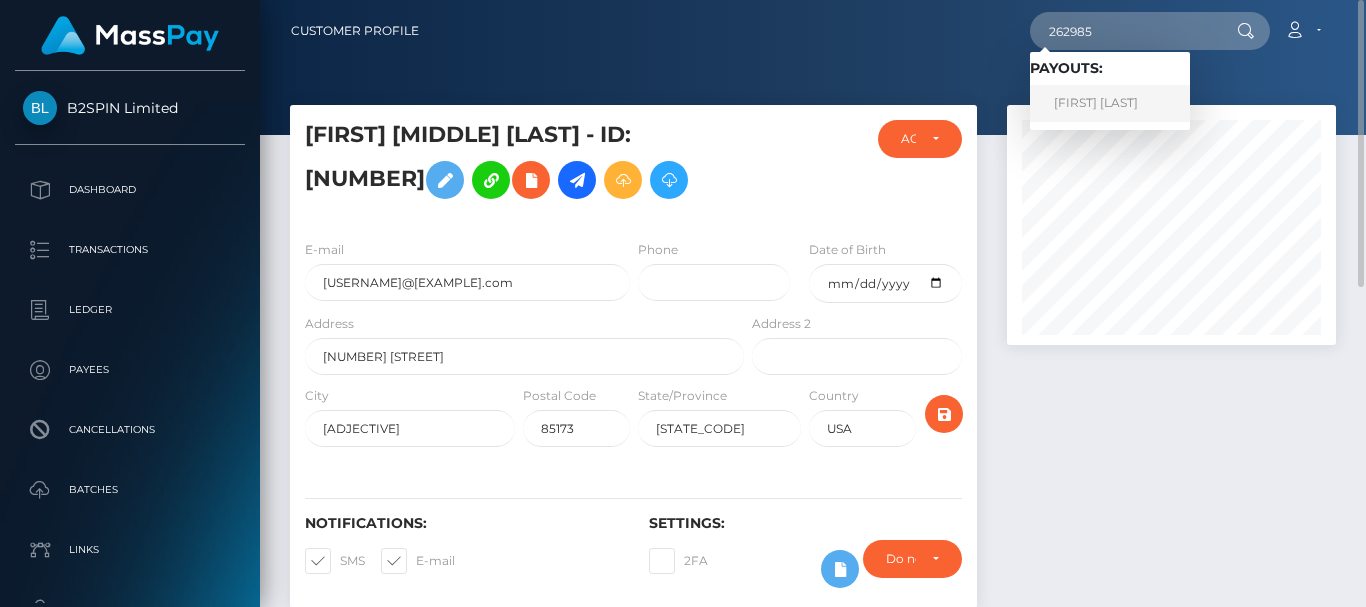 drag, startPoint x: 1087, startPoint y: 91, endPoint x: 1081, endPoint y: 103, distance: 13.416408 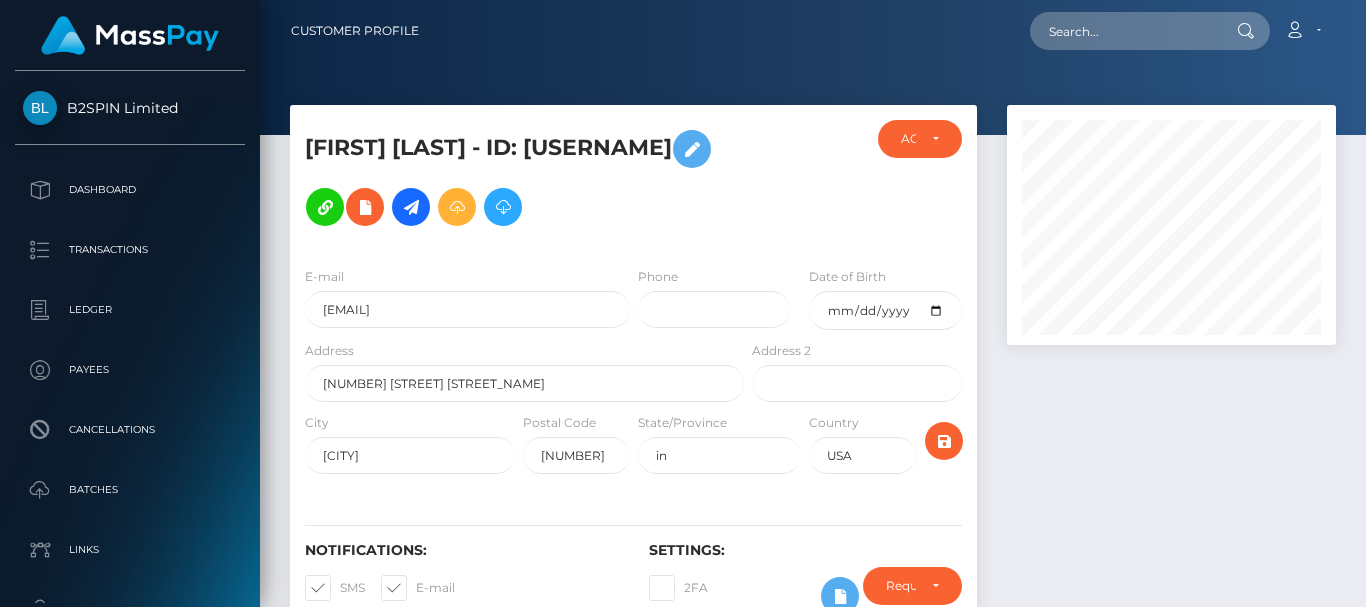 scroll, scrollTop: 0, scrollLeft: 0, axis: both 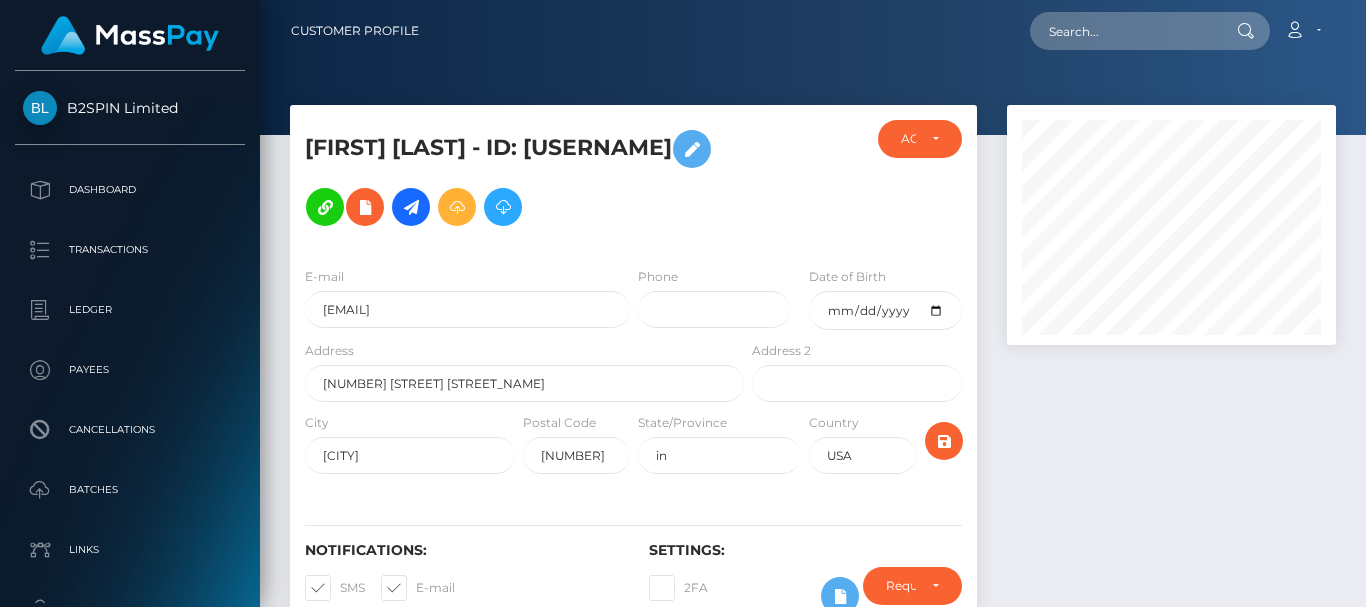 drag, startPoint x: 421, startPoint y: 170, endPoint x: 314, endPoint y: 177, distance: 107.22873 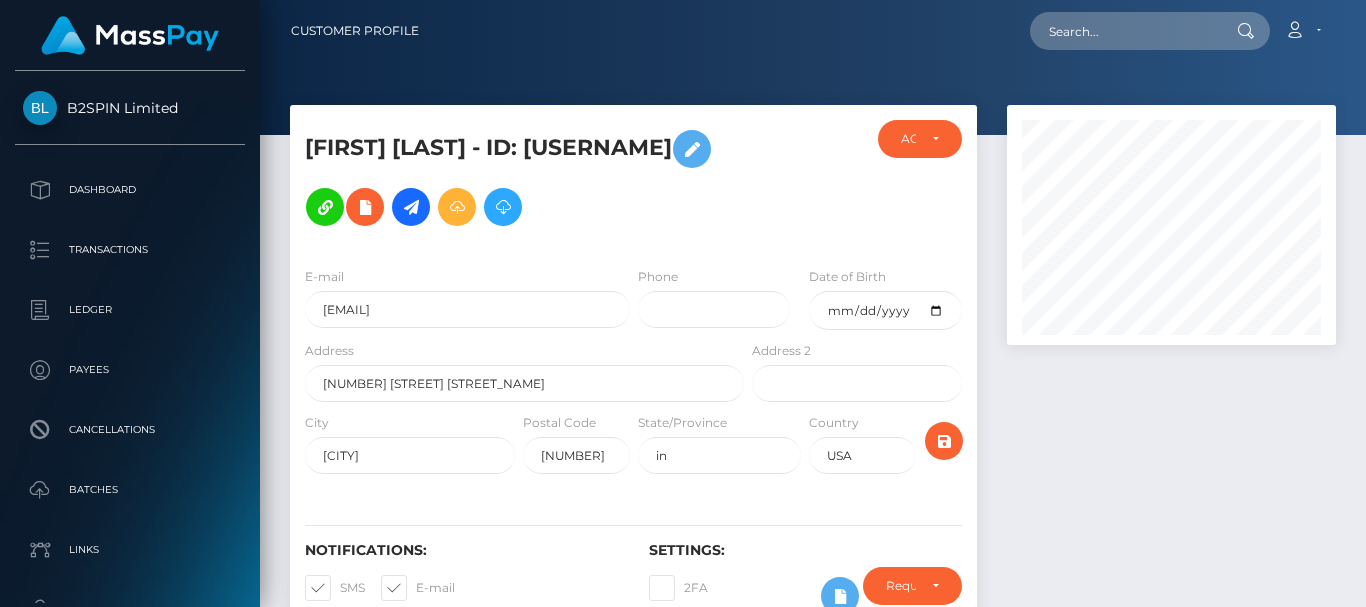 click on "[FIRST] [LAST]
- ID: [USERNAME]" at bounding box center (519, 185) 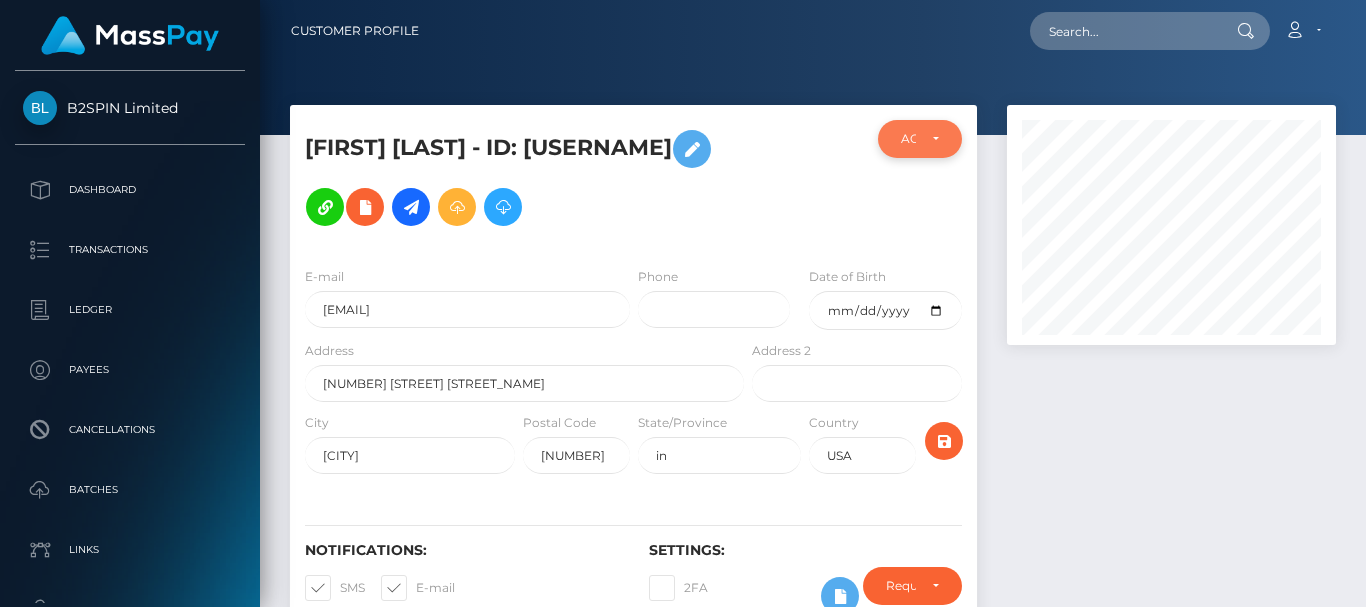 copy on "[NUMBER]" 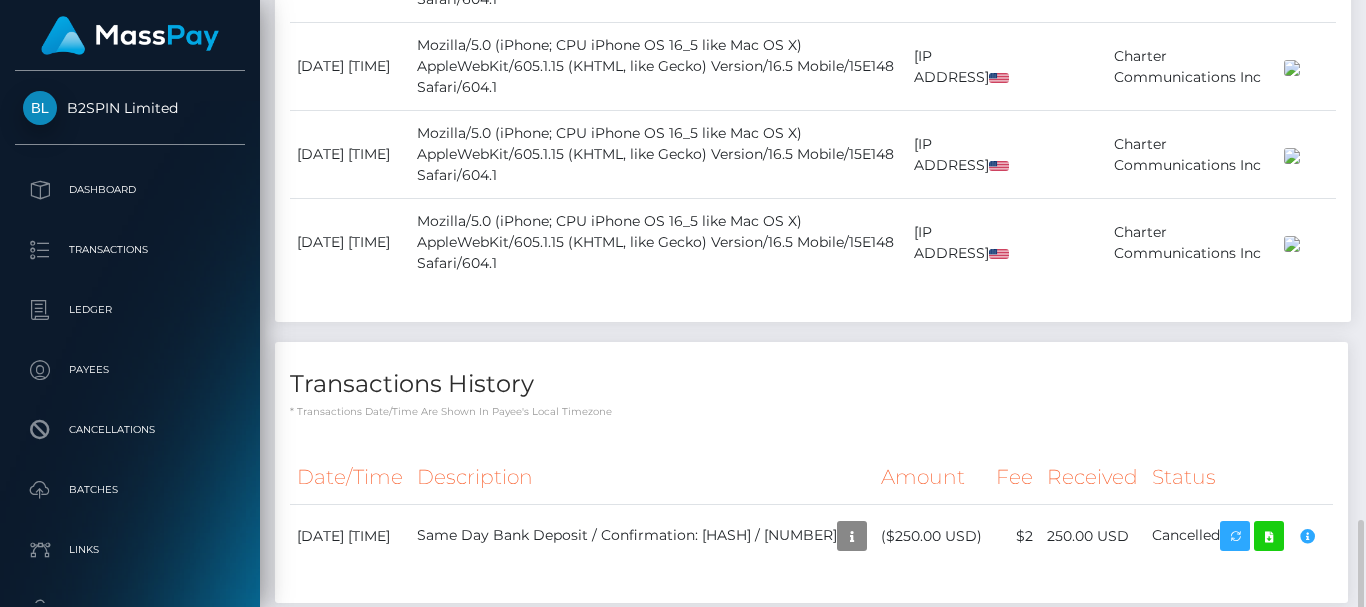 scroll, scrollTop: 1488, scrollLeft: 0, axis: vertical 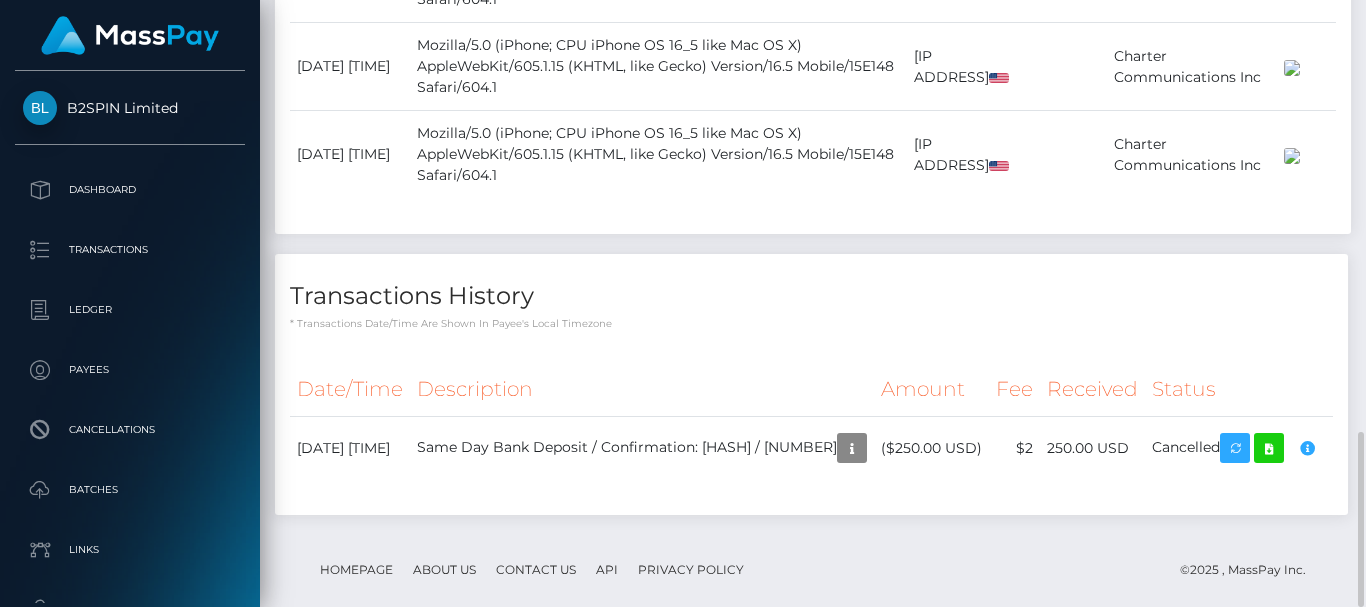 click on "Logins History
Date/Time
User Agent
IP Address
Threats
ISP
Map" at bounding box center (813, -167) 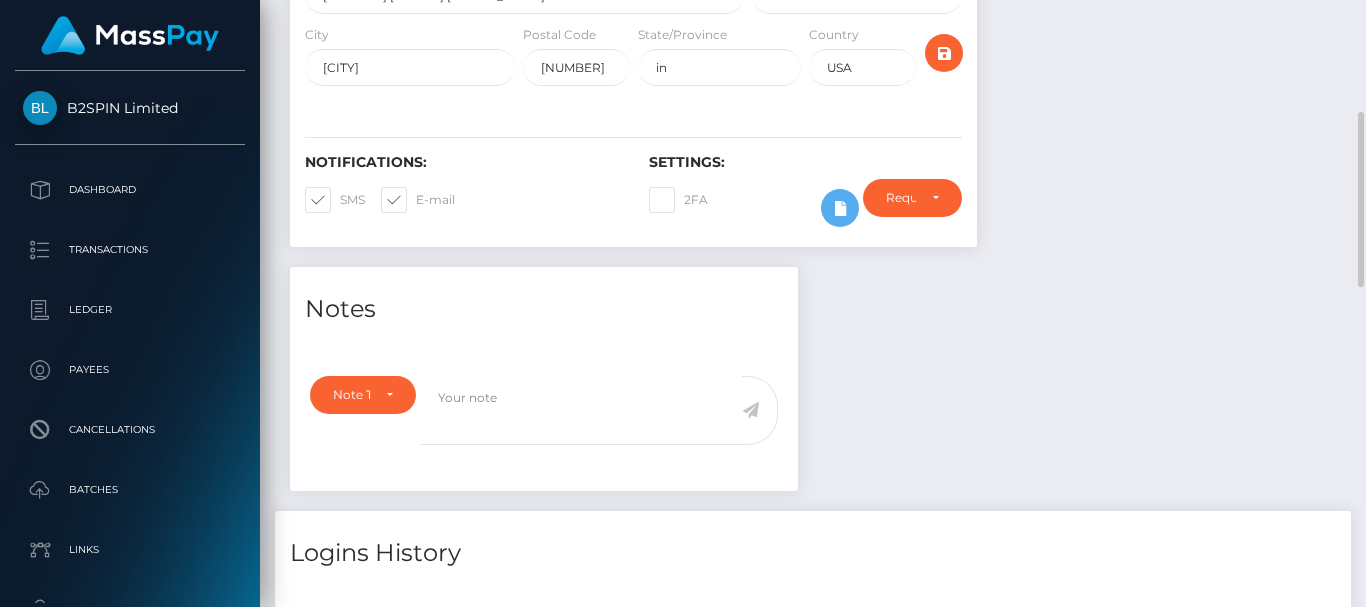scroll, scrollTop: 0, scrollLeft: 0, axis: both 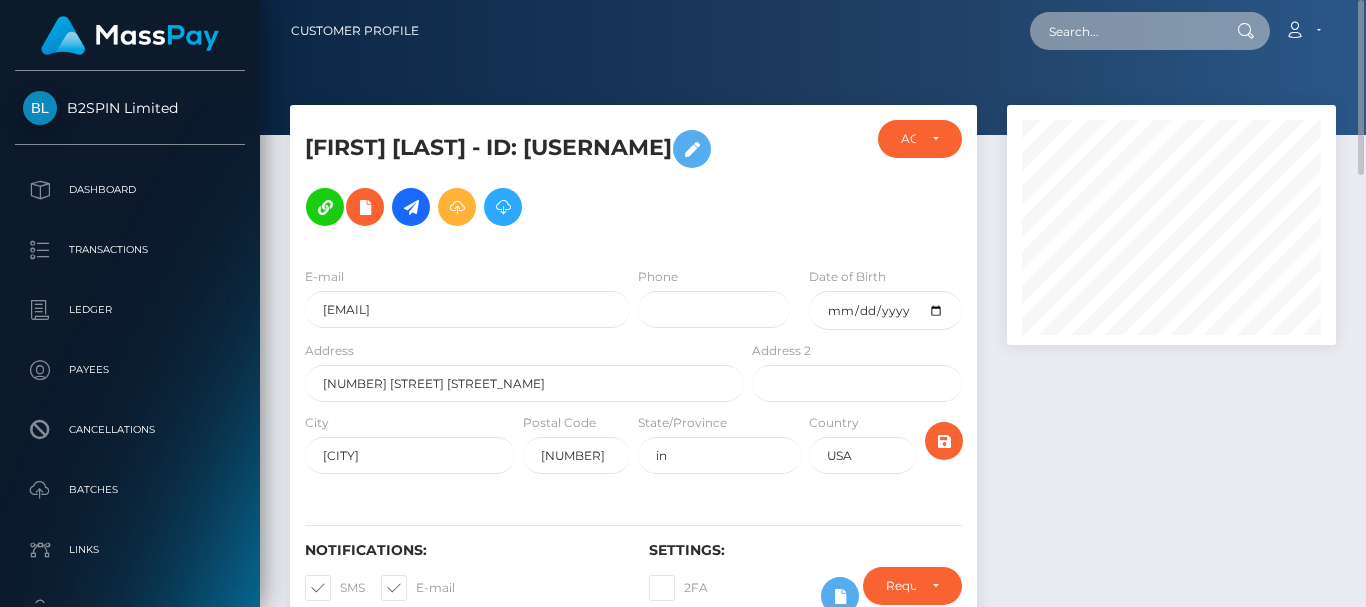 click at bounding box center (1124, 31) 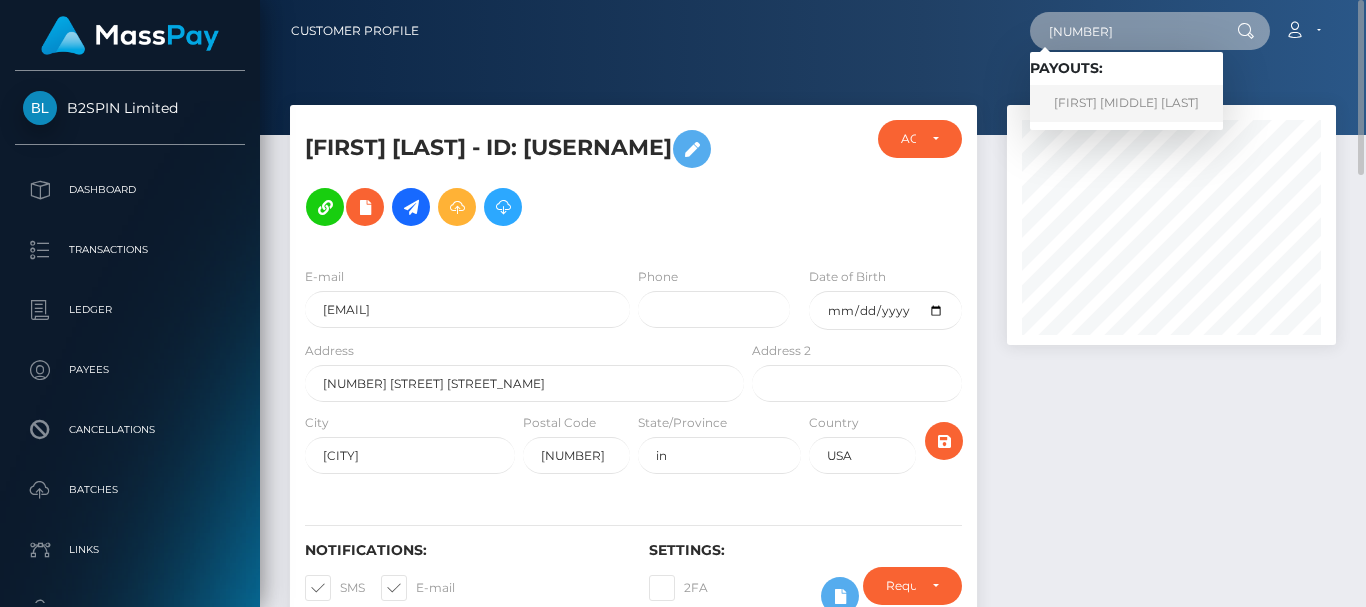 type on "[NUMBER]" 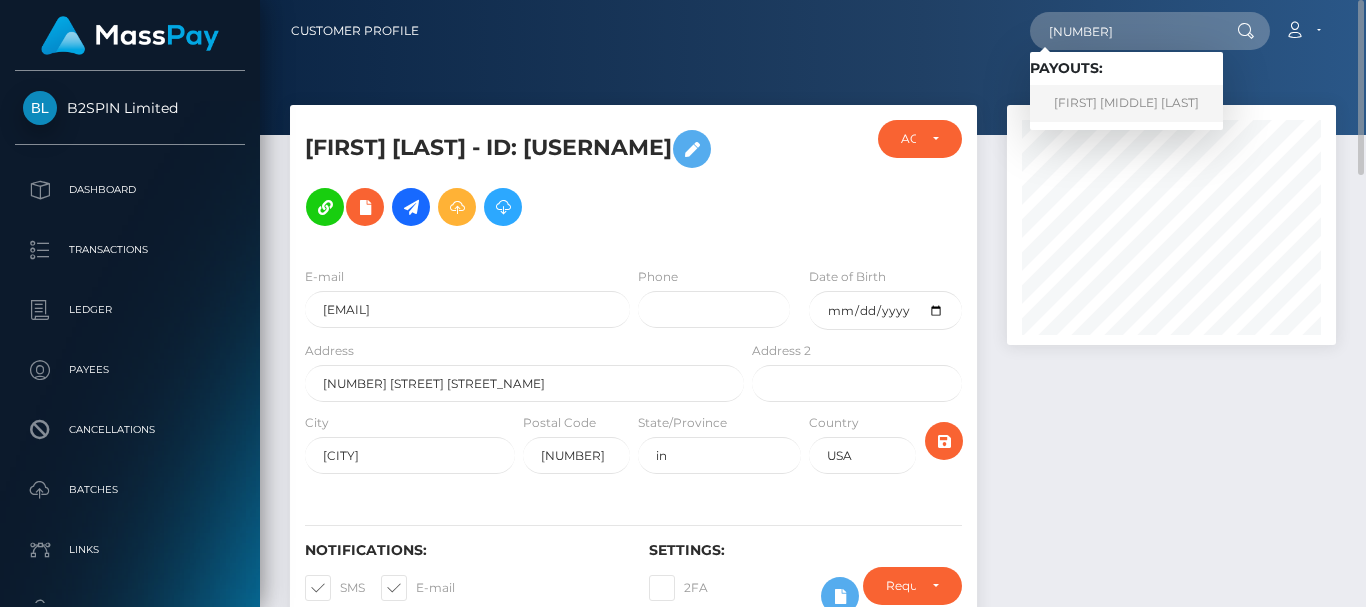 click on "[FIRST] [MIDDLE] [LAST]" at bounding box center [1126, 103] 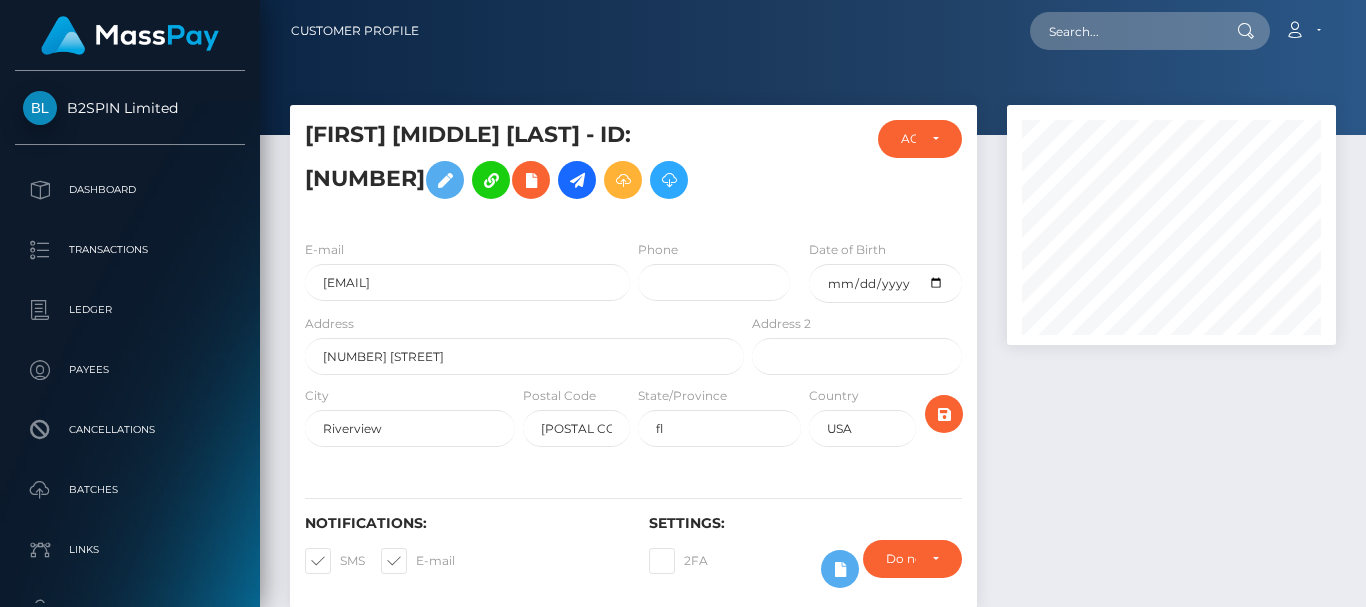 scroll, scrollTop: 0, scrollLeft: 0, axis: both 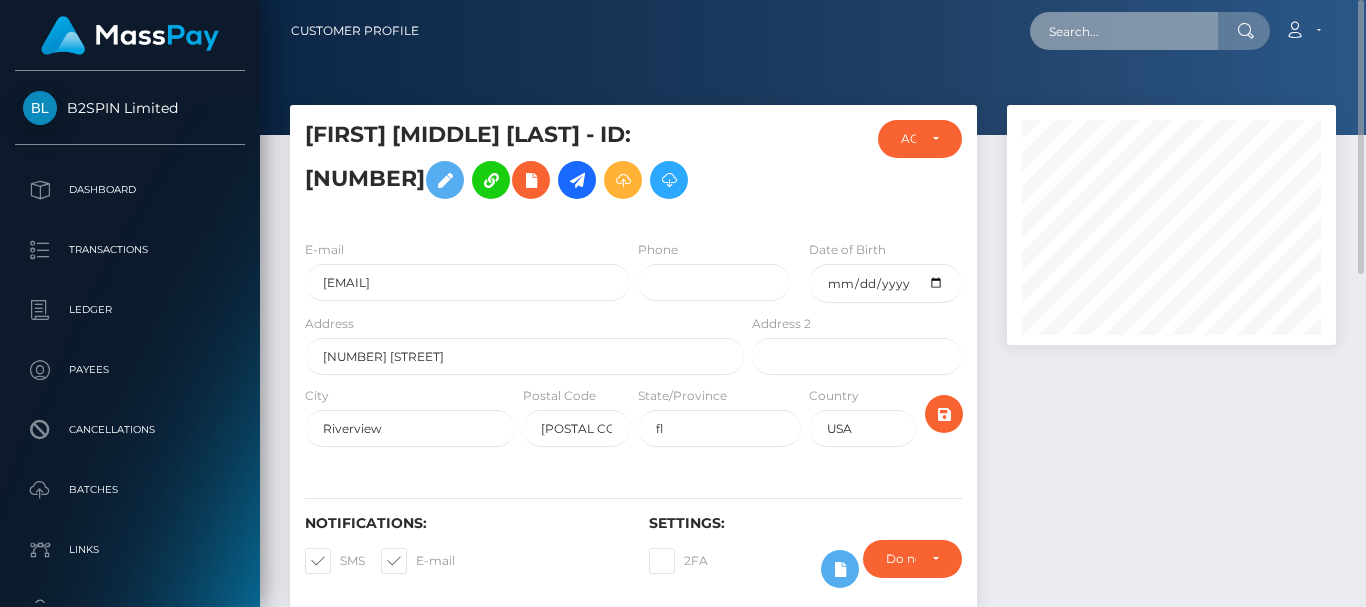 click at bounding box center [1124, 31] 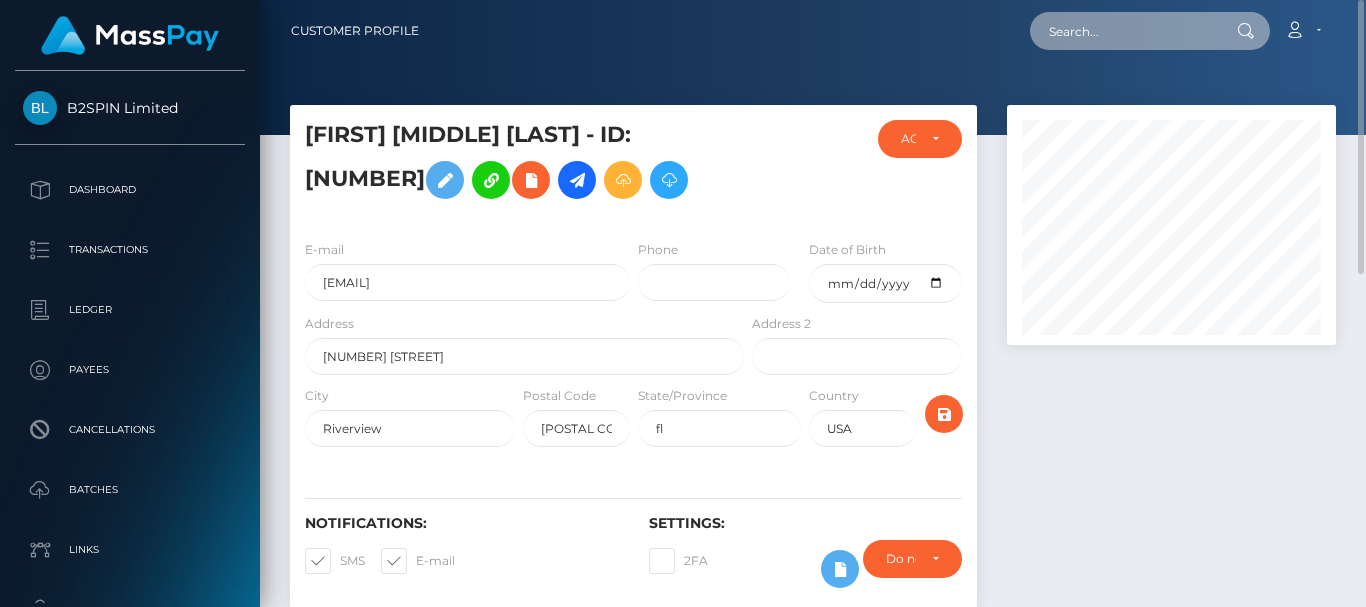 paste on "257979" 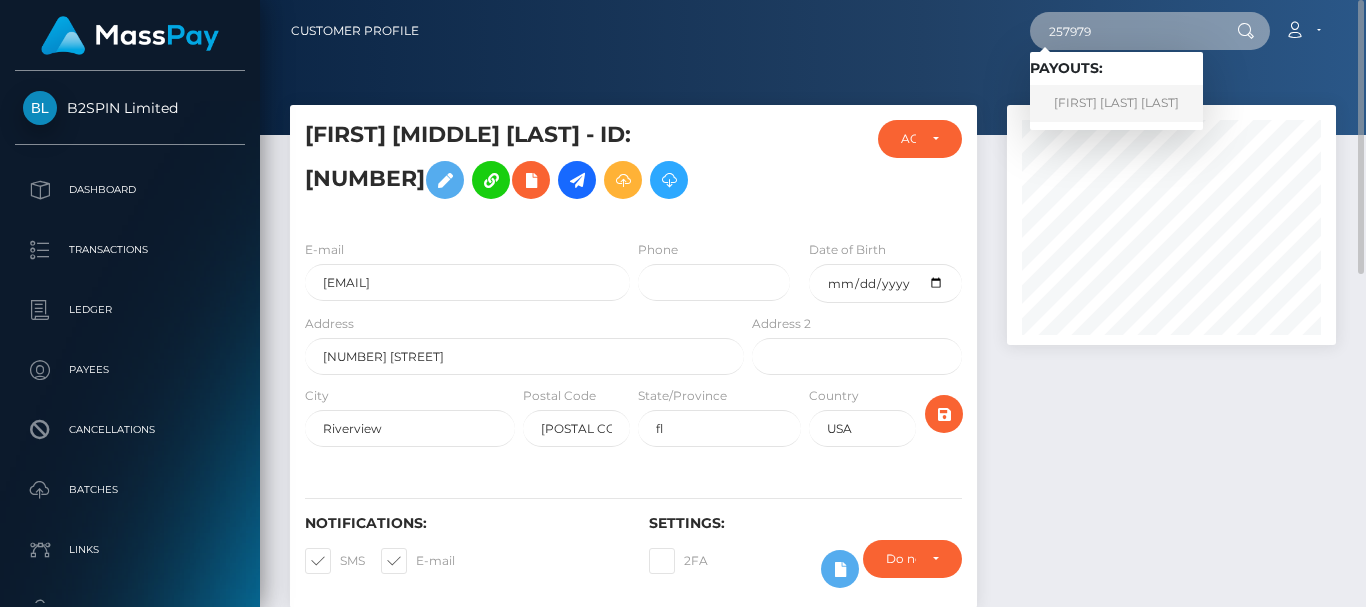 type on "257979" 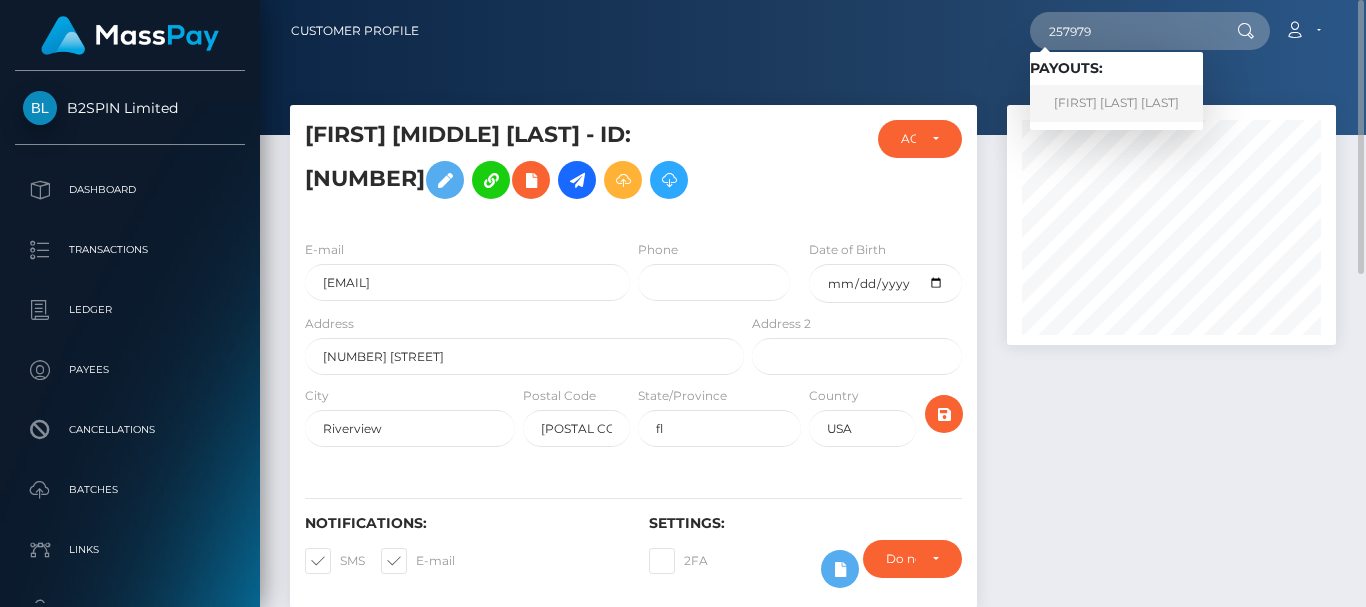 click on "SARA NADIA  FAROOQUI" at bounding box center [1116, 103] 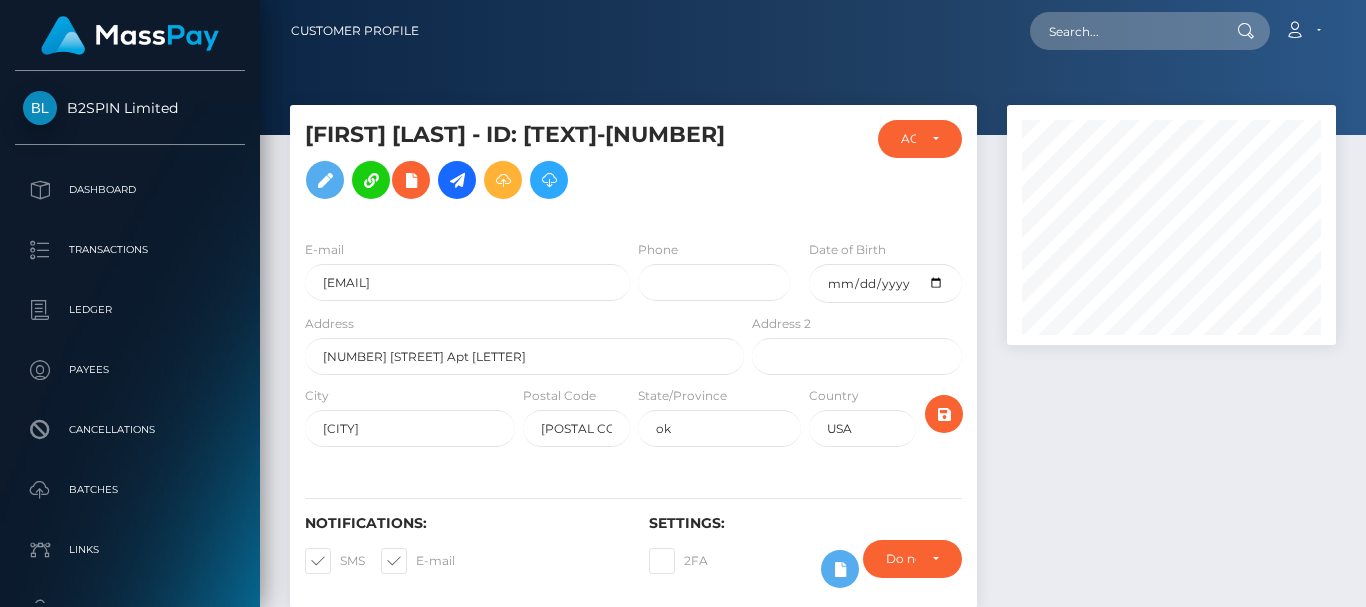 scroll, scrollTop: 0, scrollLeft: 0, axis: both 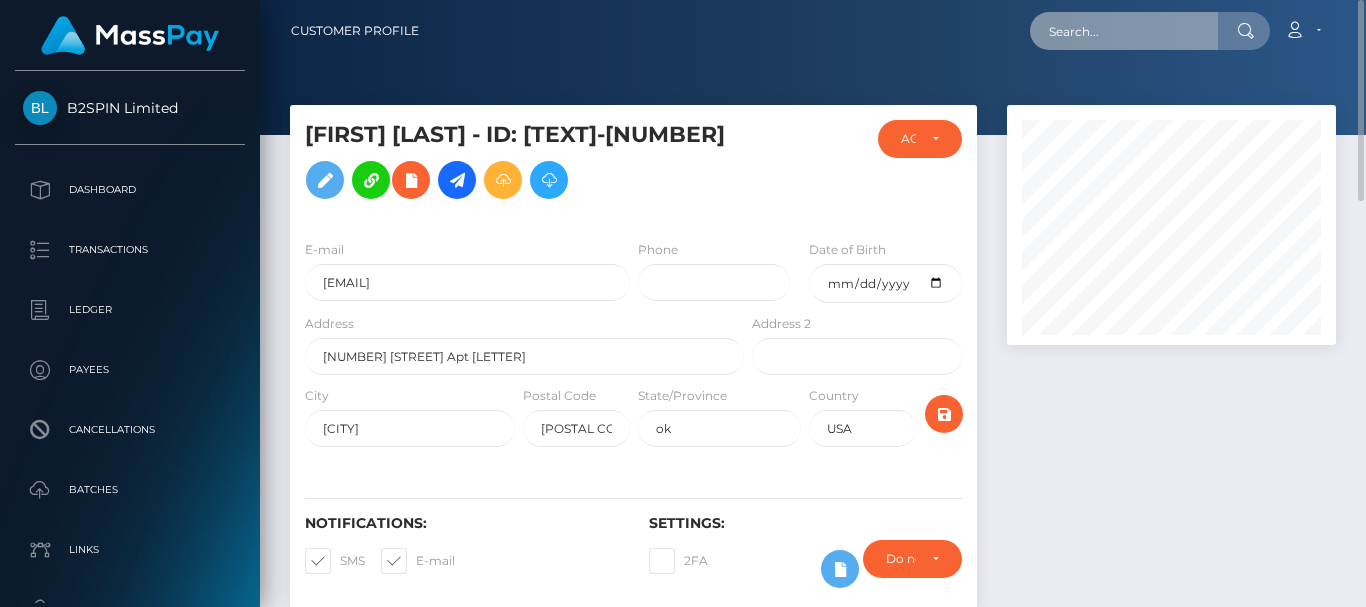 click at bounding box center (1124, 31) 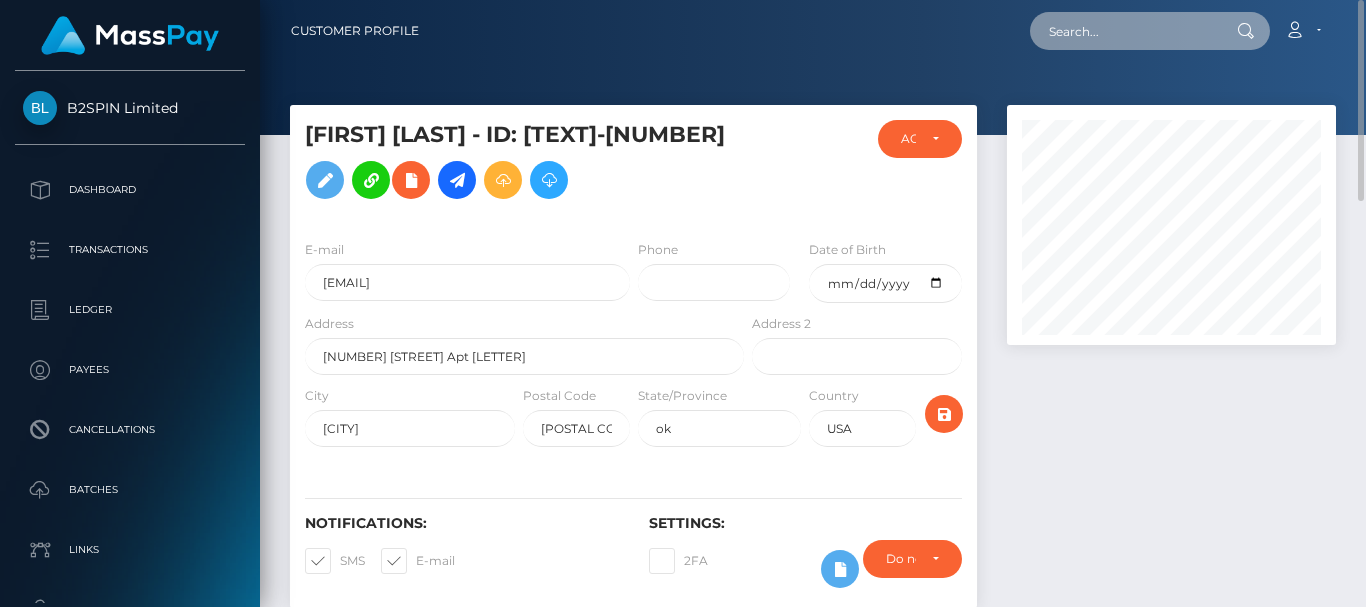 paste on "[NUMBER]" 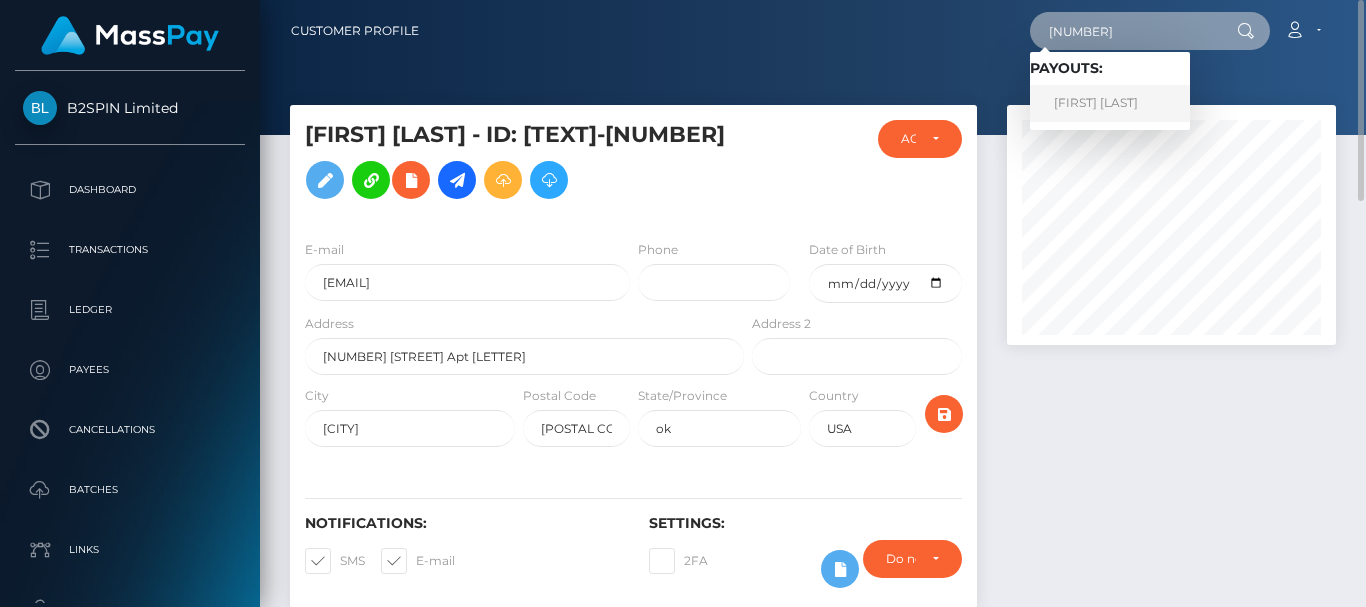 type on "[NUMBER]" 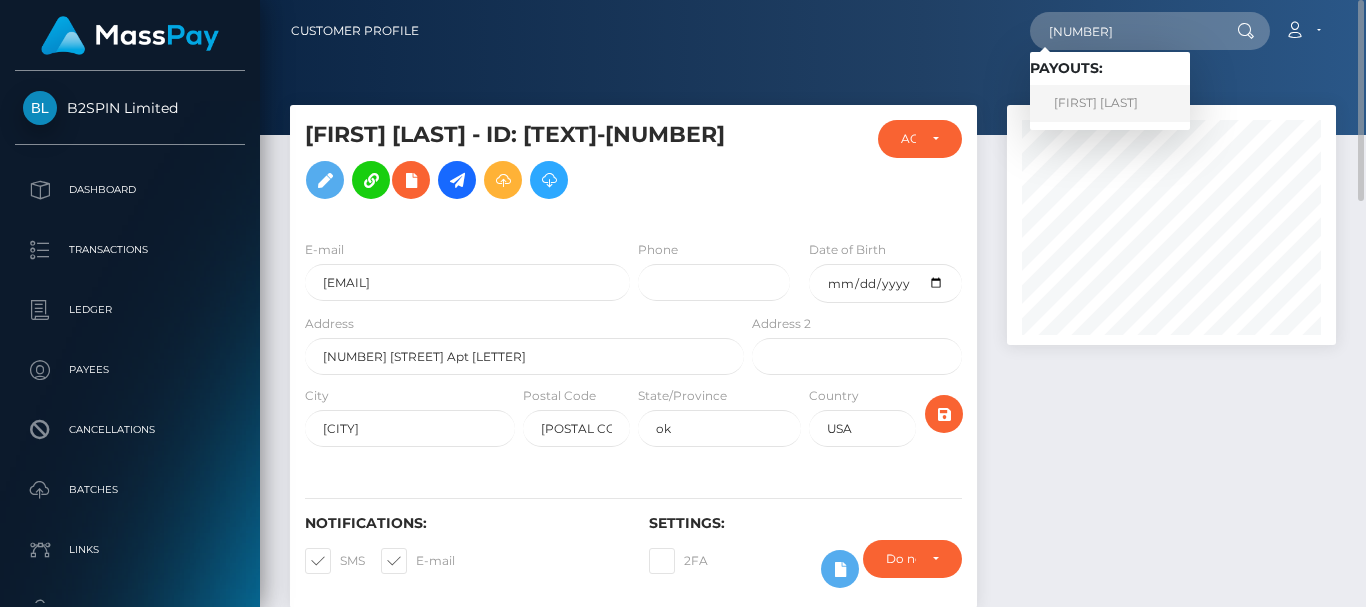 click on "[FIRST] [LAST]" at bounding box center [1110, 103] 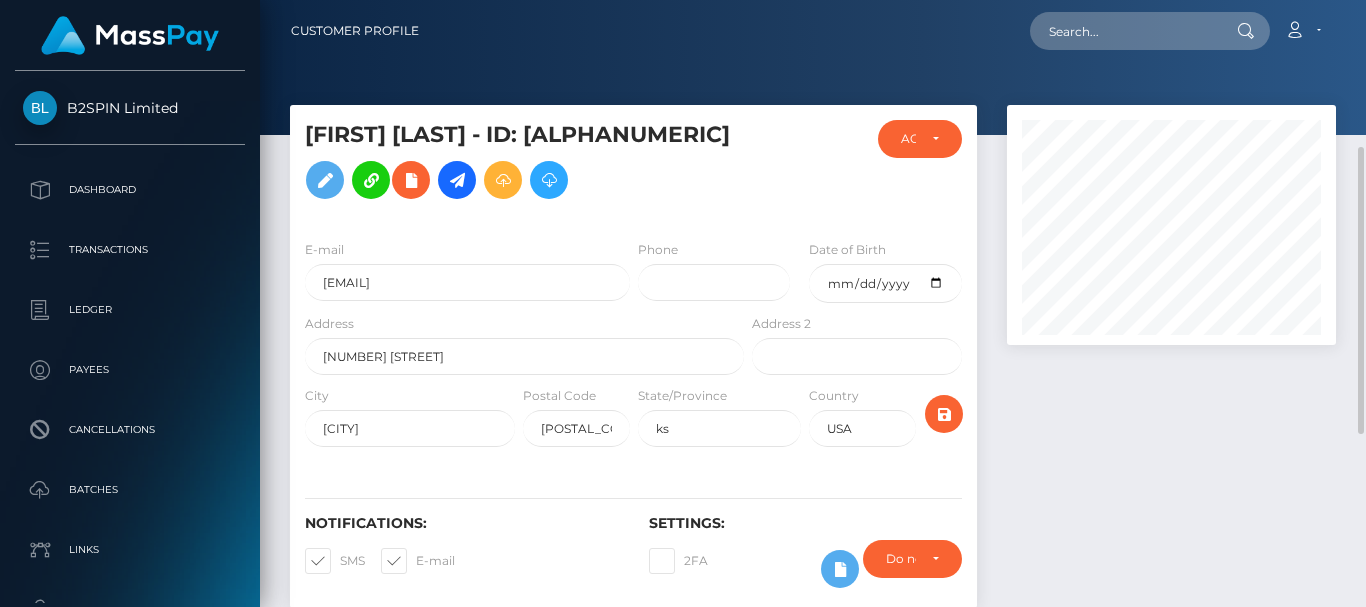 scroll, scrollTop: 0, scrollLeft: 0, axis: both 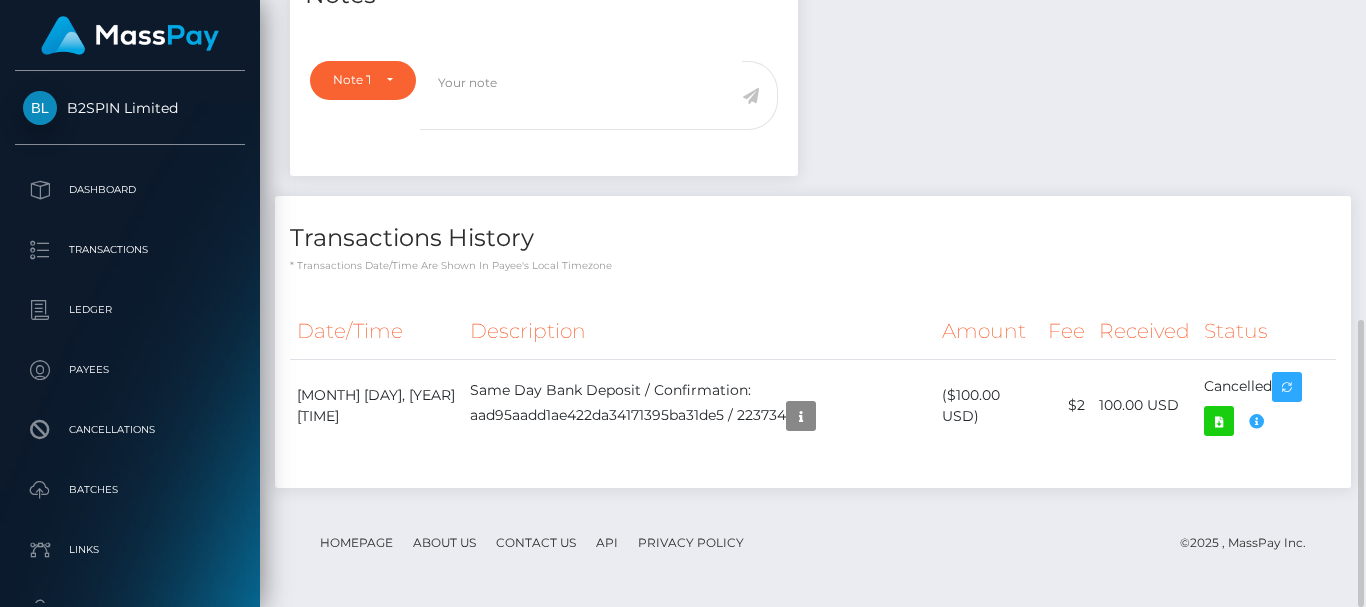 click on "Notes
Note Type
Compliance
Clear Compliance
General
Note Type" at bounding box center [813, 230] 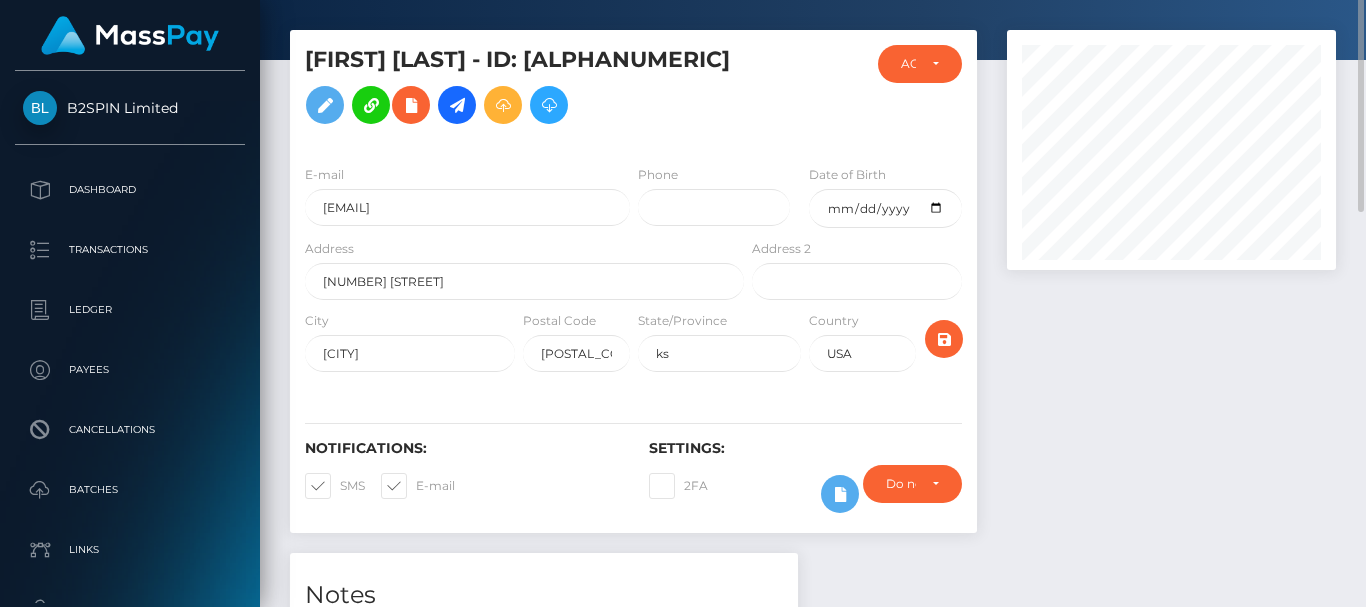 scroll, scrollTop: 0, scrollLeft: 0, axis: both 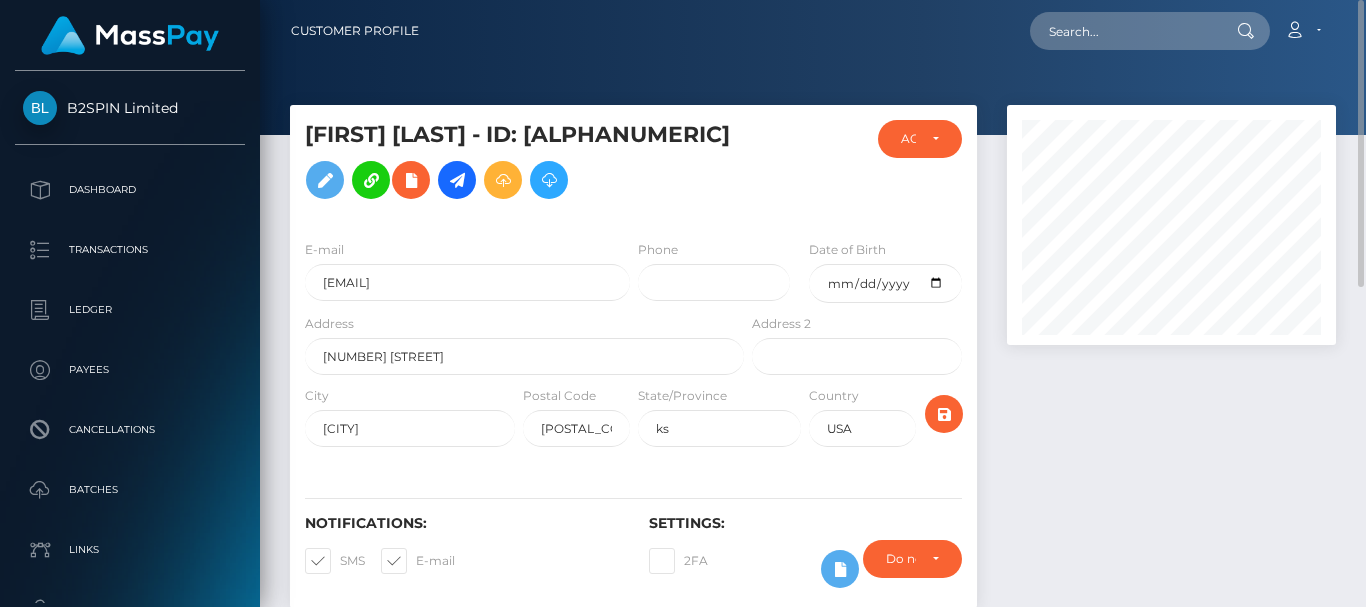 drag, startPoint x: 422, startPoint y: 174, endPoint x: 305, endPoint y: 178, distance: 117.06836 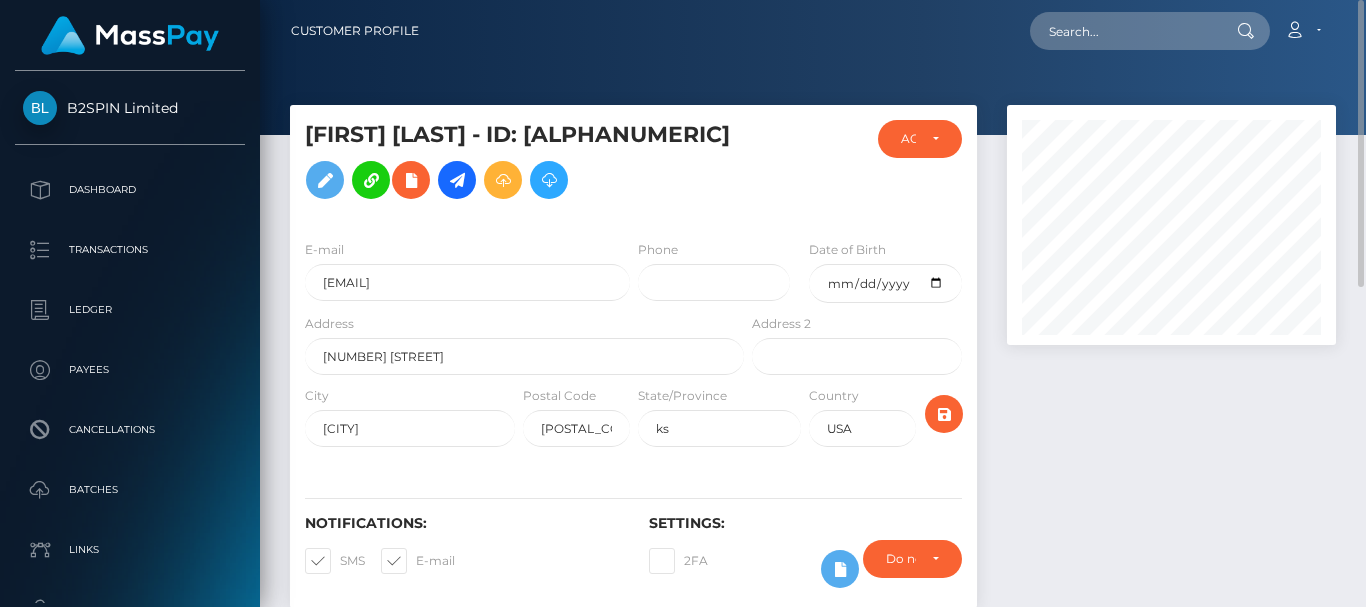 click on "AMY RENE  BYRD
- ID: scratchful-869655161" at bounding box center [519, 164] 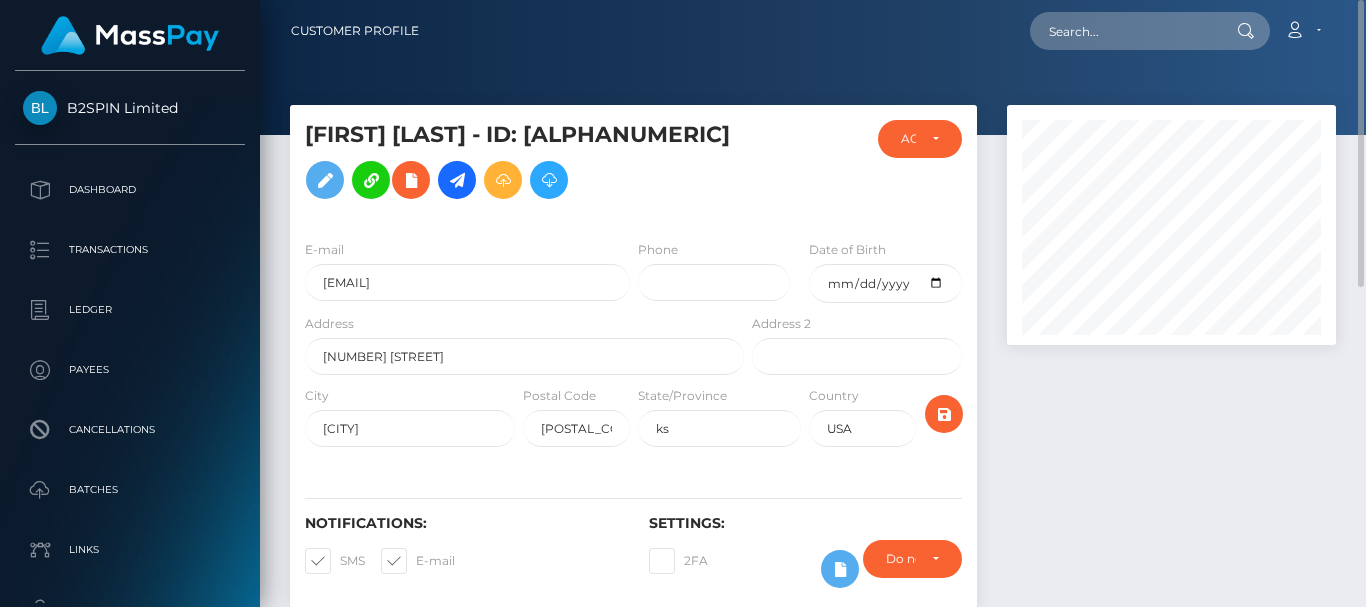 copy on "869655161" 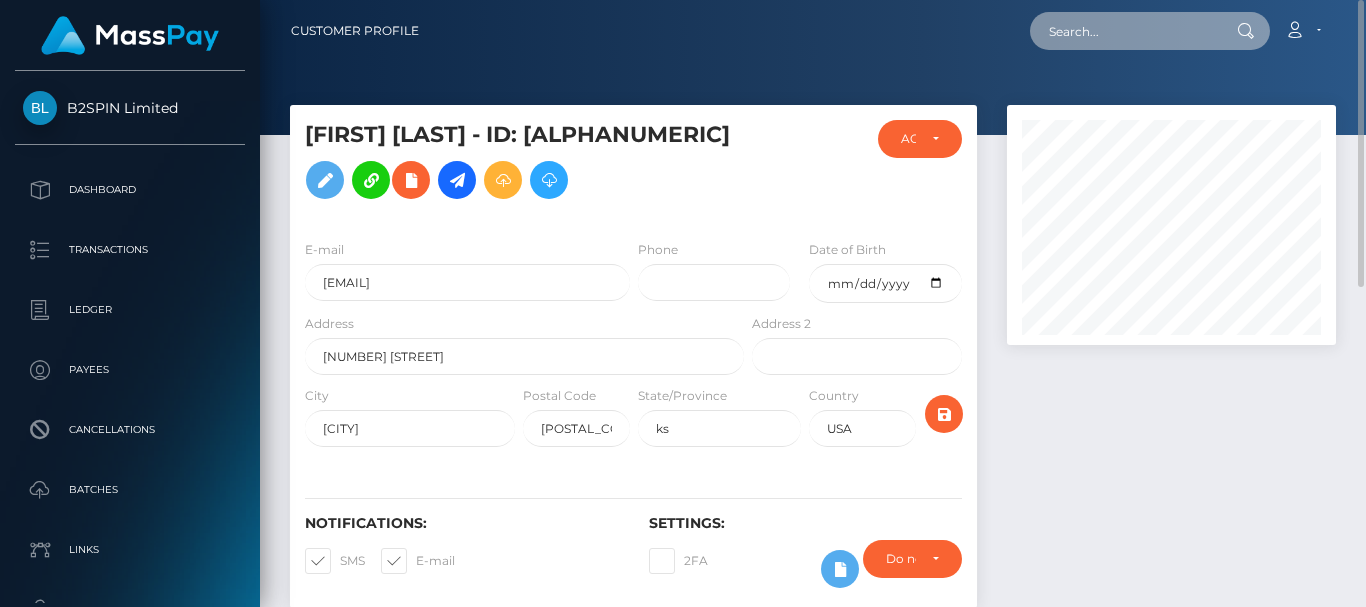 click at bounding box center [1124, 31] 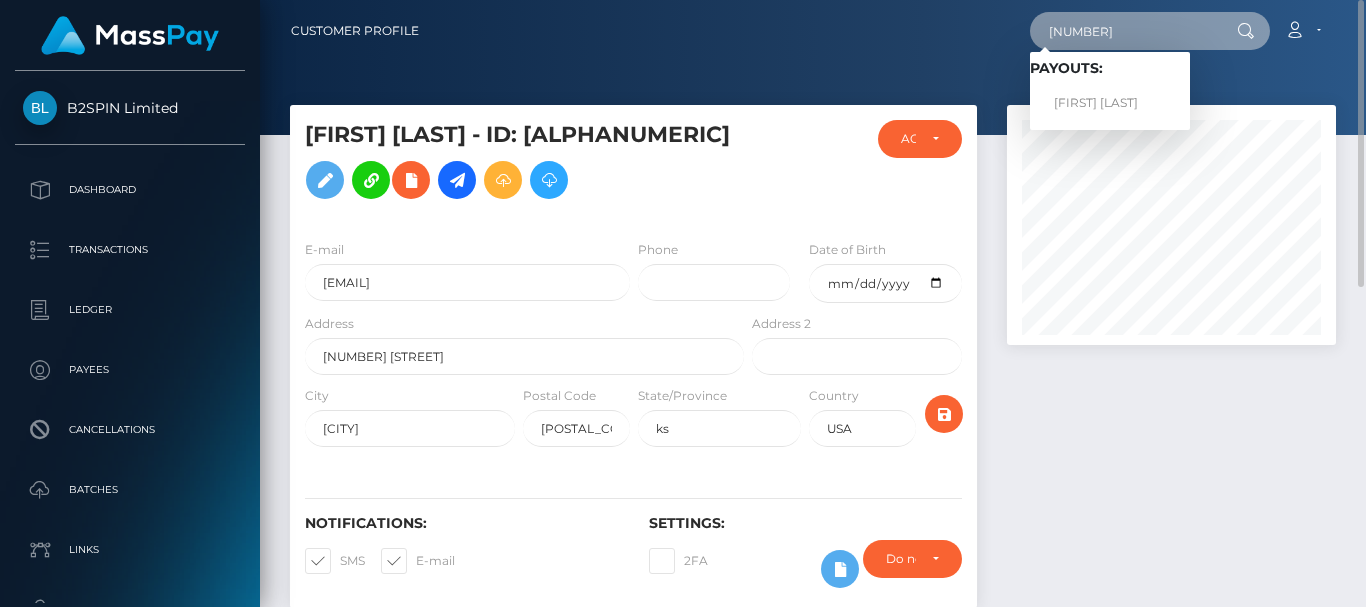 type on "207272" 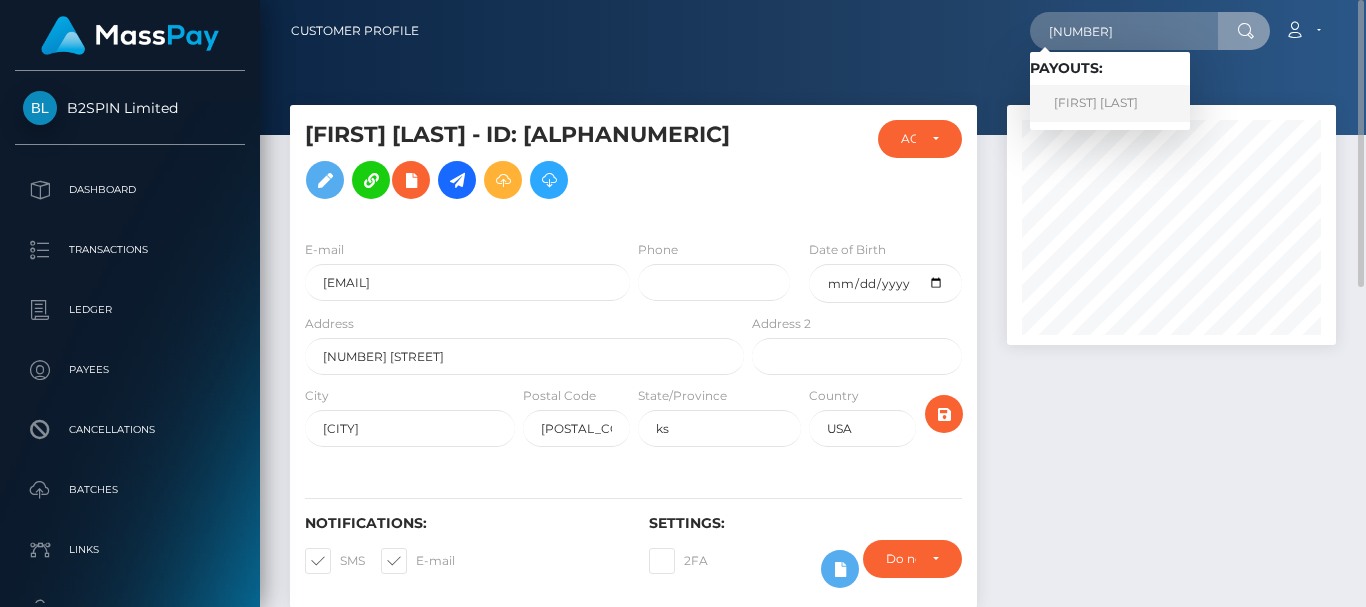 click on "PHILLIP ERIC  PINCKARD" at bounding box center (1110, 103) 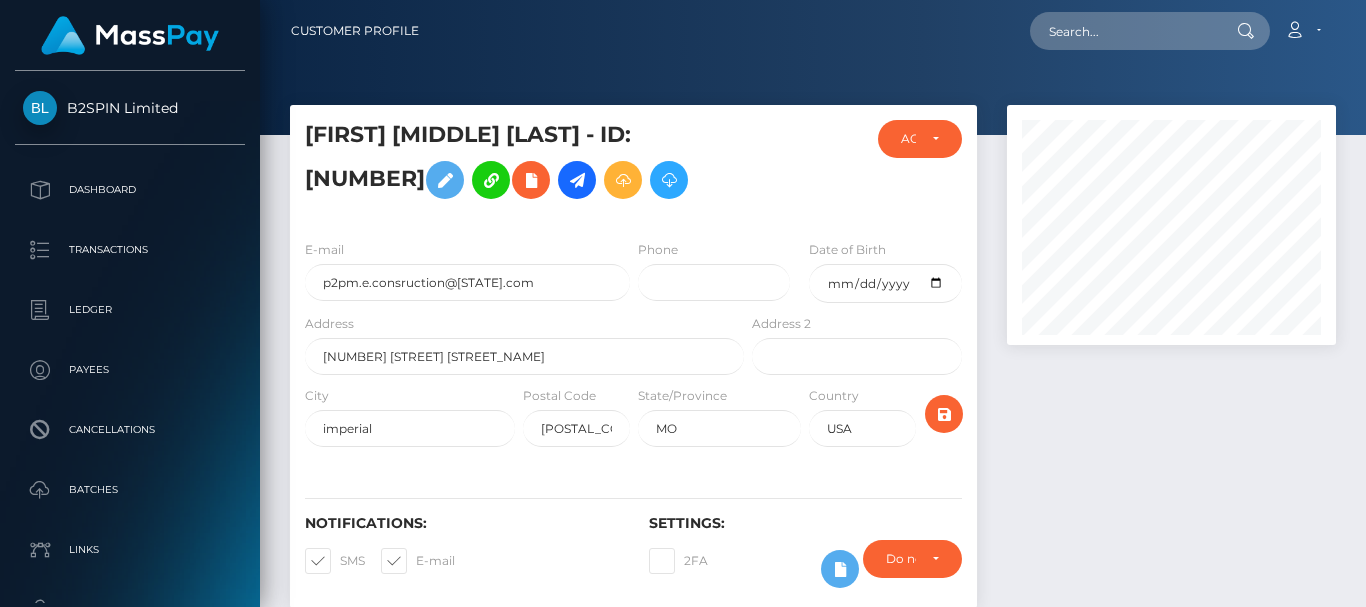 scroll, scrollTop: 0, scrollLeft: 0, axis: both 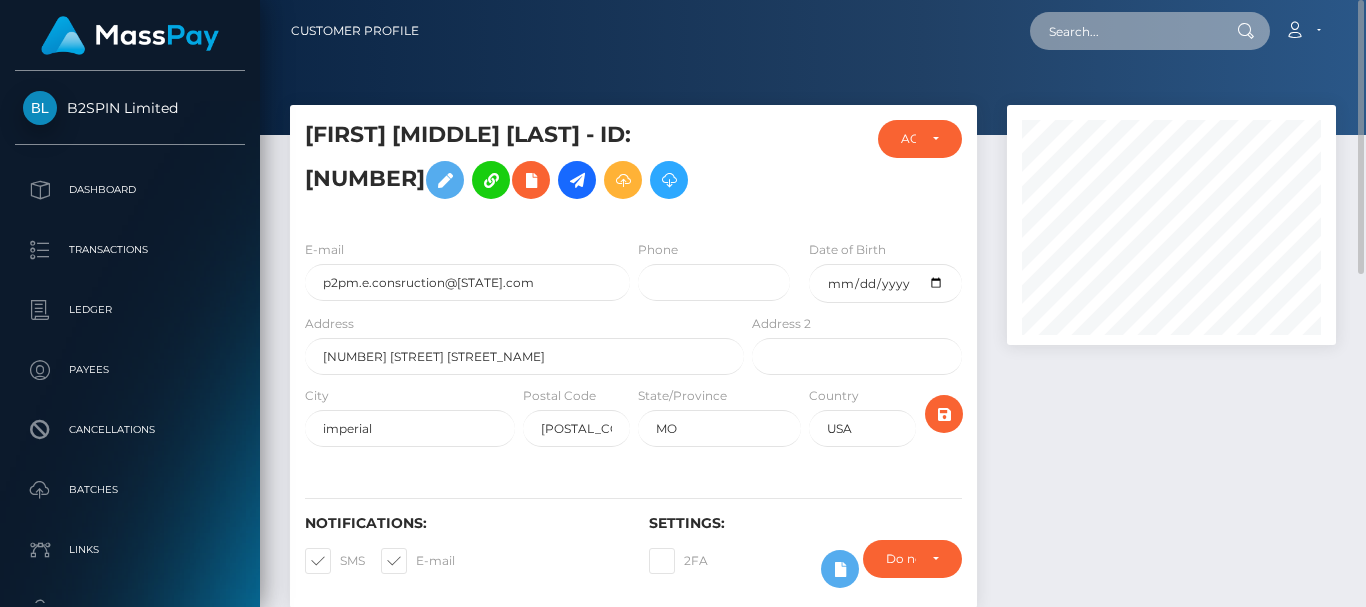 click at bounding box center (1124, 31) 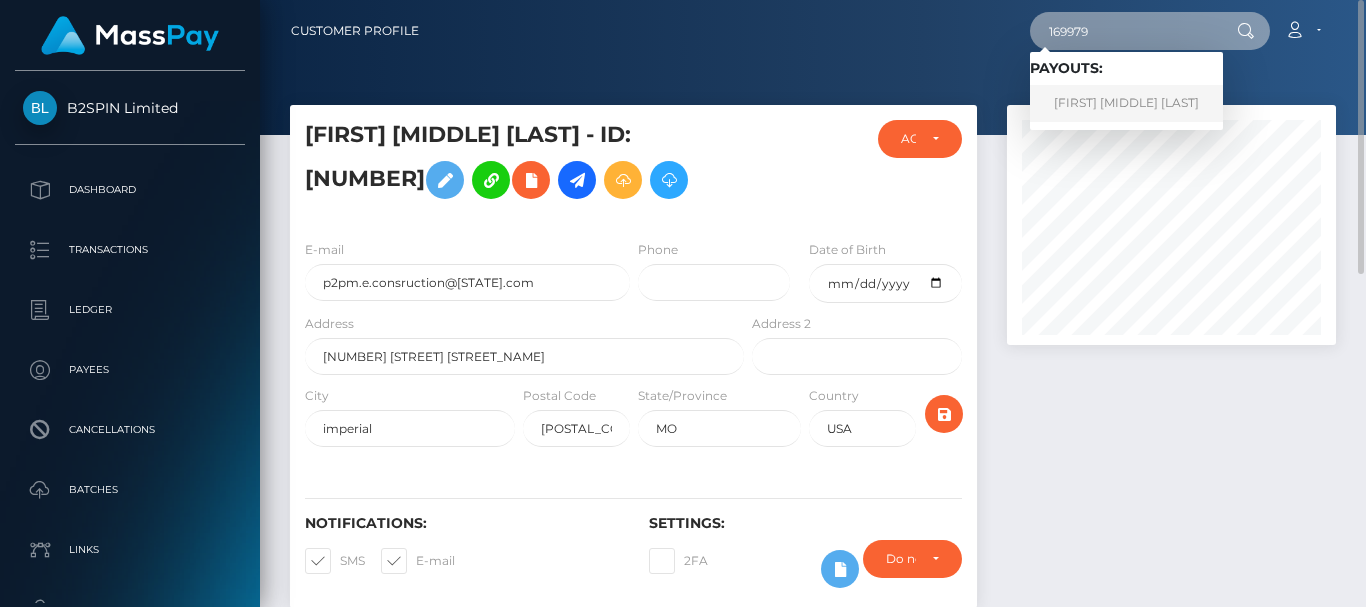 type on "169979" 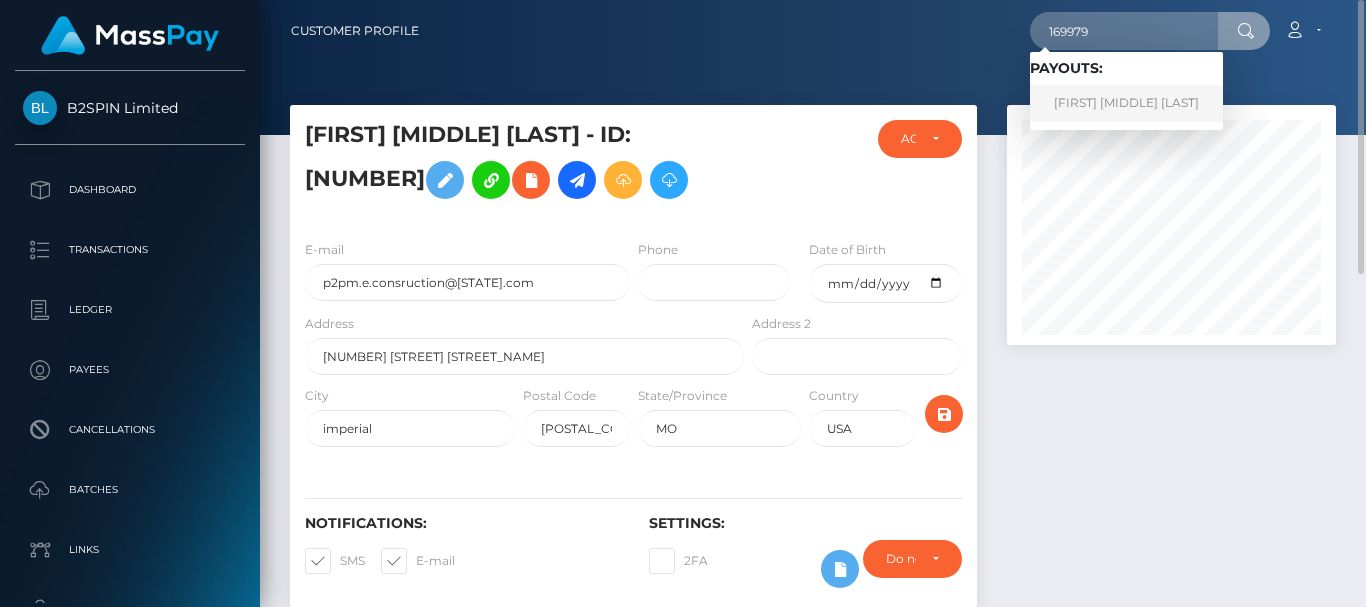 click on "MICHAEL ARTHUR  LAUEN" at bounding box center (1126, 103) 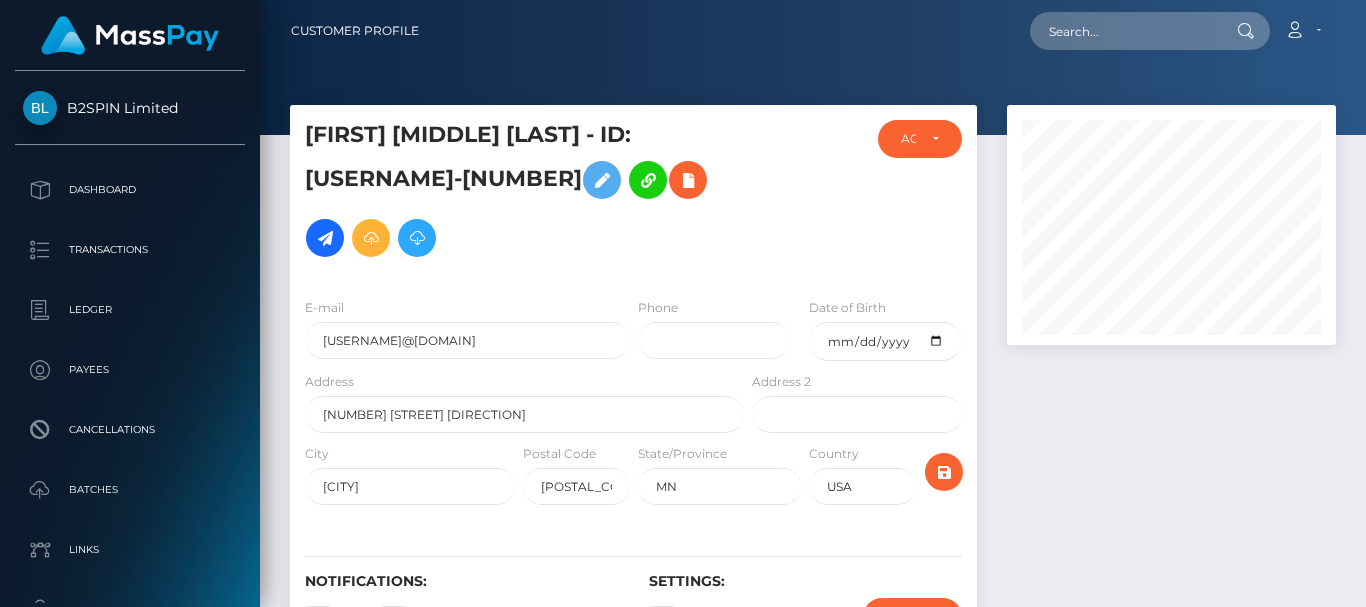 scroll, scrollTop: 0, scrollLeft: 0, axis: both 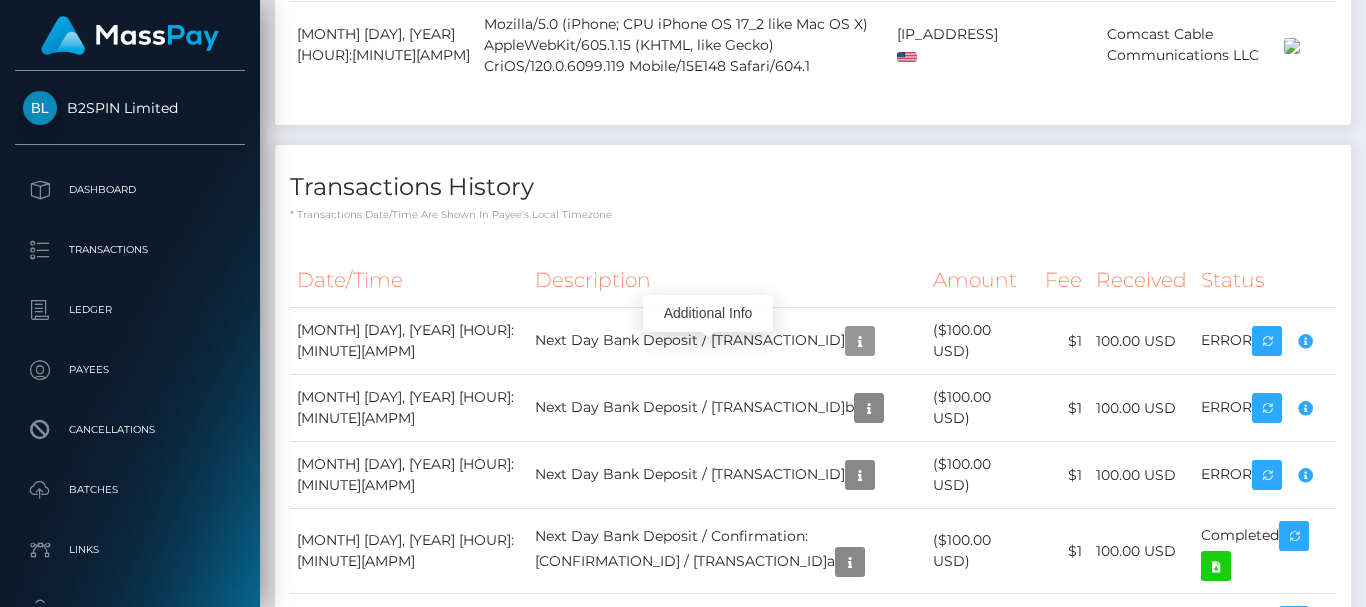 drag, startPoint x: 715, startPoint y: 349, endPoint x: 747, endPoint y: 303, distance: 56.0357 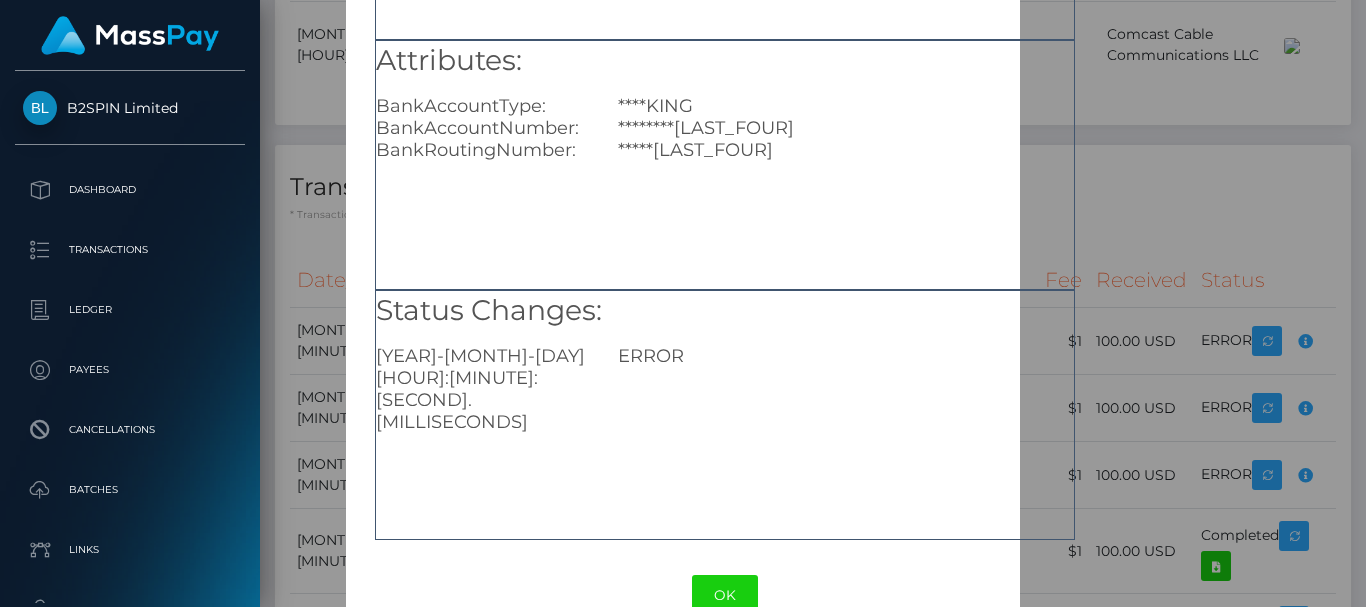 scroll, scrollTop: 344, scrollLeft: 0, axis: vertical 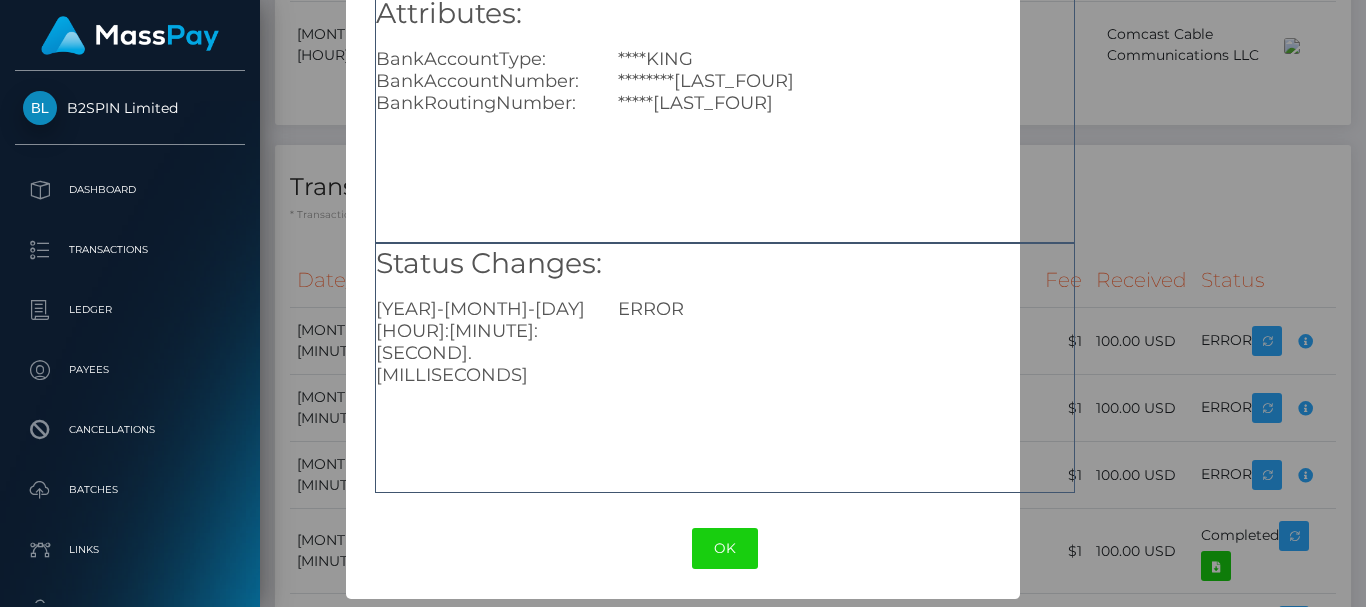 drag, startPoint x: 729, startPoint y: 550, endPoint x: 695, endPoint y: 557, distance: 34.713108 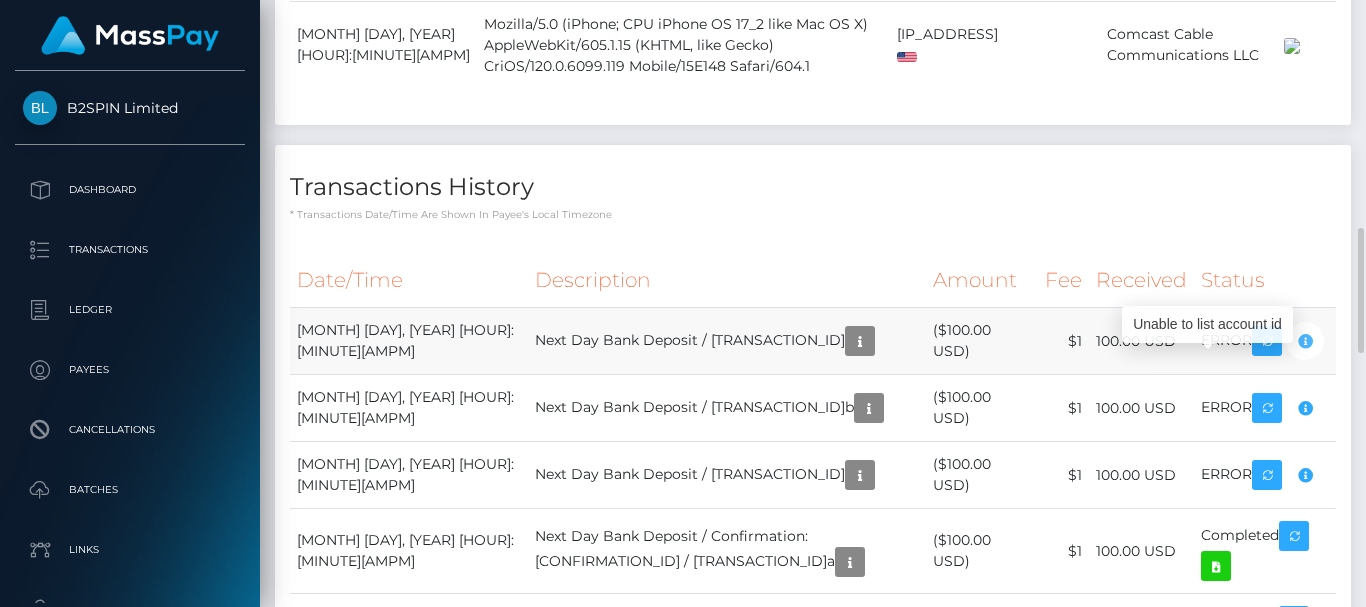 scroll, scrollTop: 240, scrollLeft: 328, axis: both 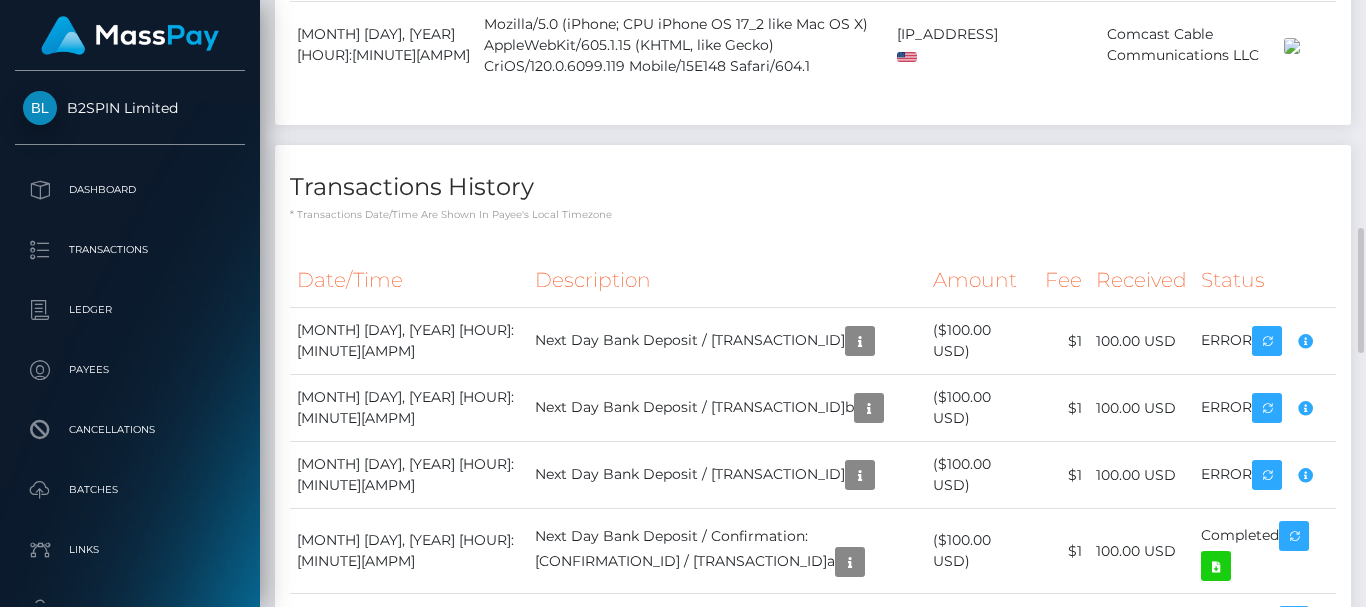 click on "* Transactions date/time are shown in payee's local timezone" at bounding box center [813, 214] 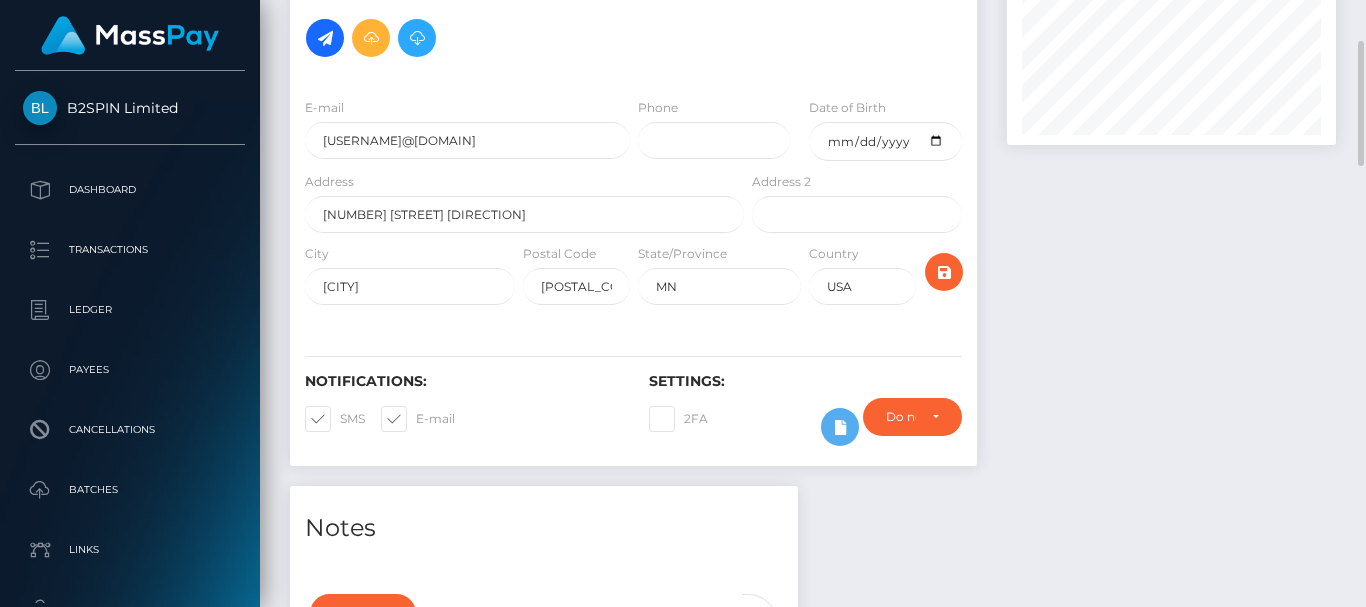 scroll, scrollTop: 0, scrollLeft: 0, axis: both 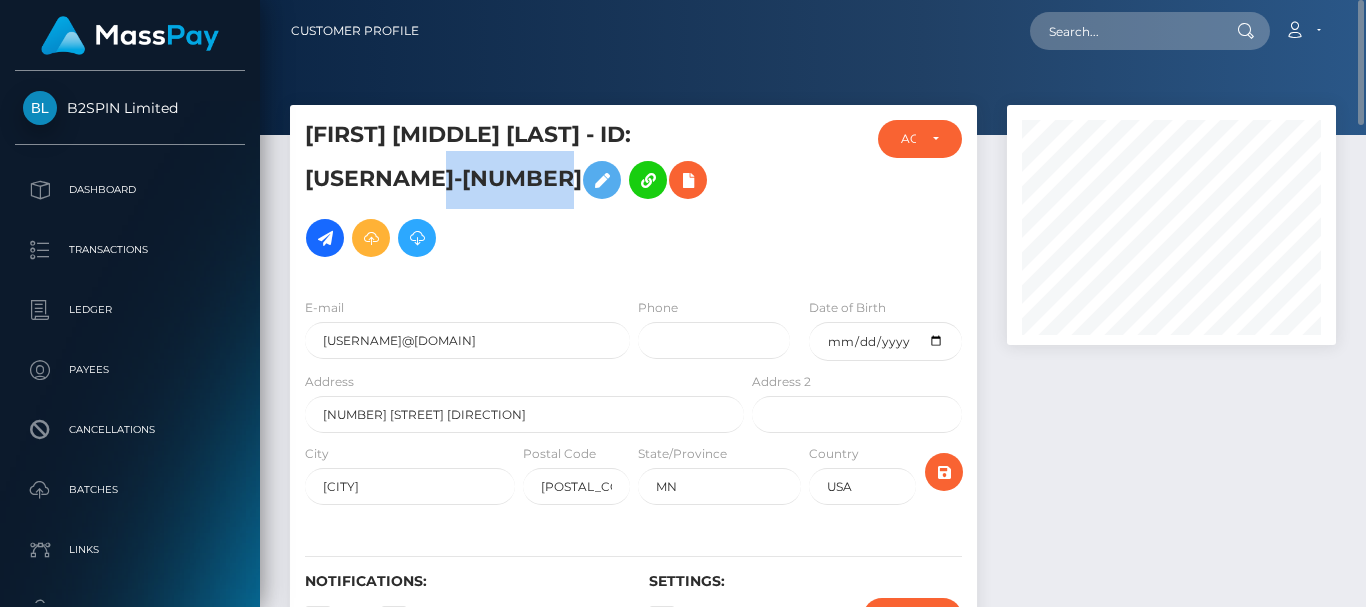 drag, startPoint x: 431, startPoint y: 179, endPoint x: 553, endPoint y: 178, distance: 122.0041 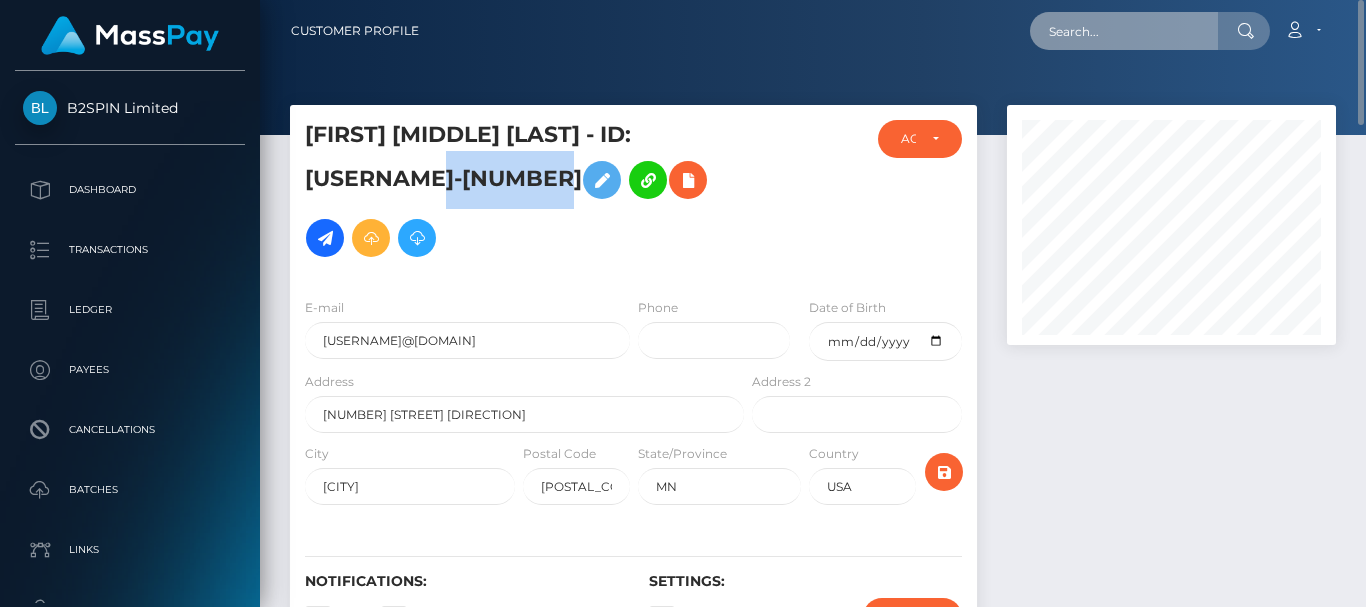 click at bounding box center [1124, 31] 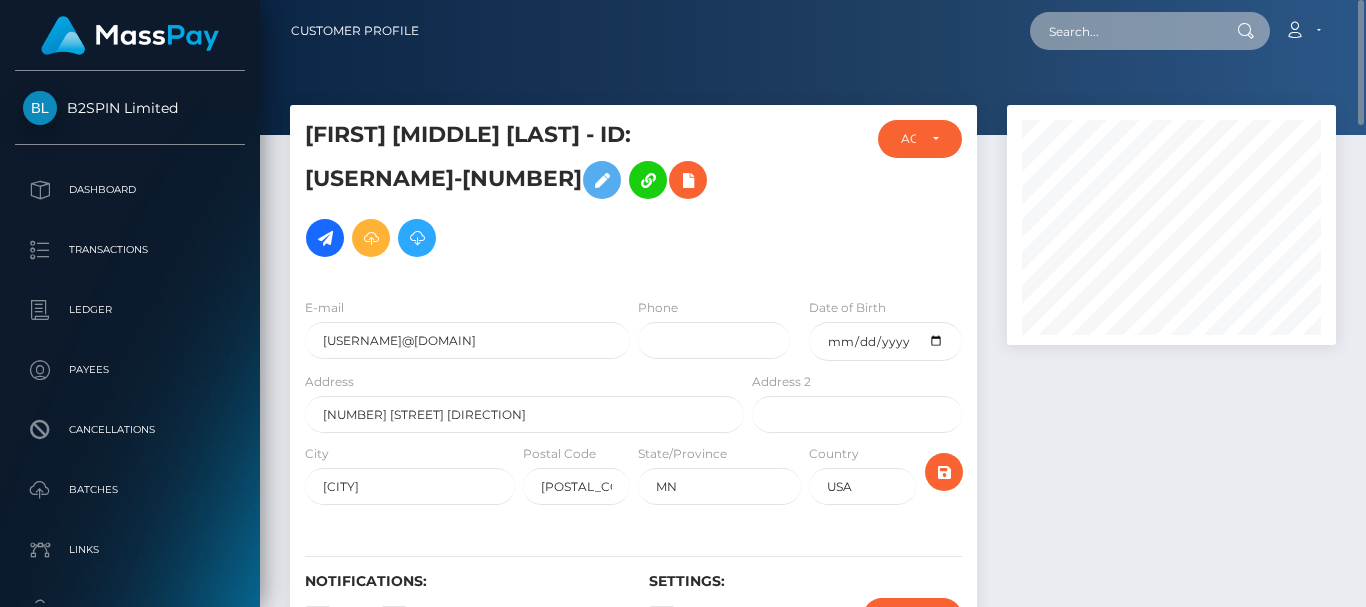 paste on "173343" 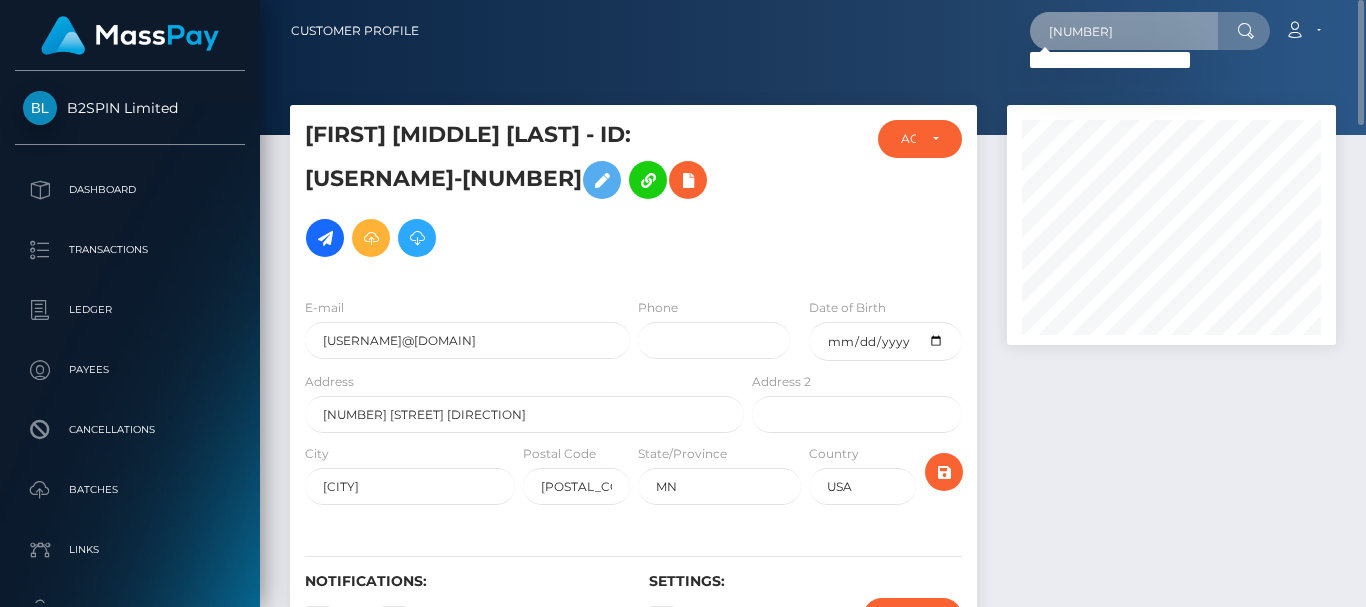 click on "173343" at bounding box center [1124, 31] 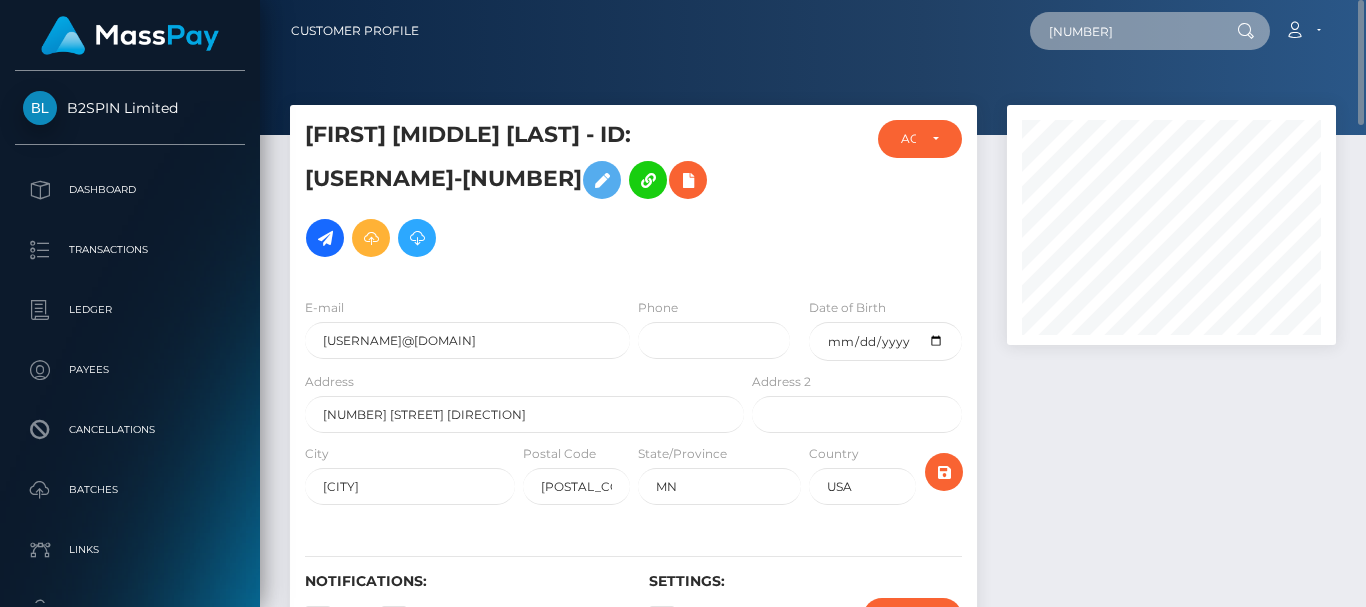 click on "173343" at bounding box center (1124, 31) 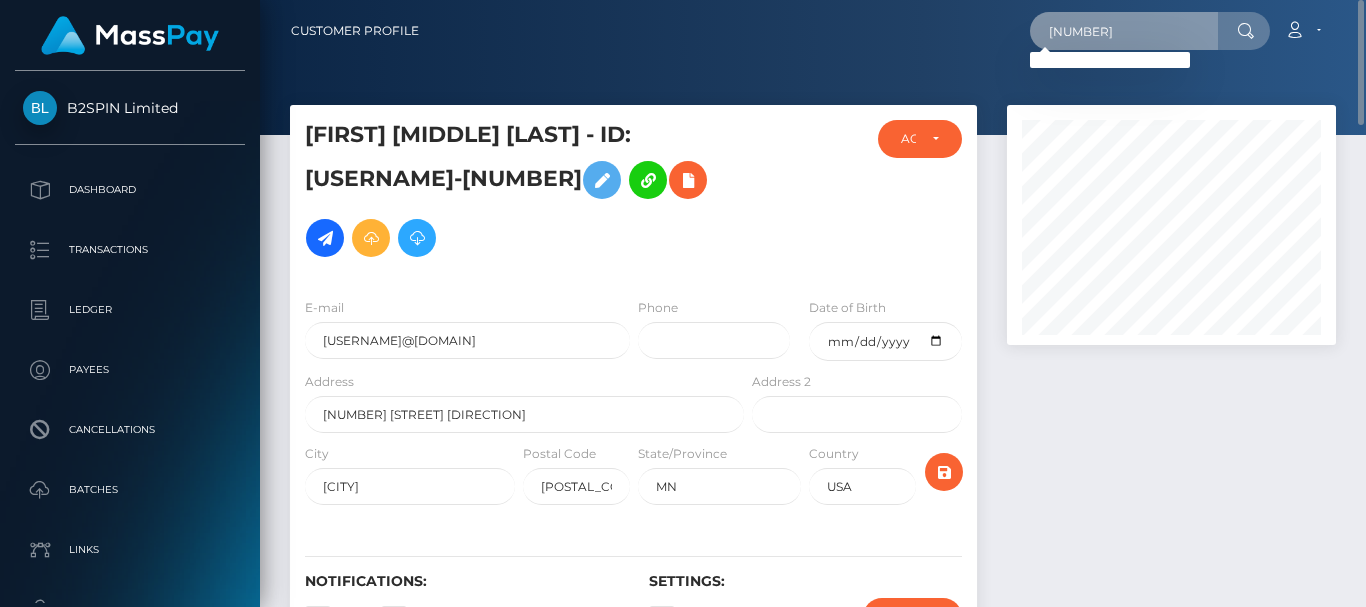 click on "173481" at bounding box center [1124, 31] 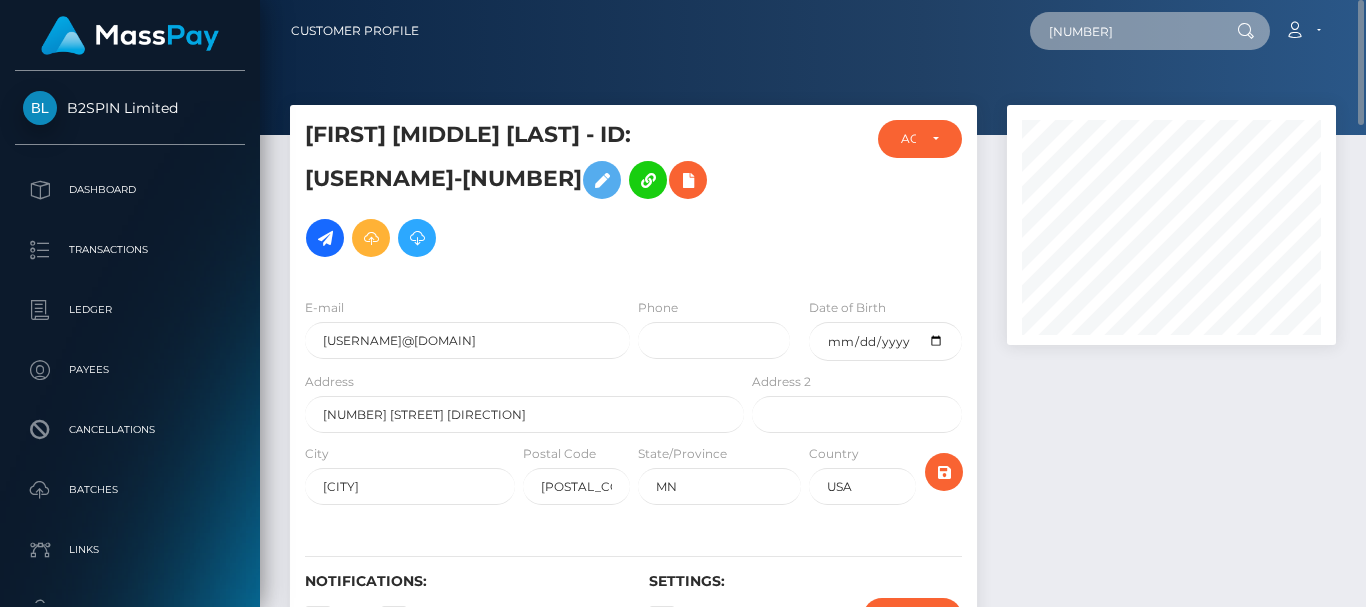 click on "173481" at bounding box center [1124, 31] 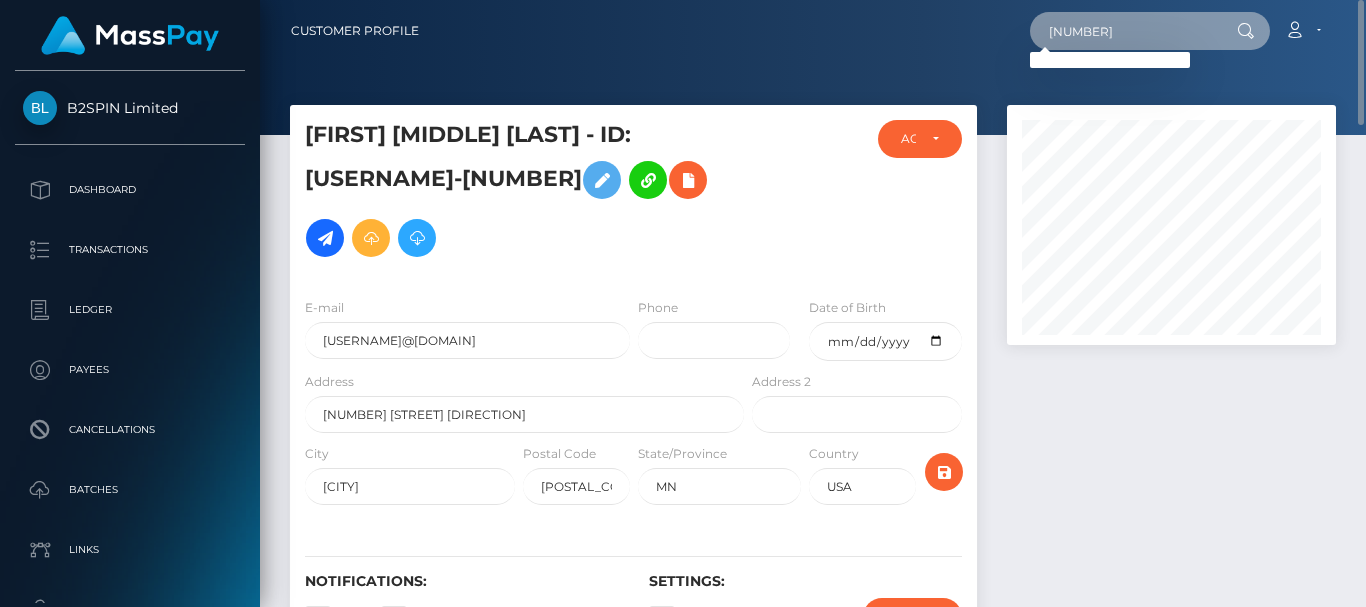 click on "164582" at bounding box center [1124, 31] 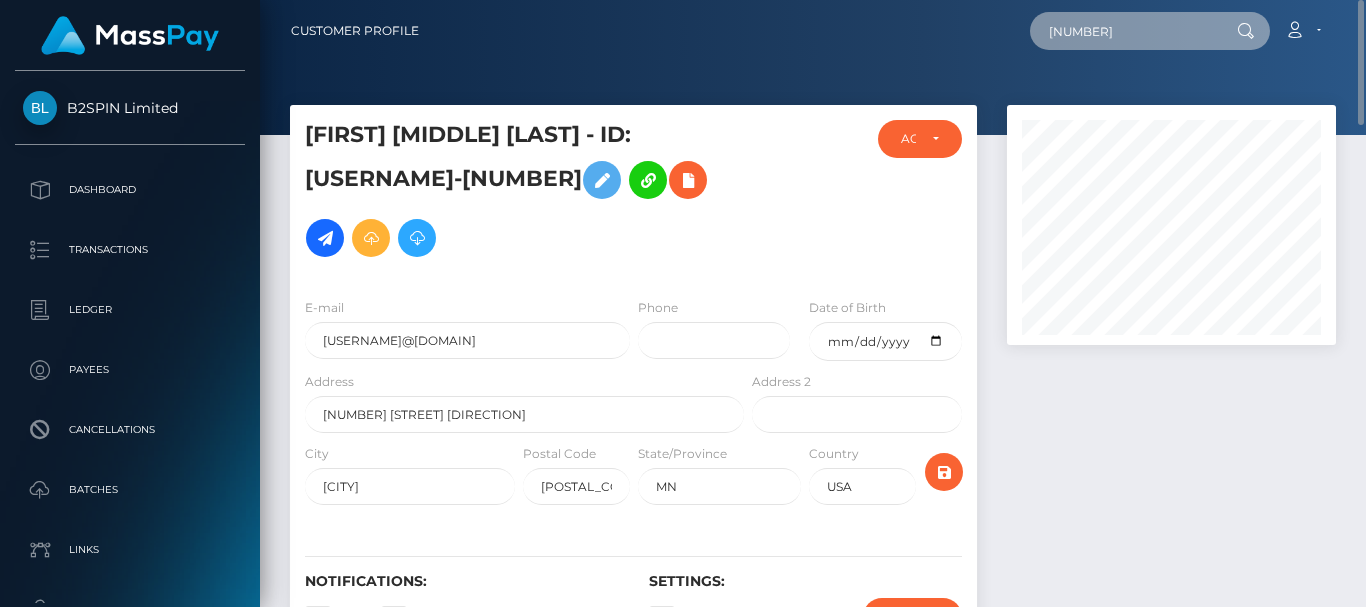 click on "164582" at bounding box center (1124, 31) 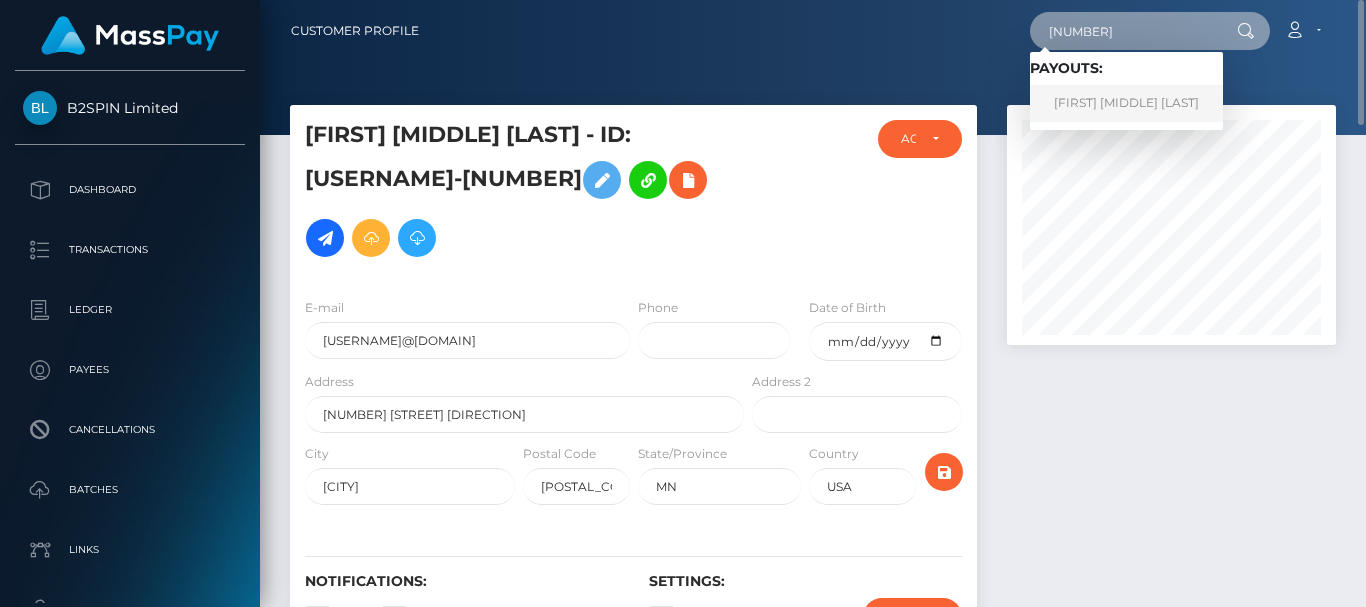 type on "191469" 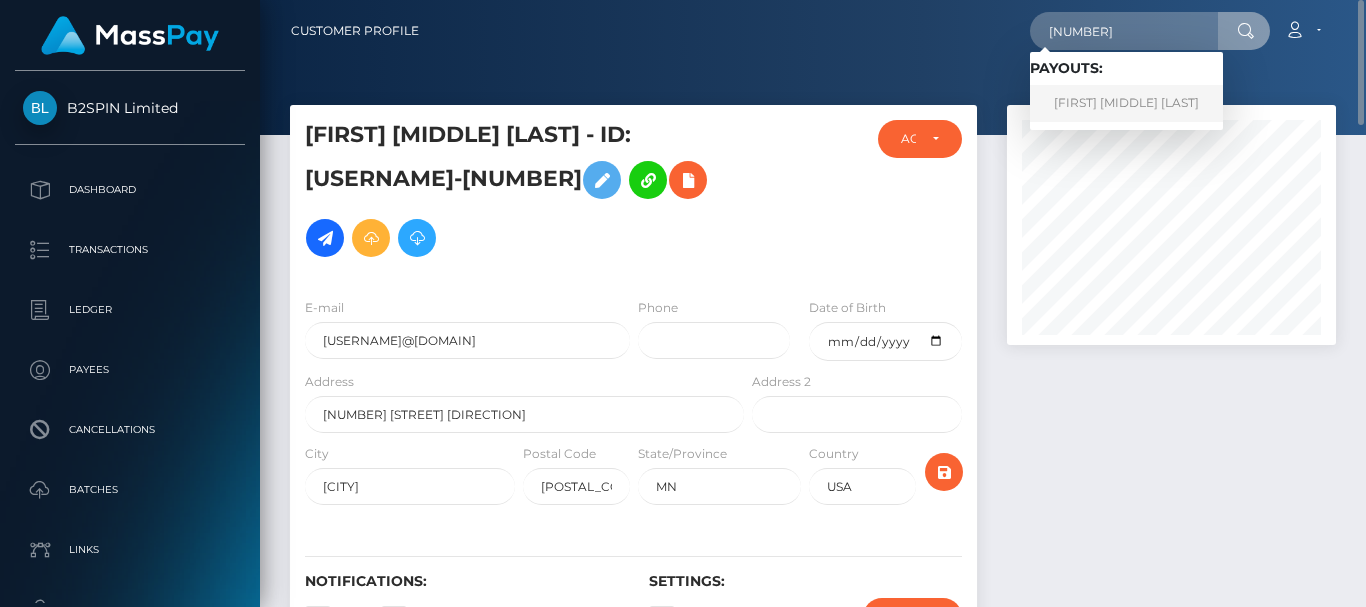 click on "FREDRICK DOWE II  BELDEN" at bounding box center (1126, 103) 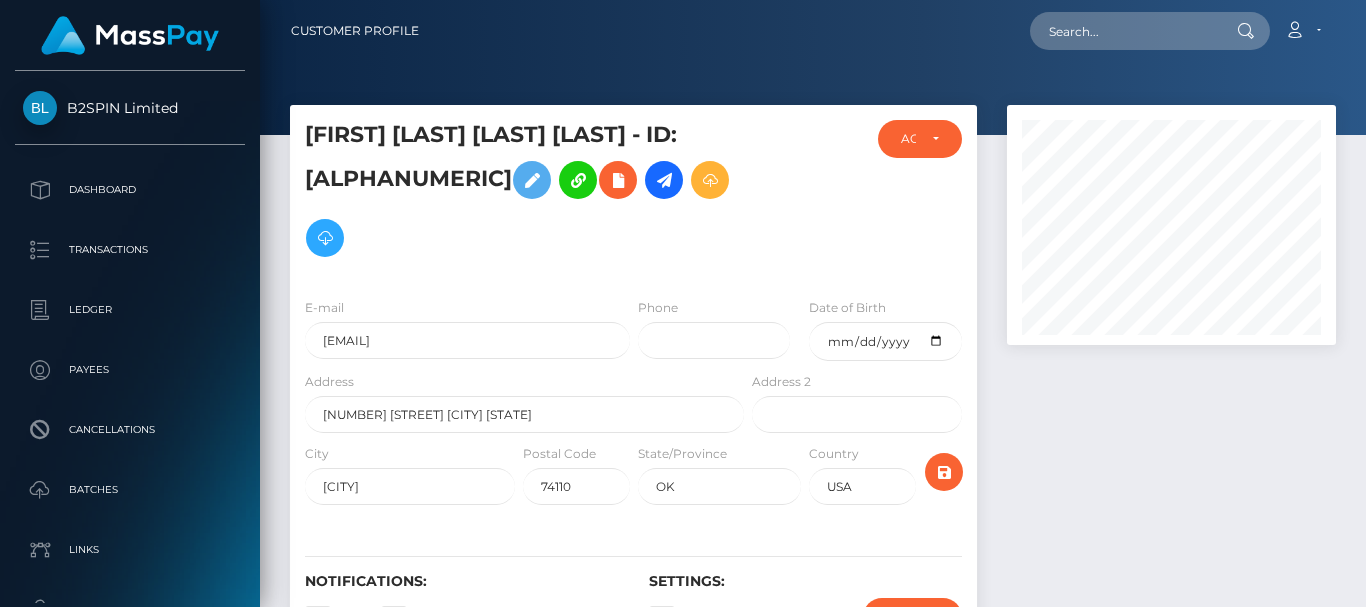 scroll, scrollTop: 0, scrollLeft: 0, axis: both 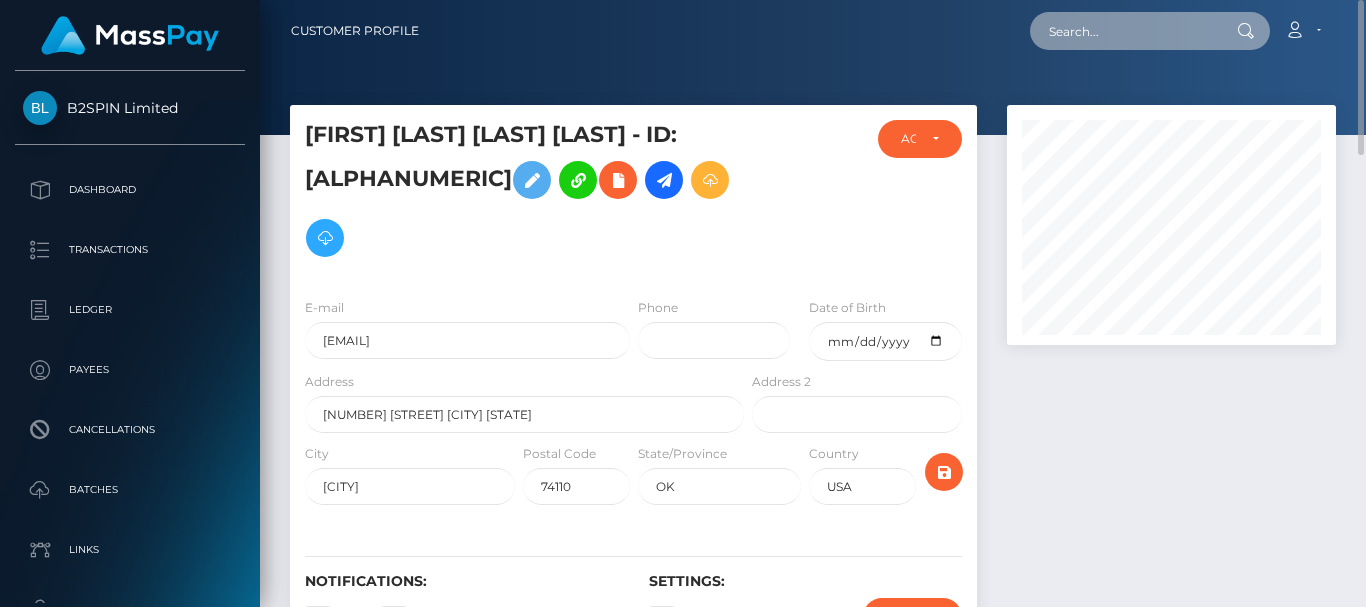 click at bounding box center [1124, 31] 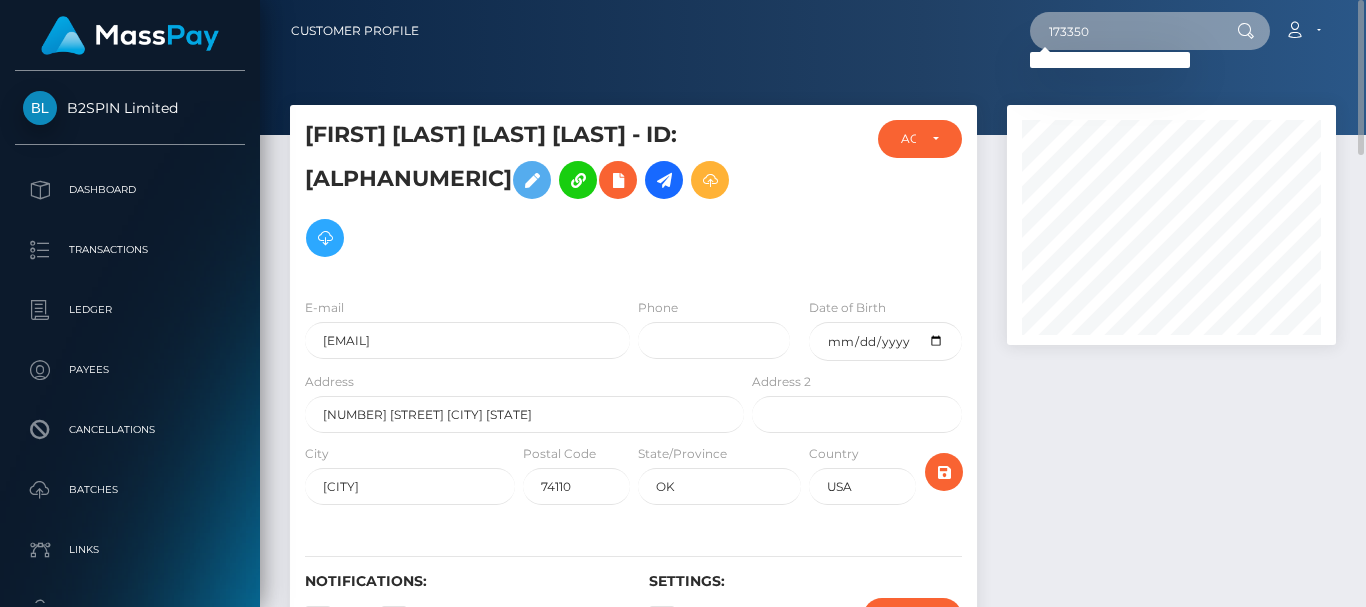 click on "173350" at bounding box center (1124, 31) 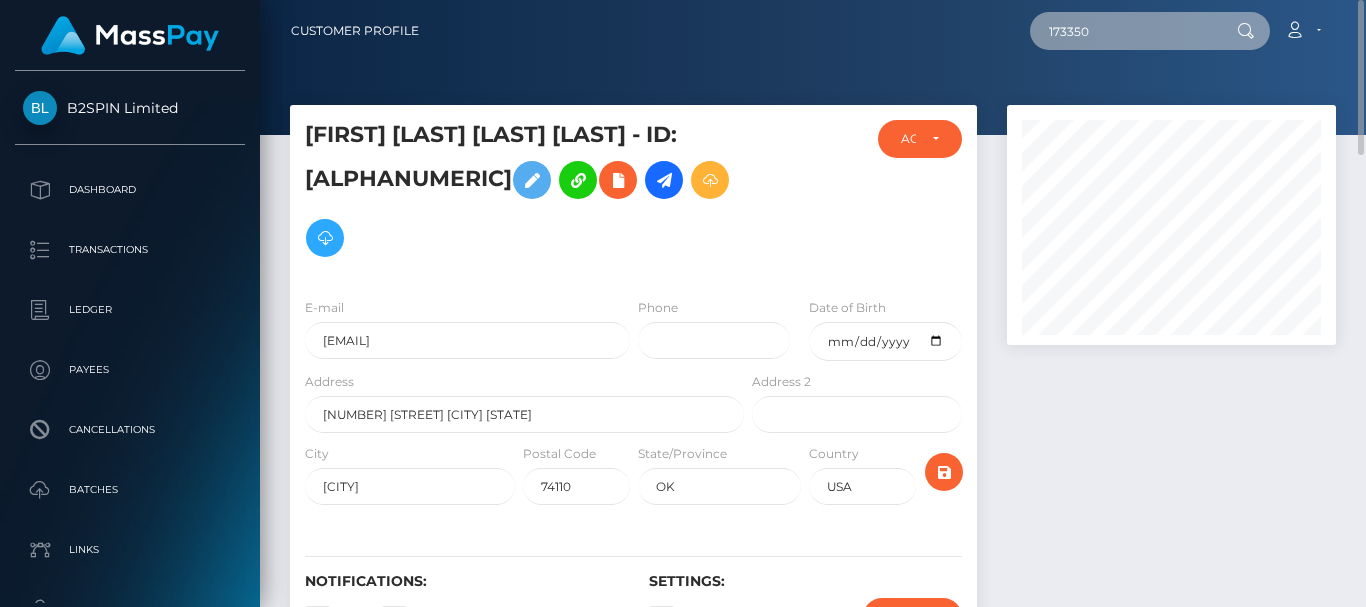 paste on "4761" 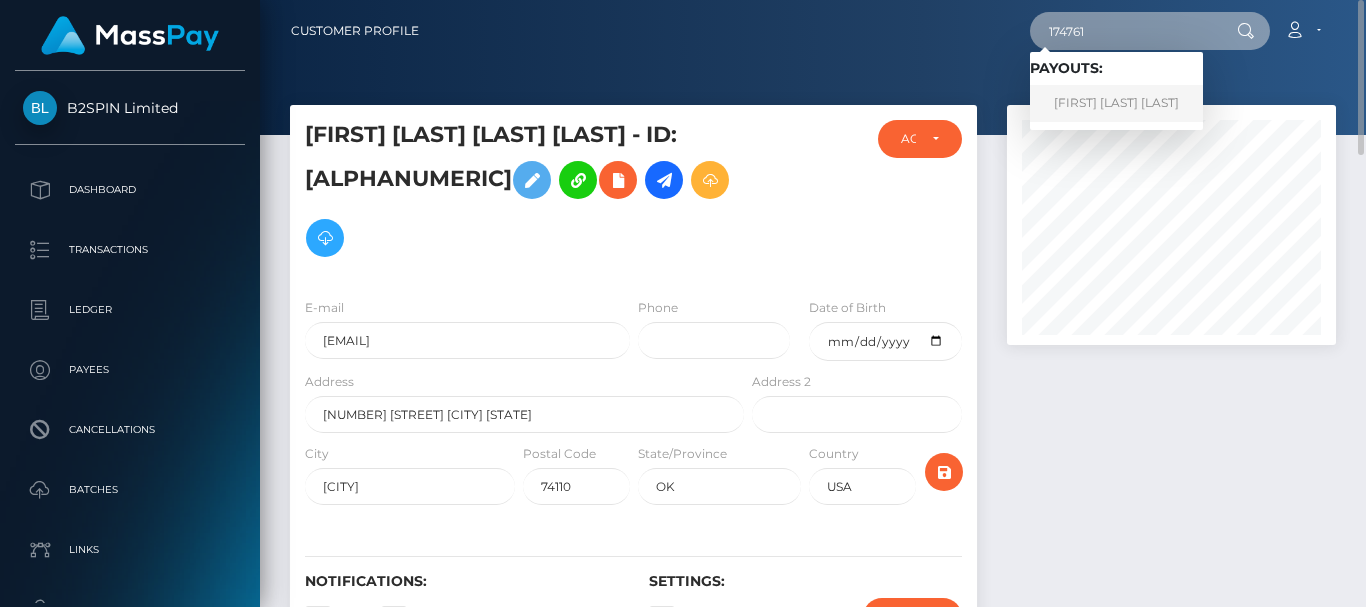 type on "174761" 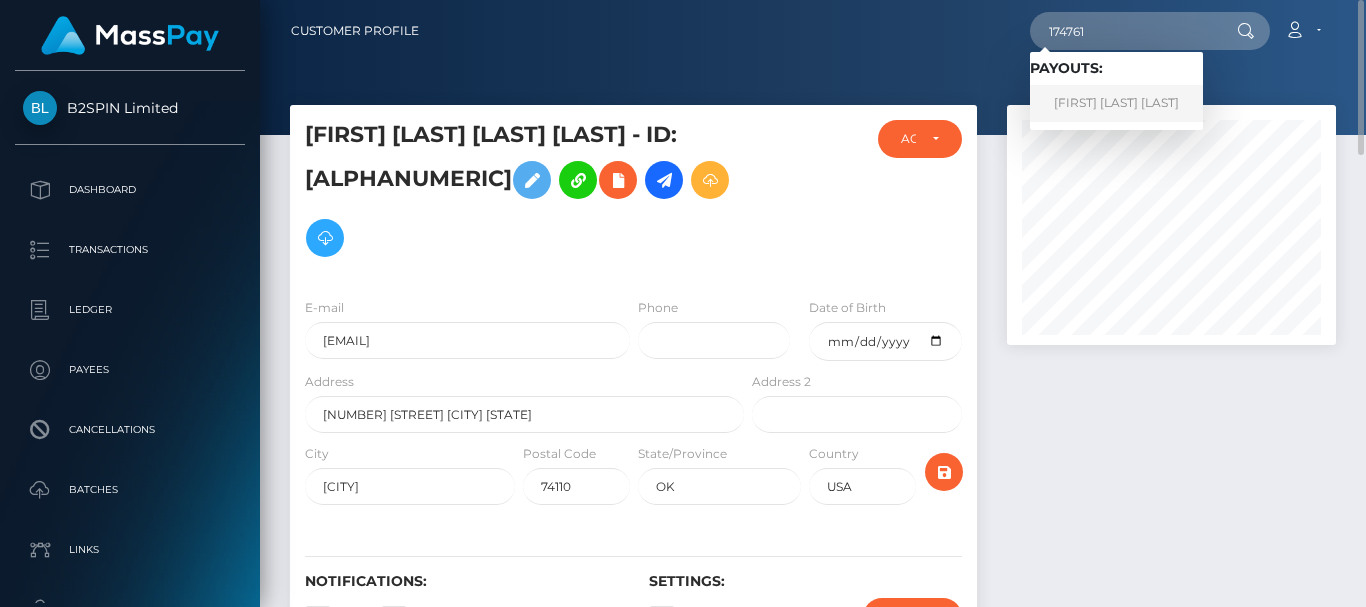 click on "[FIRST] [LAST]  [LAST]" at bounding box center (1116, 103) 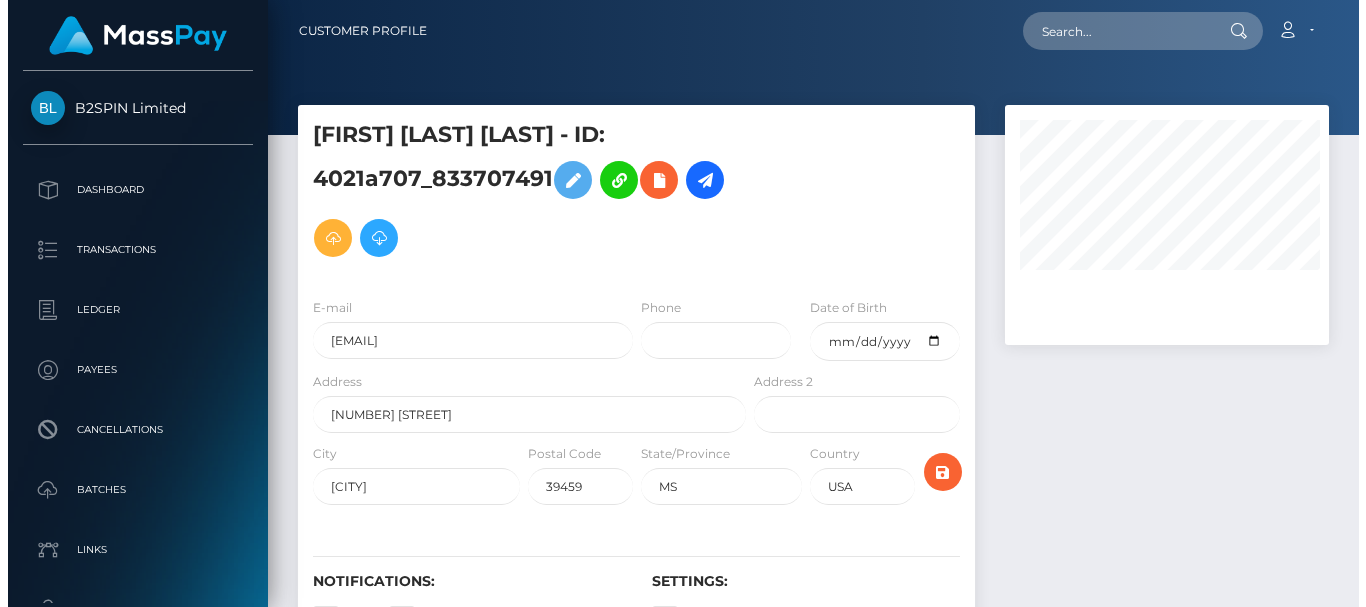 scroll, scrollTop: 0, scrollLeft: 0, axis: both 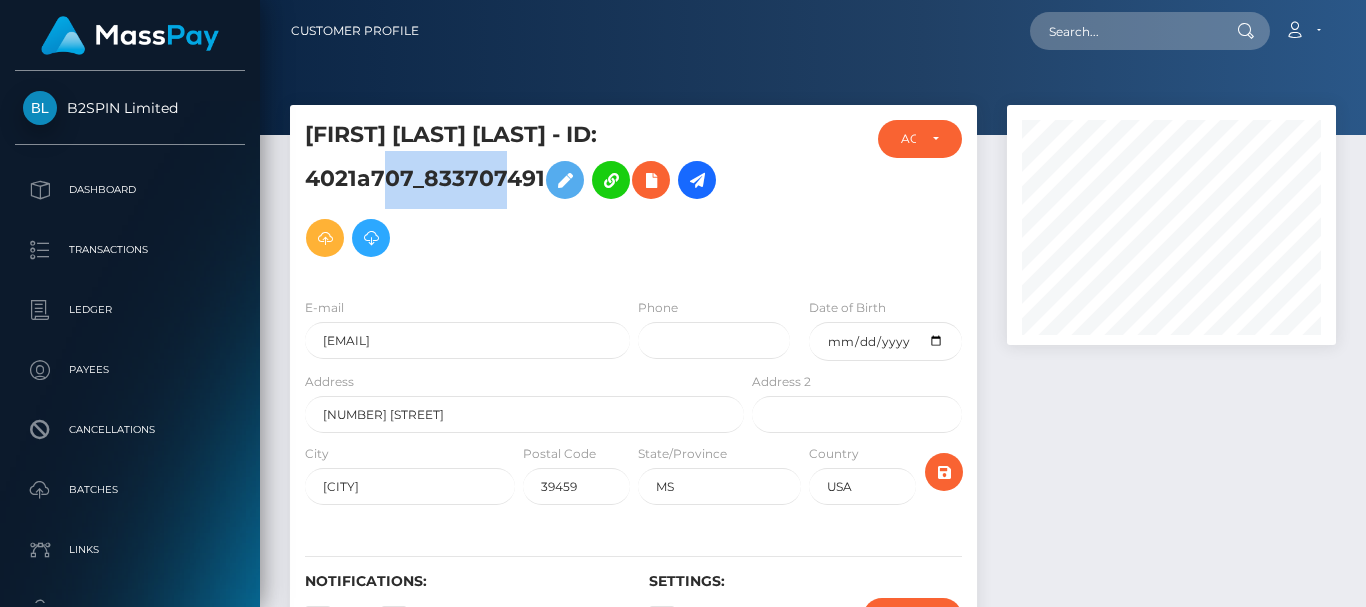 drag, startPoint x: 426, startPoint y: 174, endPoint x: 551, endPoint y: 197, distance: 127.09839 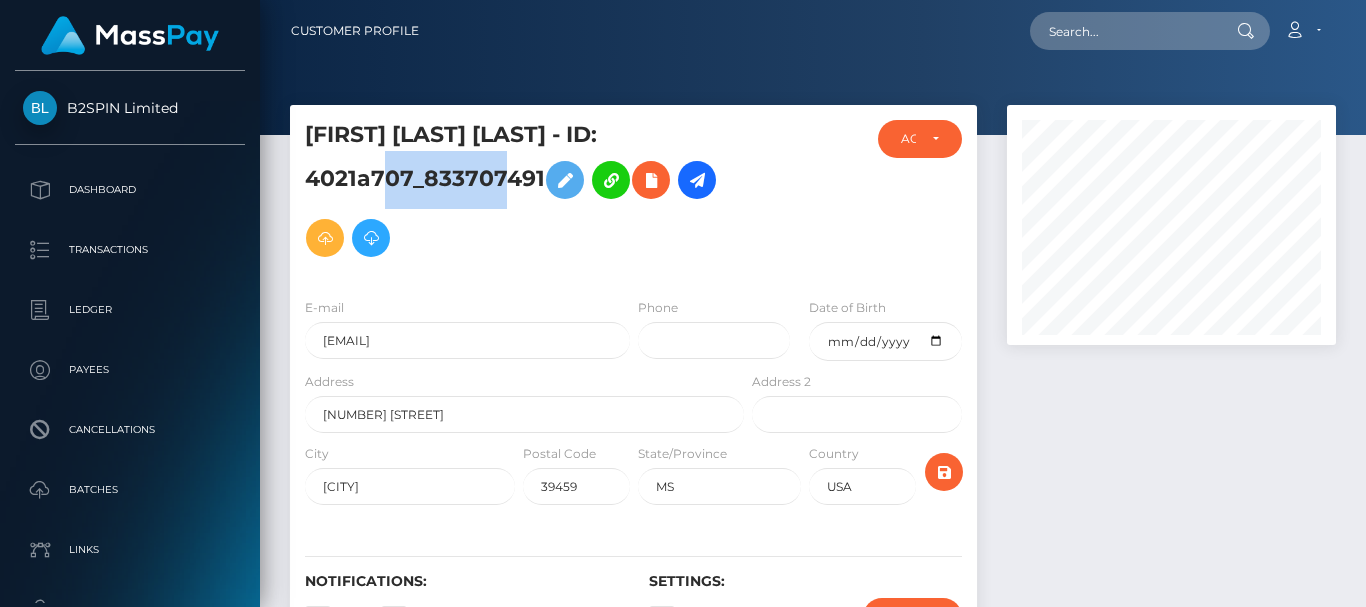 click on "Tashain Edwin  Keen
- ID: 4021a707_833707491" at bounding box center [519, 193] 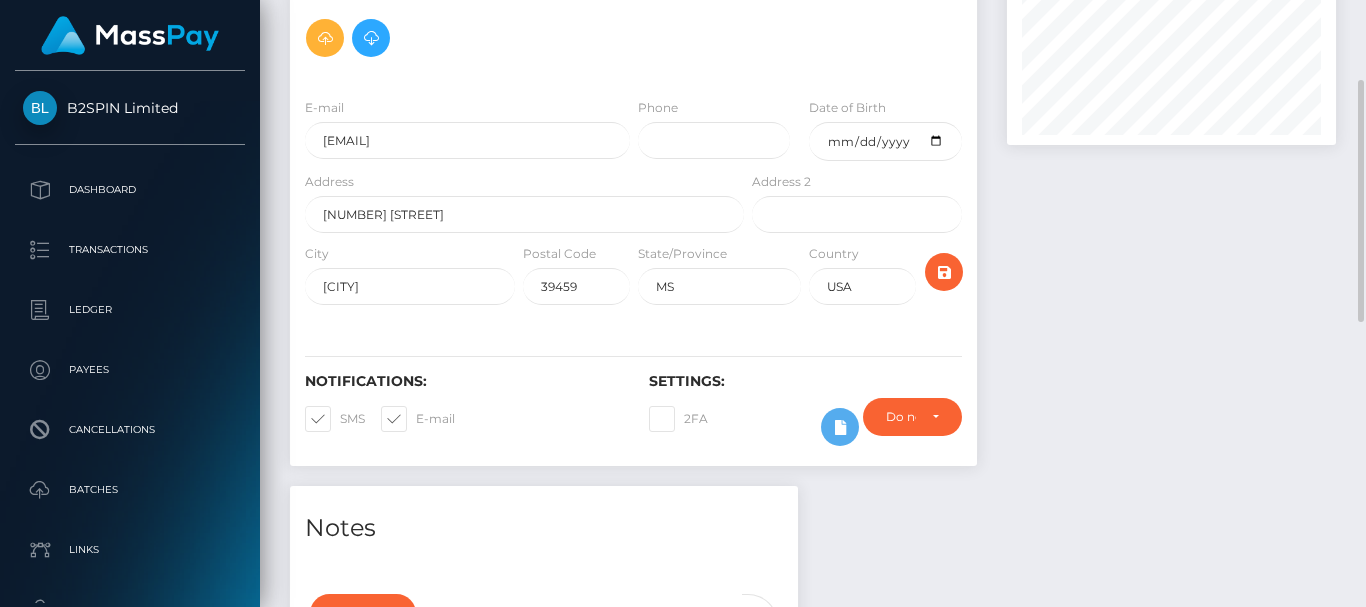 scroll, scrollTop: 0, scrollLeft: 0, axis: both 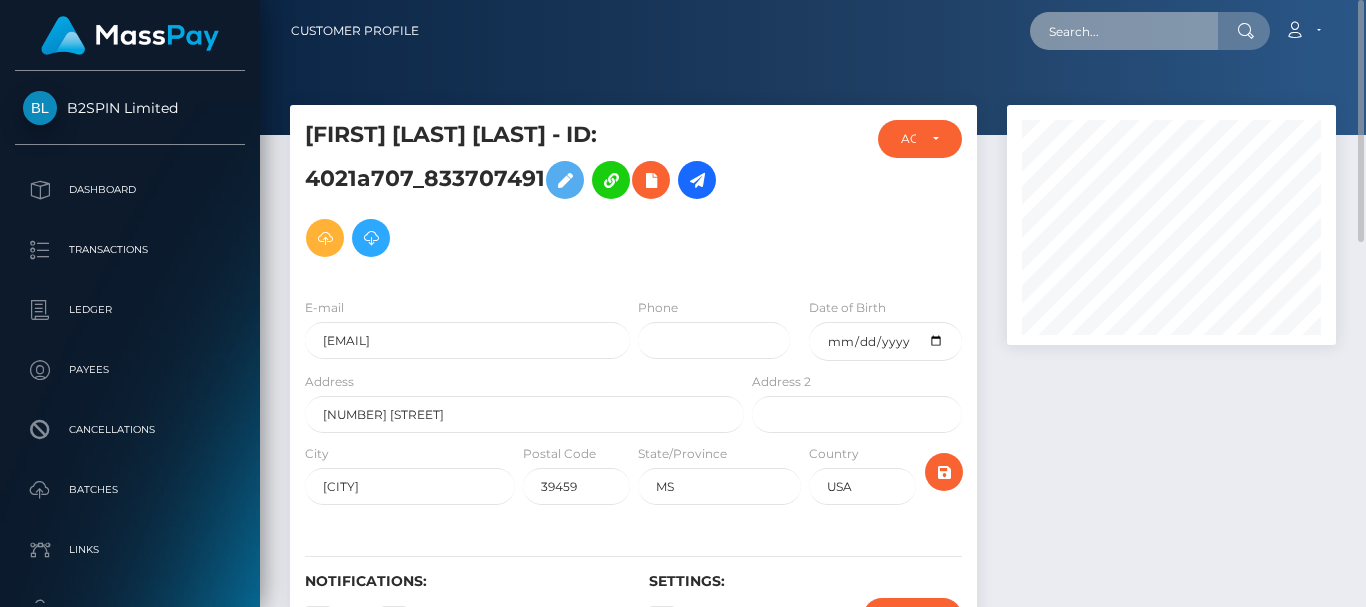 click at bounding box center (1124, 31) 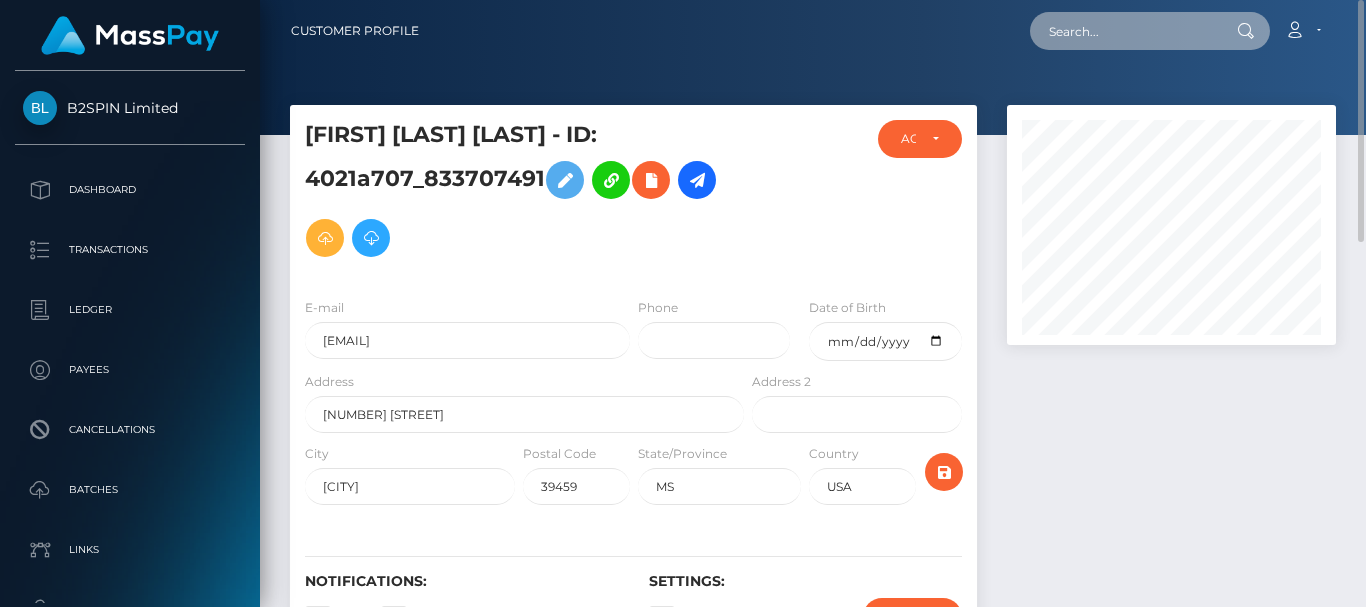 paste on "160013" 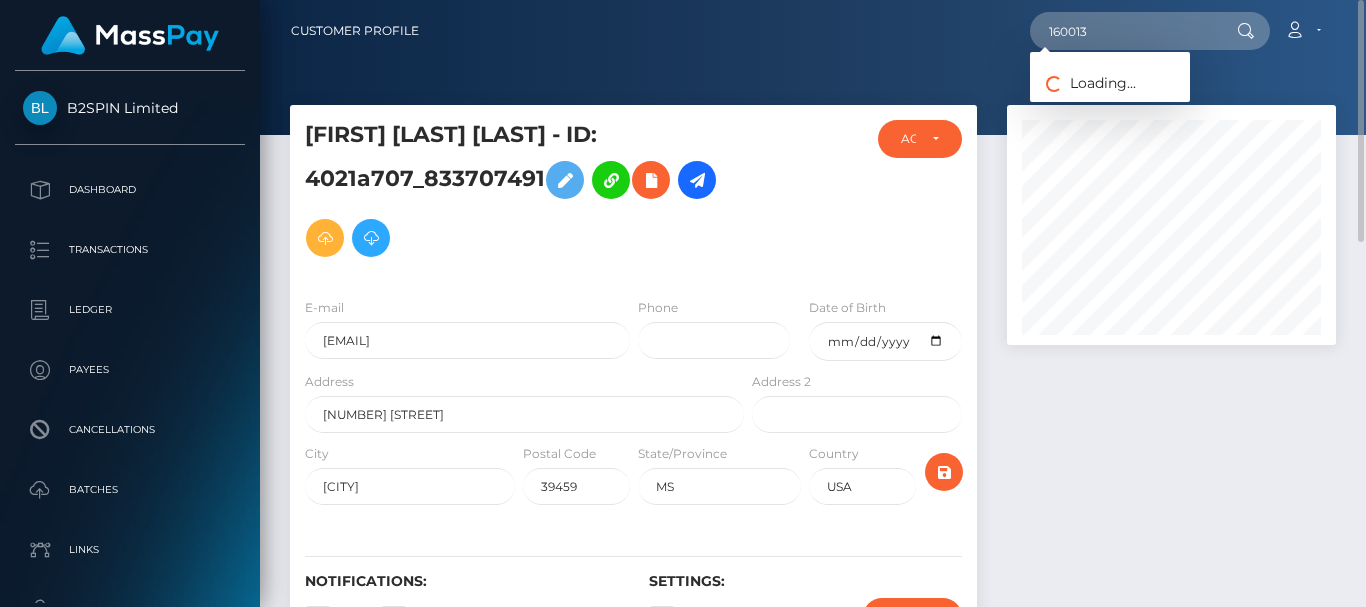 click at bounding box center [1245, 31] 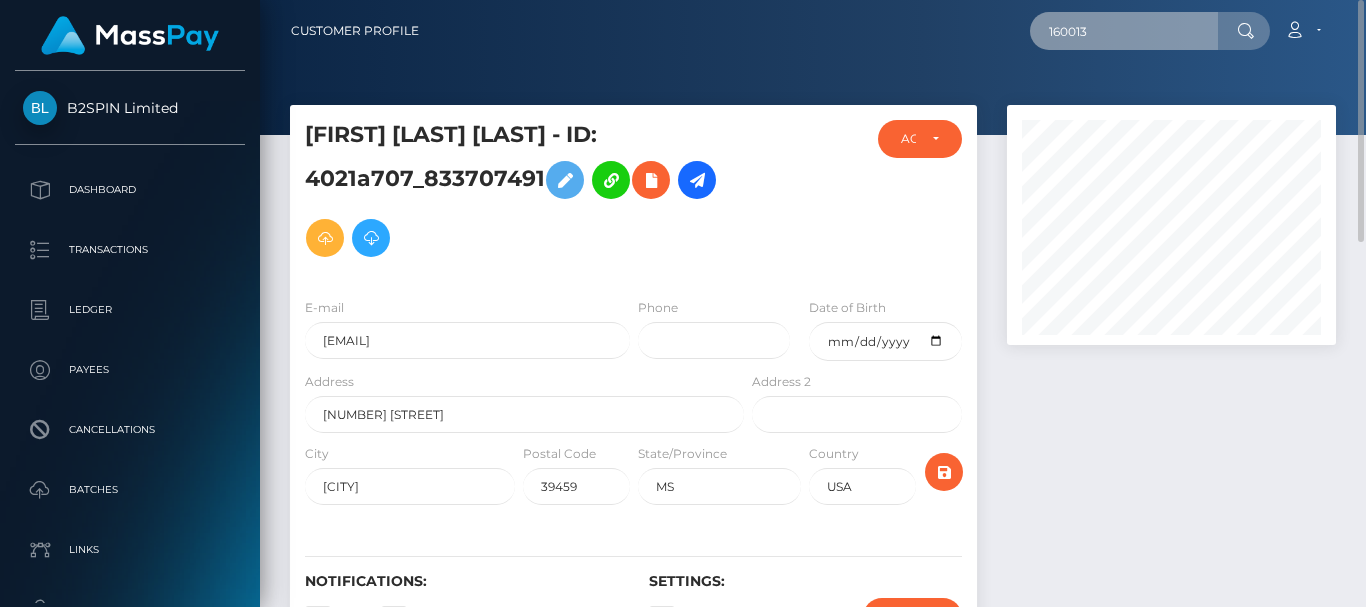 click on "160013" at bounding box center [1124, 31] 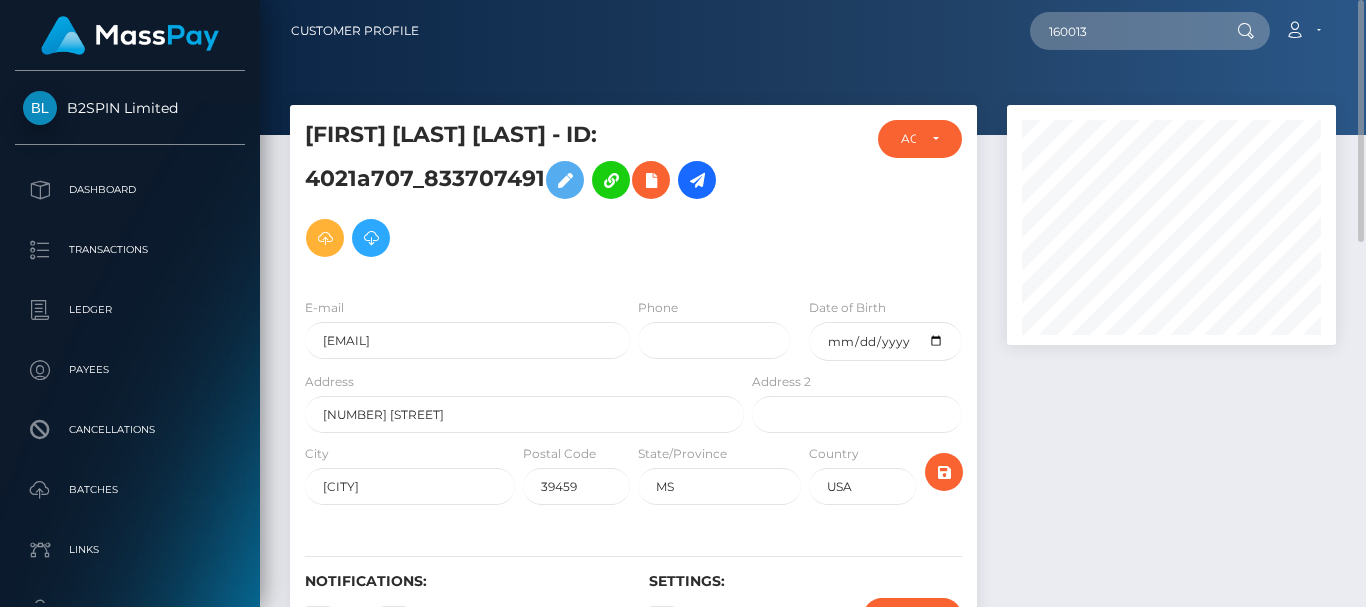 click at bounding box center [1245, 31] 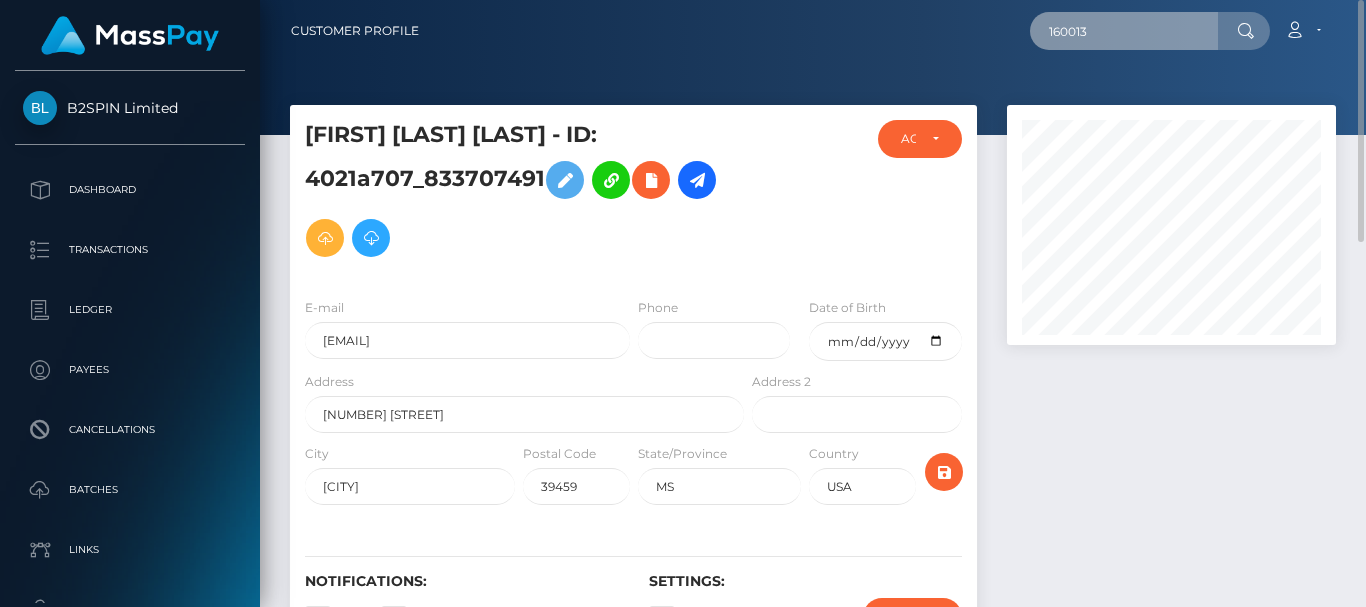 click on "160013" at bounding box center (1124, 31) 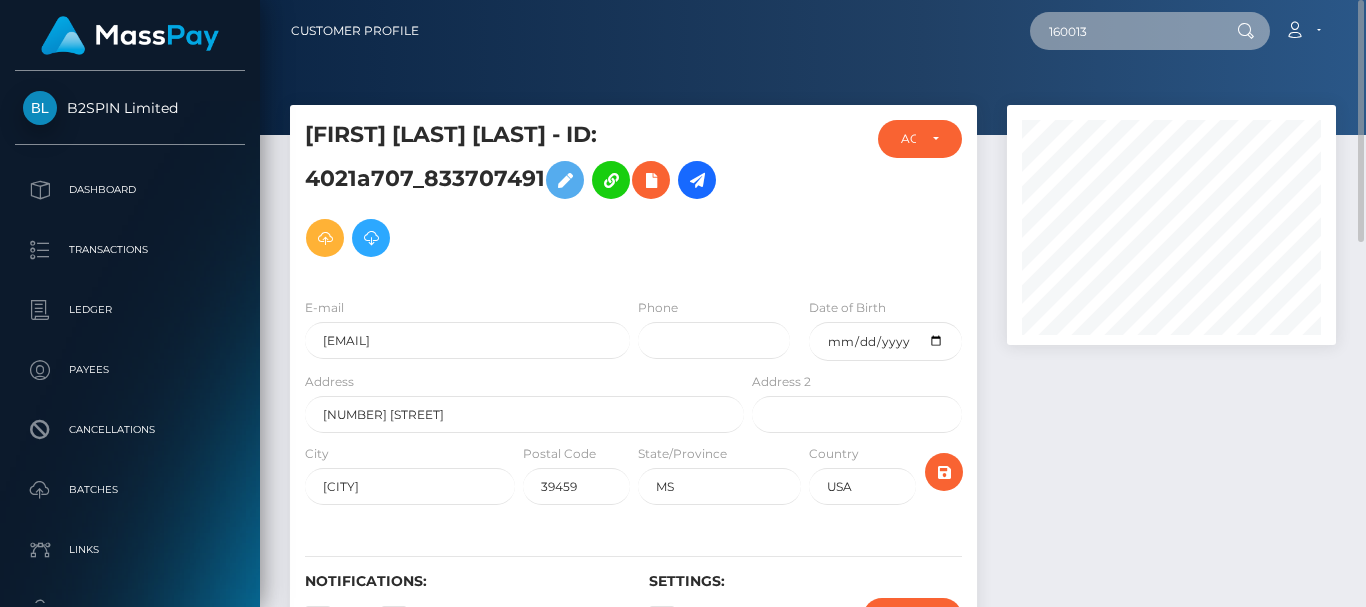 click on "160013" at bounding box center (1124, 31) 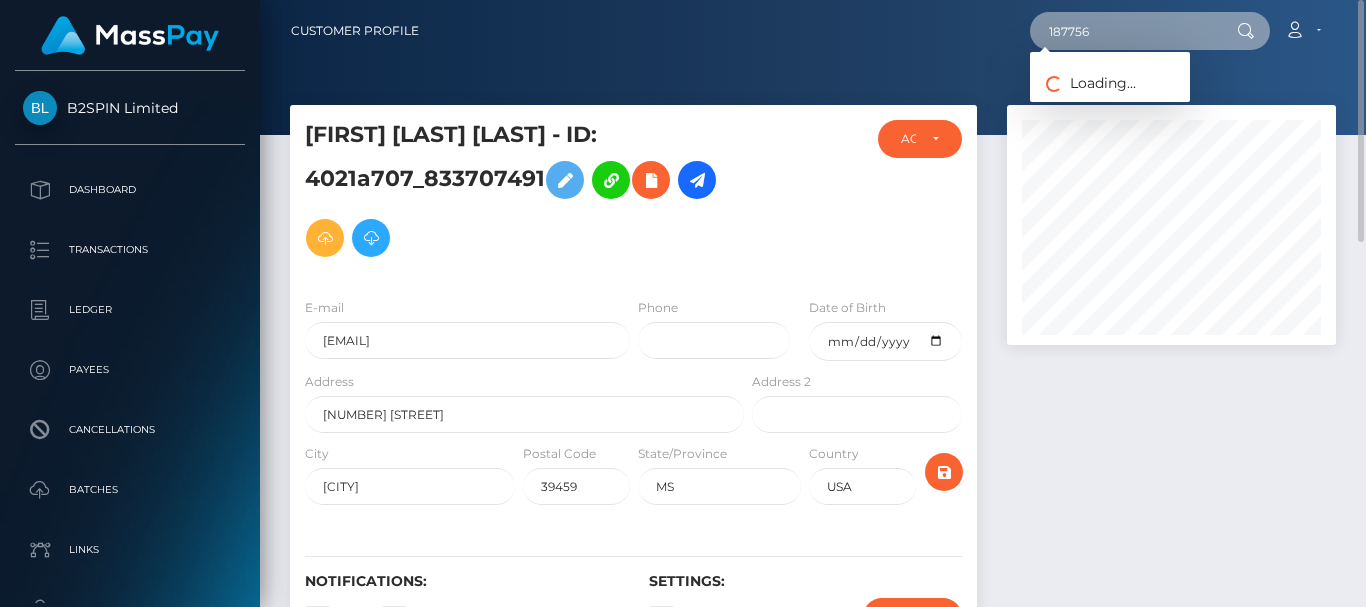 type on "187756" 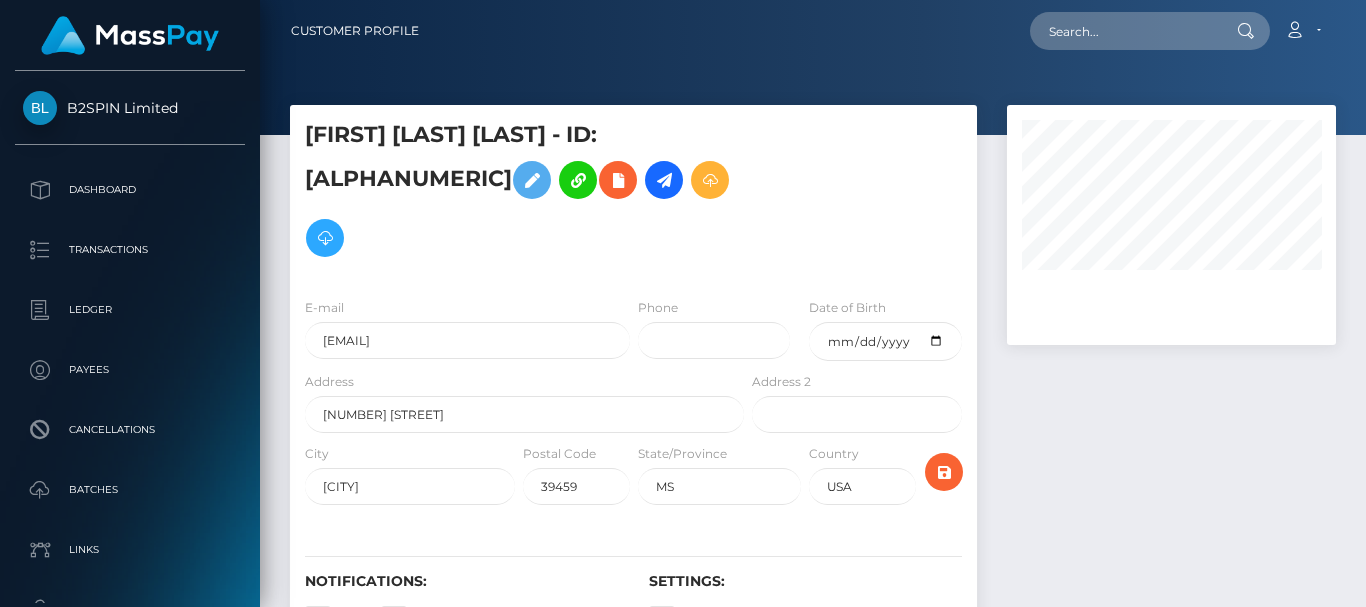 scroll, scrollTop: 0, scrollLeft: 0, axis: both 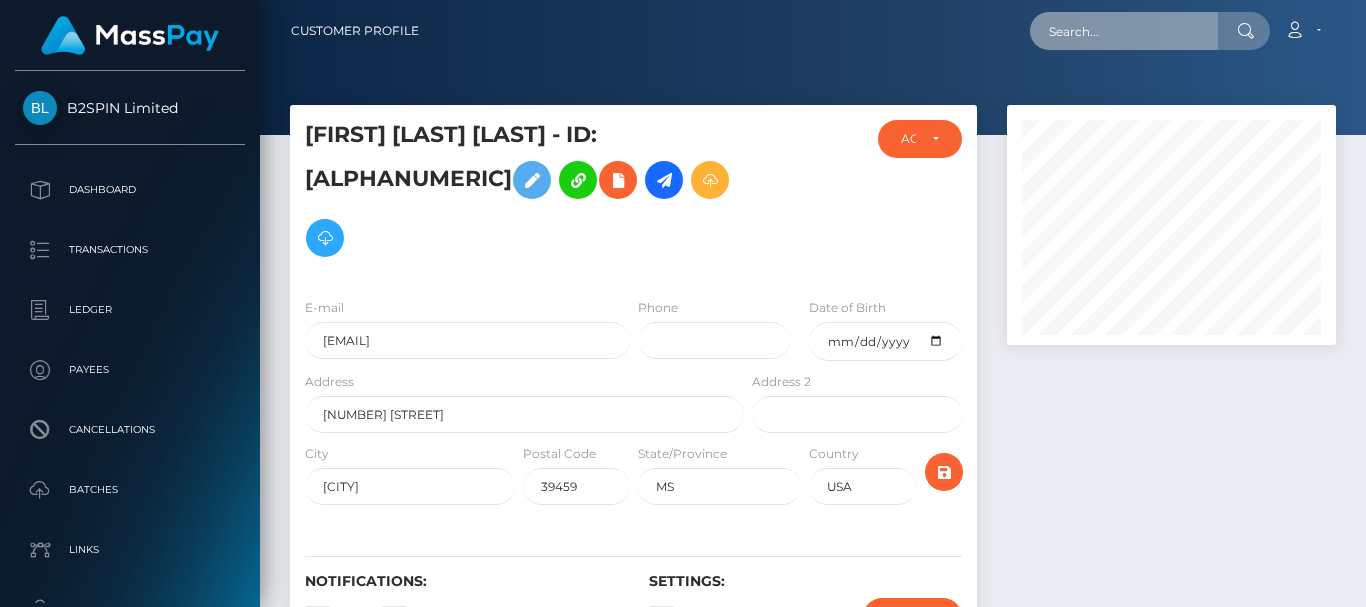 click at bounding box center (1124, 31) 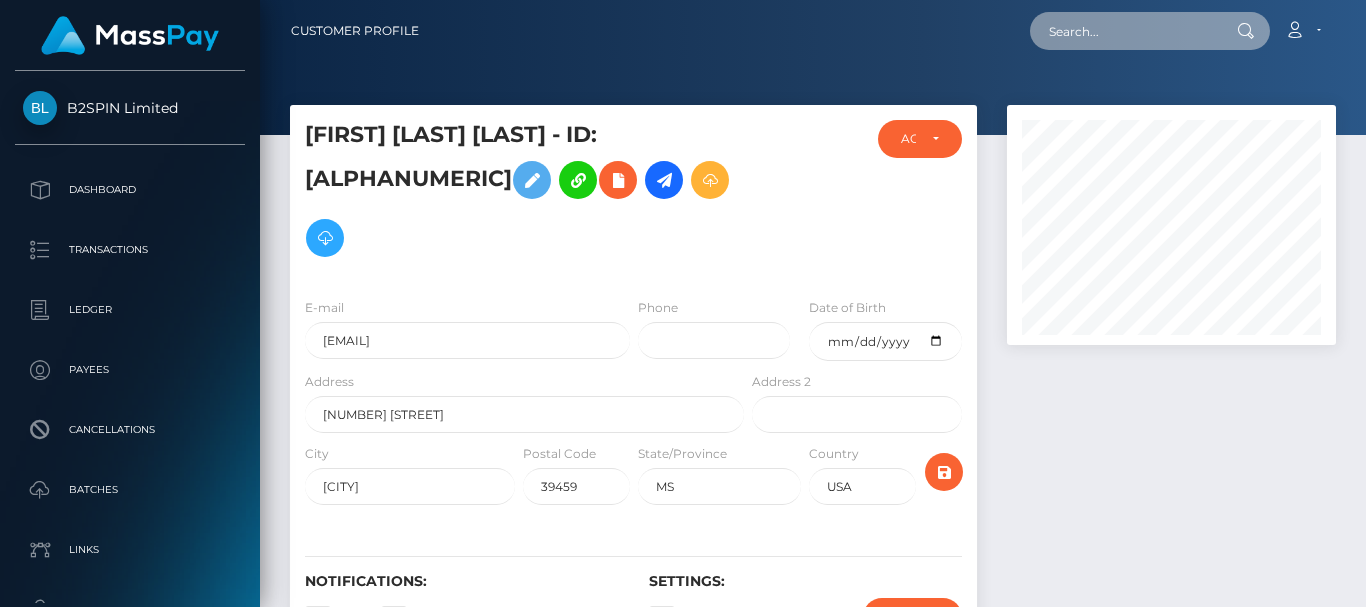 paste on "187756" 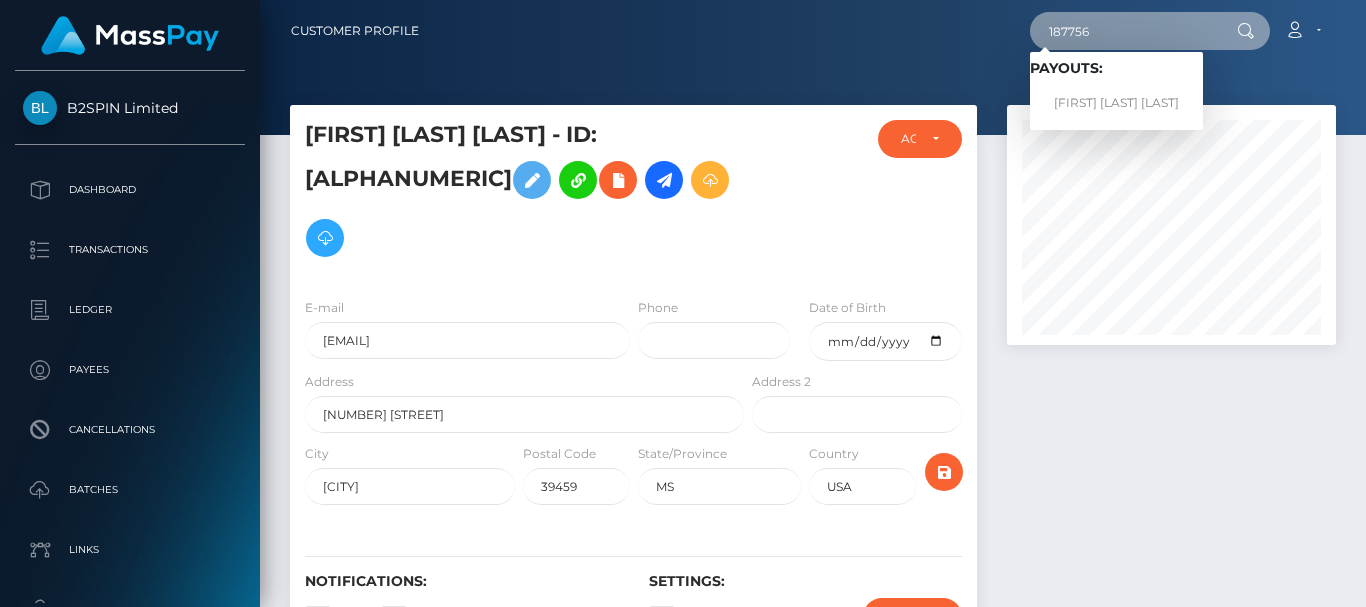 type on "187756" 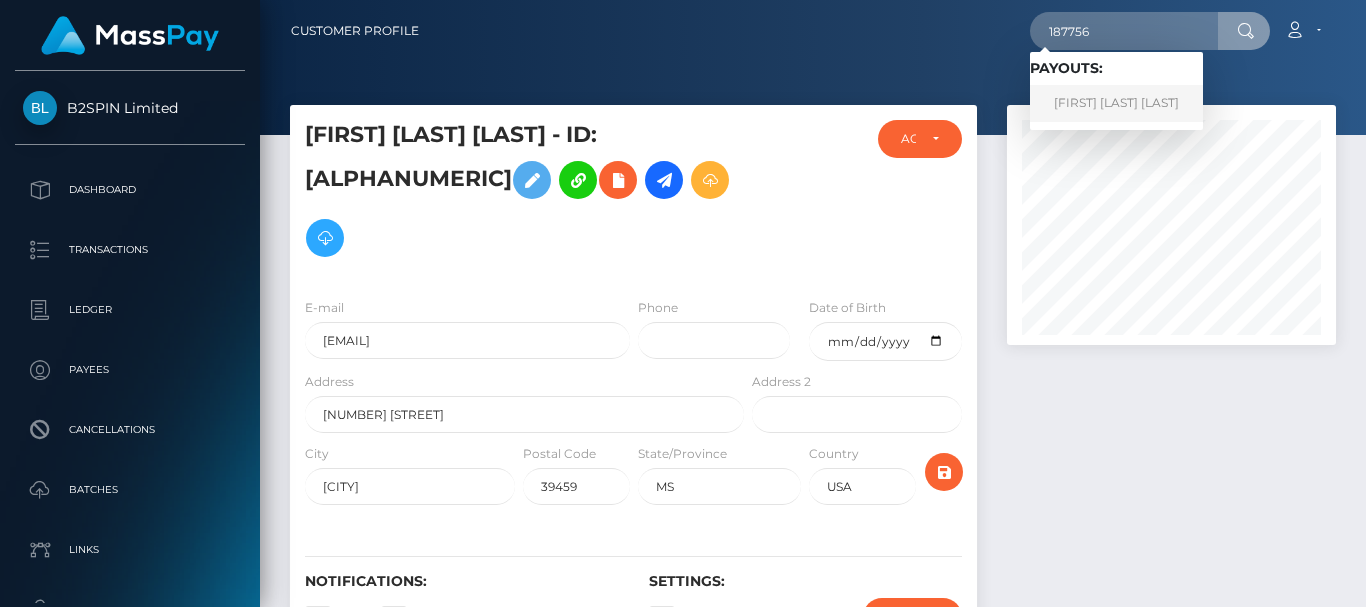 click on "[FIRST] [LAST]  [LAST]" at bounding box center (1116, 103) 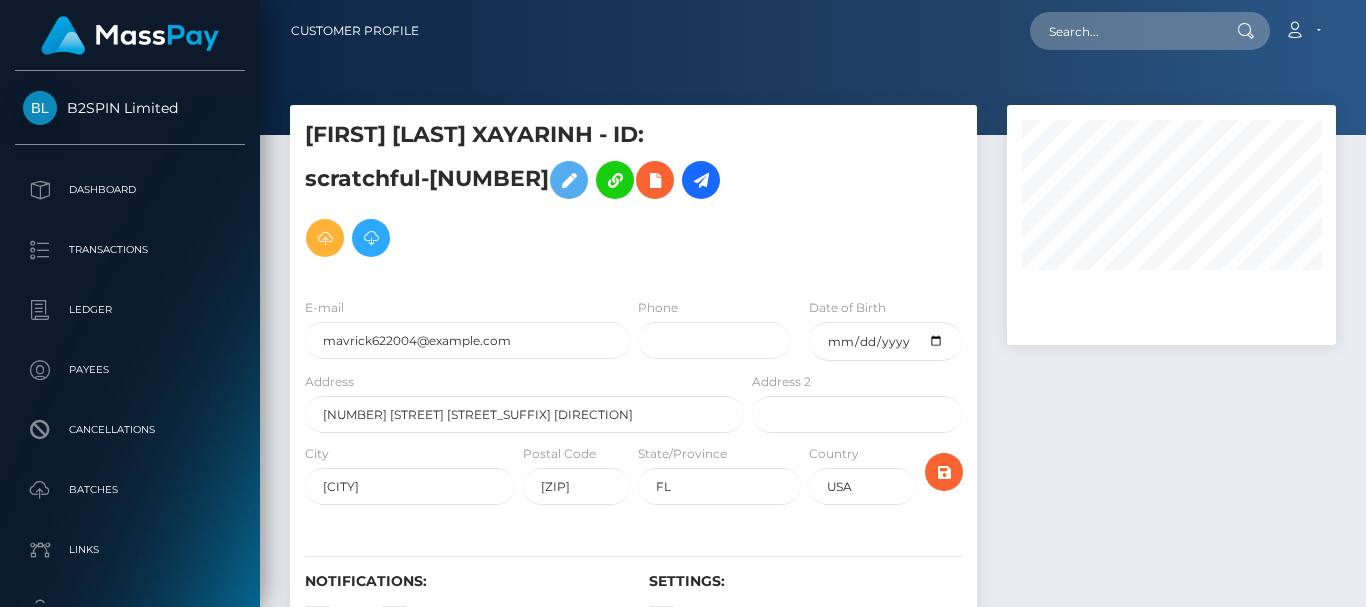 scroll, scrollTop: 0, scrollLeft: 0, axis: both 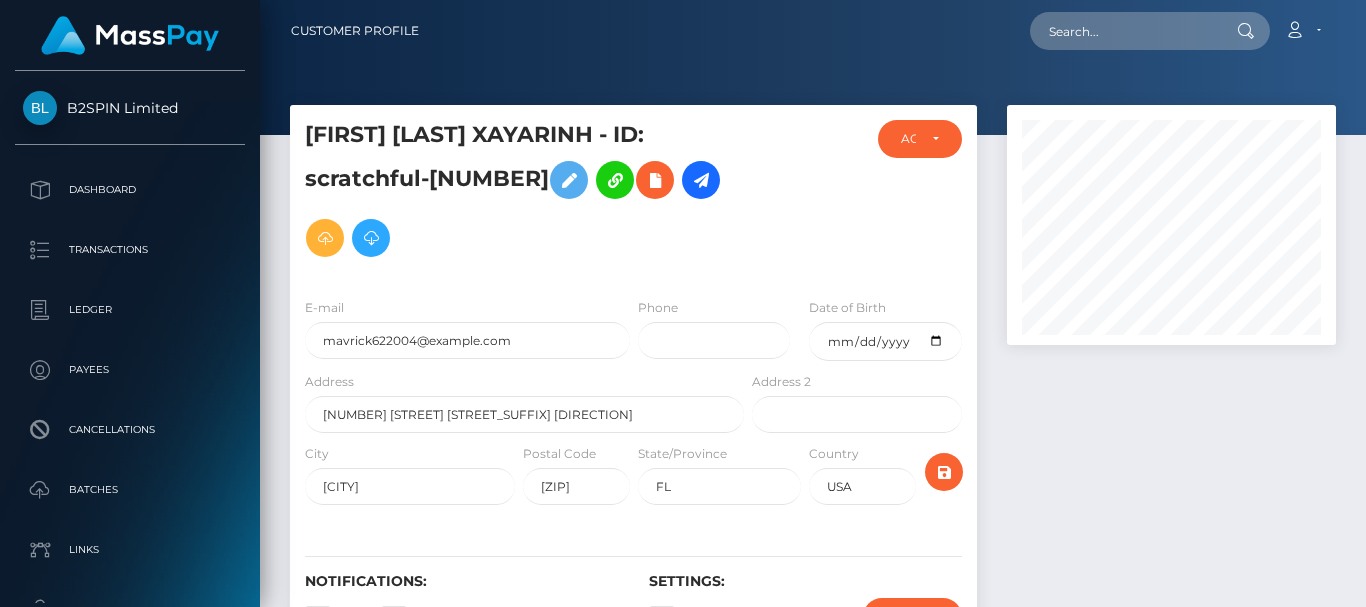 click at bounding box center [1171, 395] 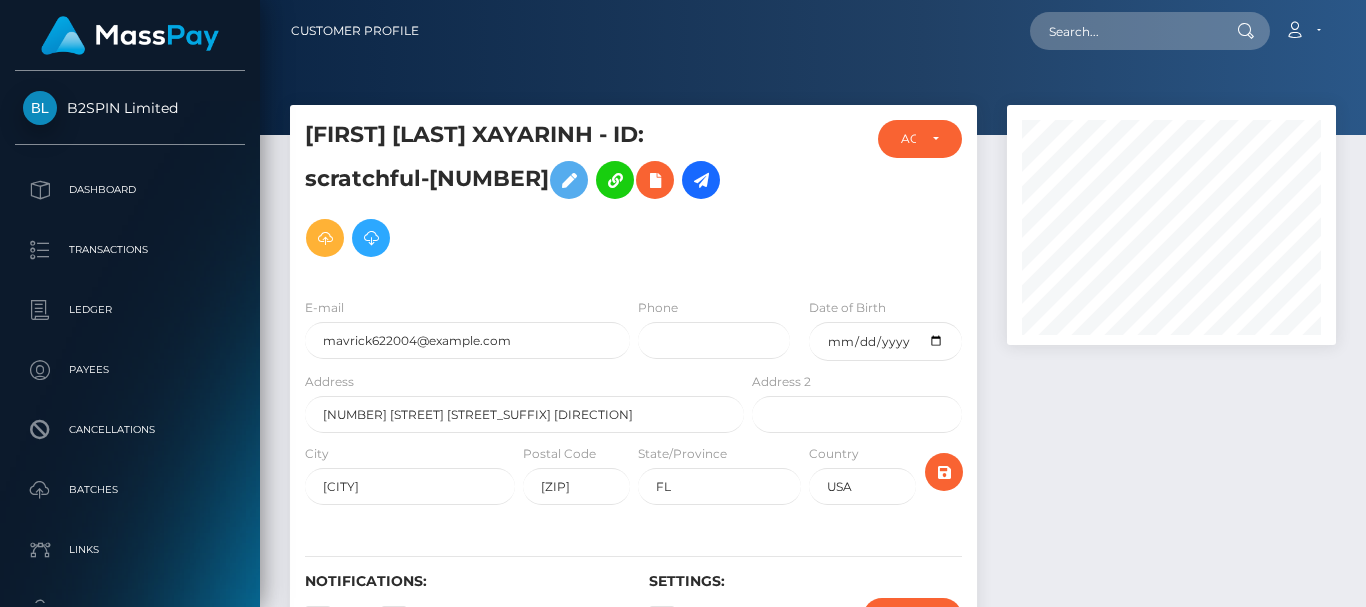 click on "[FIRST] [LAST] XAYARINH
- ID: scratchful-[NUMBER]" at bounding box center (519, 193) 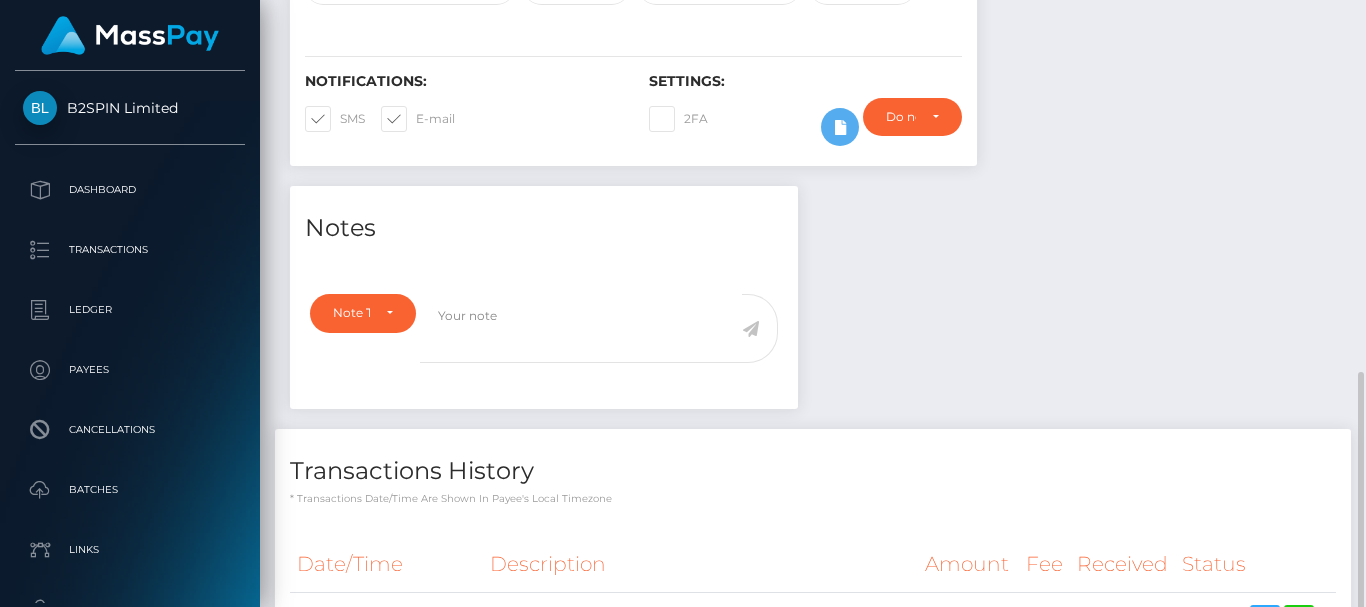 scroll, scrollTop: 733, scrollLeft: 0, axis: vertical 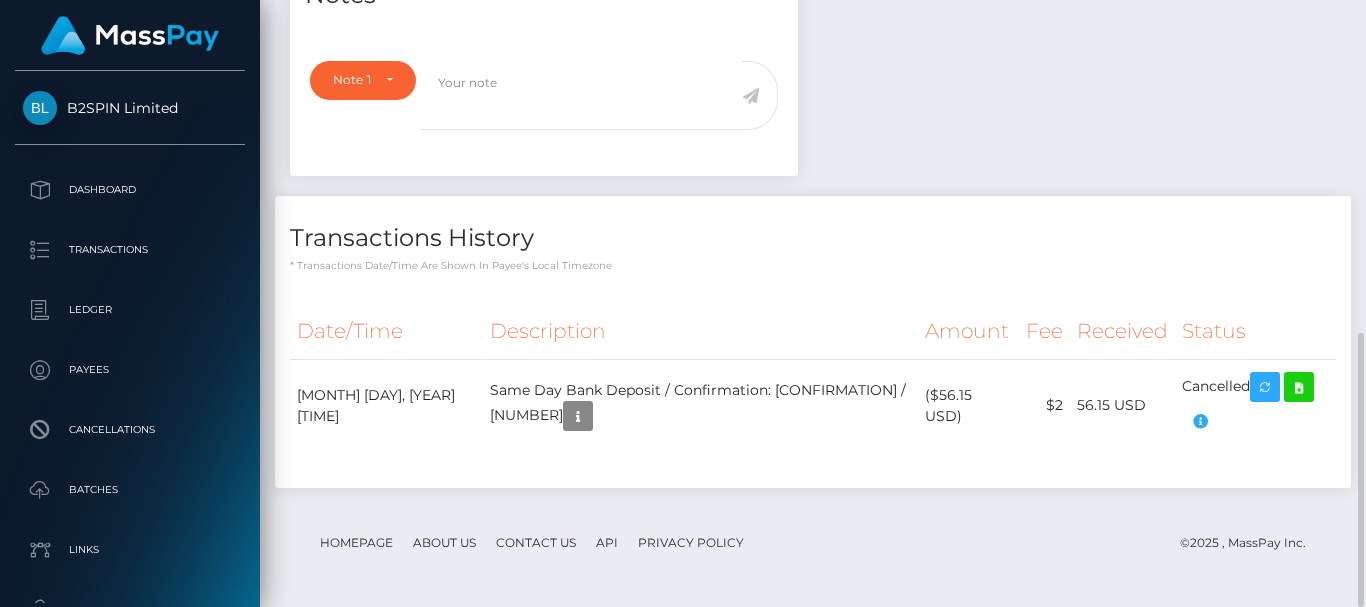 click on "Notes
Note Type
Compliance
Clear Compliance
General
Note Type" at bounding box center [813, 230] 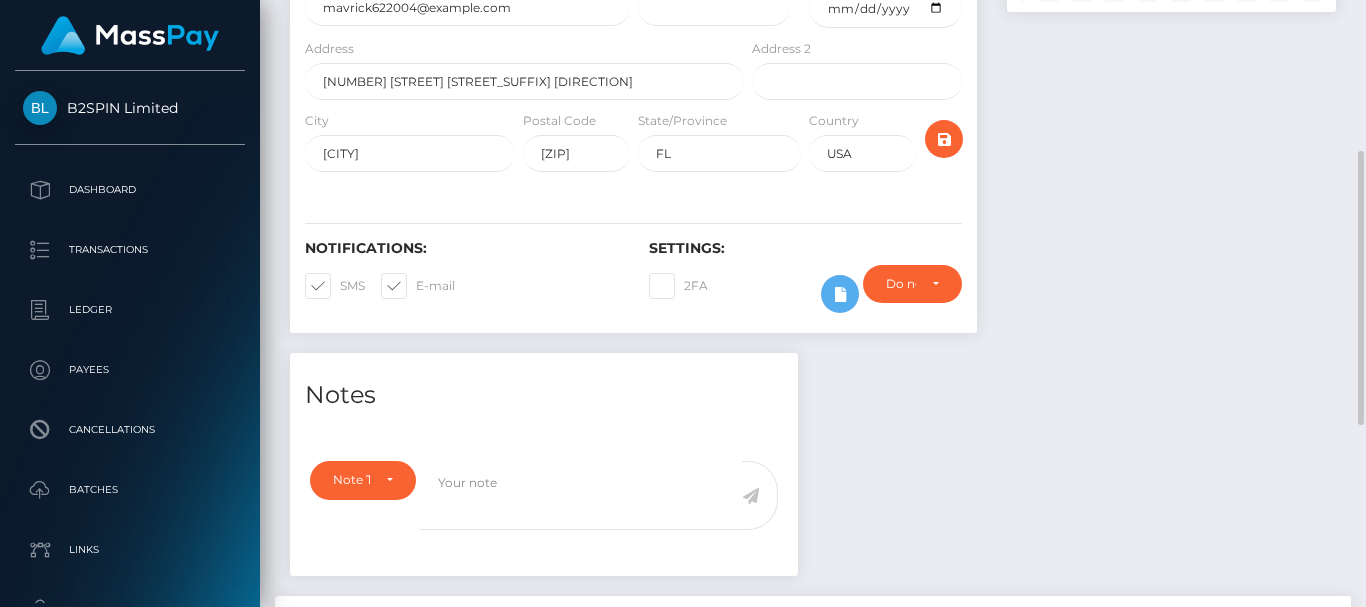 scroll, scrollTop: 0, scrollLeft: 0, axis: both 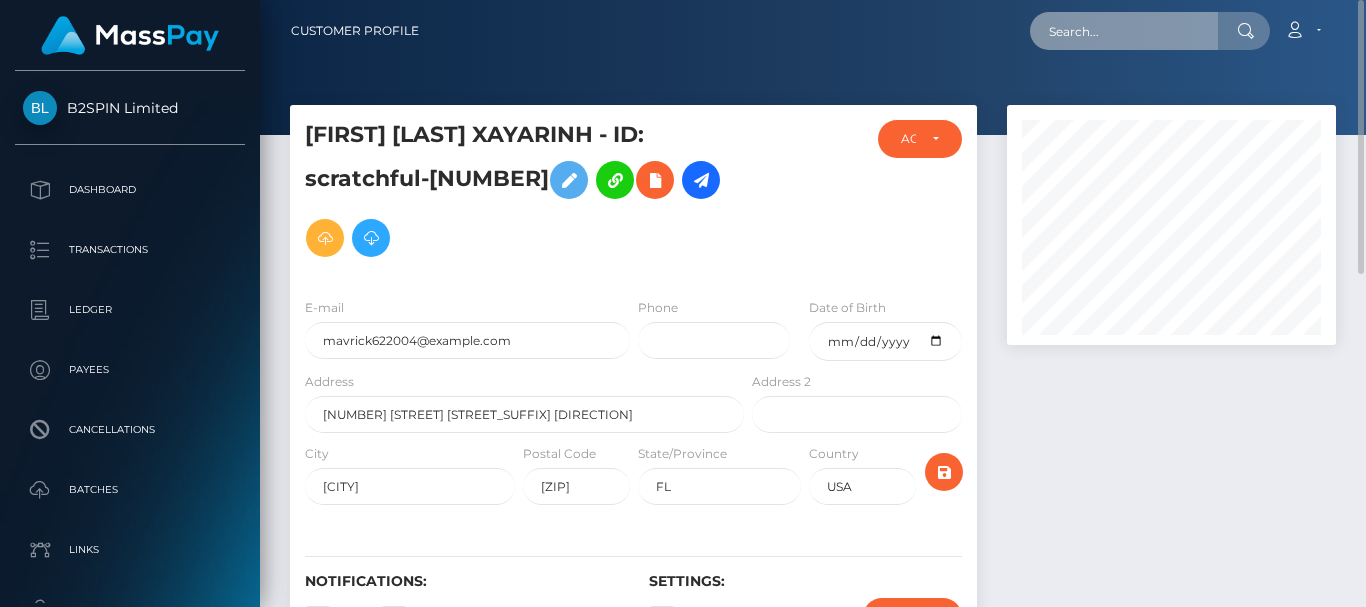 click at bounding box center (1124, 31) 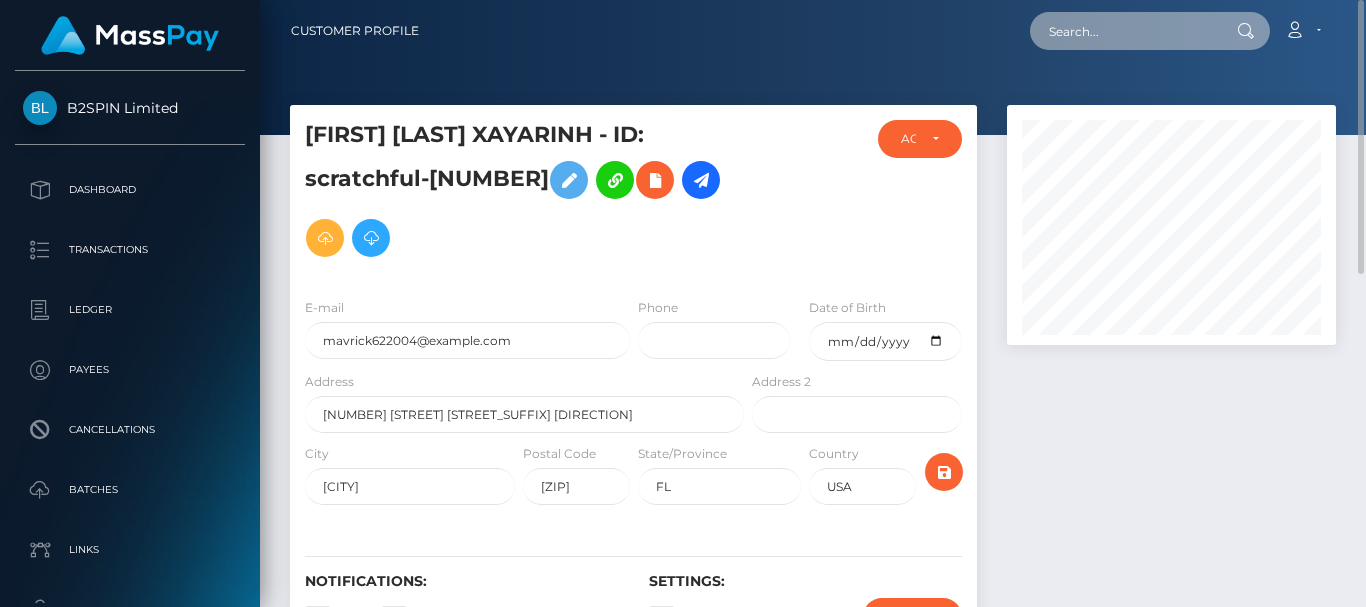 paste on "172241" 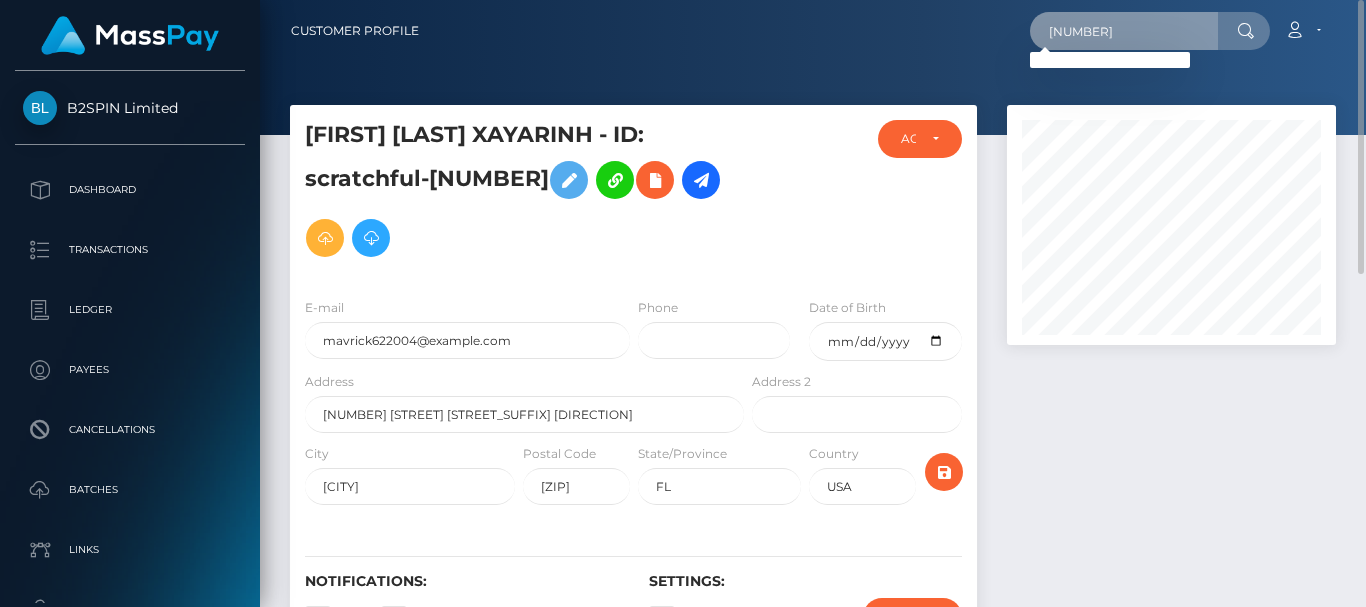 click on "172241" at bounding box center (1124, 31) 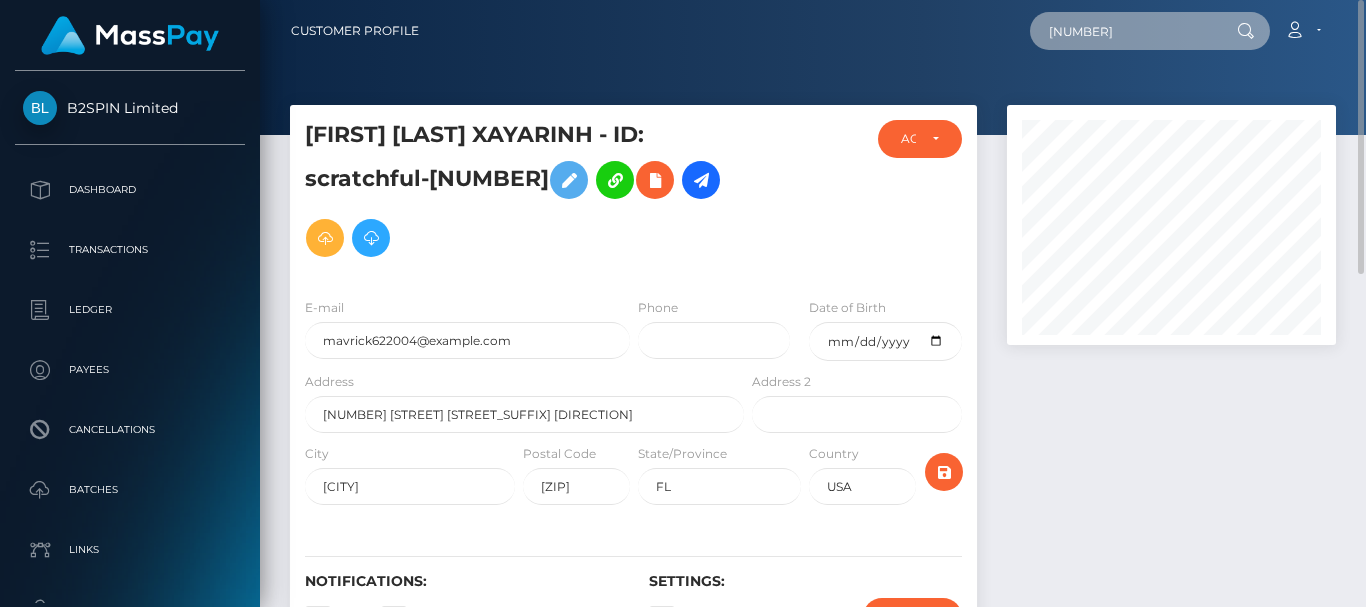 click on "172241" at bounding box center (1124, 31) 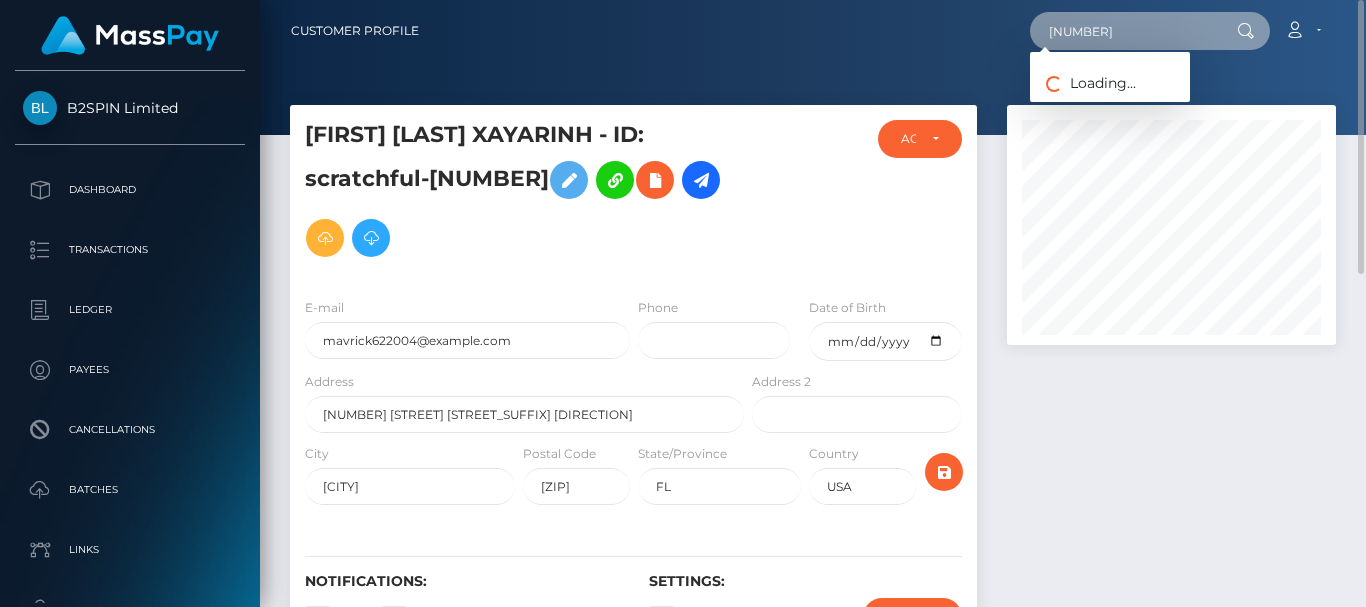 type on "164189" 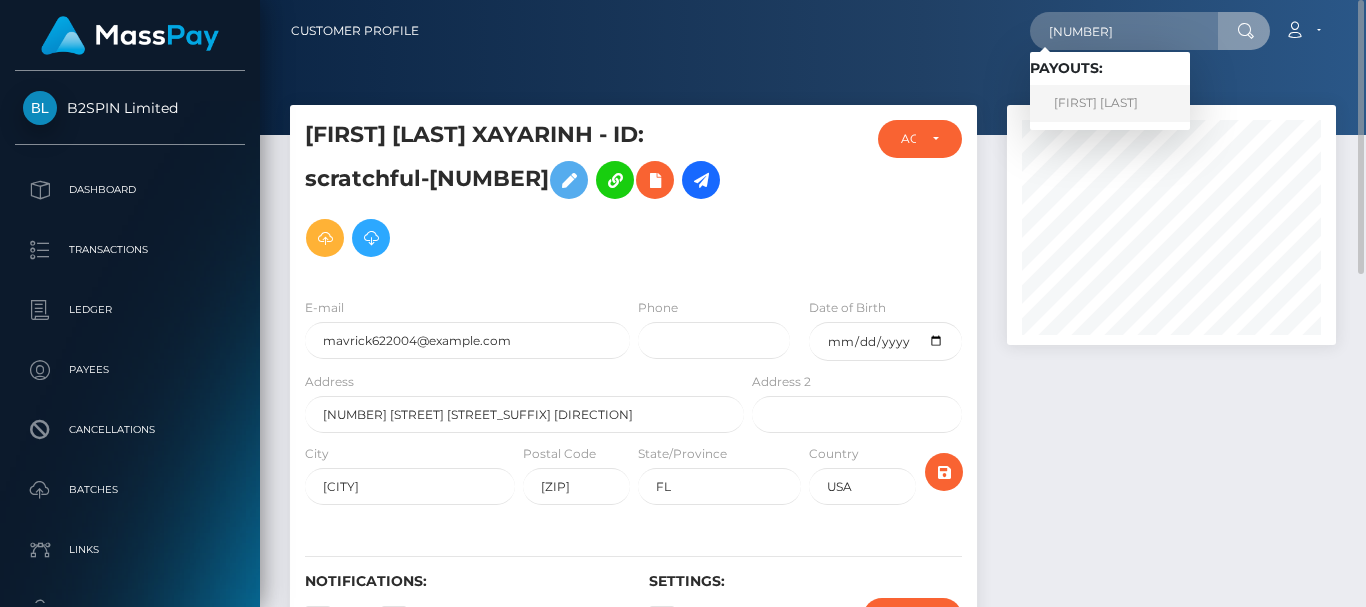 click on "[FIRST] [LAST]" at bounding box center (1110, 103) 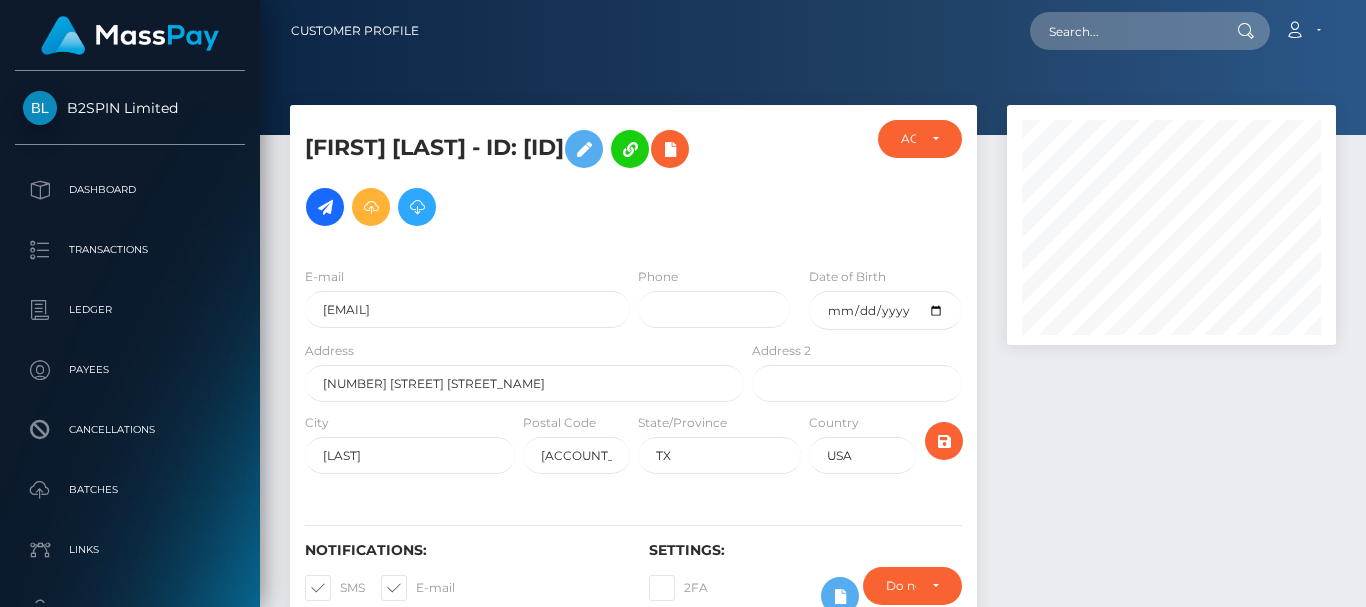 scroll, scrollTop: 0, scrollLeft: 0, axis: both 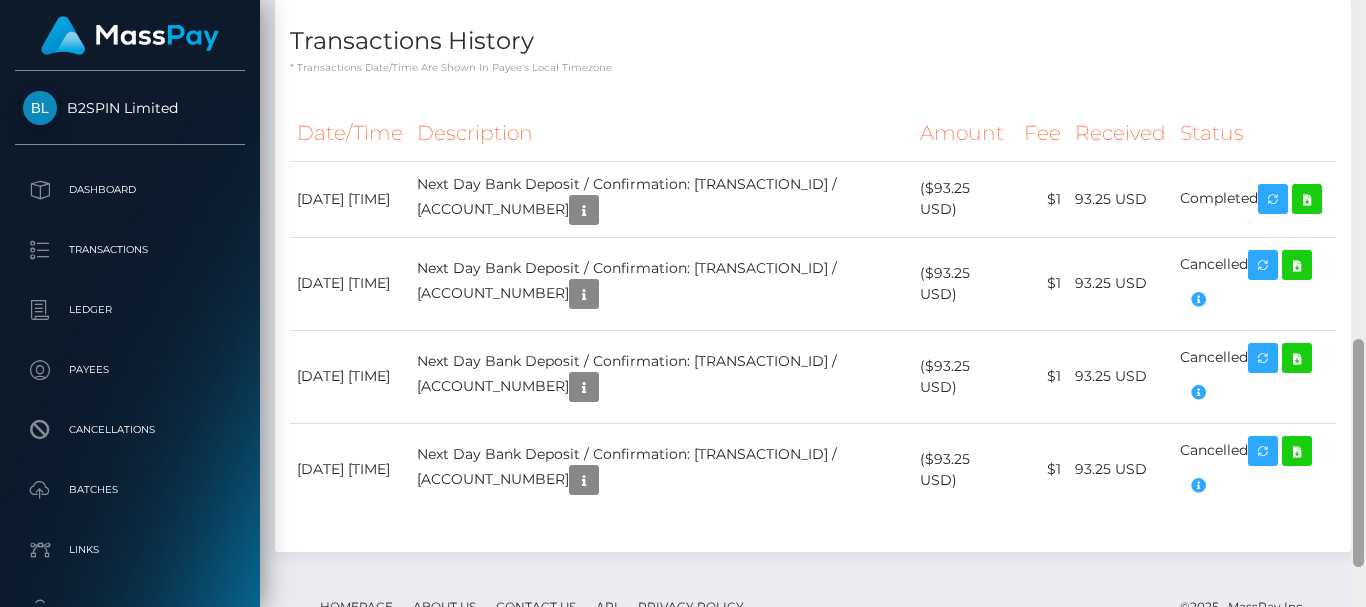 click at bounding box center (1358, 303) 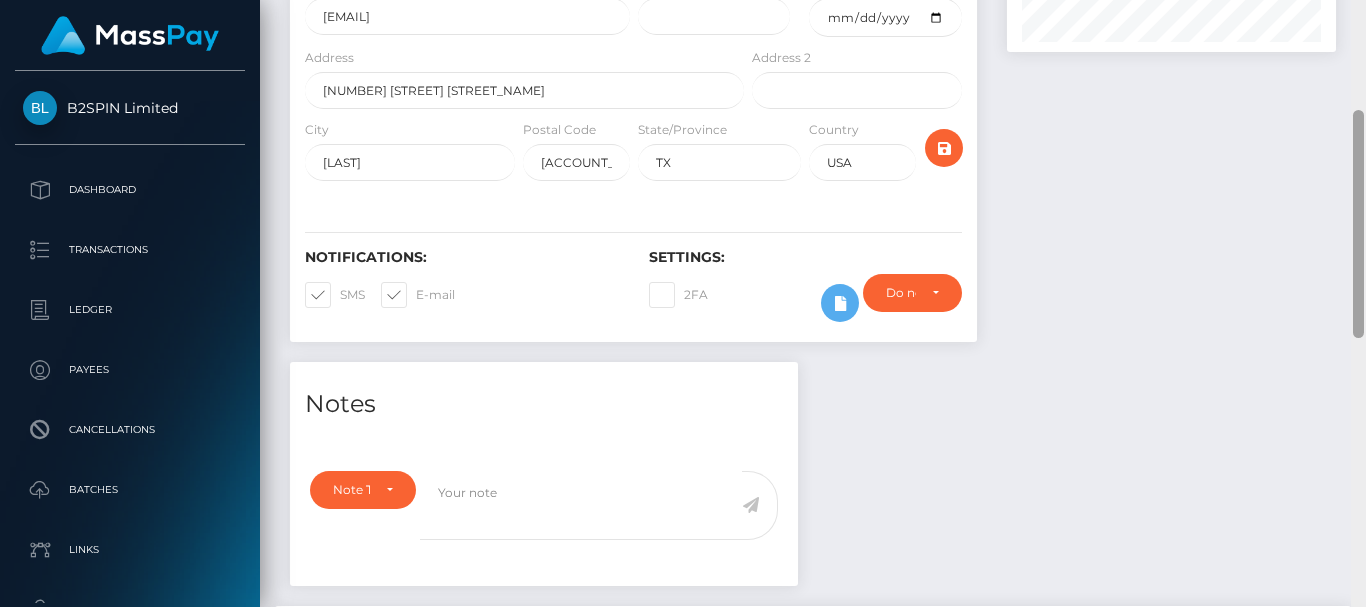 click at bounding box center [1358, 224] 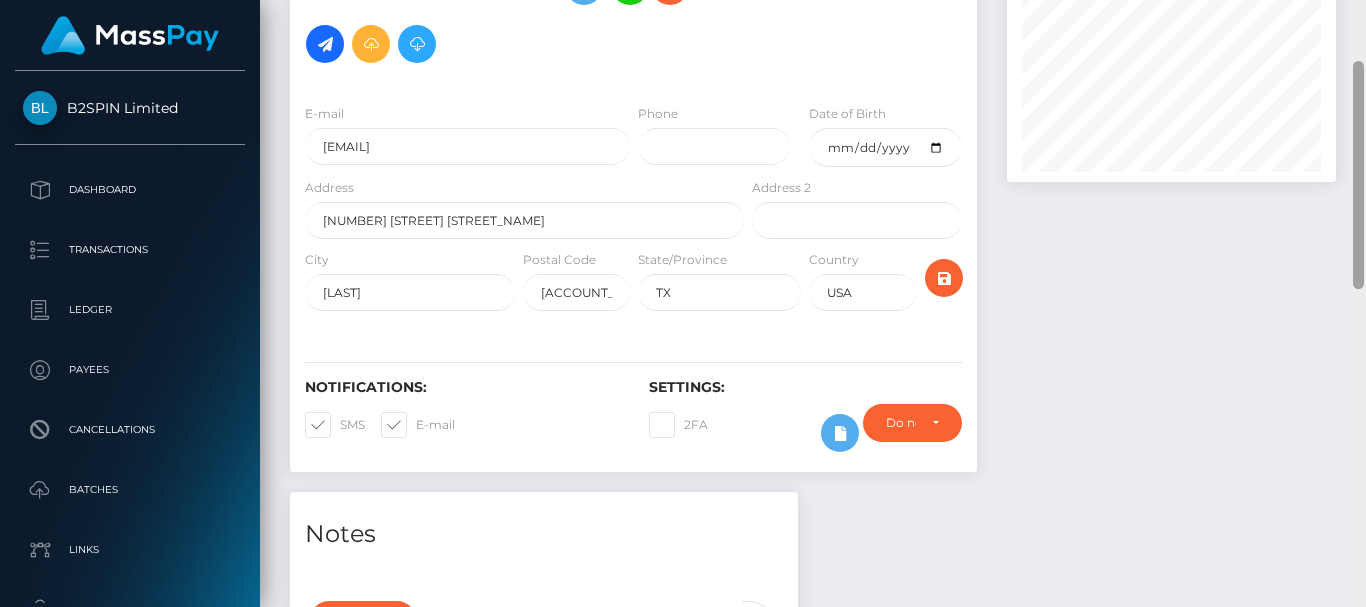 scroll, scrollTop: 0, scrollLeft: 0, axis: both 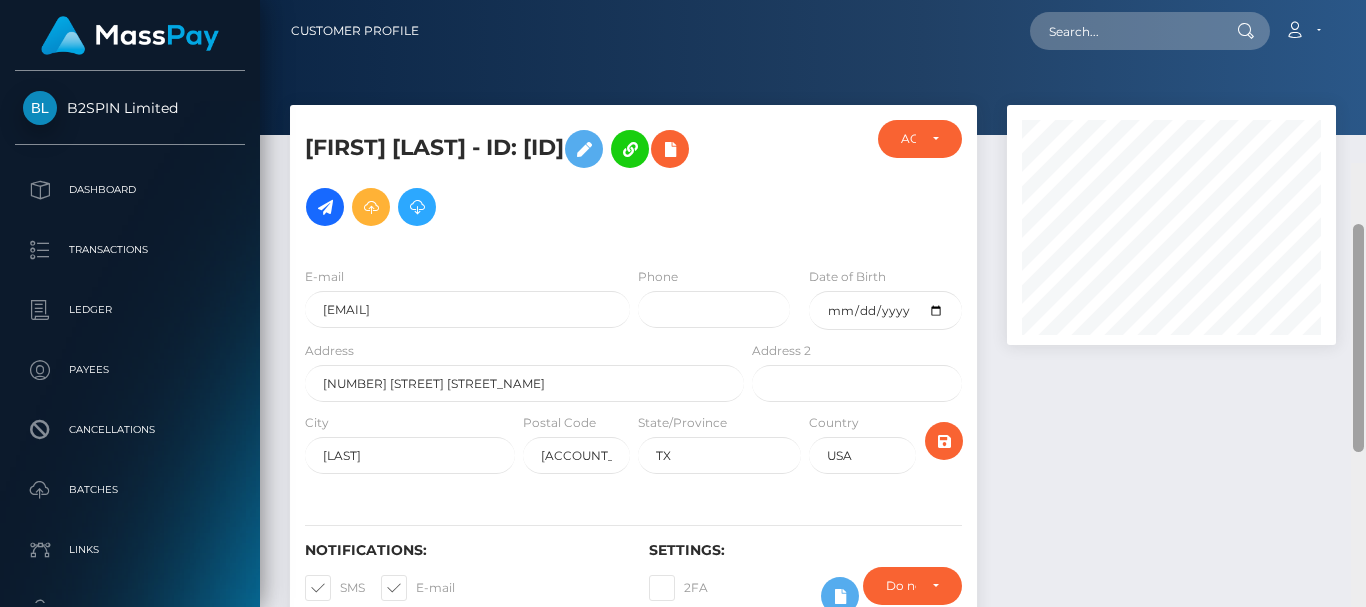 drag, startPoint x: 1358, startPoint y: 127, endPoint x: 1350, endPoint y: 2, distance: 125.25574 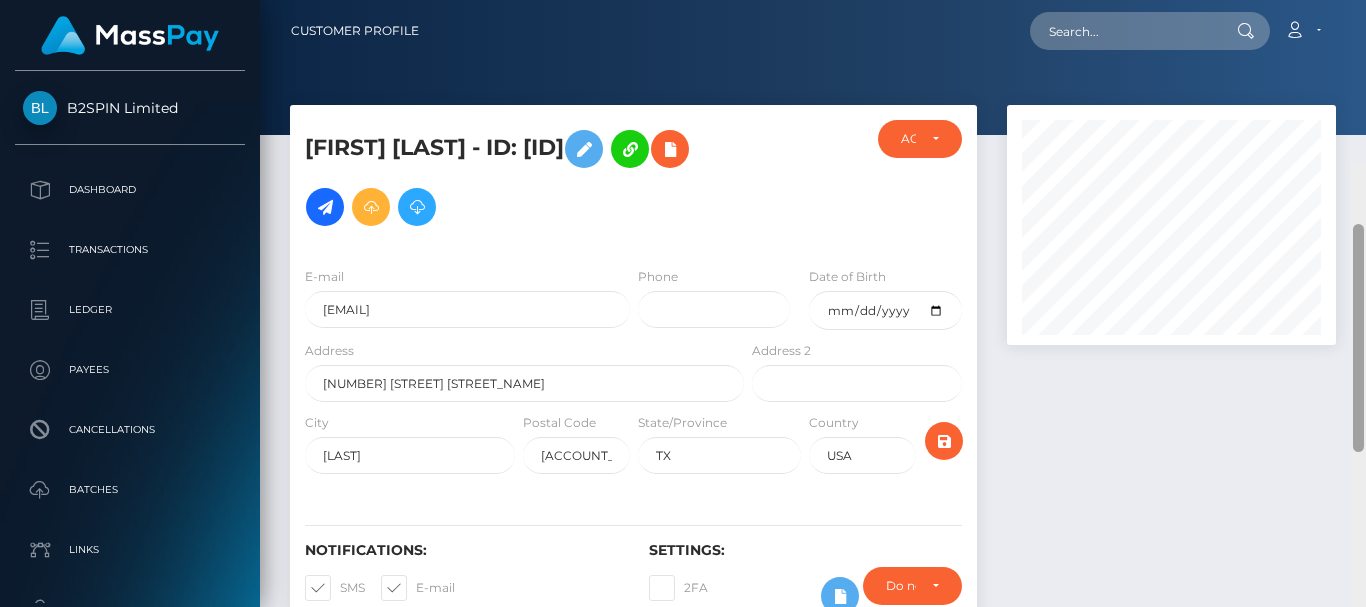 click on "Customer Profile
Loading...
Loading..." at bounding box center [813, 303] 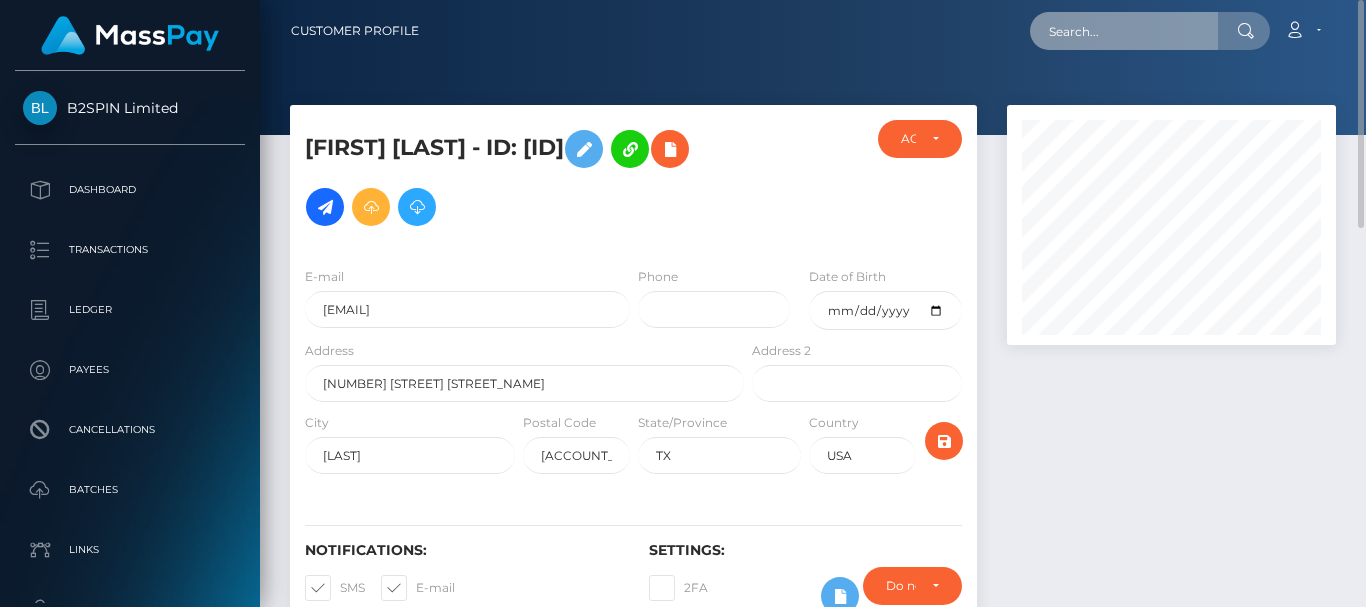 click at bounding box center (1124, 31) 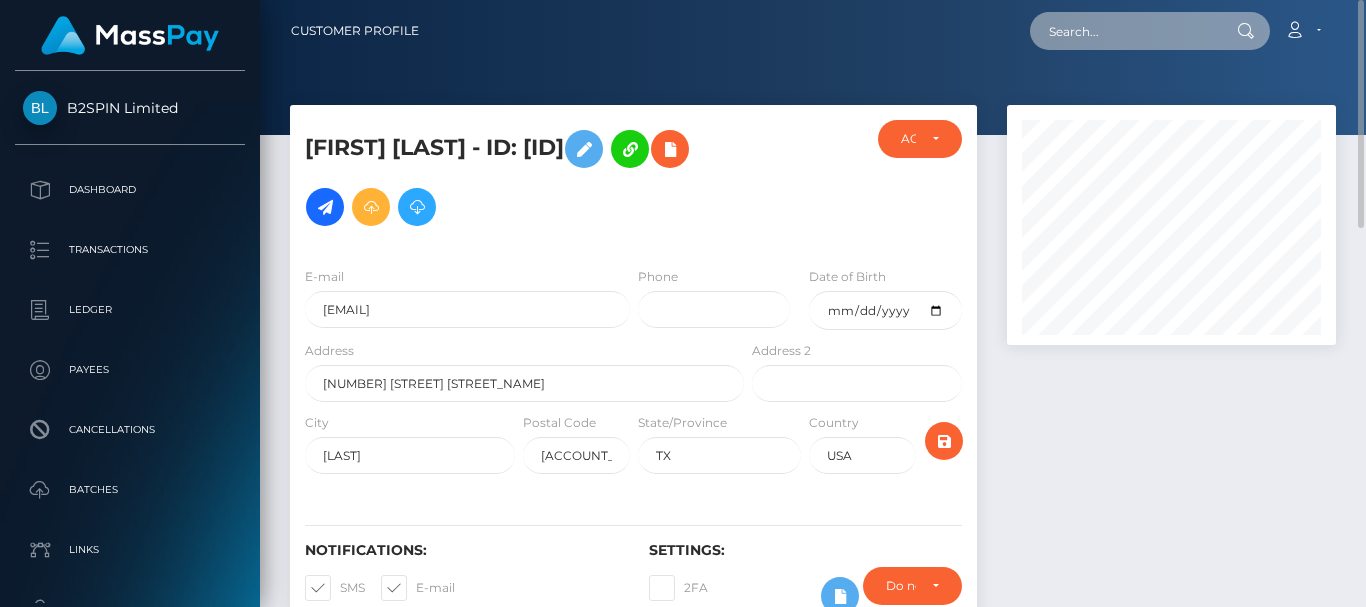 paste on "153870" 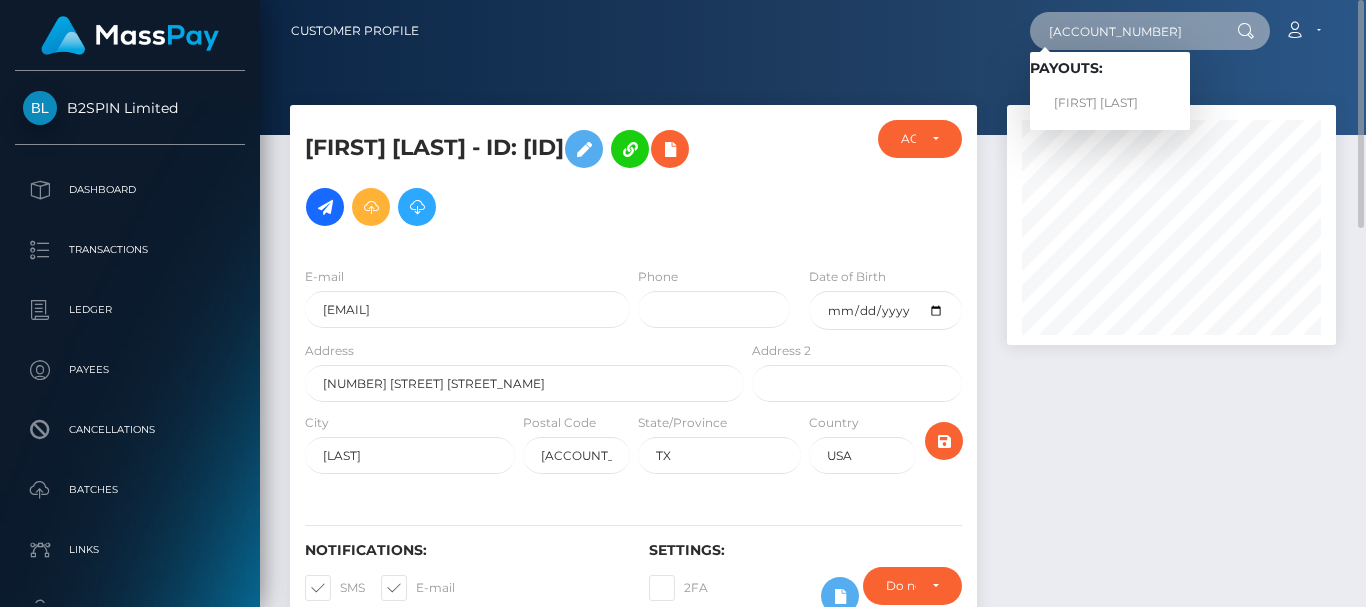 type on "153870" 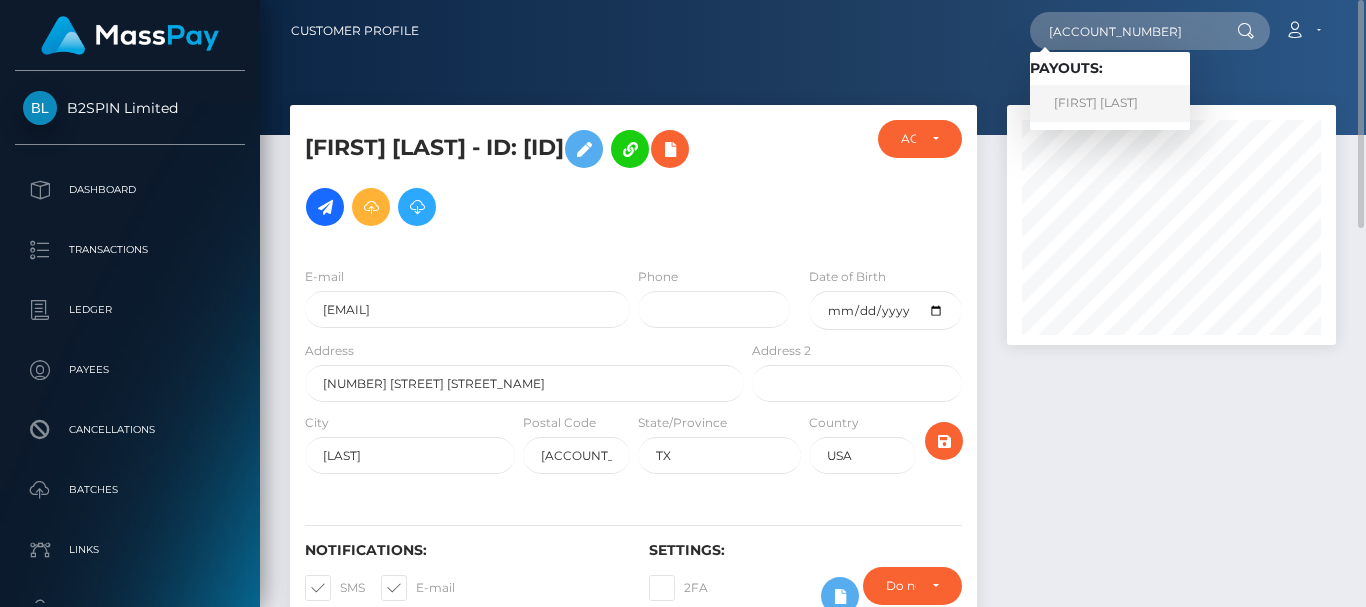 click on "[FIRST] [MIDDLE] [LAST]" at bounding box center [1110, 103] 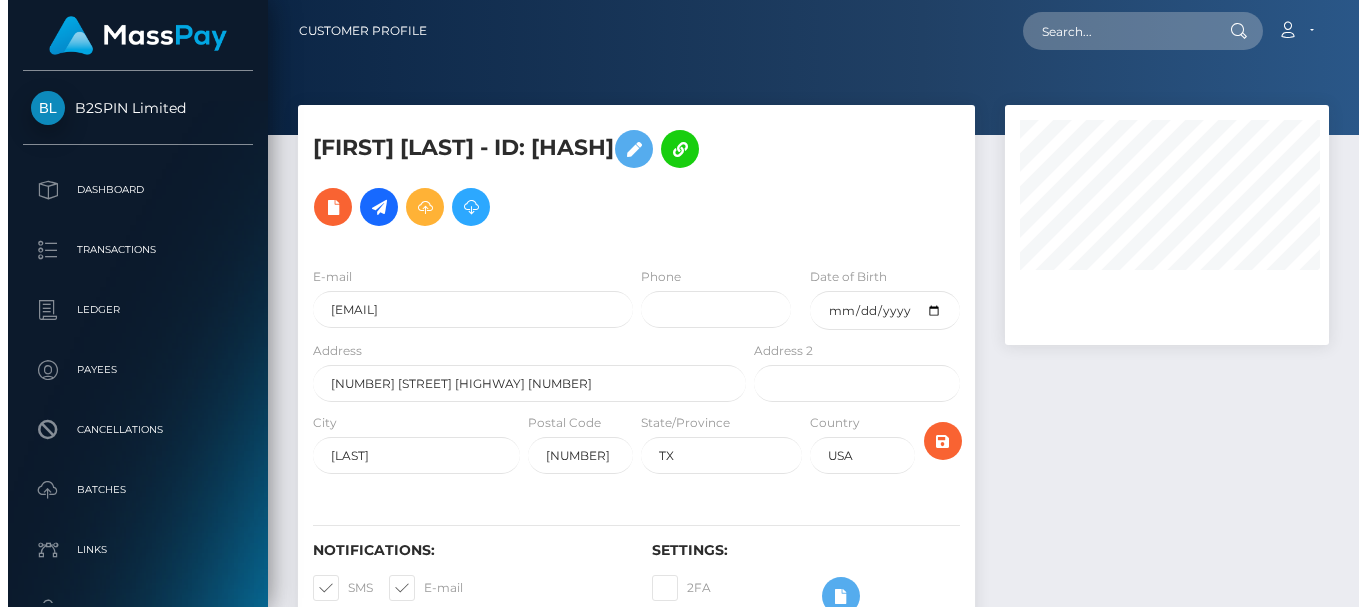 scroll, scrollTop: 0, scrollLeft: 0, axis: both 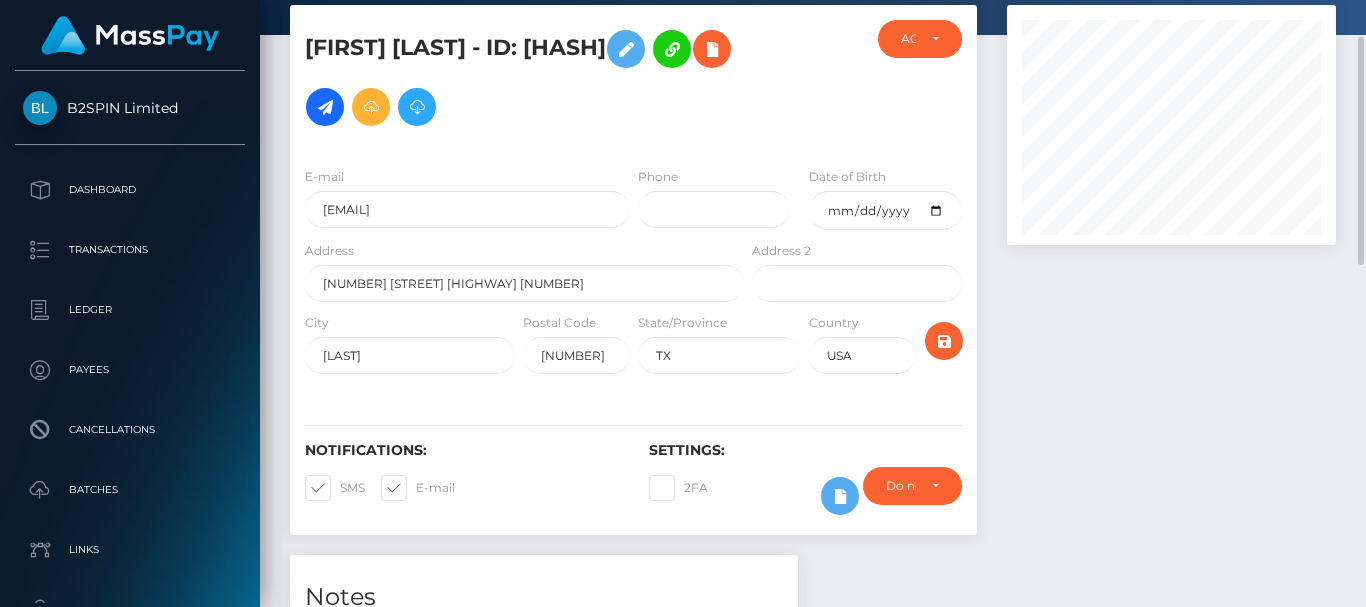 drag, startPoint x: 1189, startPoint y: 386, endPoint x: 1200, endPoint y: 363, distance: 25.495098 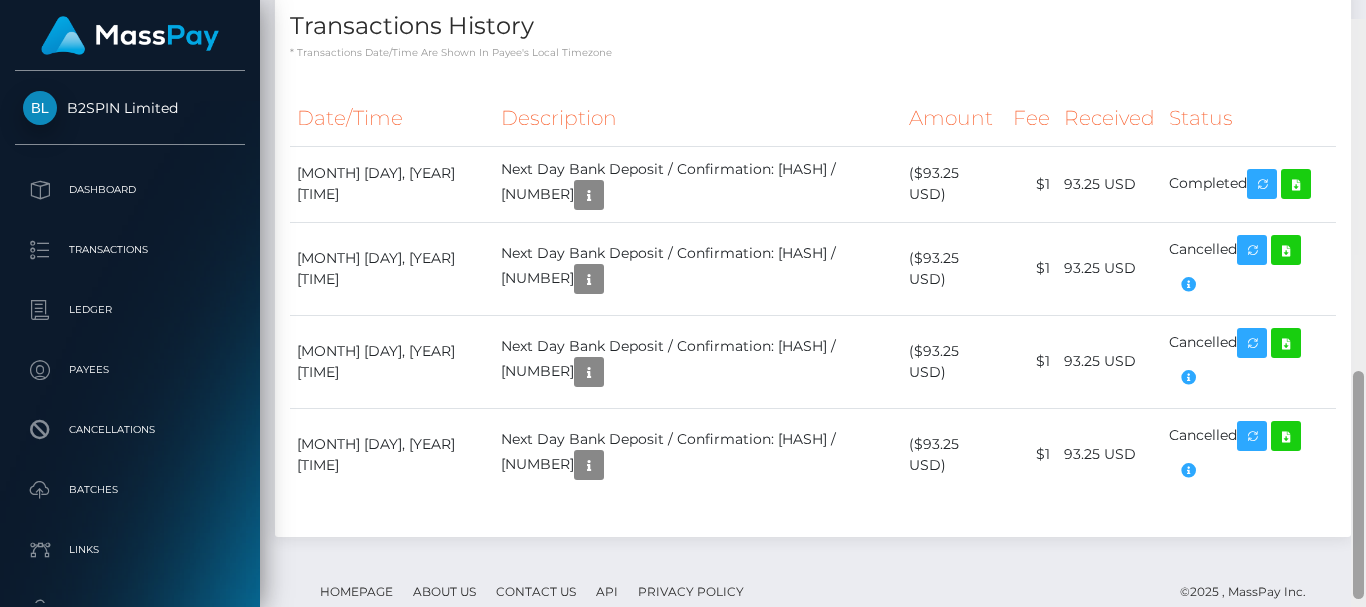 scroll, scrollTop: 934, scrollLeft: 0, axis: vertical 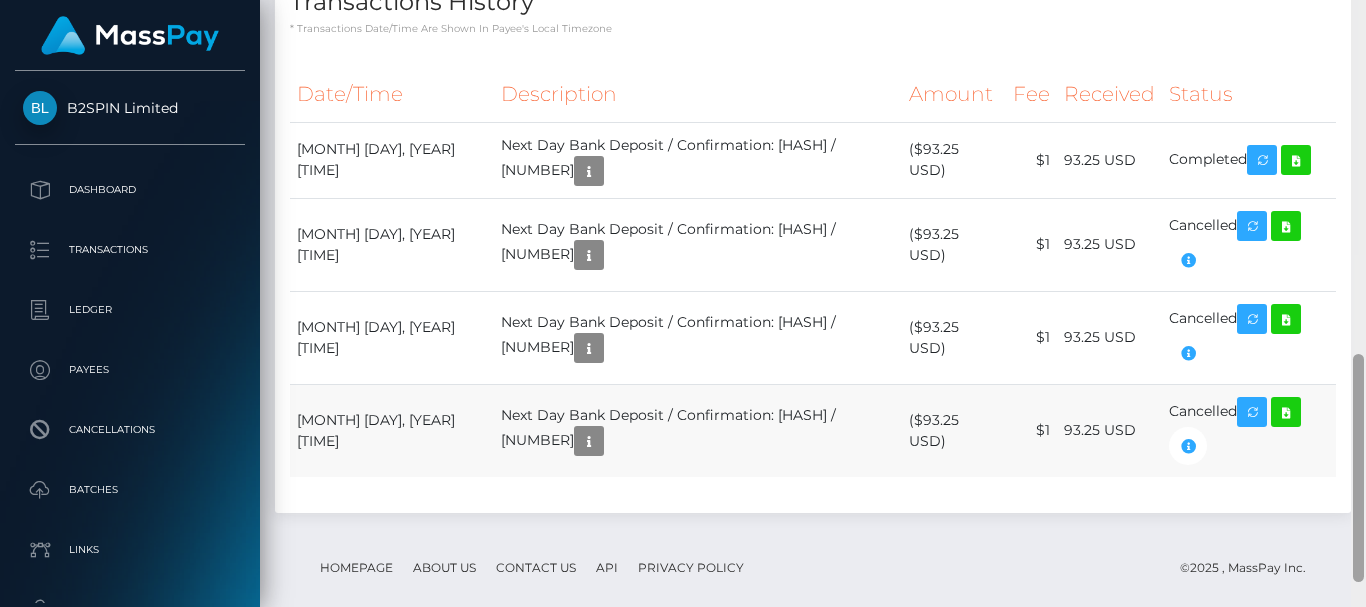 drag, startPoint x: 1366, startPoint y: 283, endPoint x: 1316, endPoint y: 503, distance: 225.61029 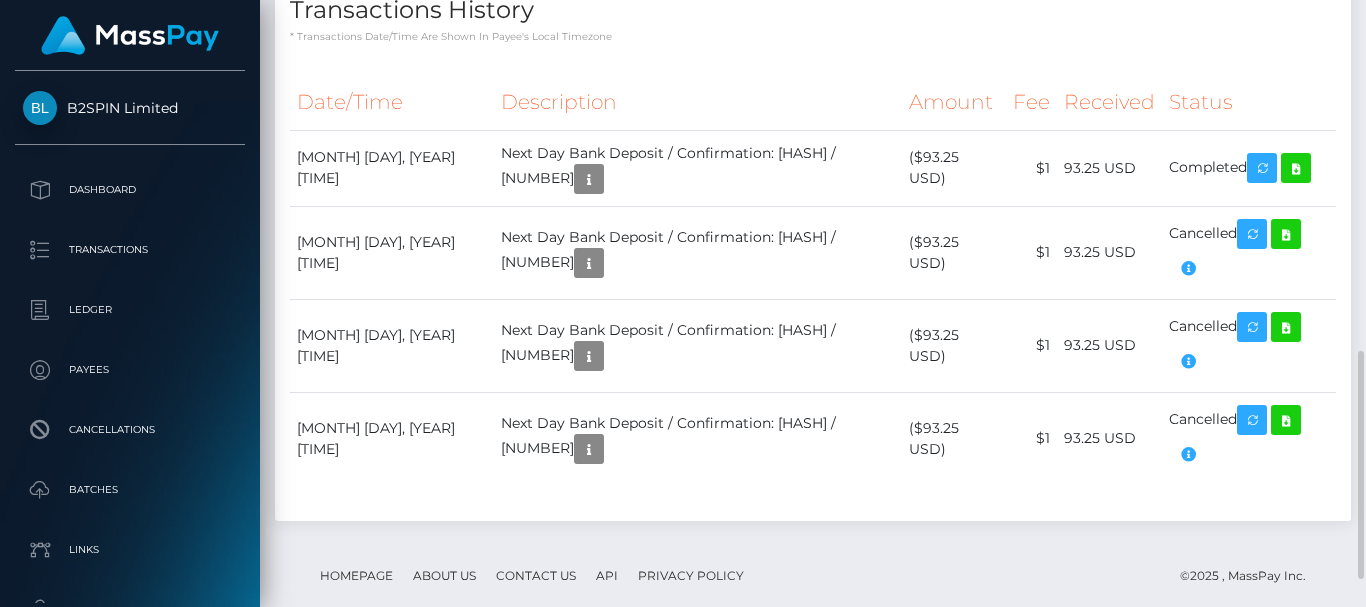scroll, scrollTop: 240, scrollLeft: 328, axis: both 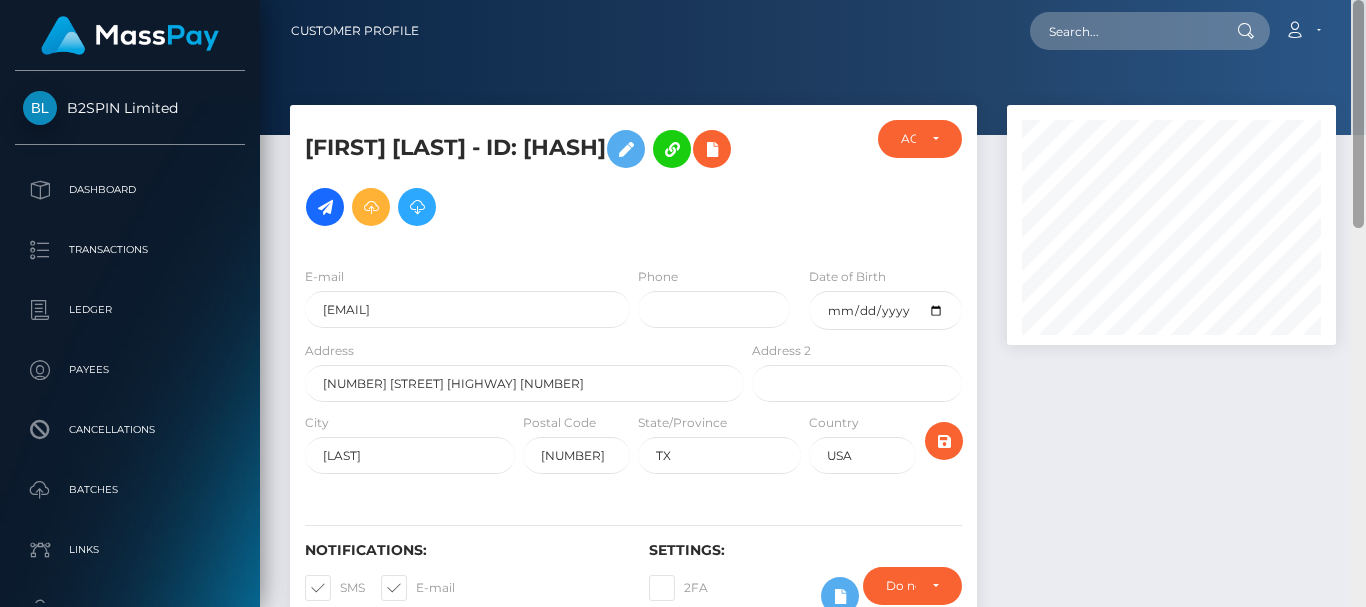 drag, startPoint x: 1358, startPoint y: 361, endPoint x: 1329, endPoint y: -50, distance: 412.02185 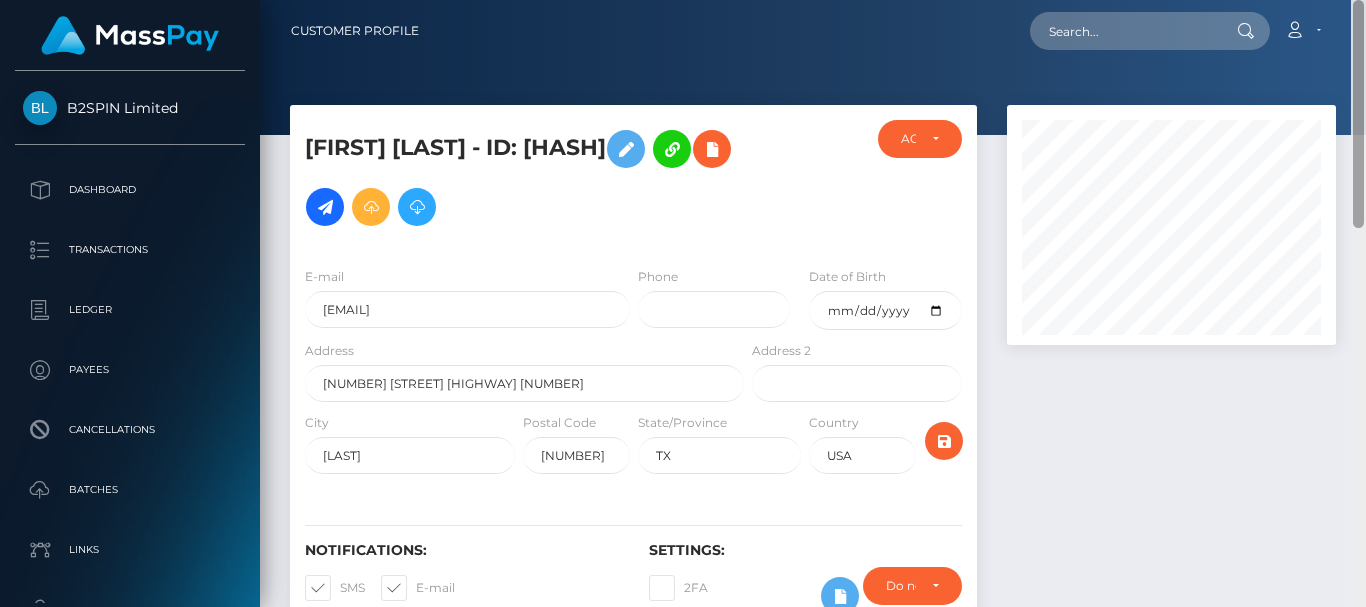 click on "B2SPIN Limited
Dashboard
Transactions
Ledger
Payees
Cancellations" at bounding box center [683, 303] 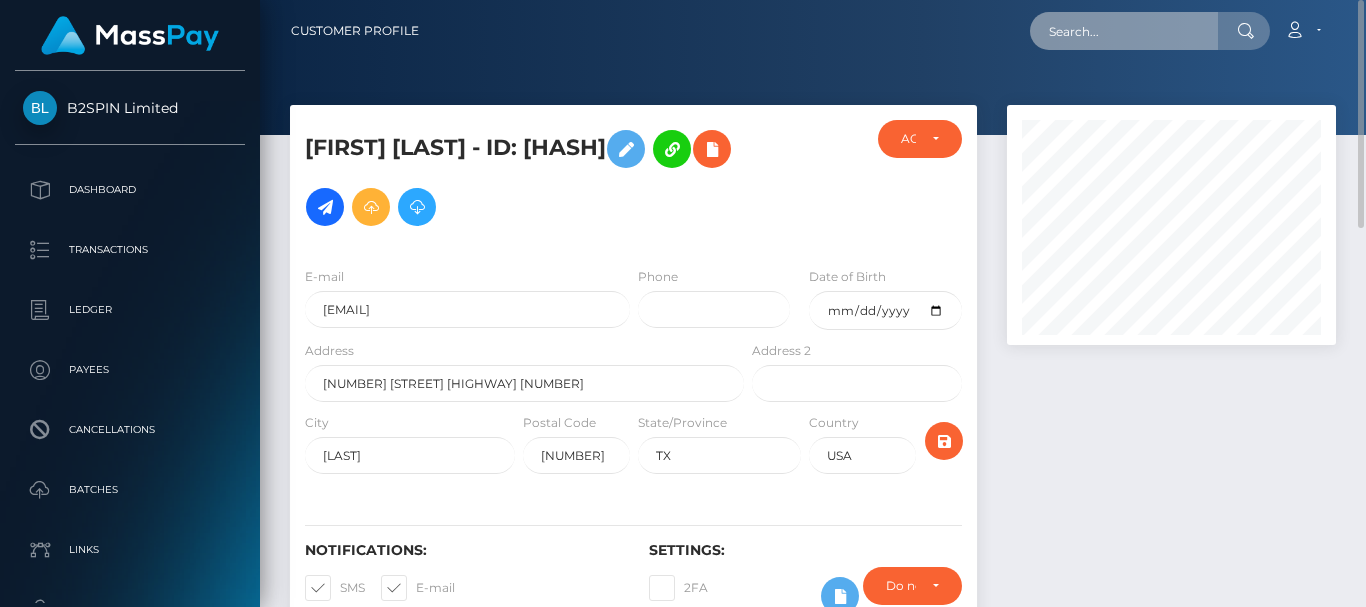 click at bounding box center (1124, 31) 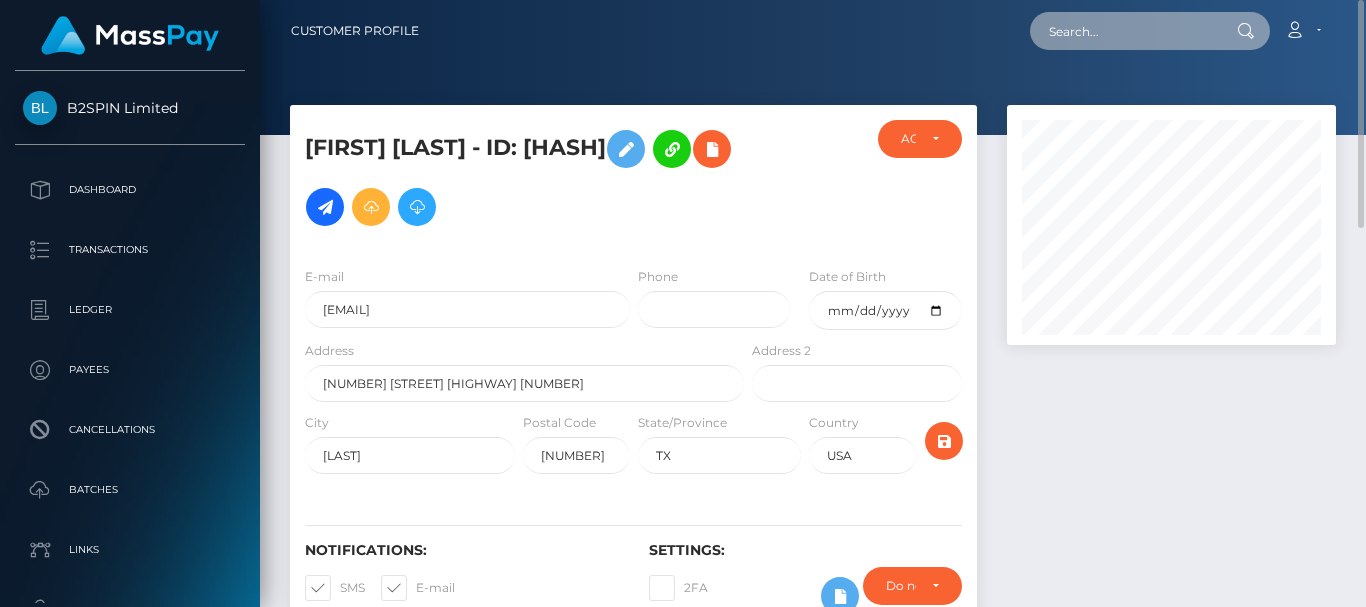 paste on "[NUMBER]" 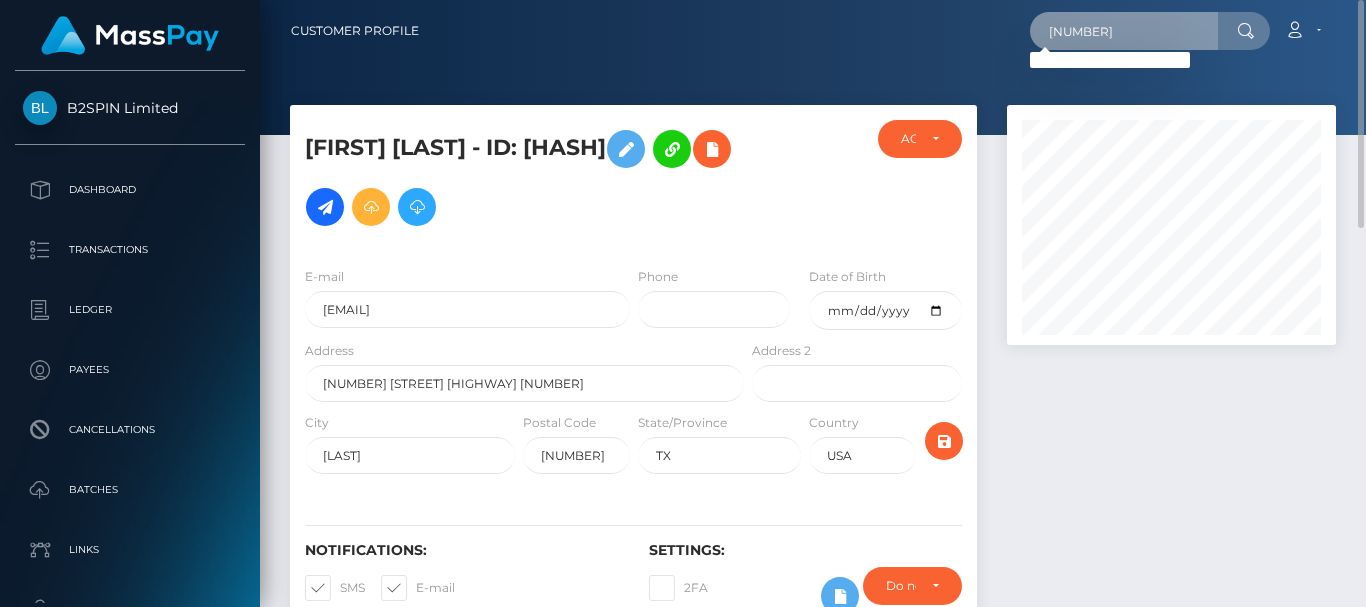 click on "[NUMBER]" at bounding box center (1124, 31) 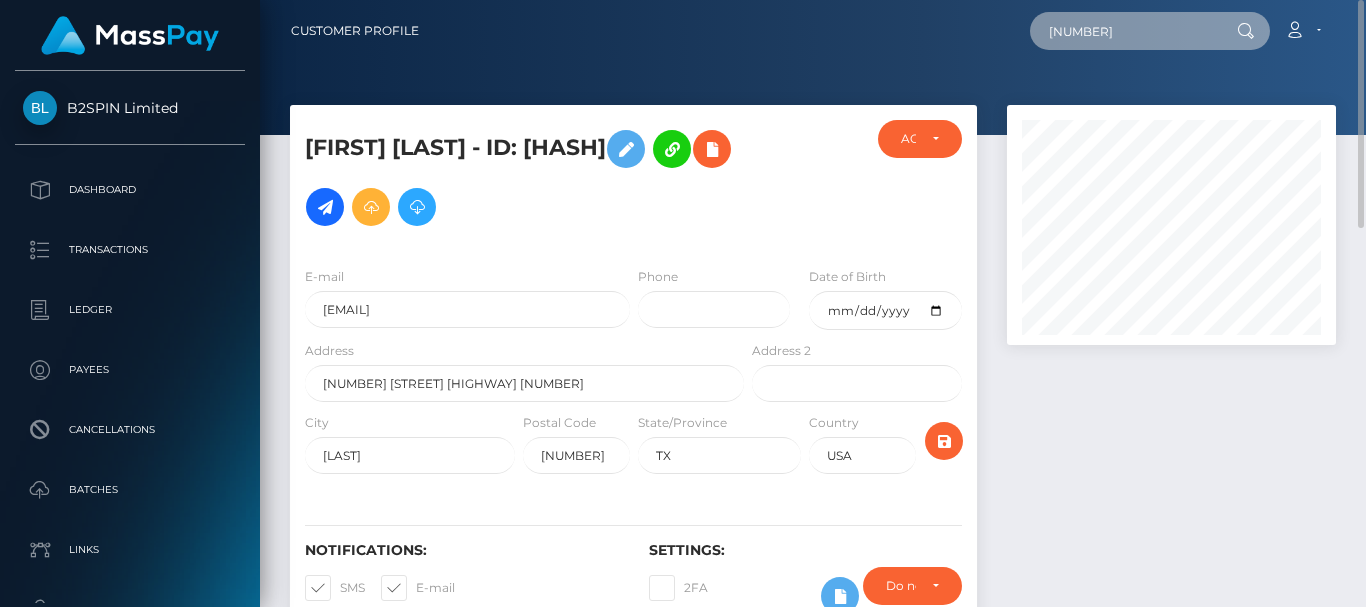 click on "173477" at bounding box center [1124, 31] 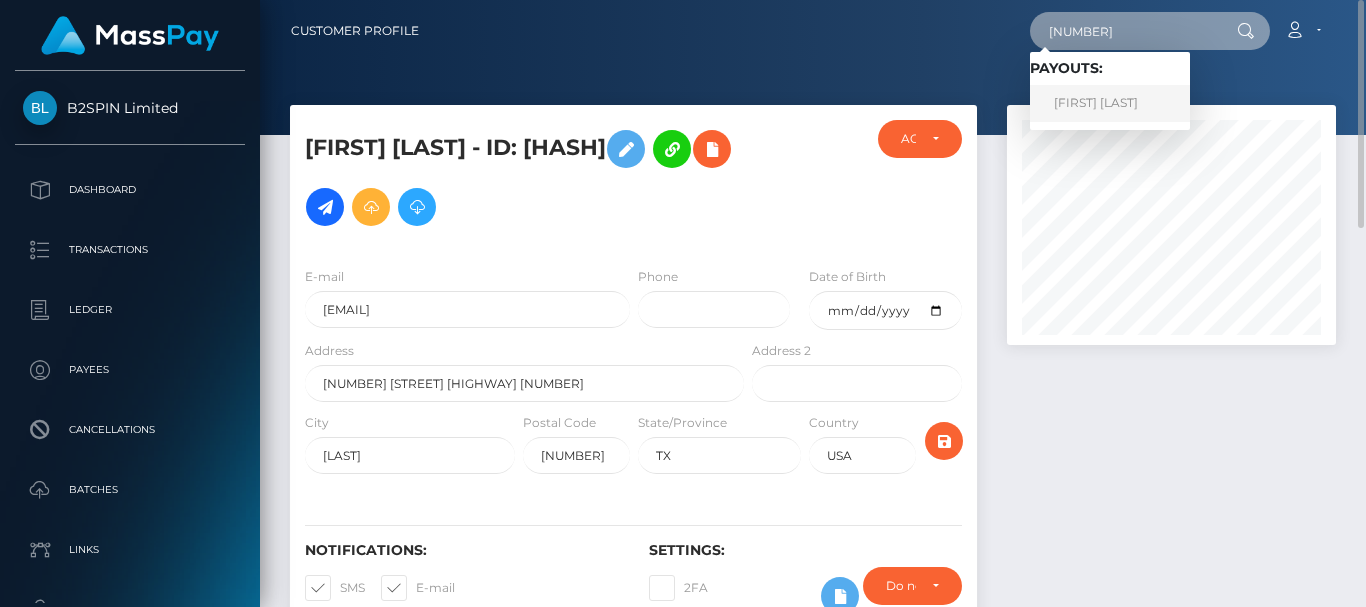 type on "135759" 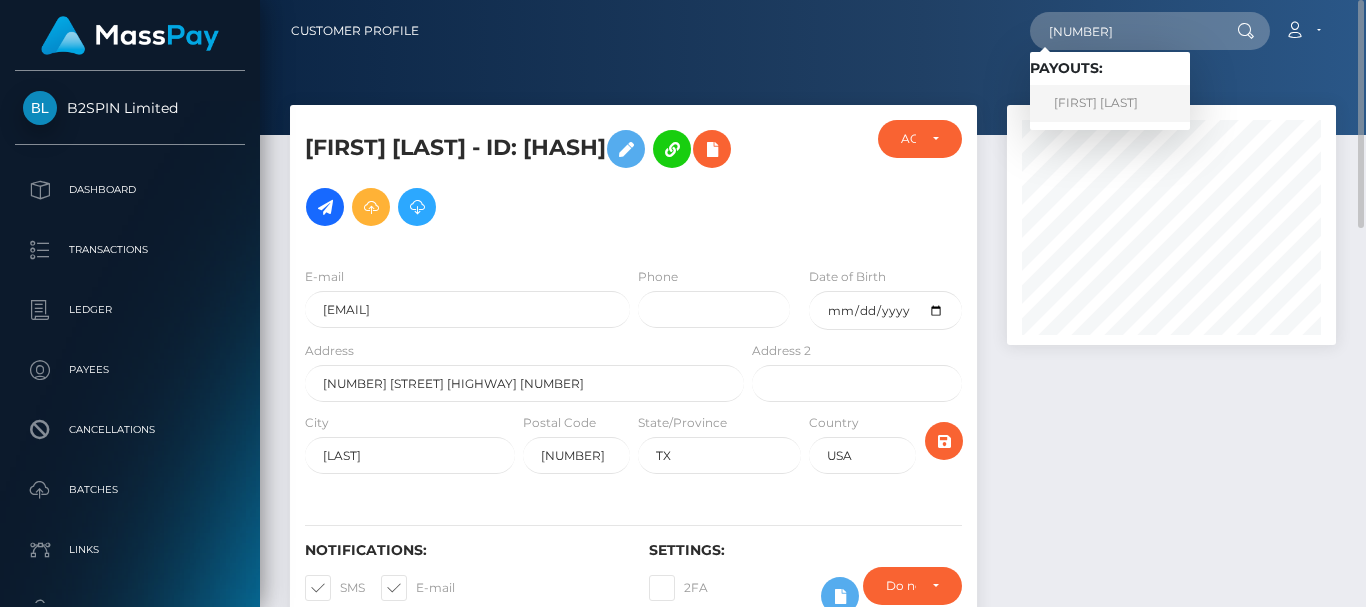 click on "Sfdljgkh  Sdfgkljh" at bounding box center [1110, 103] 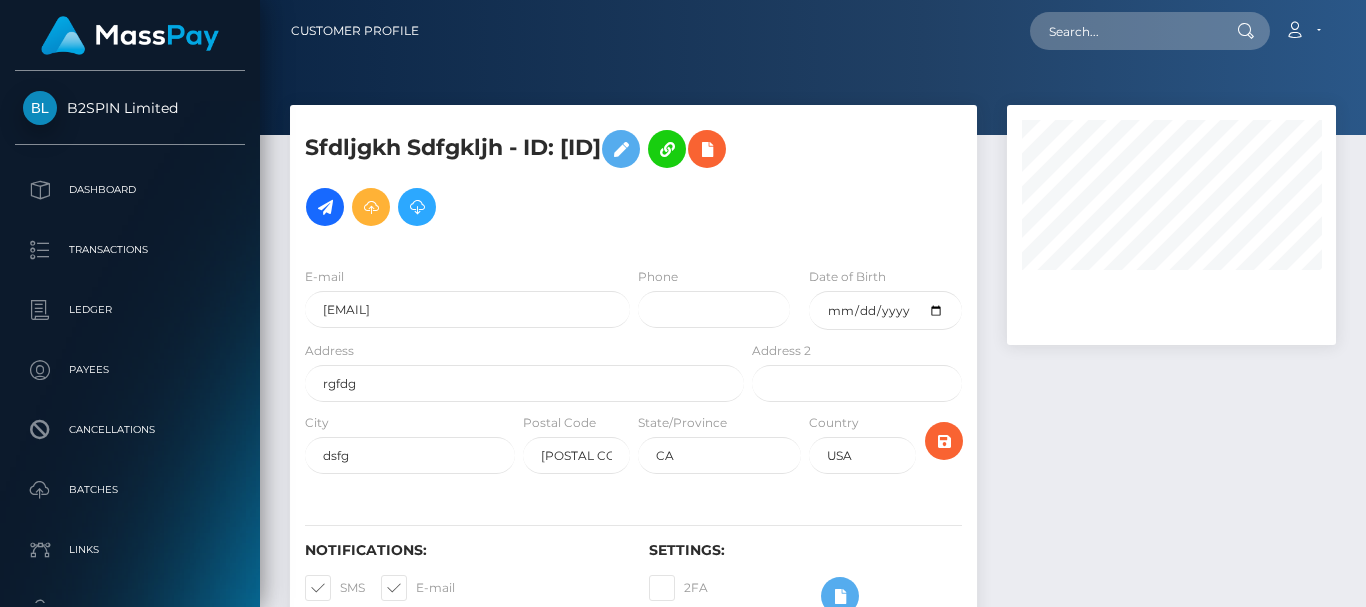 scroll, scrollTop: 0, scrollLeft: 0, axis: both 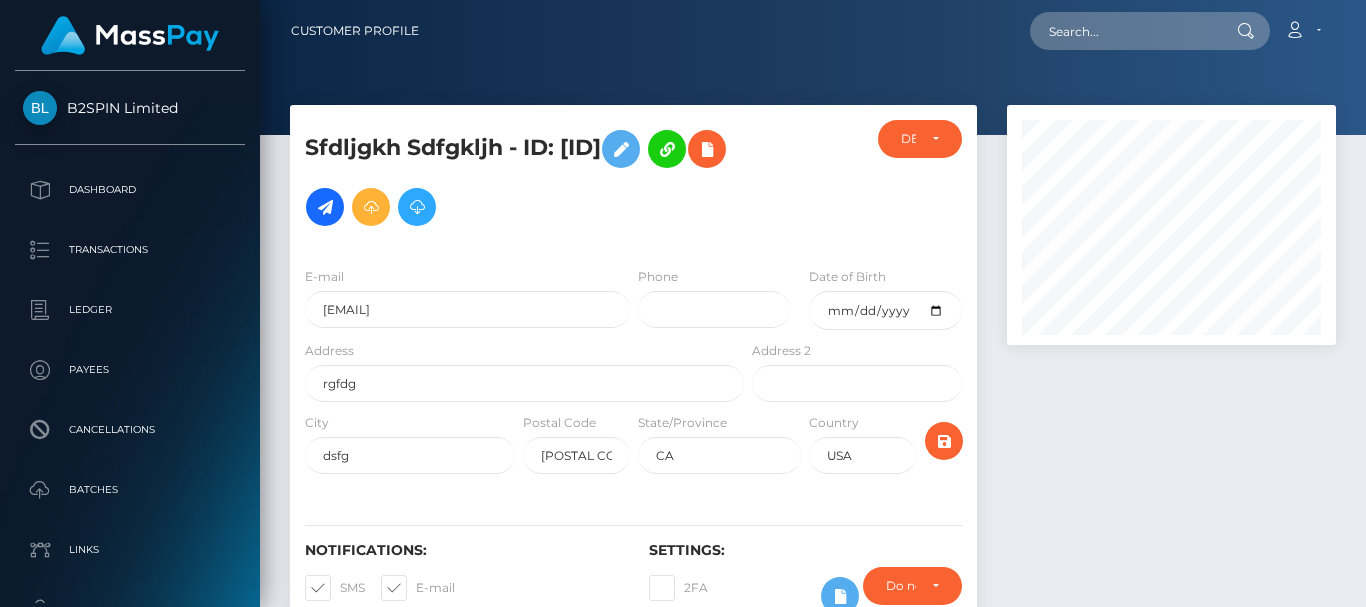 drag, startPoint x: 433, startPoint y: 182, endPoint x: 543, endPoint y: 180, distance: 110.01818 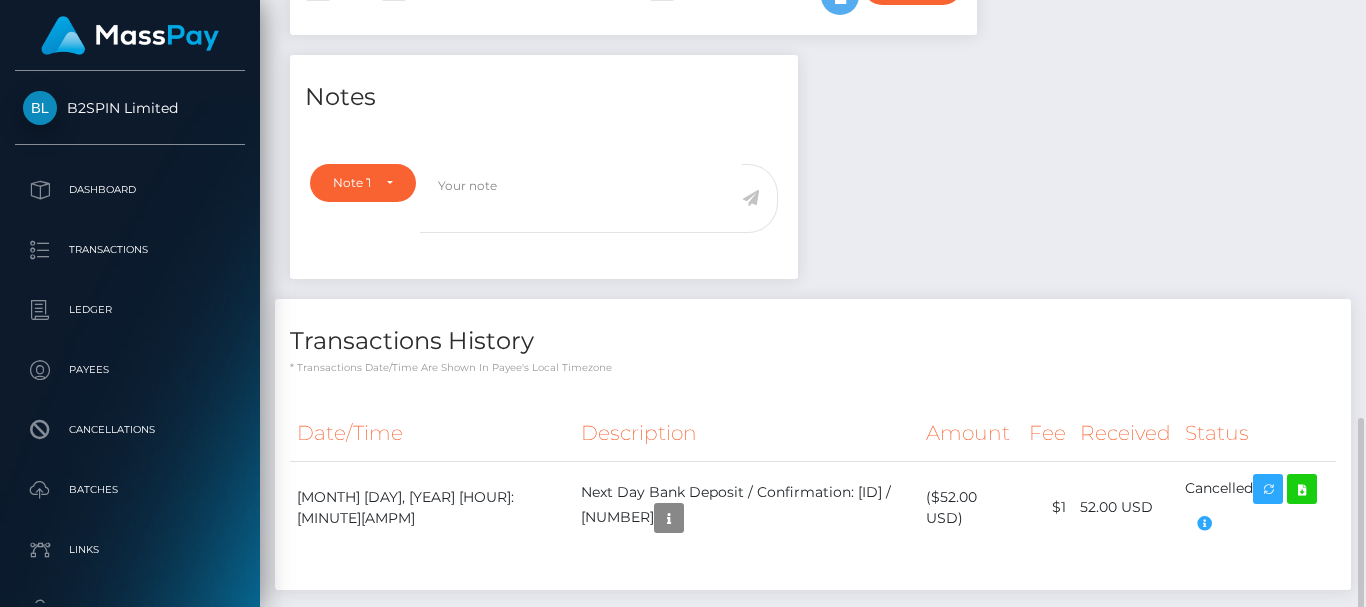 scroll, scrollTop: 700, scrollLeft: 0, axis: vertical 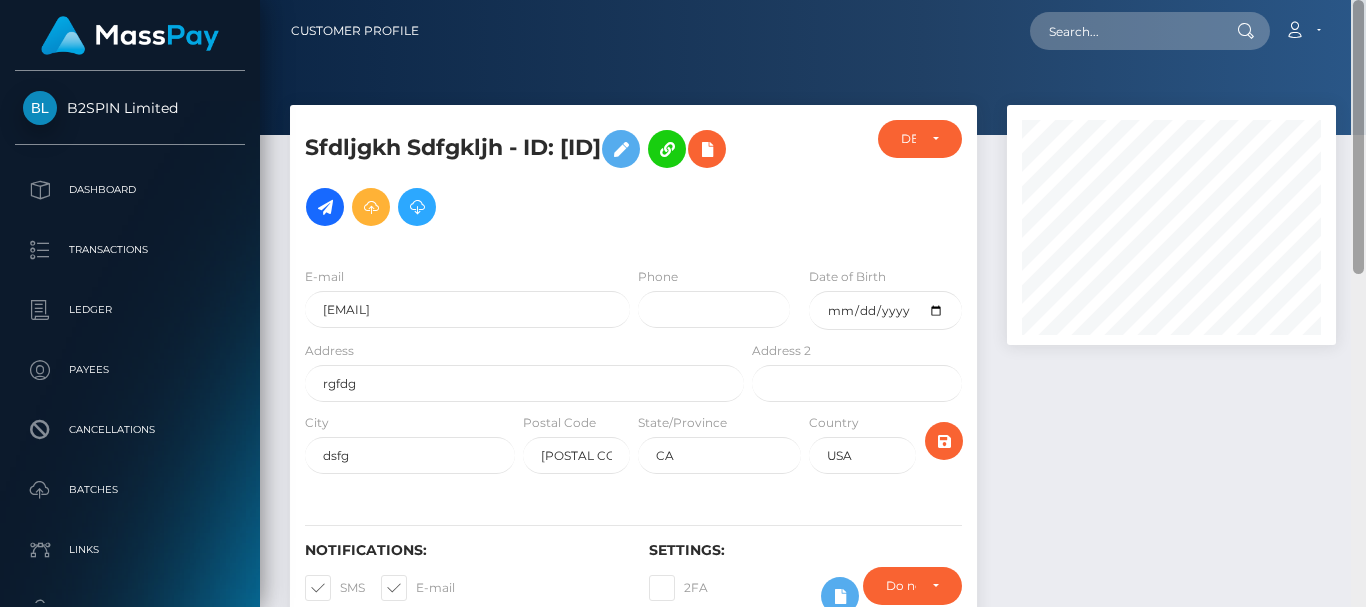 drag, startPoint x: 1353, startPoint y: 293, endPoint x: 1356, endPoint y: -59, distance: 352.0128 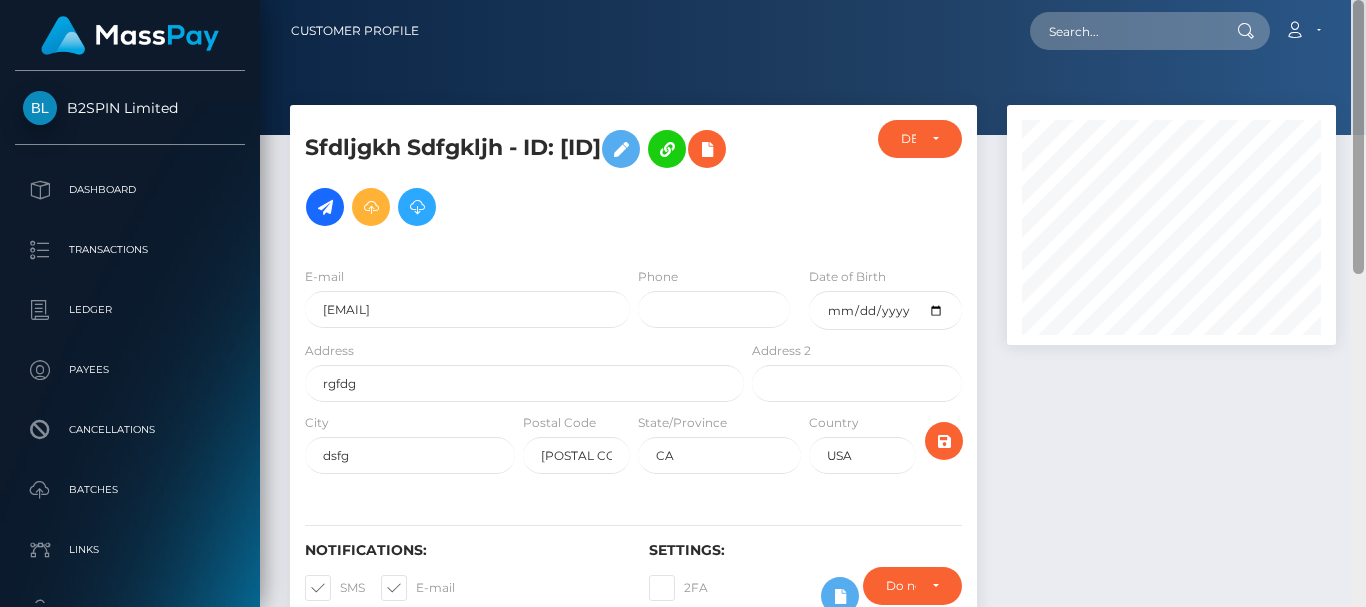 click on "B2SPIN Limited
Dashboard
Transactions
Ledger
Payees
Cancellations" at bounding box center [683, 303] 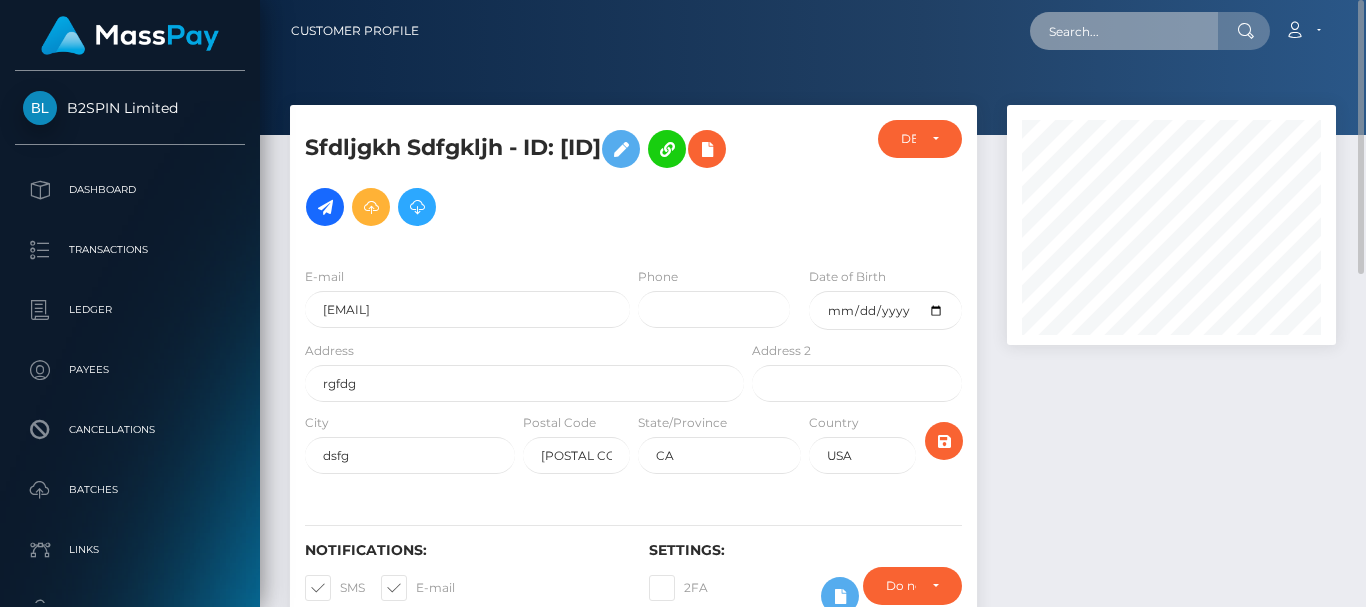 click at bounding box center [1124, 31] 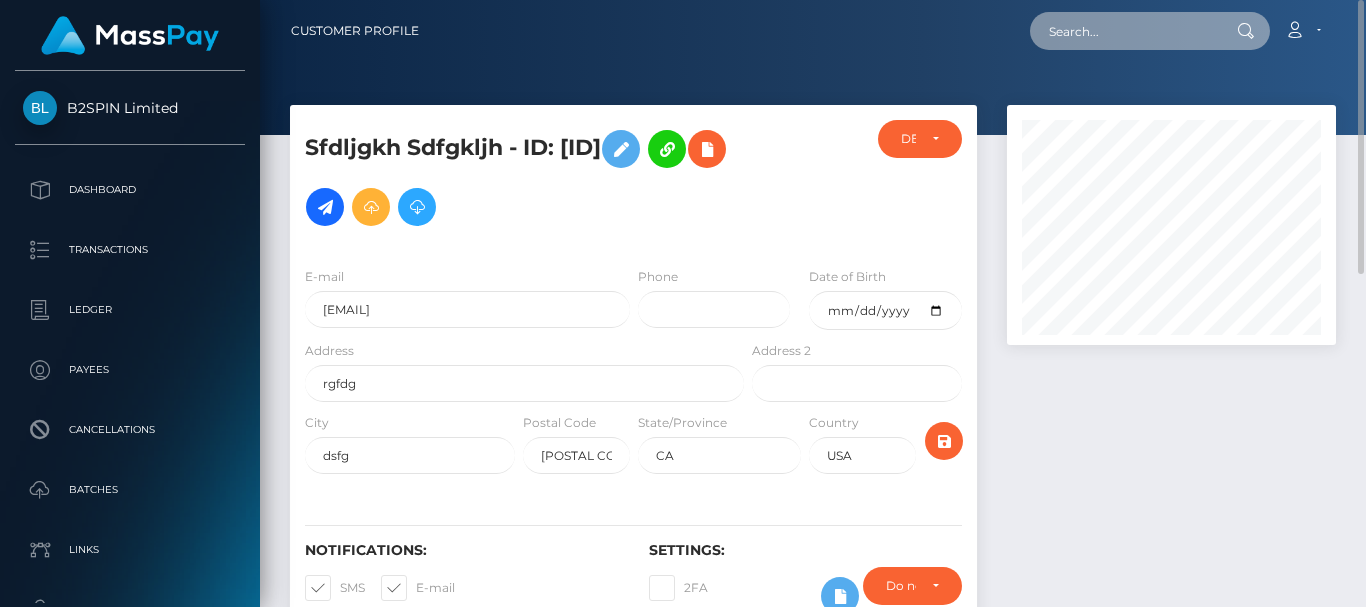 paste on "128743" 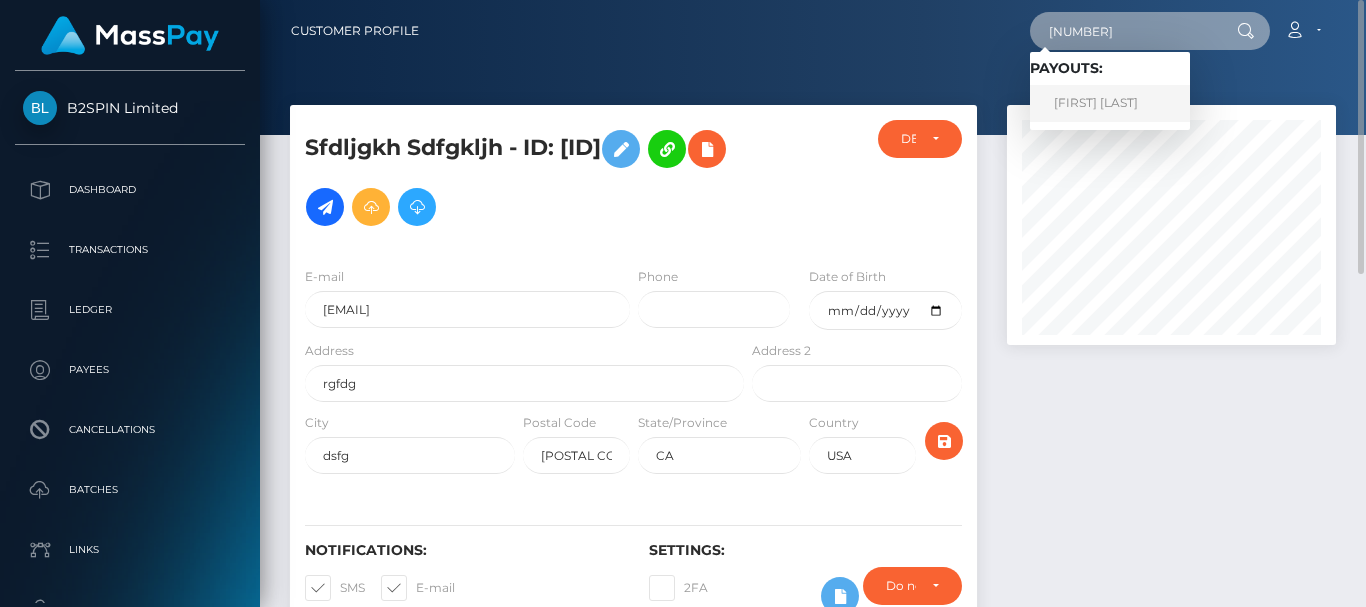 type on "128743" 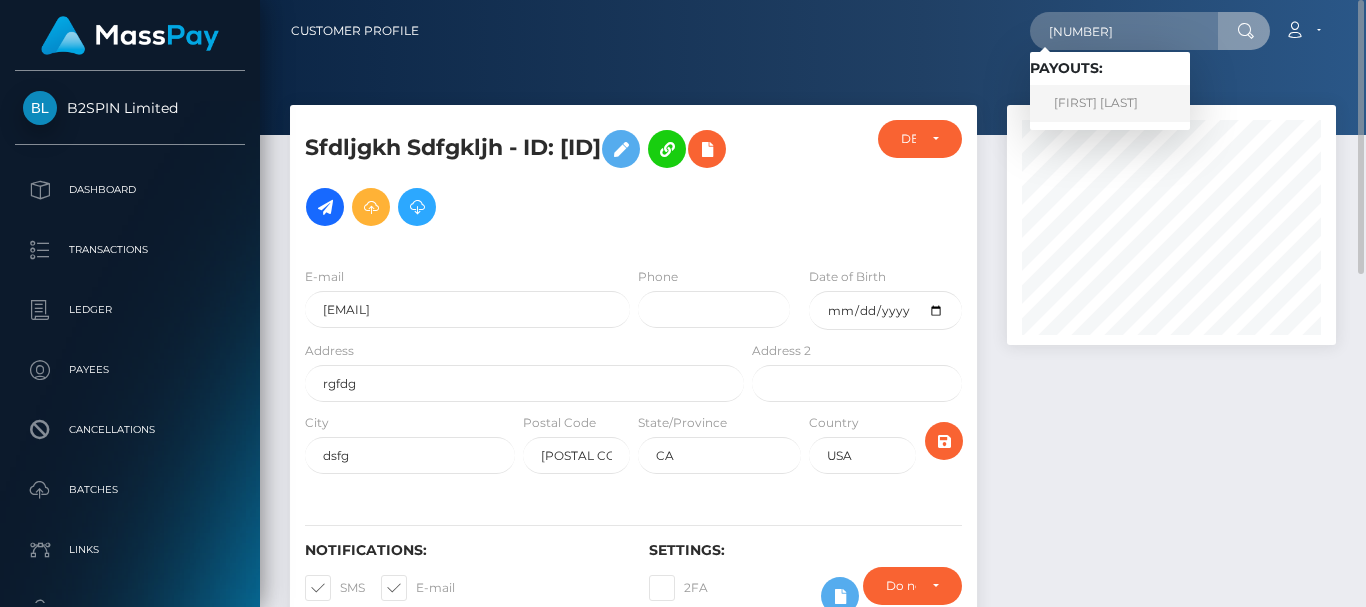 click on "[FIRST] [LAST]" at bounding box center [1110, 103] 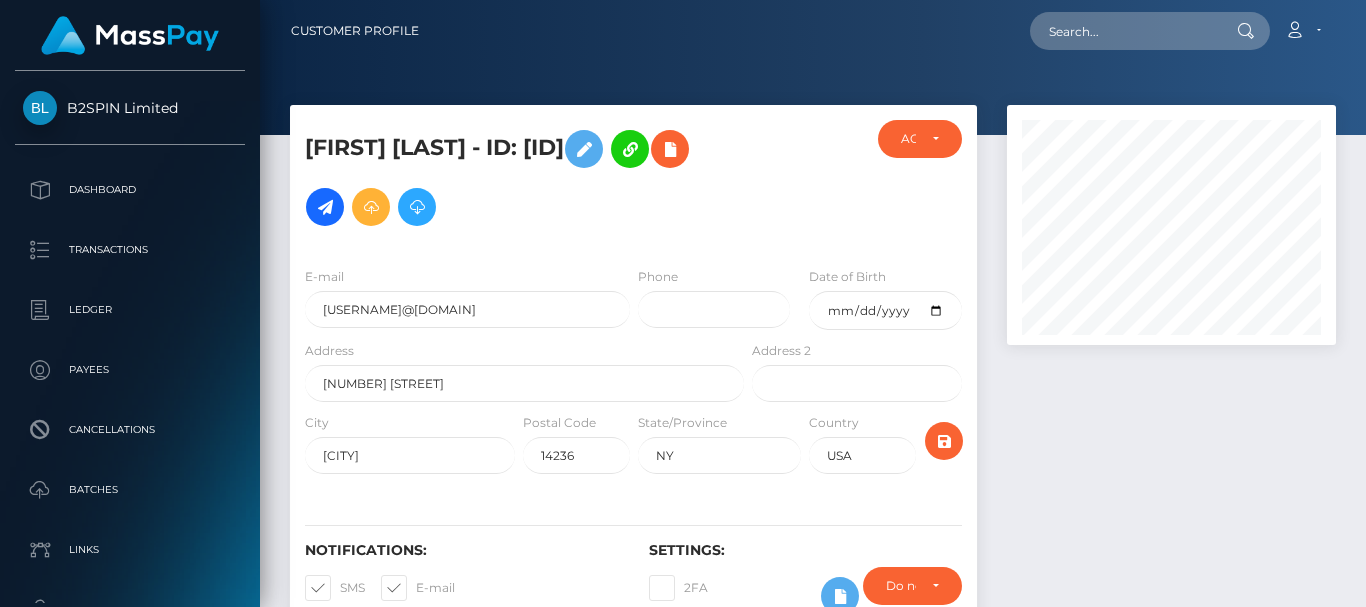 scroll, scrollTop: 0, scrollLeft: 0, axis: both 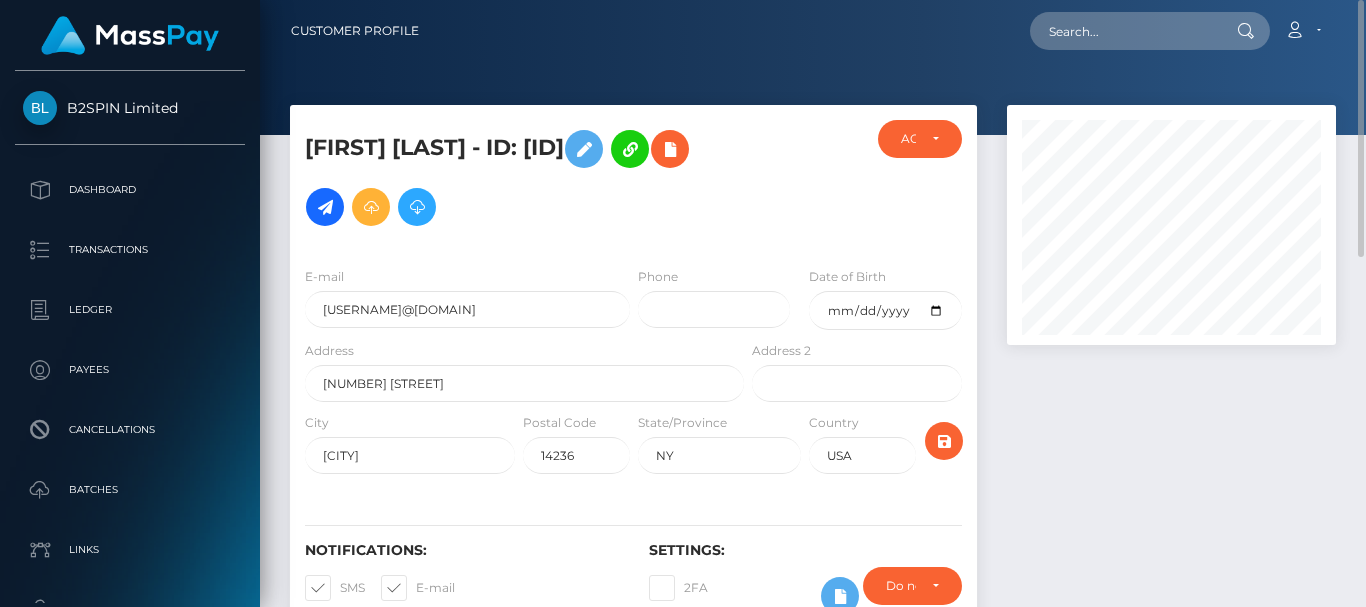 drag, startPoint x: 424, startPoint y: 182, endPoint x: 556, endPoint y: 177, distance: 132.09467 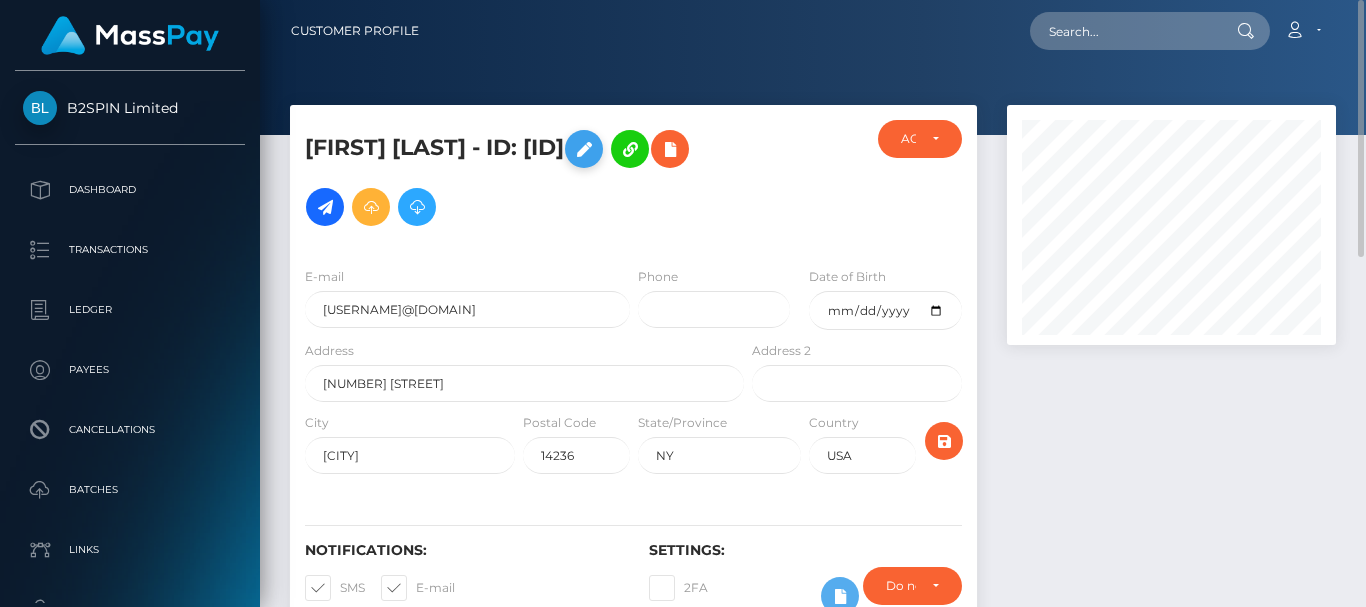 click on "[FIRST] [LAST]
- ID: [ID]" at bounding box center (519, 178) 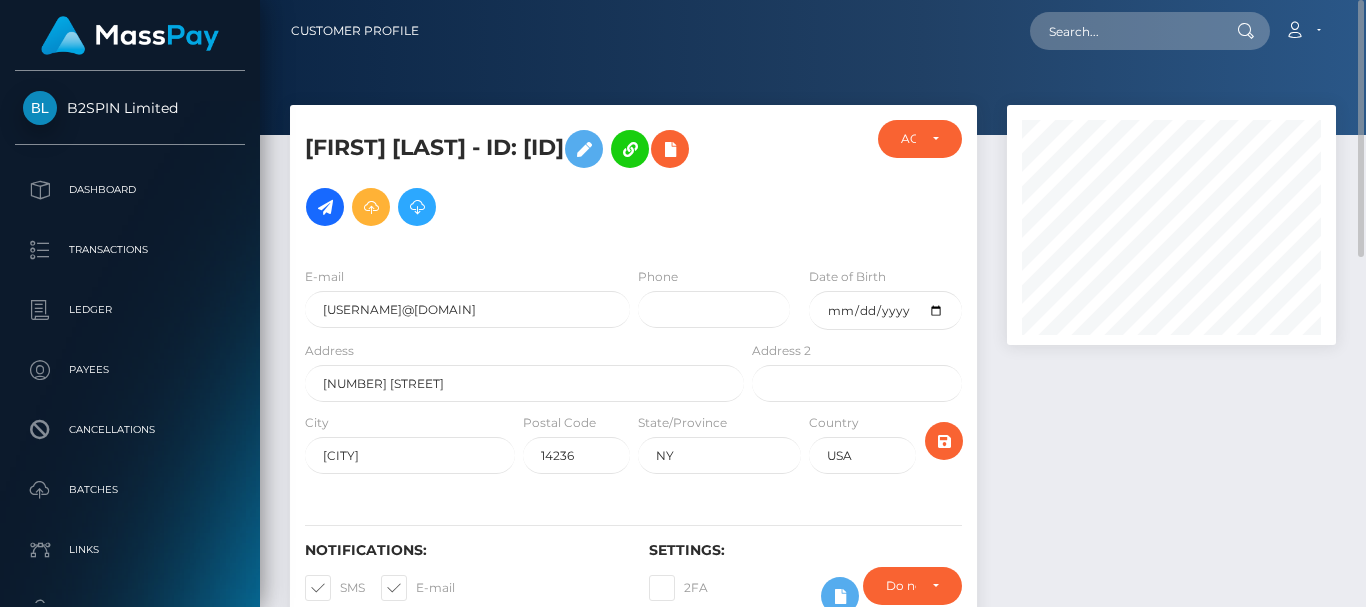 copy on "[NUMBER]" 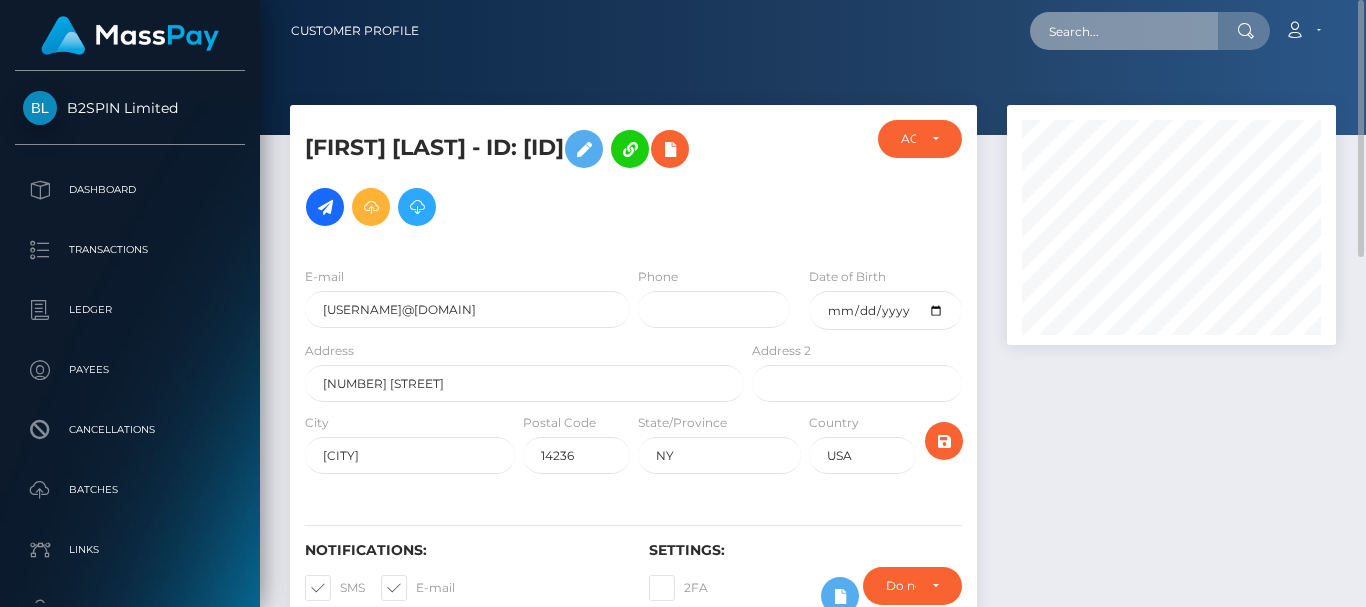 click at bounding box center [1124, 31] 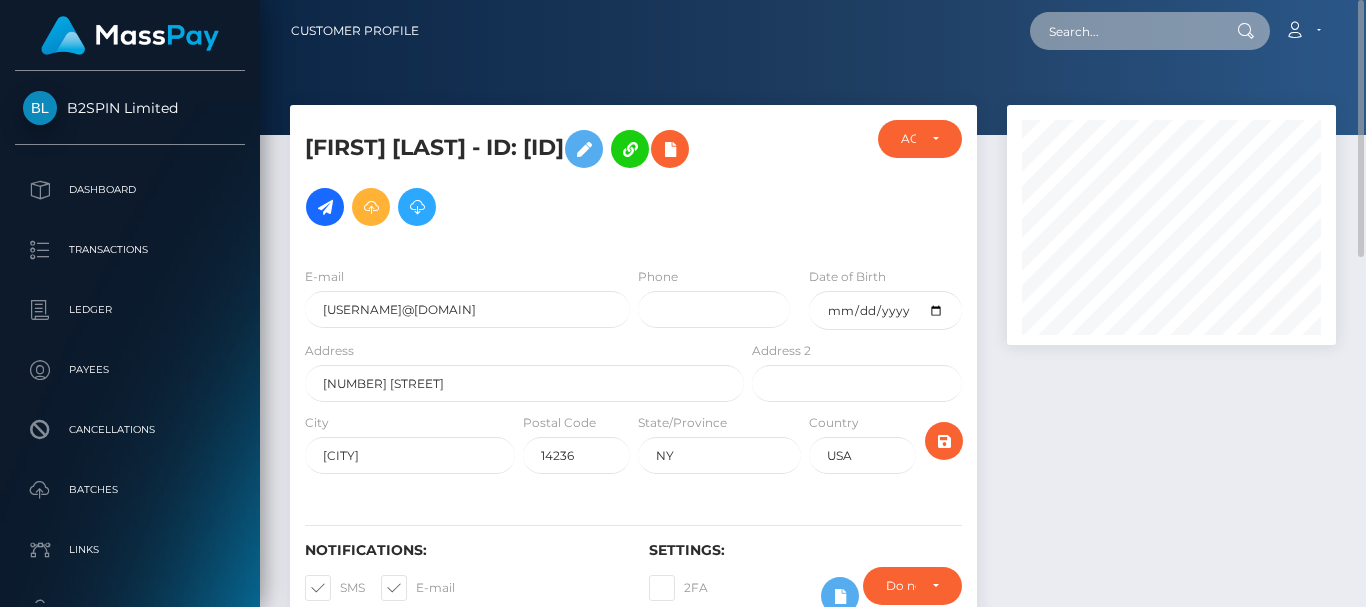 click at bounding box center (1124, 31) 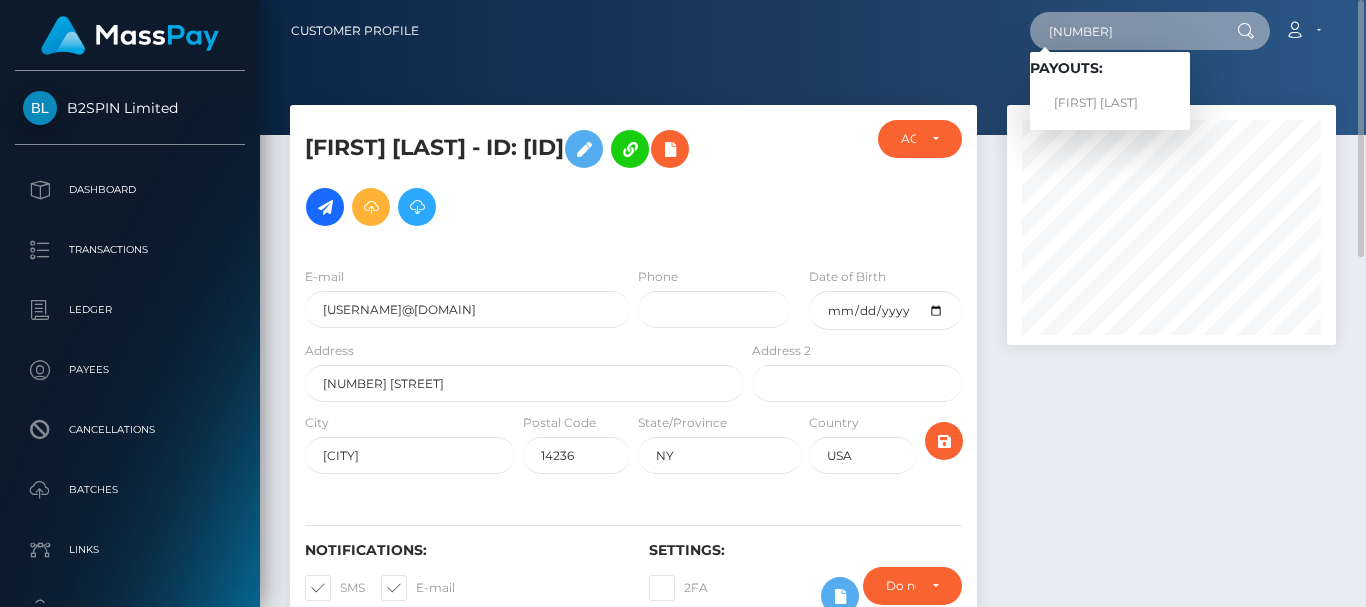 type on "128745" 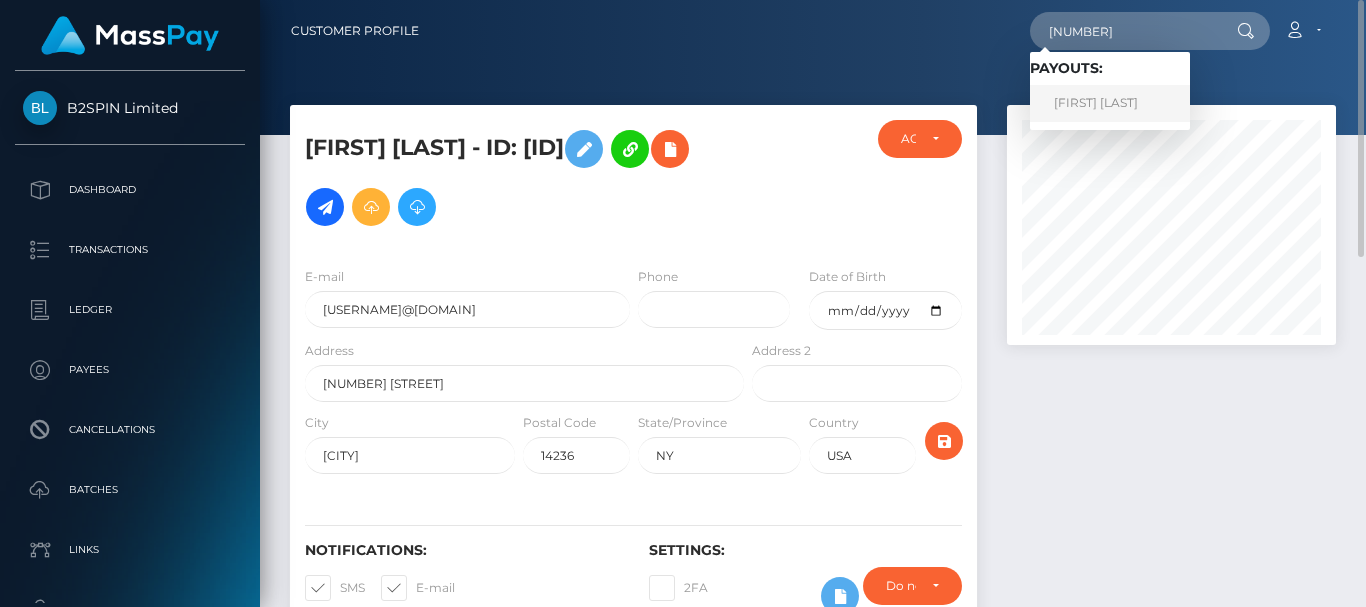 click on "Alberta  Bobbethcharleson" at bounding box center [1110, 103] 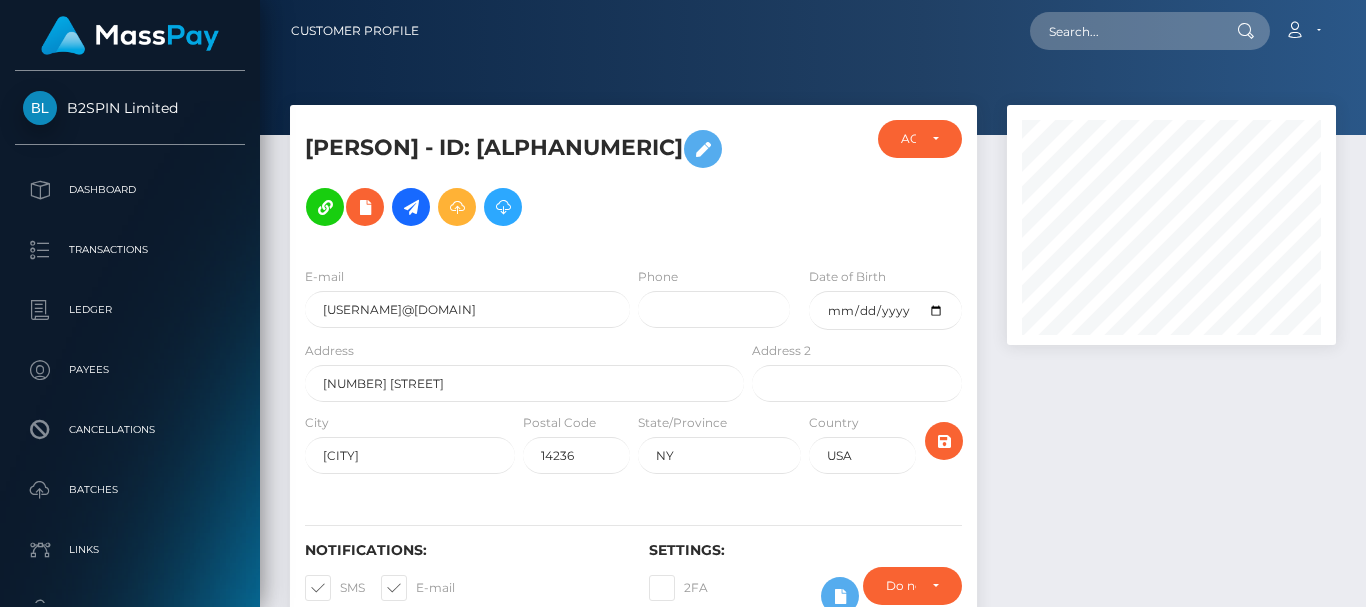 scroll, scrollTop: 0, scrollLeft: 0, axis: both 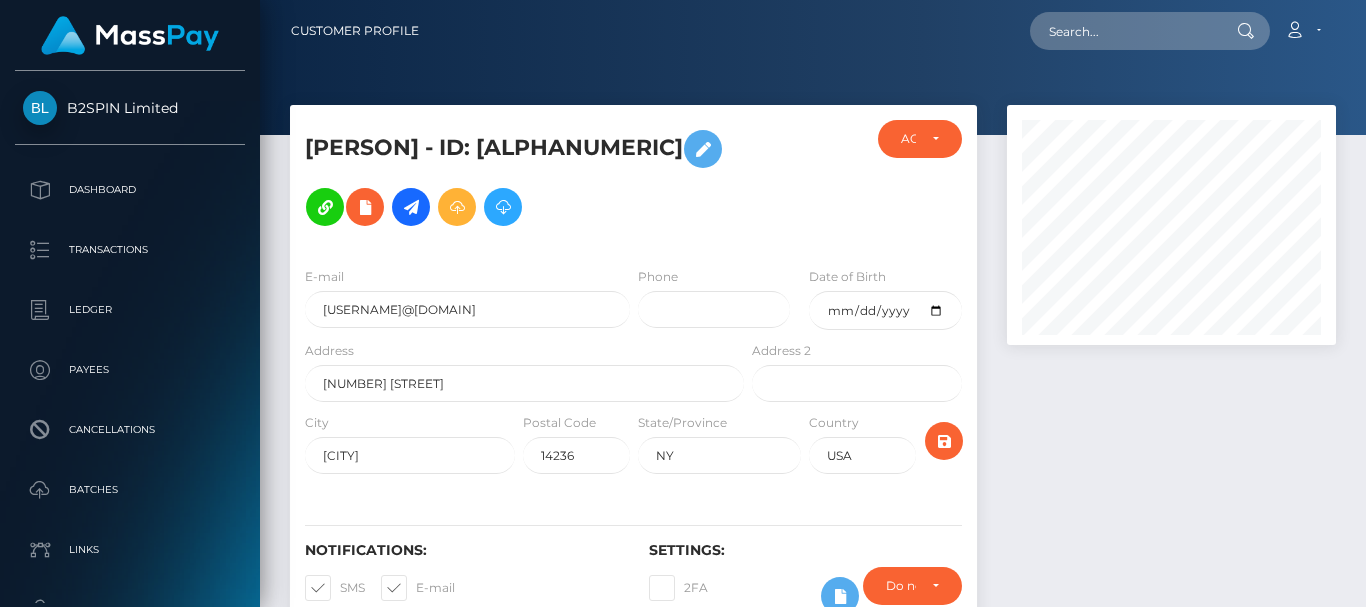drag, startPoint x: 434, startPoint y: 180, endPoint x: 544, endPoint y: 177, distance: 110.0409 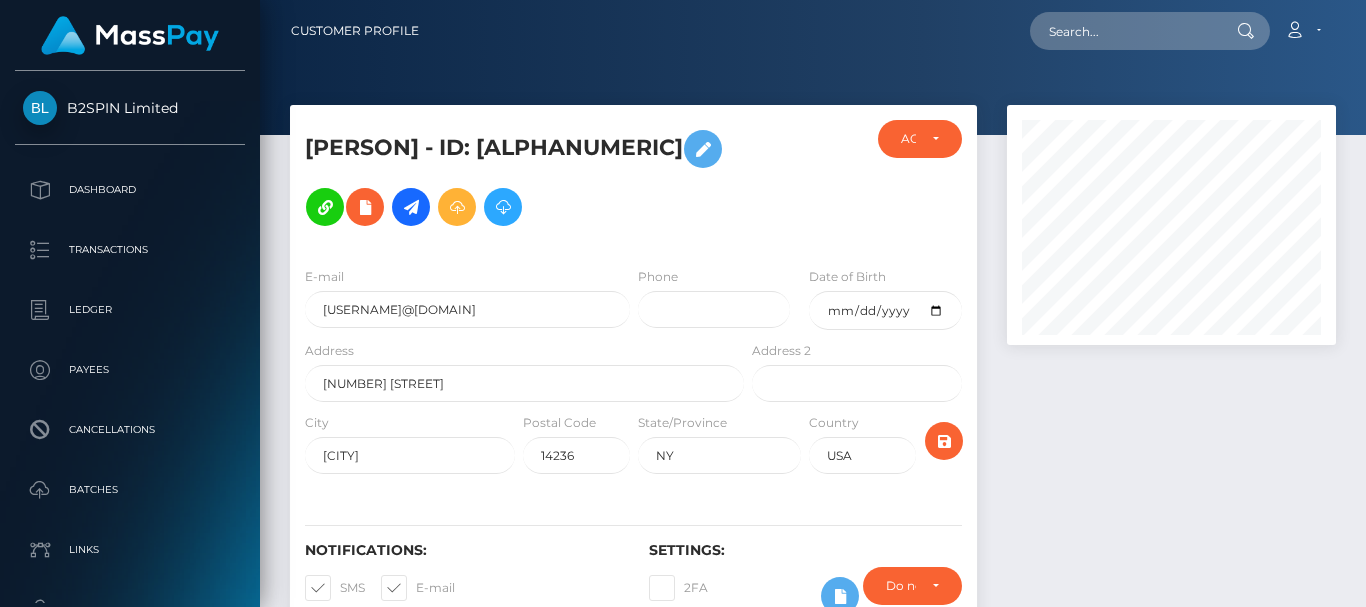 click on "[PERSON]
- ID: [ALPHANUMERIC]" at bounding box center (519, 178) 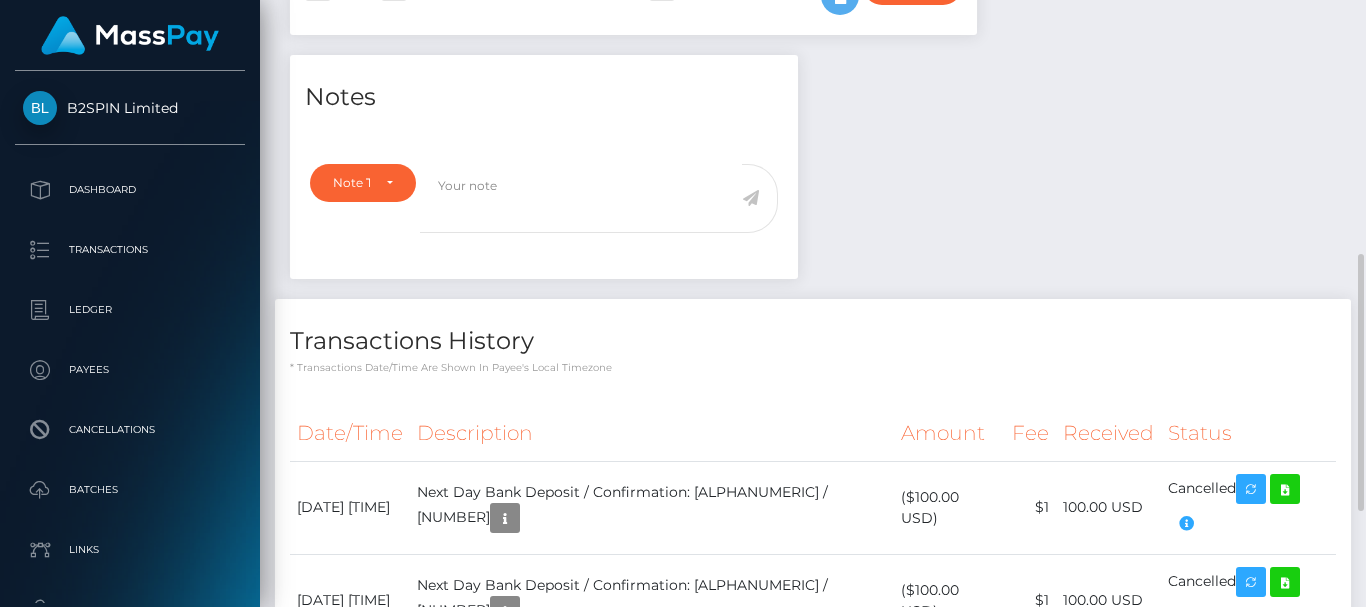 scroll, scrollTop: 826, scrollLeft: 0, axis: vertical 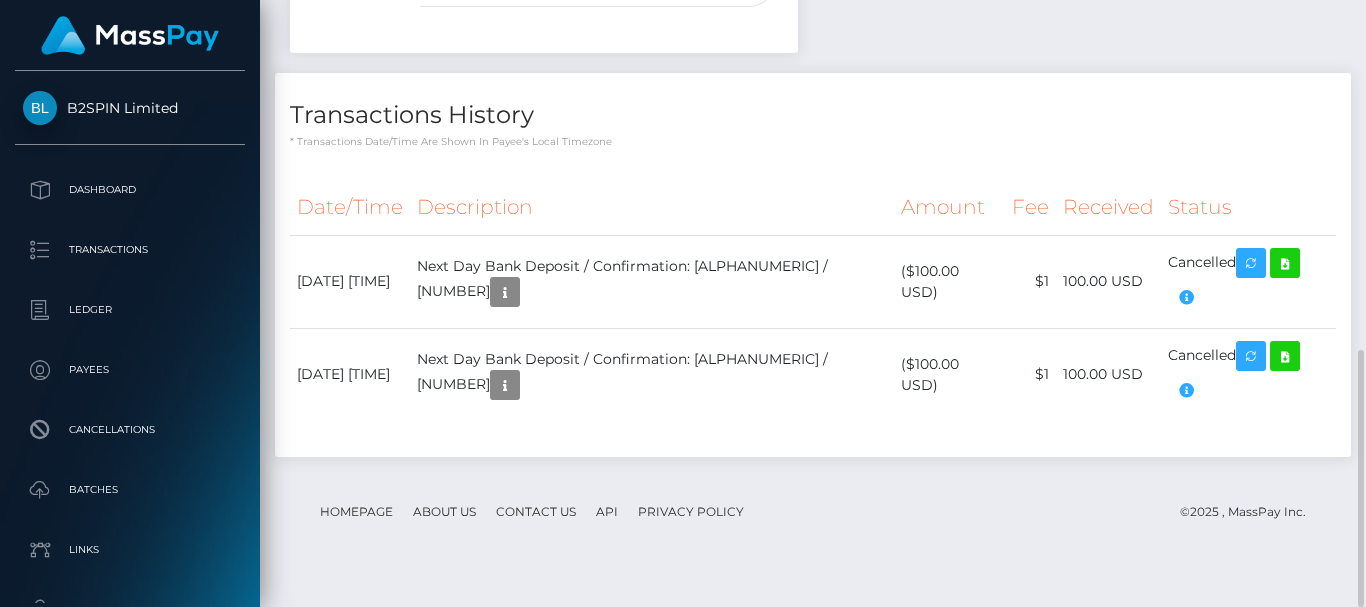 click on "Notes
Note Type
Compliance
Clear Compliance
General
Note Type" at bounding box center [813, 153] 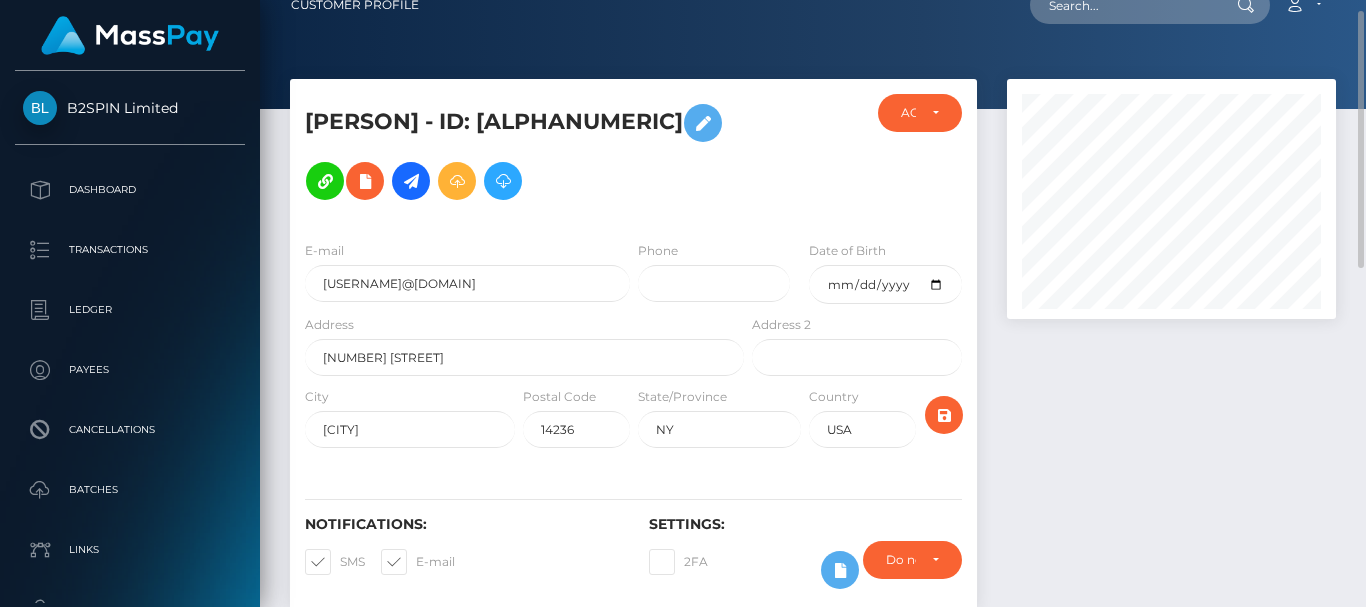 scroll, scrollTop: 0, scrollLeft: 0, axis: both 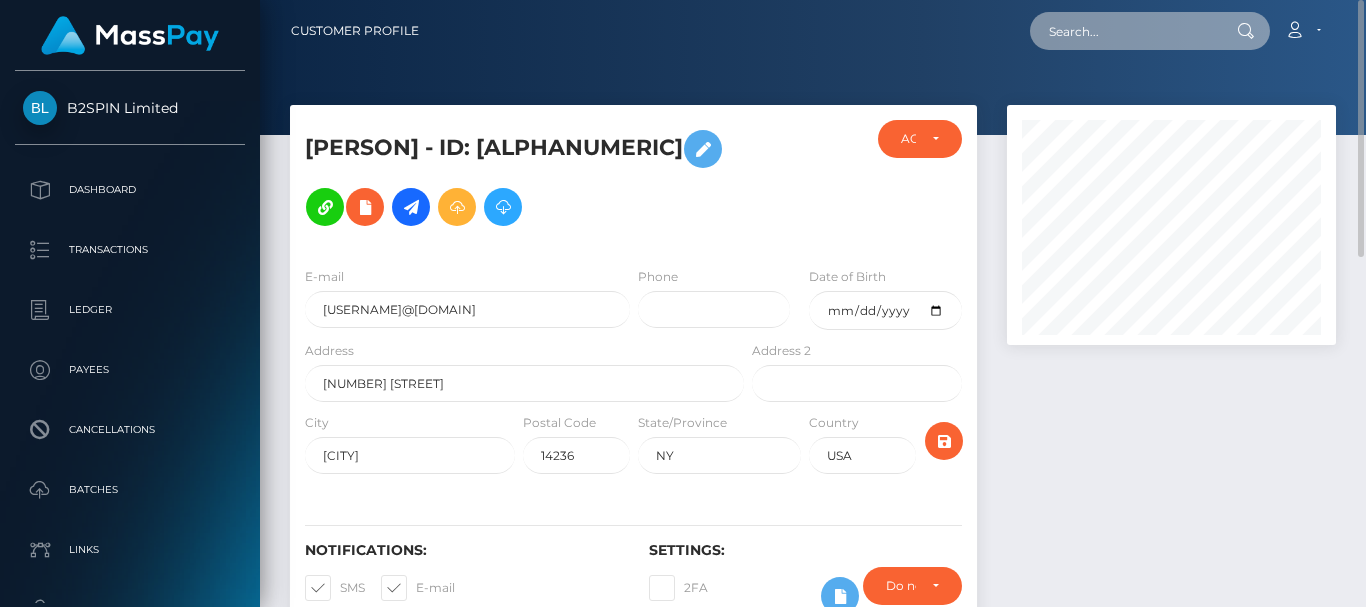 click at bounding box center (1124, 31) 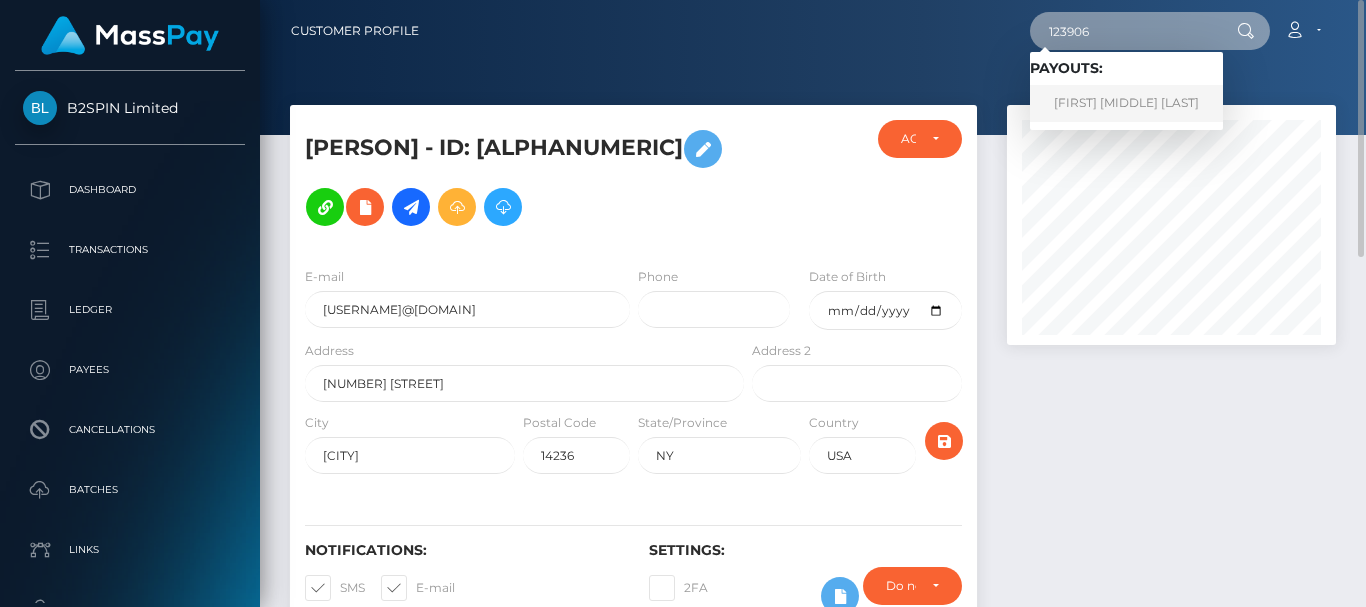 type on "123906" 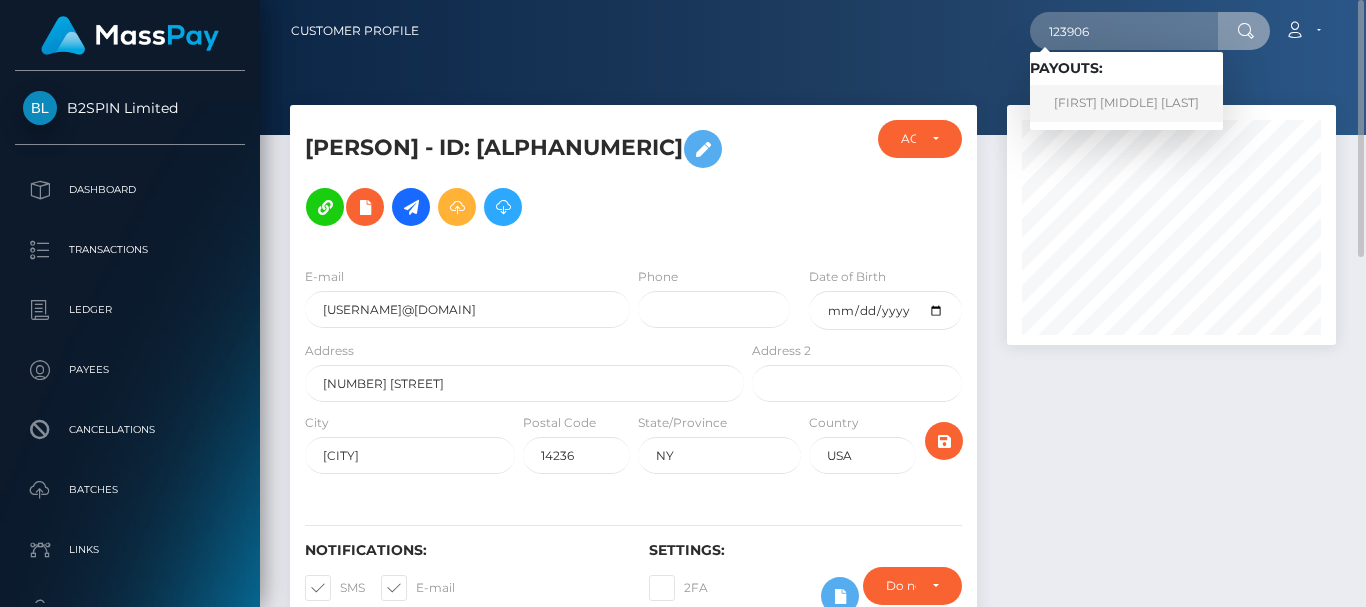 click on "[FIRST] [MIDDLE] [LAST]" at bounding box center (1126, 103) 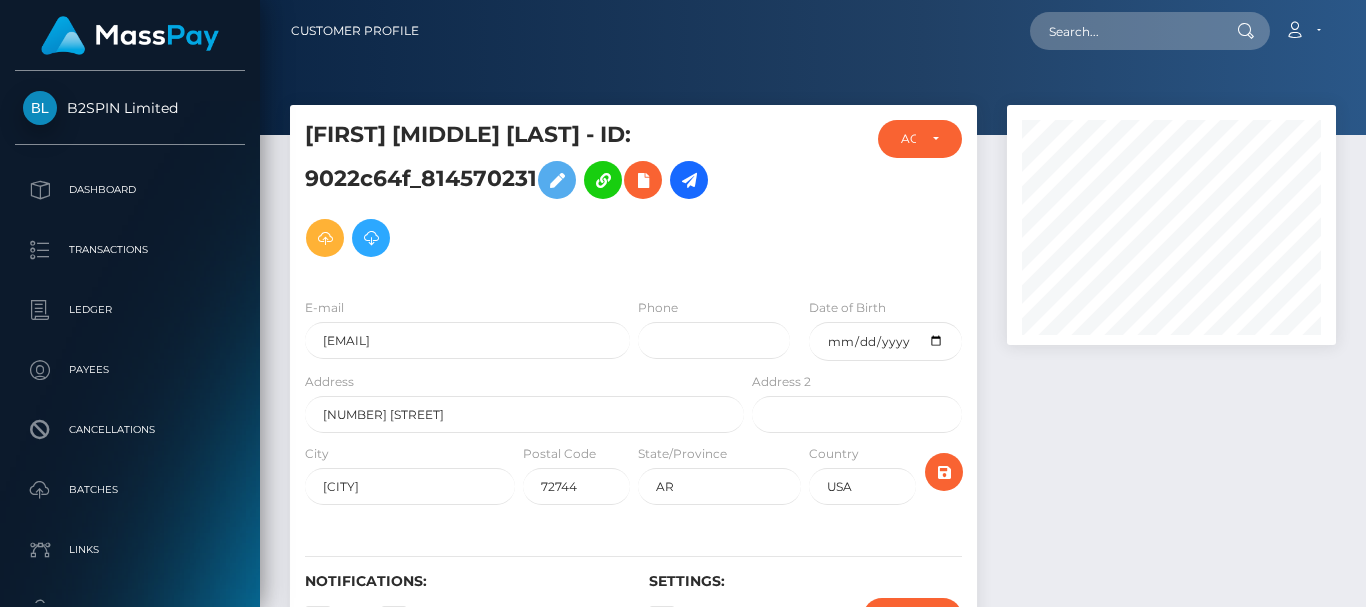 scroll, scrollTop: 0, scrollLeft: 0, axis: both 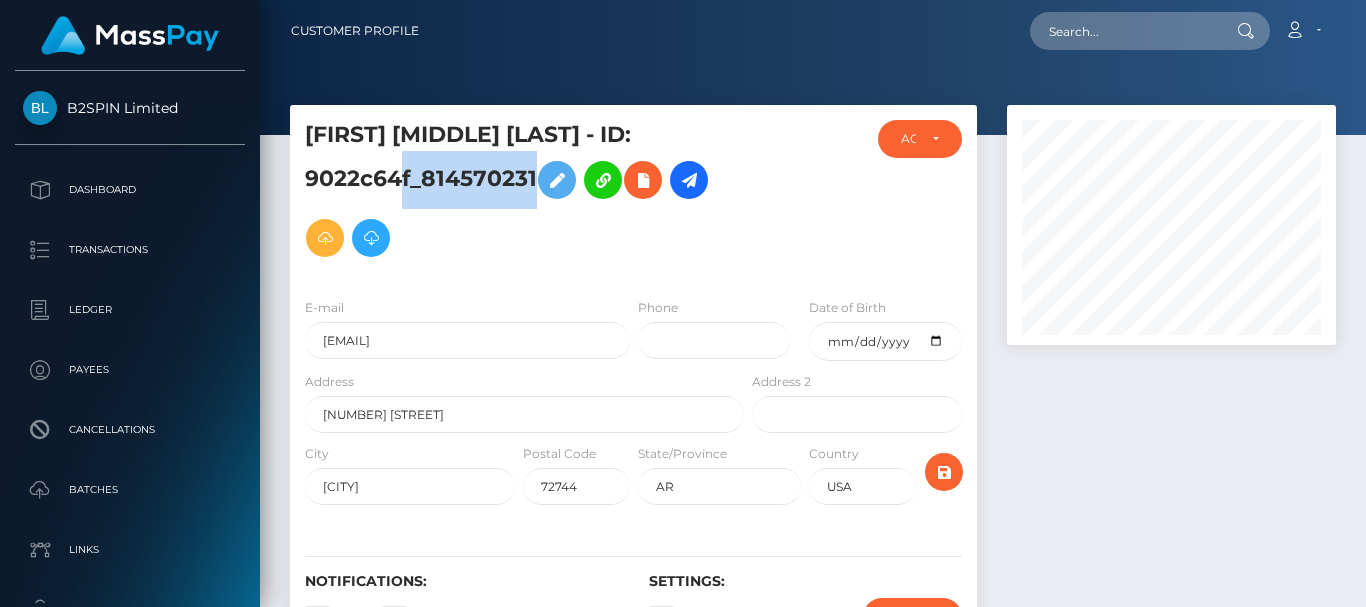 drag, startPoint x: 428, startPoint y: 169, endPoint x: 498, endPoint y: 173, distance: 70.11419 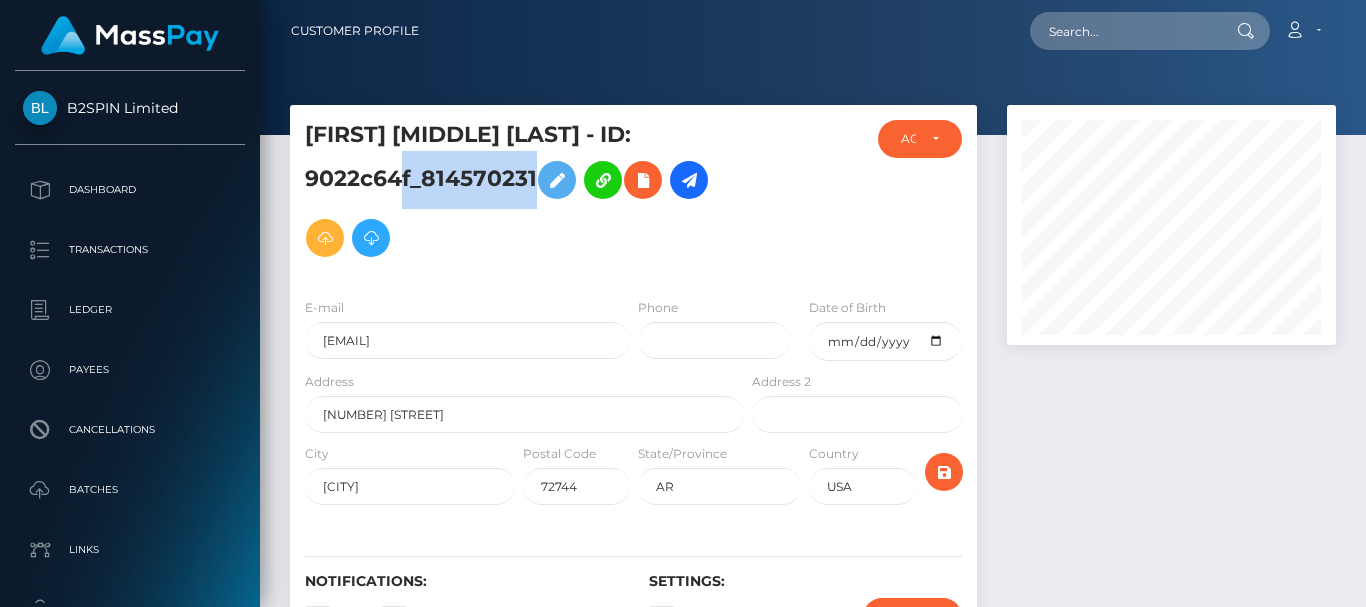 click on "Ryan Mathew  Skelton
- ID: 9022c64f_814570231" at bounding box center (519, 193) 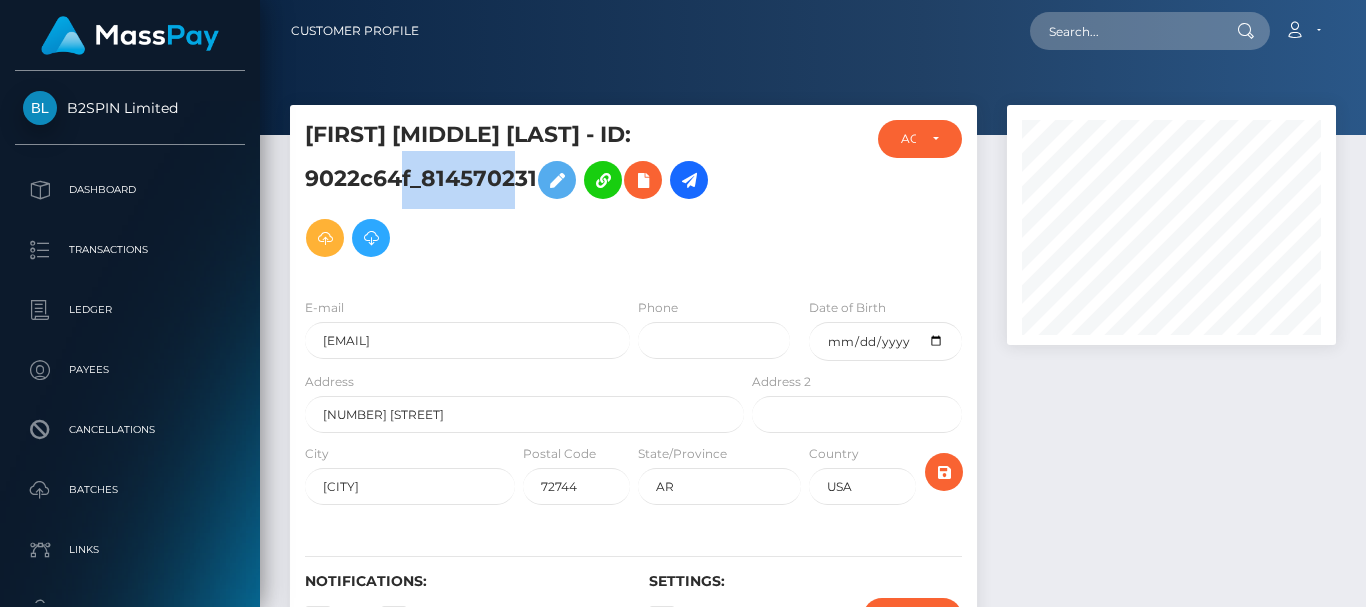 click on "Ryan Mathew  Skelton
- ID: 9022c64f_814570231" at bounding box center [519, 193] 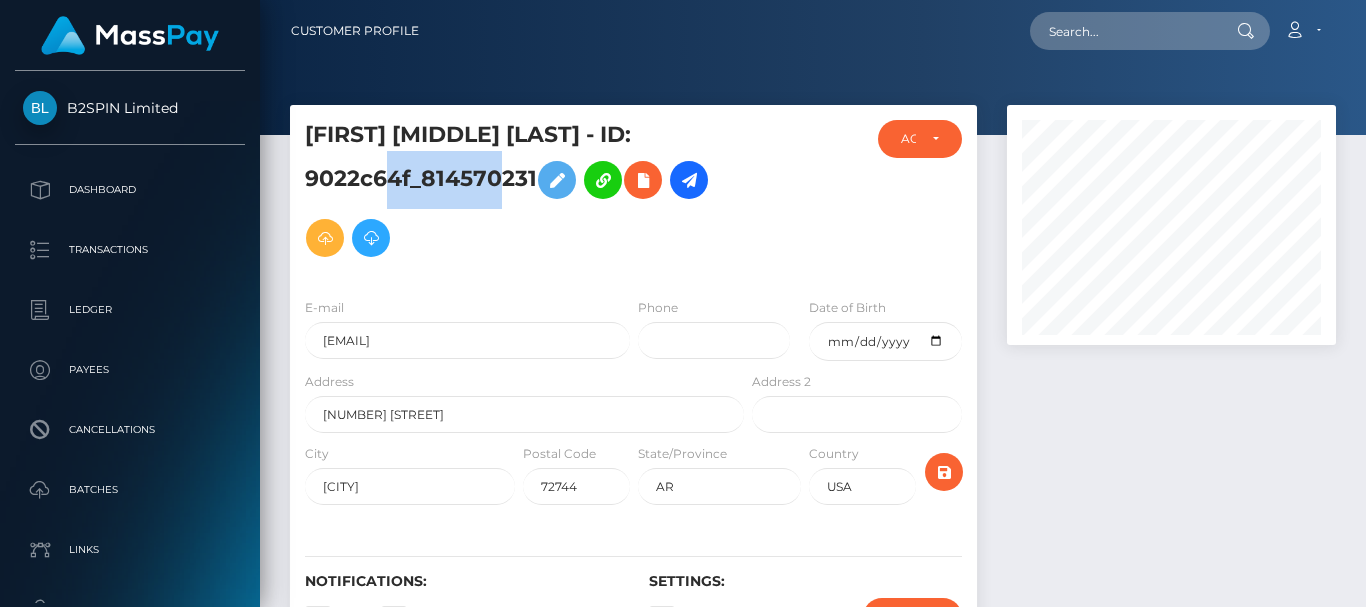 drag, startPoint x: 426, startPoint y: 175, endPoint x: 539, endPoint y: 175, distance: 113 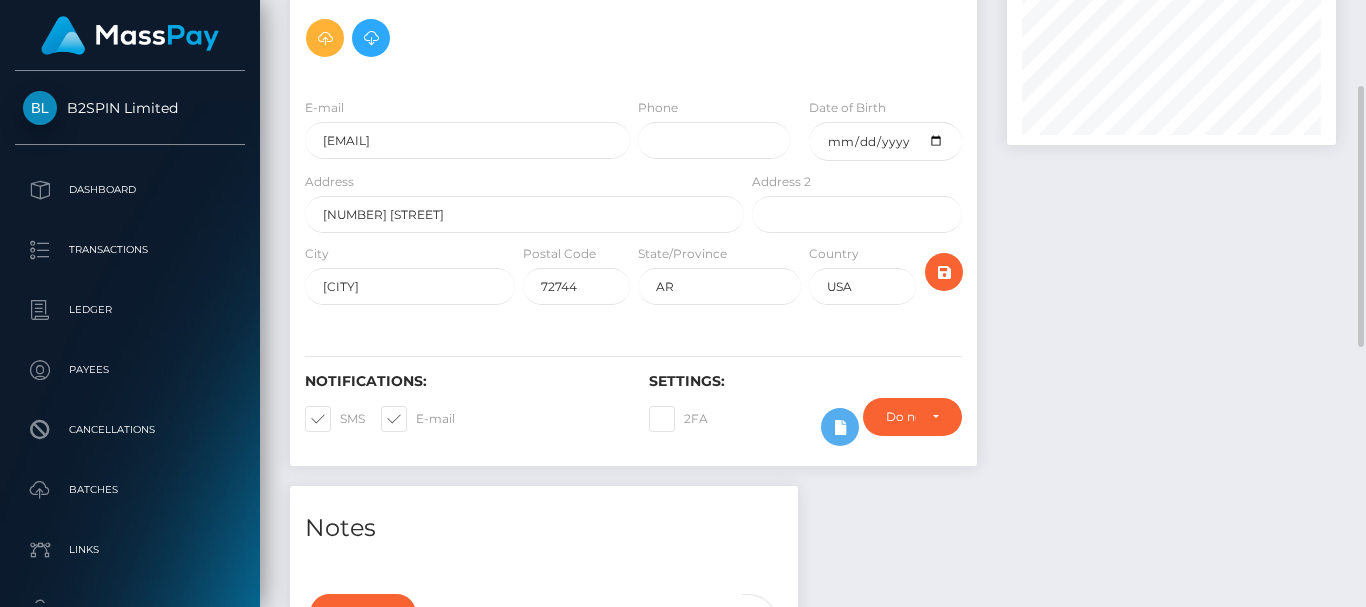 scroll, scrollTop: 0, scrollLeft: 0, axis: both 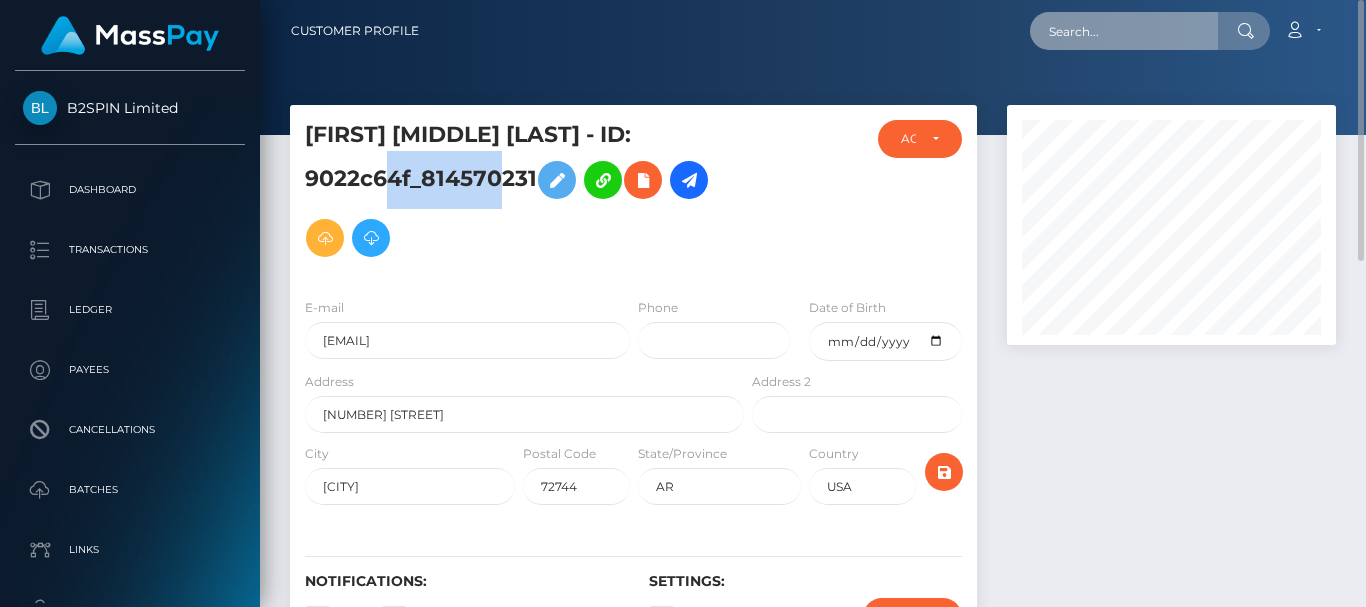 click at bounding box center (1124, 31) 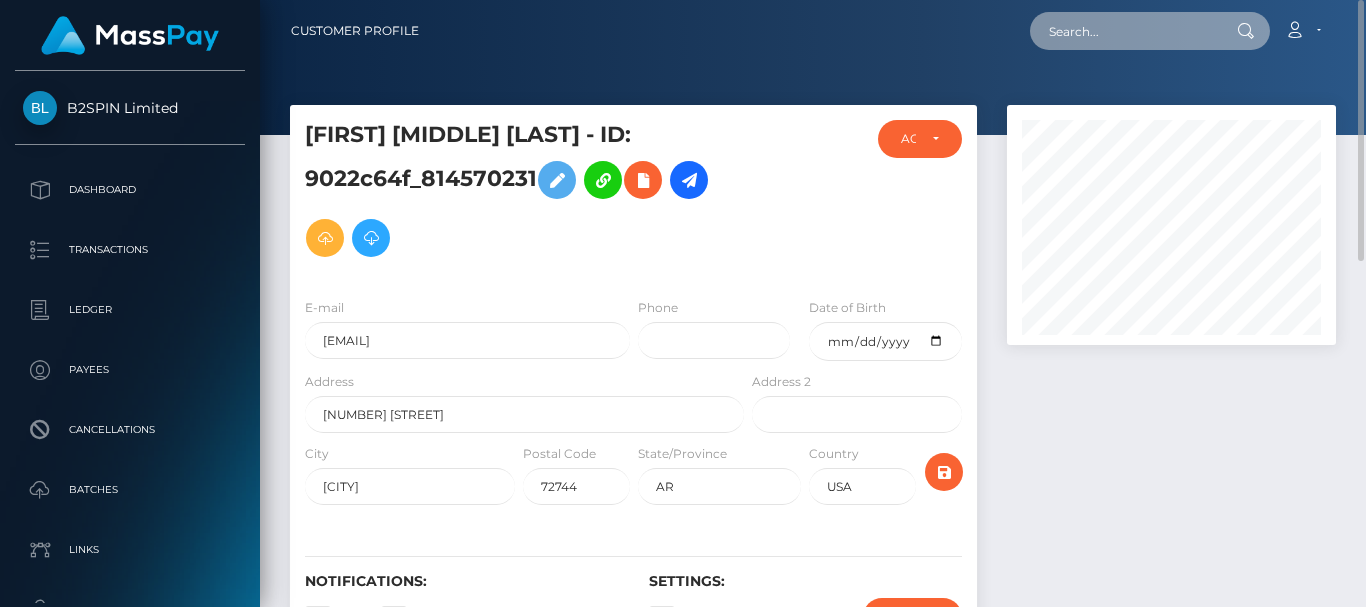 paste on "117352" 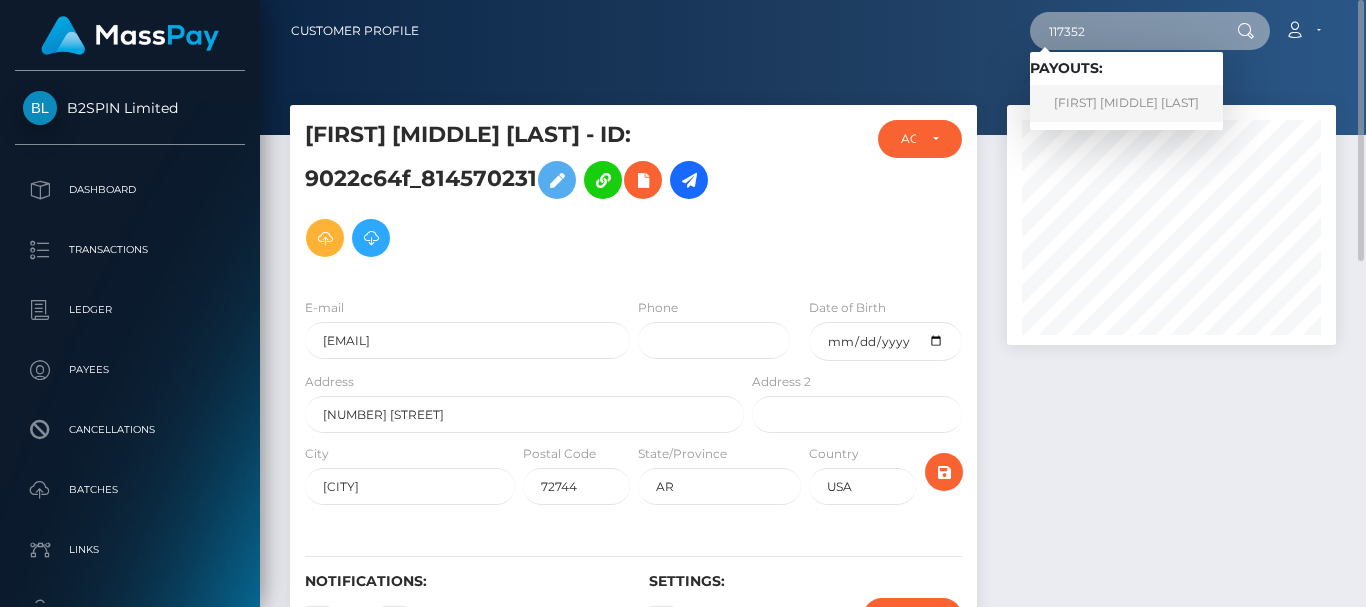 type on "117352" 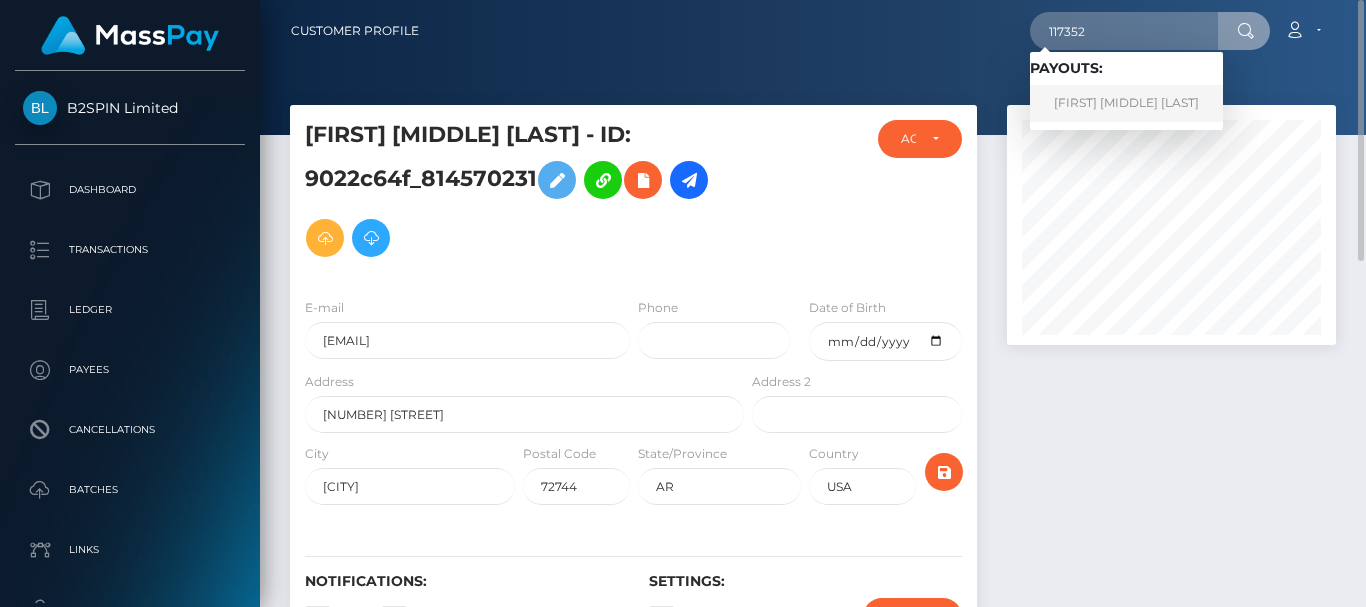 click on "Karen Elizabeth  Parrish" at bounding box center [1126, 103] 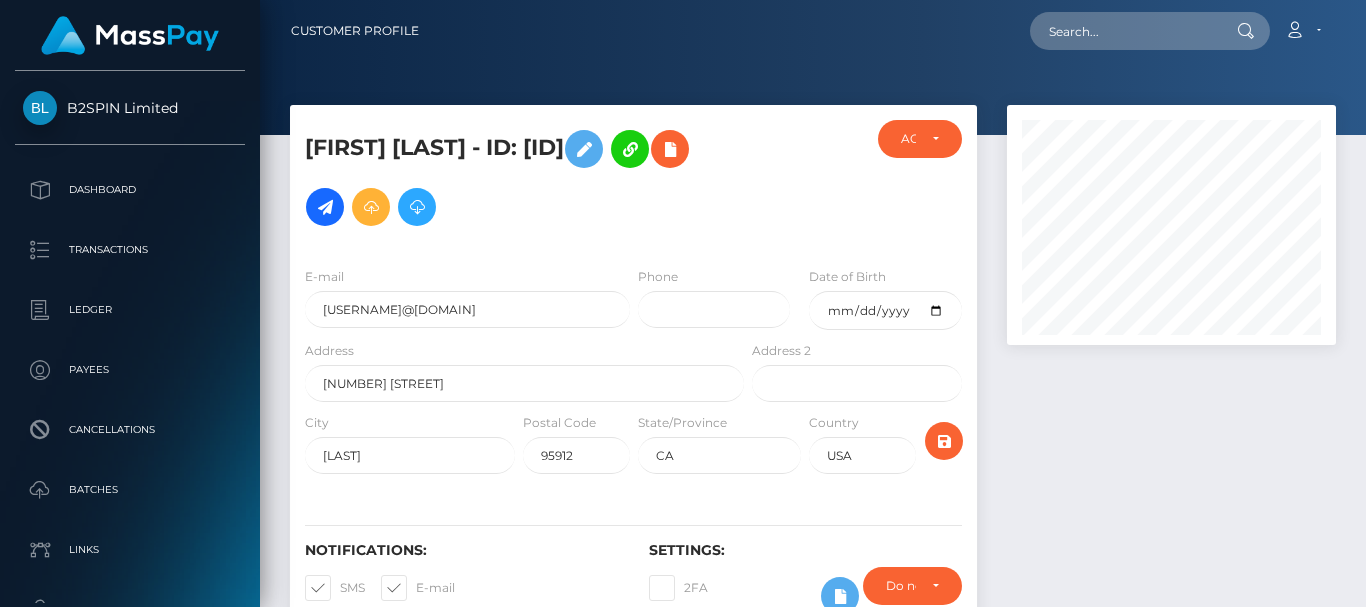 scroll, scrollTop: 0, scrollLeft: 0, axis: both 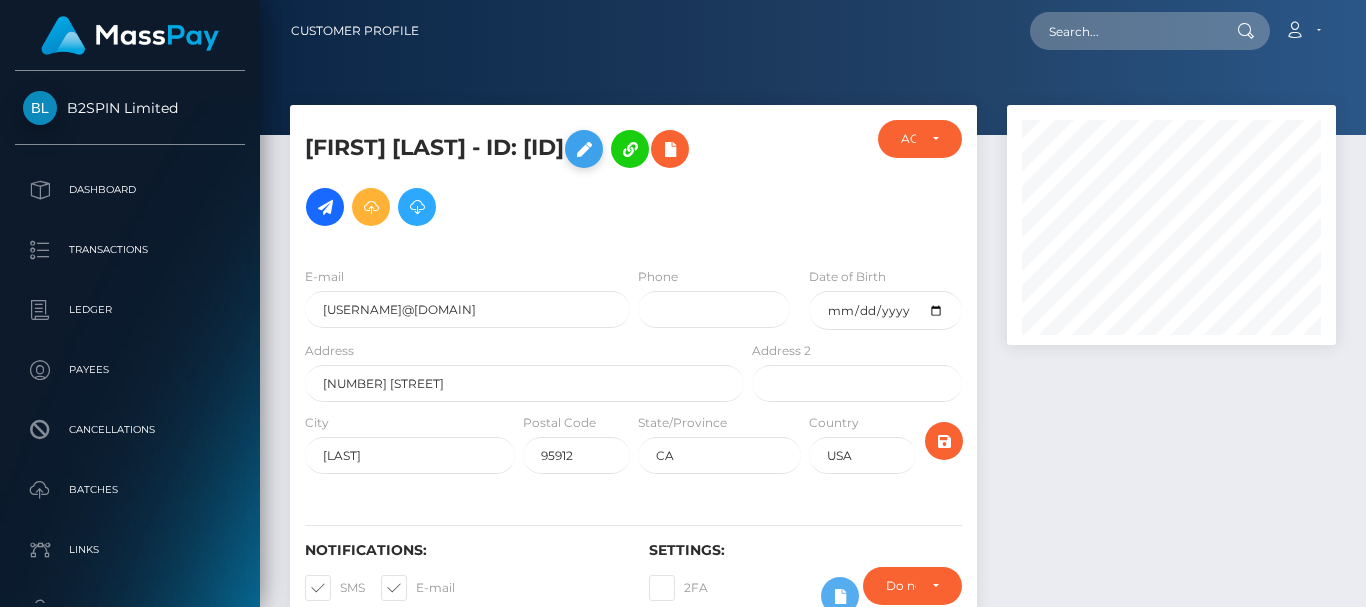 drag, startPoint x: 422, startPoint y: 180, endPoint x: 563, endPoint y: 172, distance: 141.22676 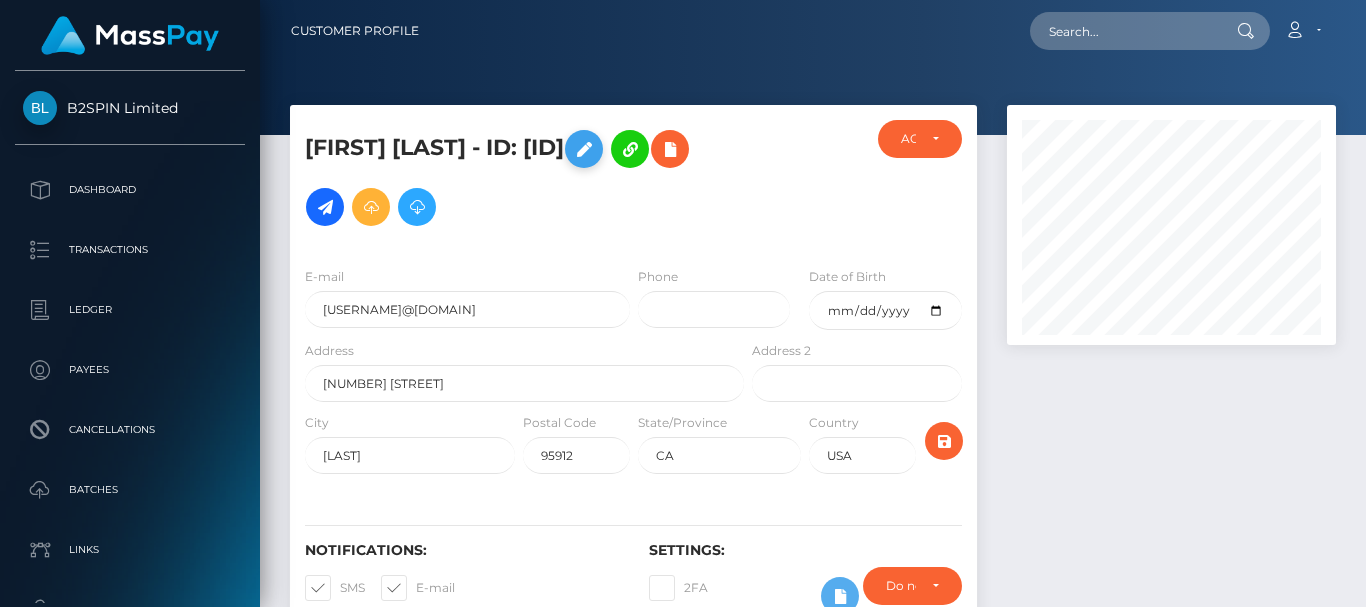 click on "Karen Elizabeth  Parrish
- ID: 710c3946_807923571" at bounding box center [519, 178] 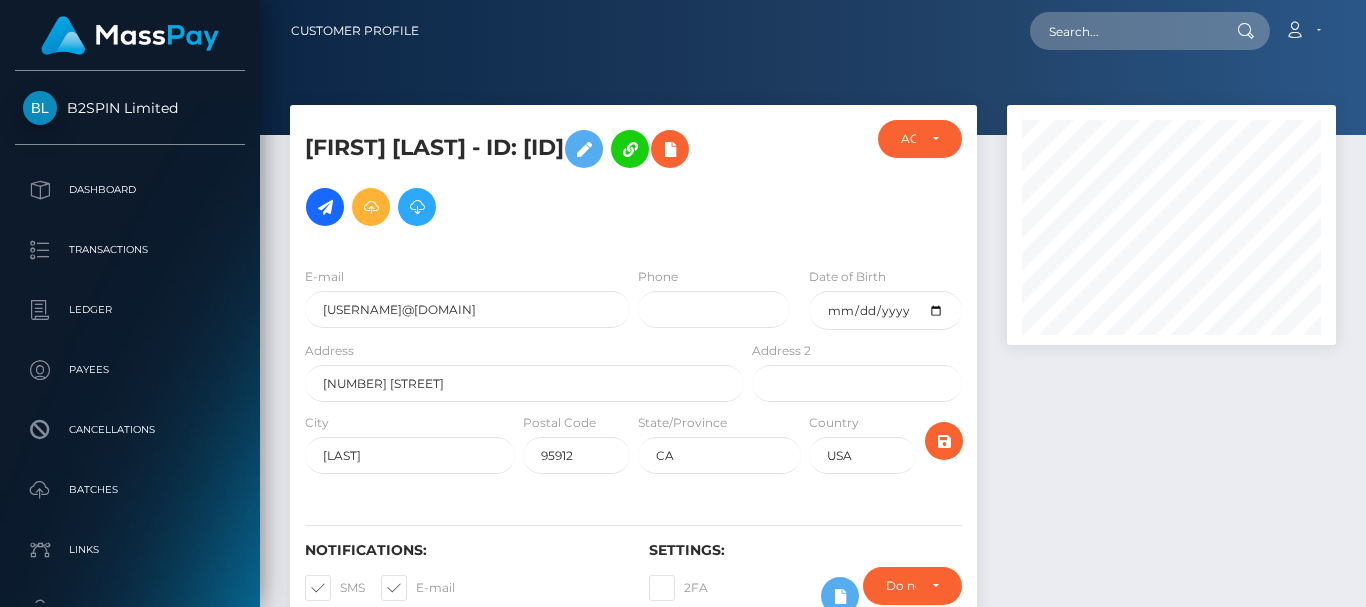 copy on "807923571" 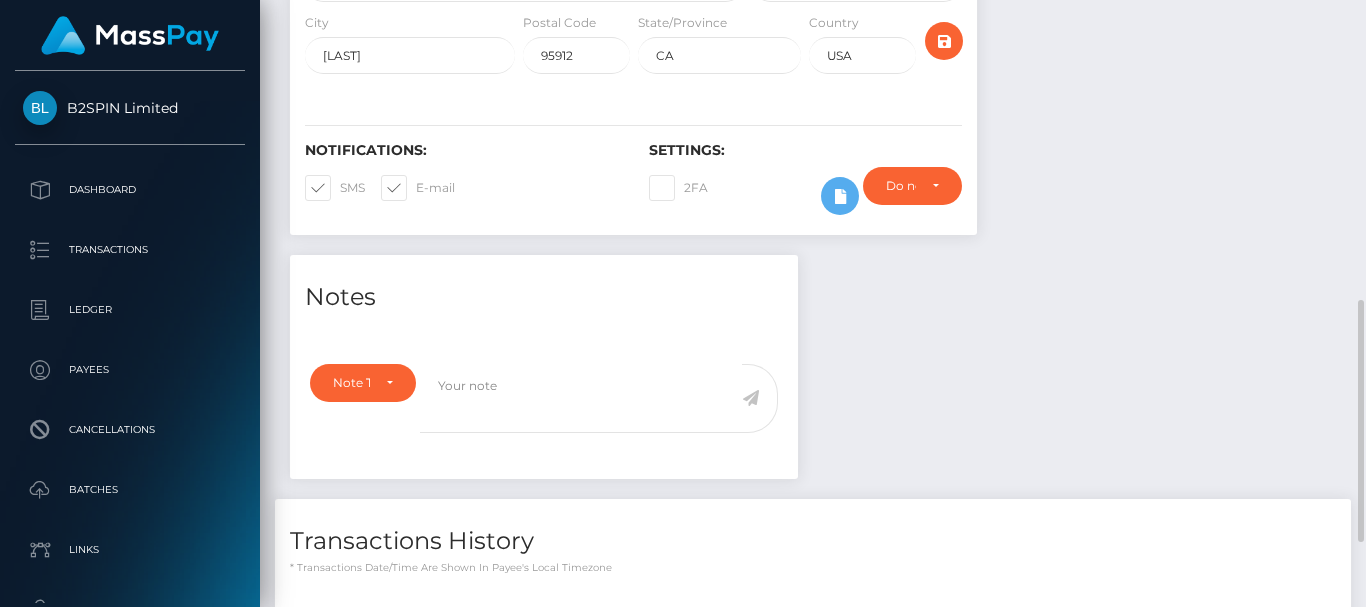 scroll, scrollTop: 800, scrollLeft: 0, axis: vertical 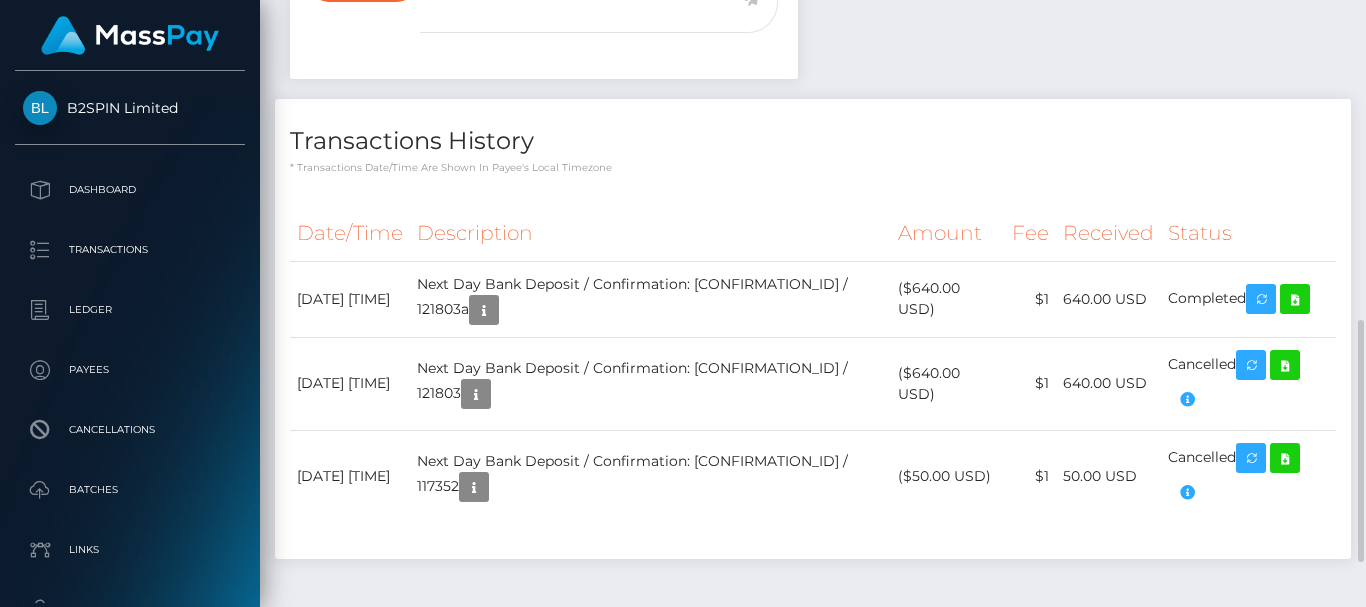click on "Transactions History" at bounding box center [813, 141] 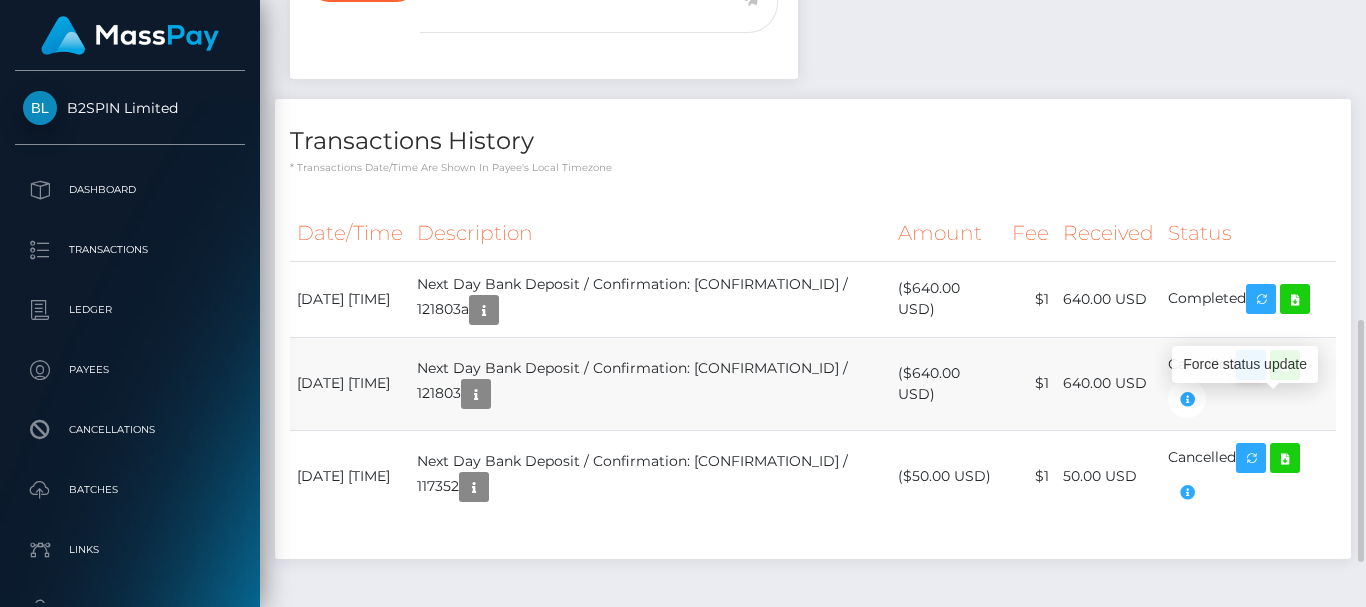 scroll, scrollTop: 240, scrollLeft: 328, axis: both 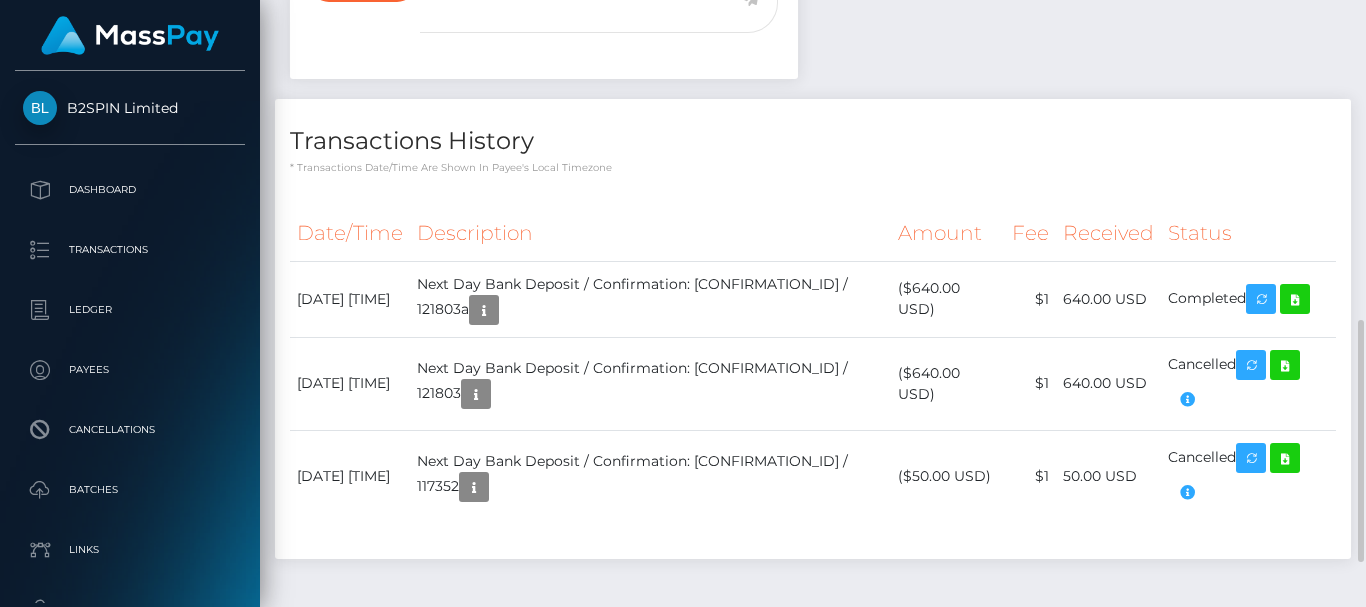 click on "Notes
Note Type
Compliance
Clear Compliance
General
Note Type" at bounding box center [813, 217] 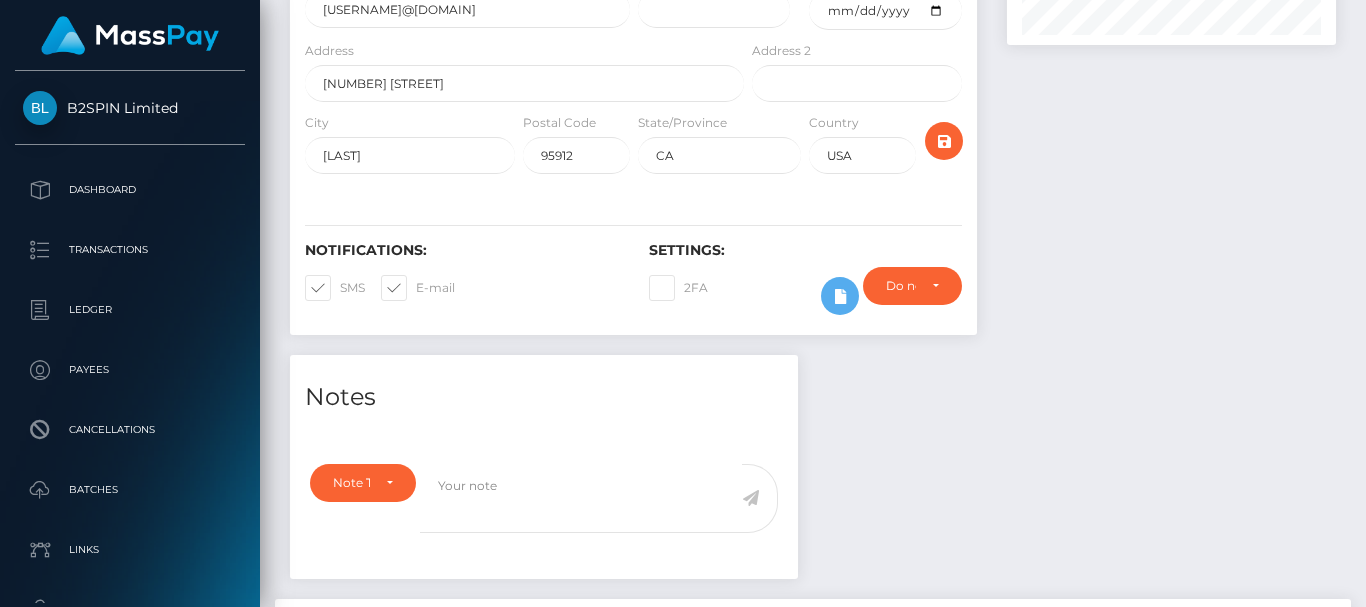 scroll, scrollTop: 0, scrollLeft: 0, axis: both 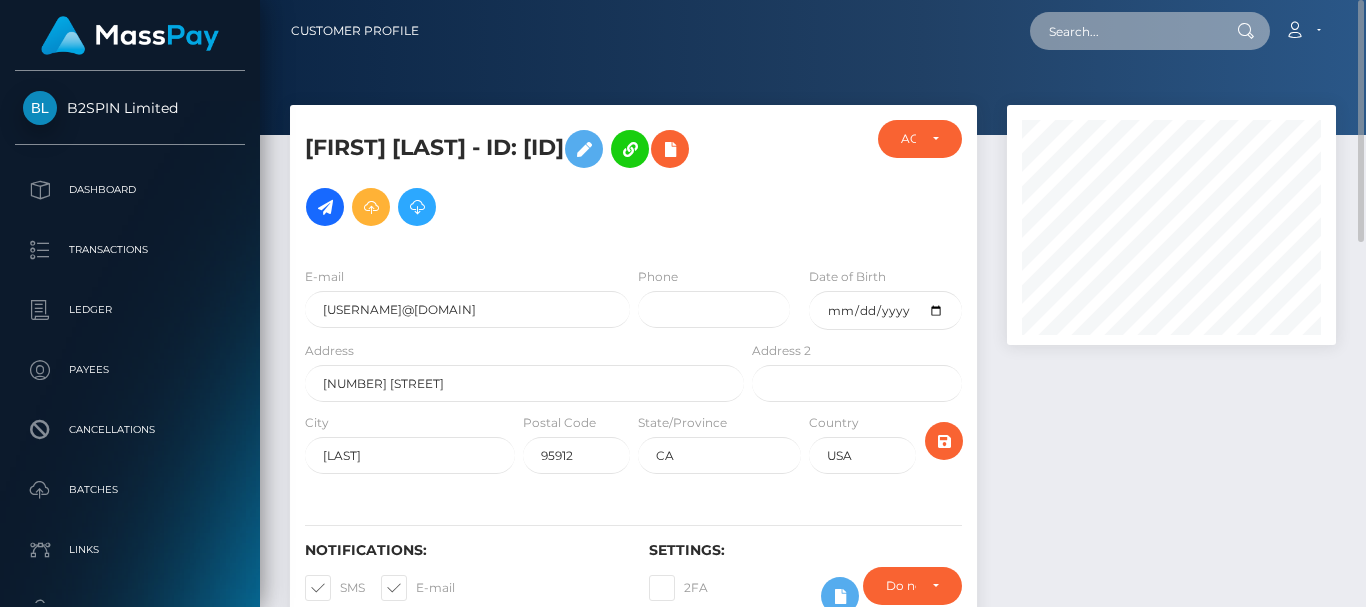 click at bounding box center [1124, 31] 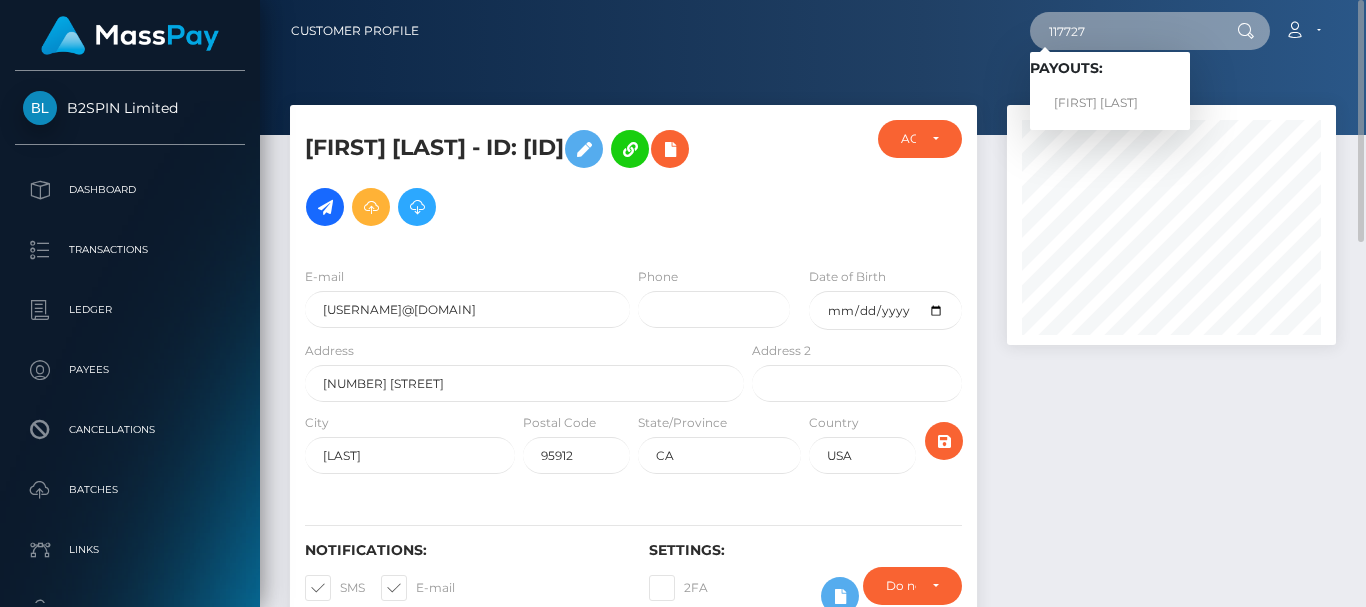 type on "117727" 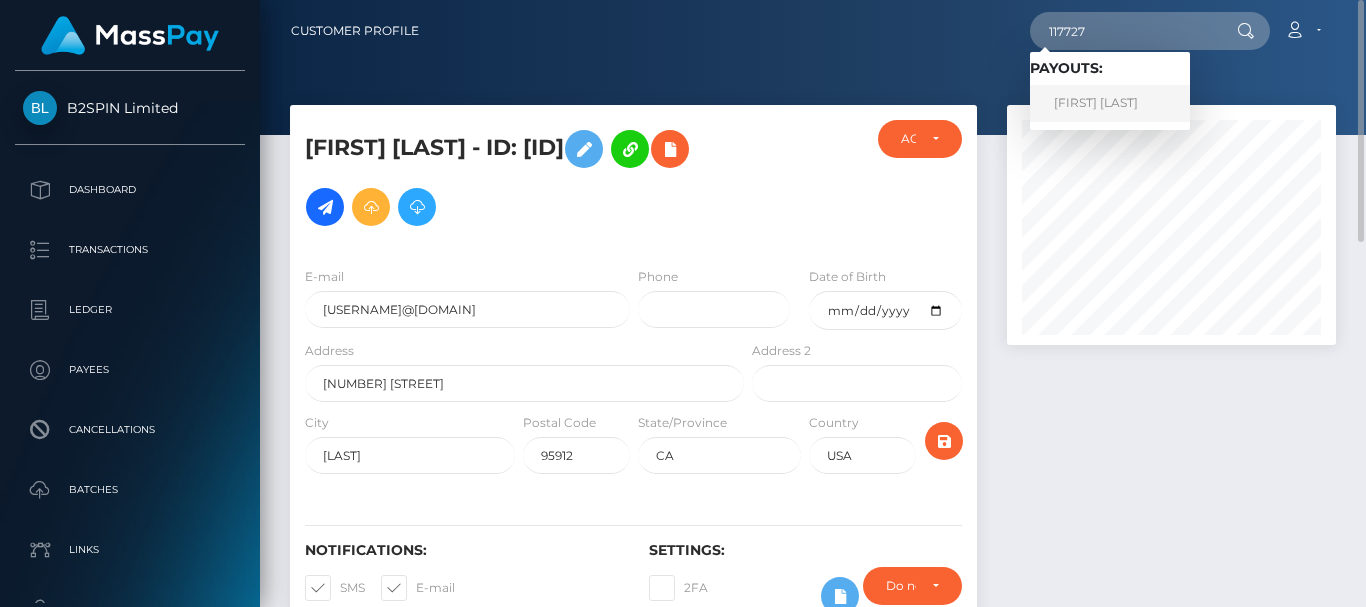 click on "[FIRST] [LAST]" at bounding box center (1110, 103) 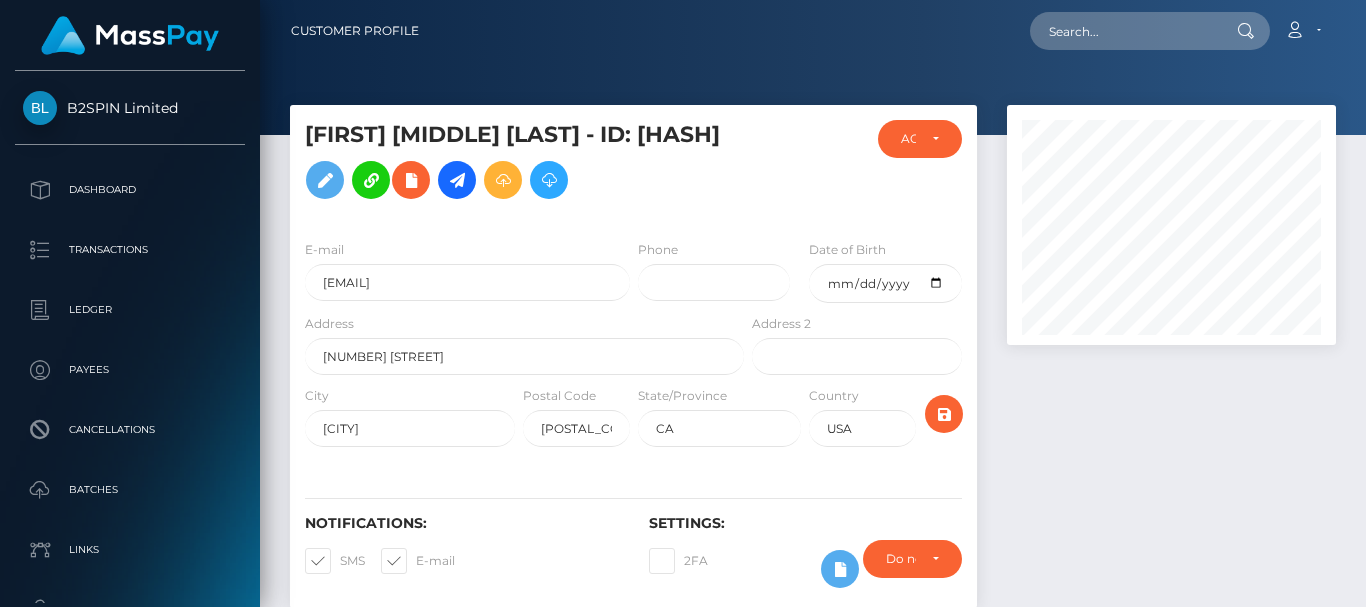 scroll, scrollTop: 0, scrollLeft: 0, axis: both 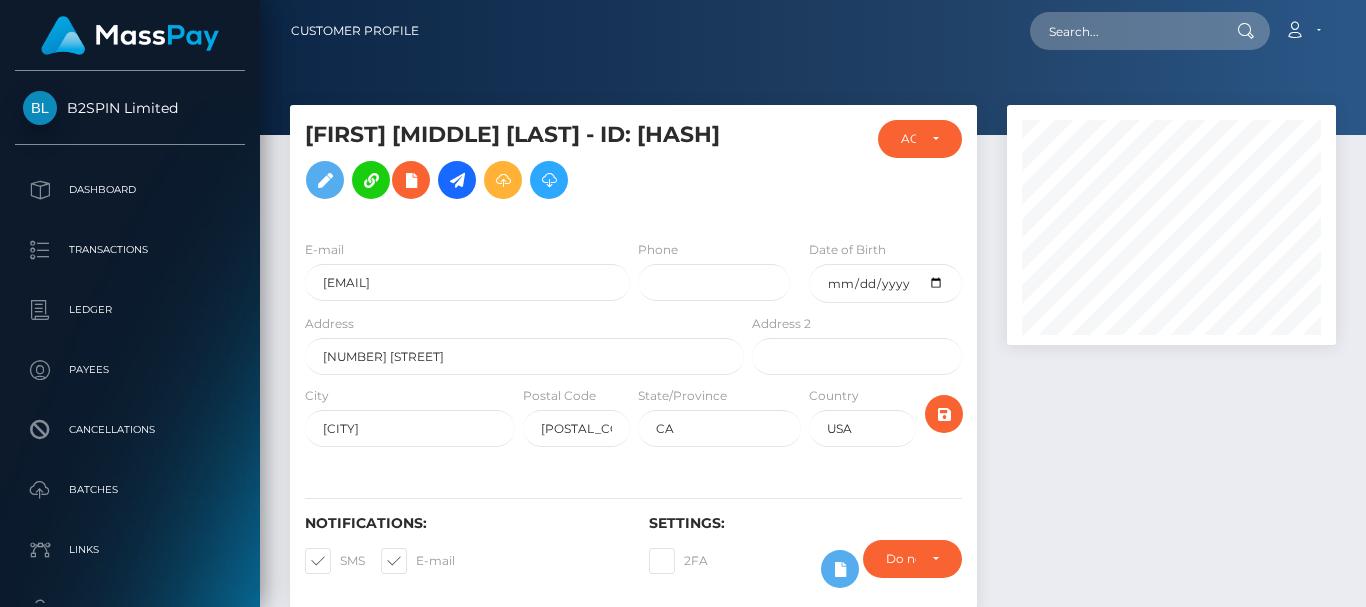 drag, startPoint x: 421, startPoint y: 178, endPoint x: 543, endPoint y: 189, distance: 122.494896 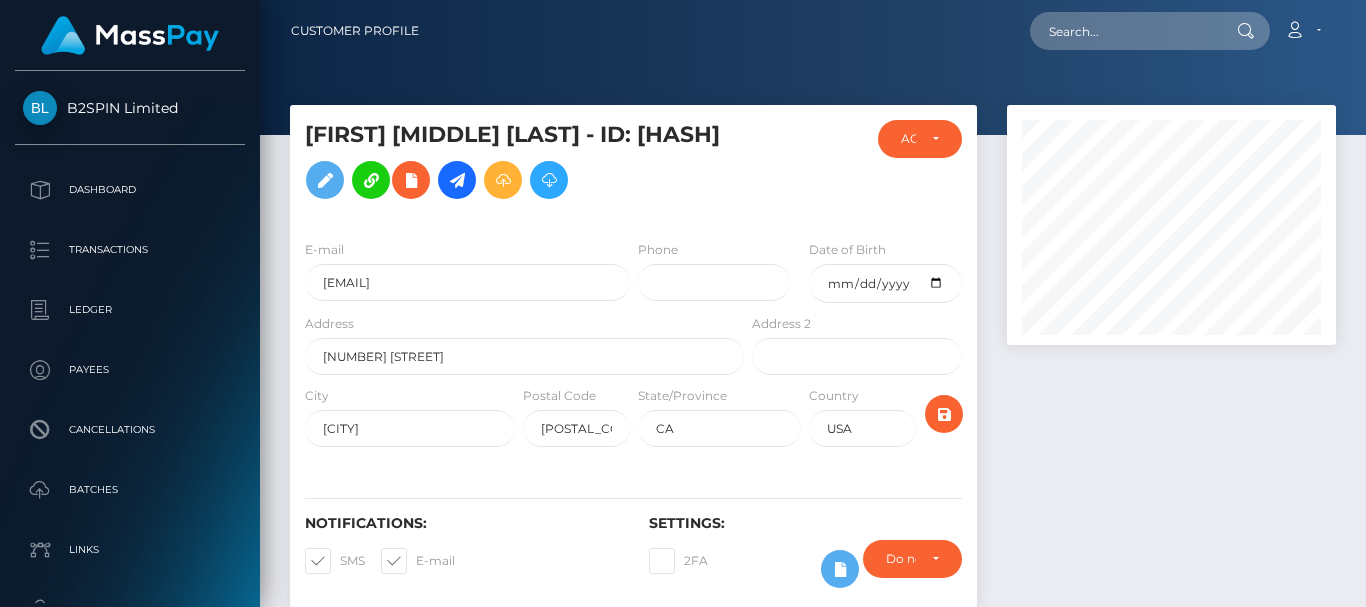 click on "[FIRST] [MIDDLE] [LAST]
- ID: [HASH]" at bounding box center [519, 164] 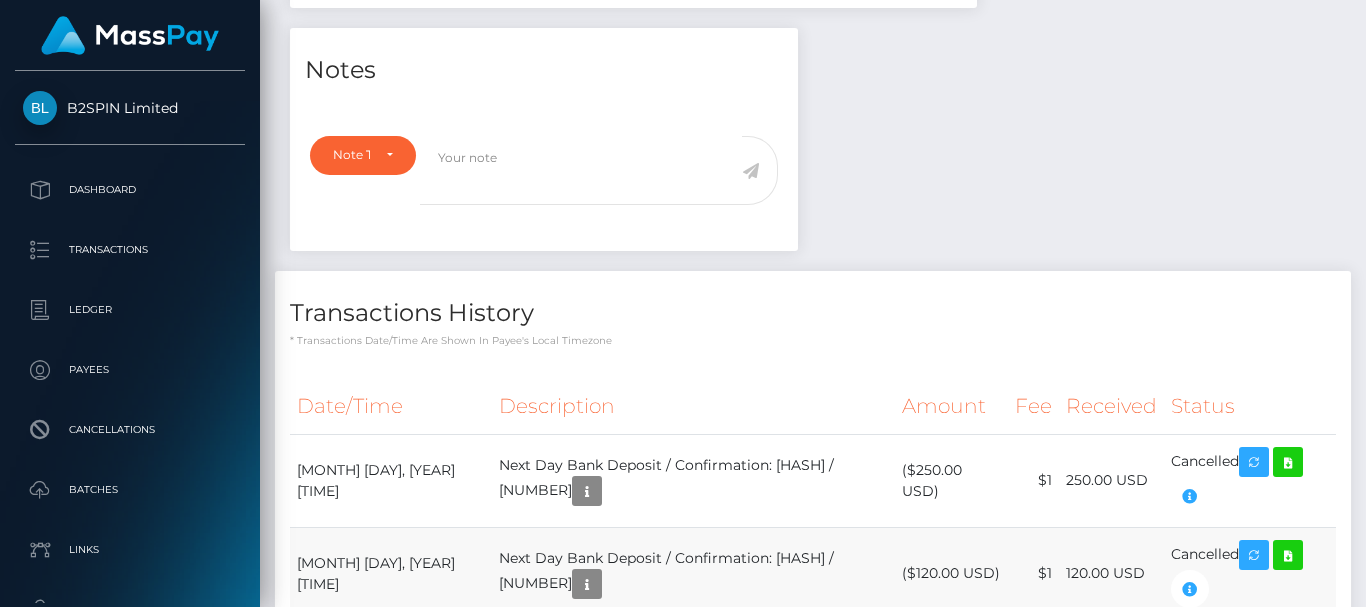 scroll, scrollTop: 800, scrollLeft: 0, axis: vertical 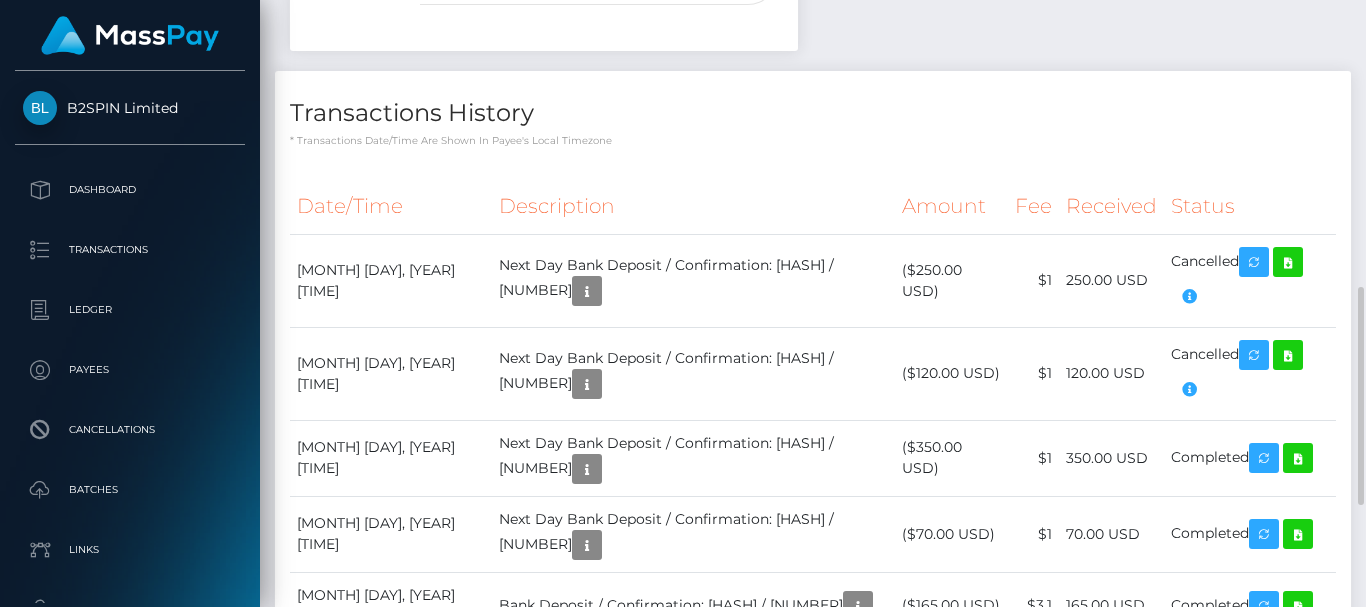 click on "Notes
Note Type
Compliance
Clear Compliance
General
Note Type" at bounding box center (813, 261) 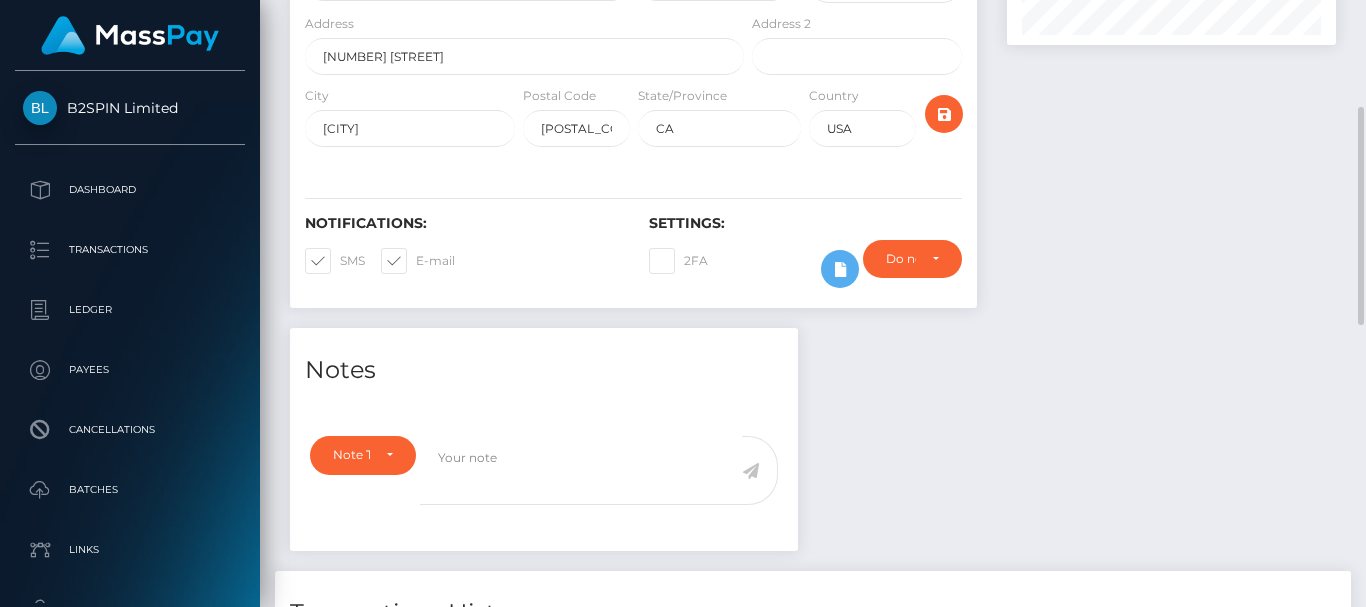 scroll, scrollTop: 0, scrollLeft: 0, axis: both 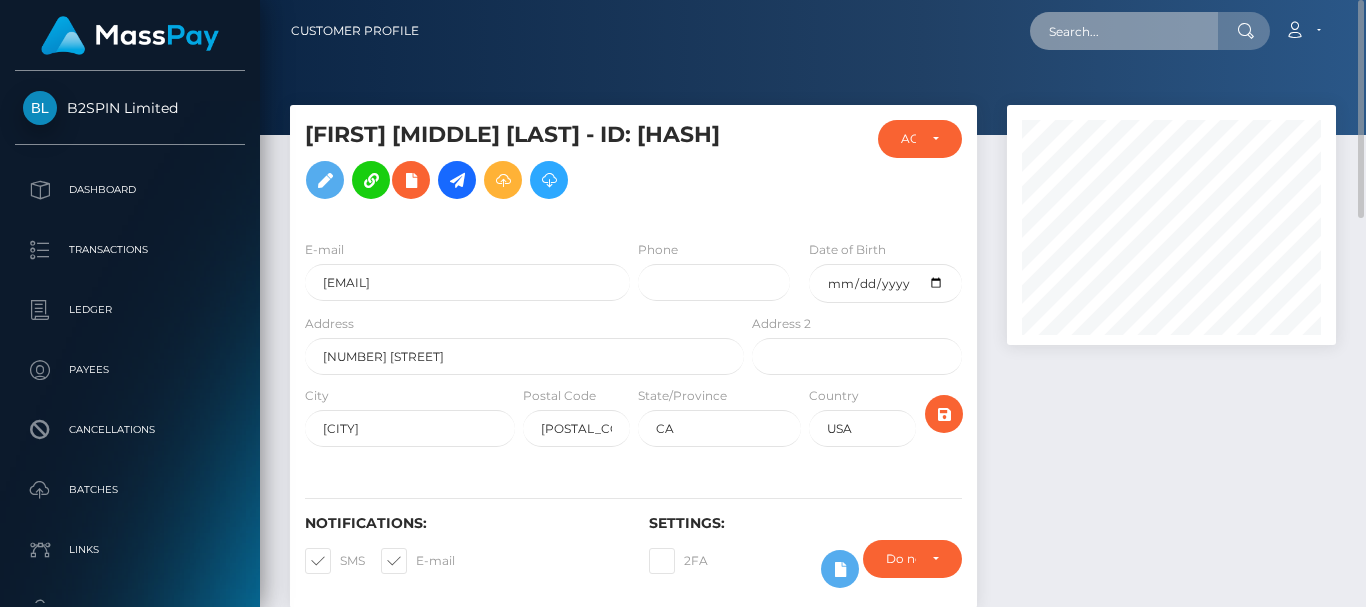 click at bounding box center [1124, 31] 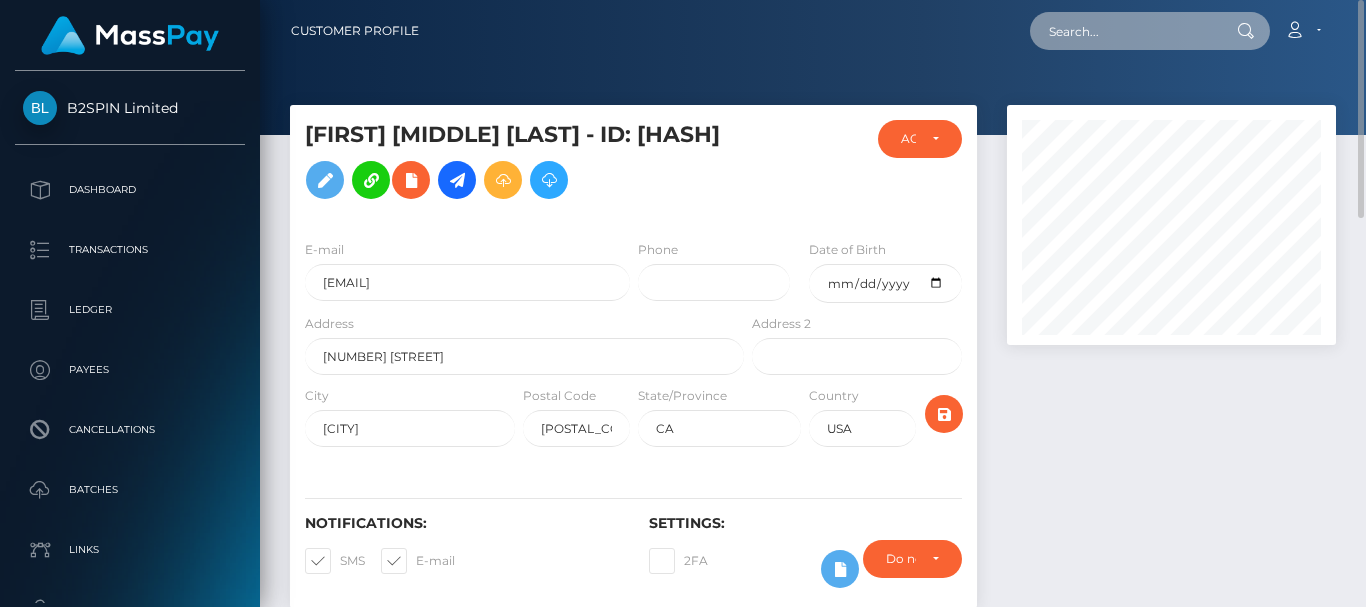 paste on "111281" 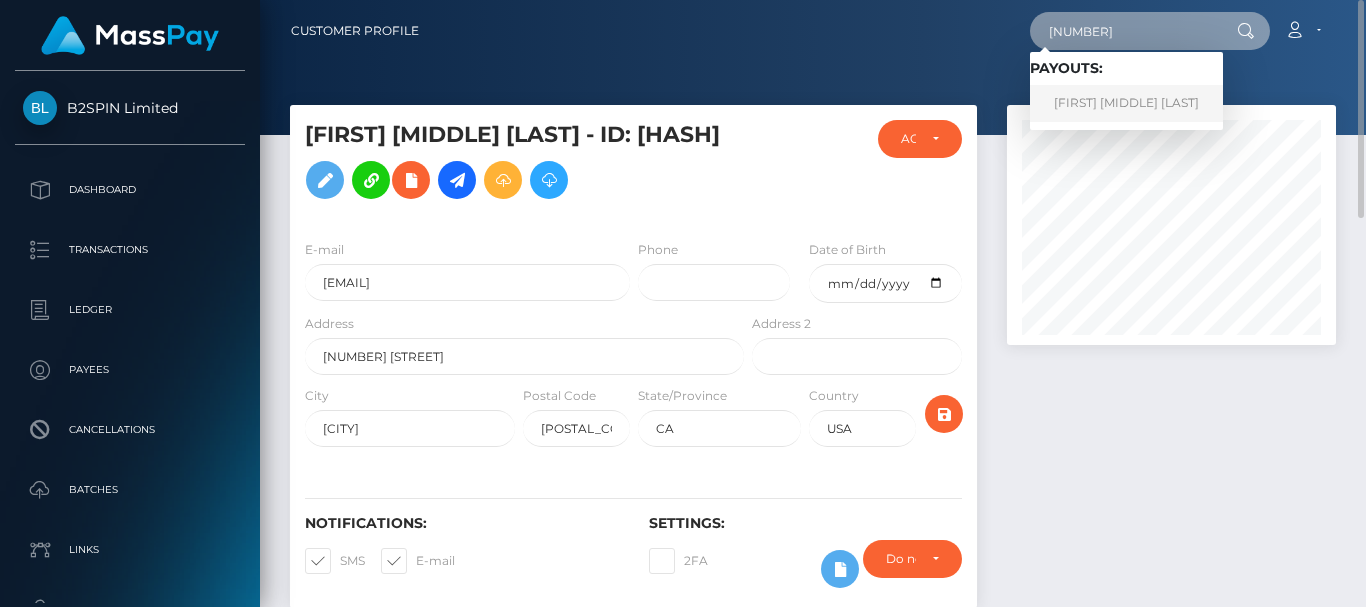type on "111281" 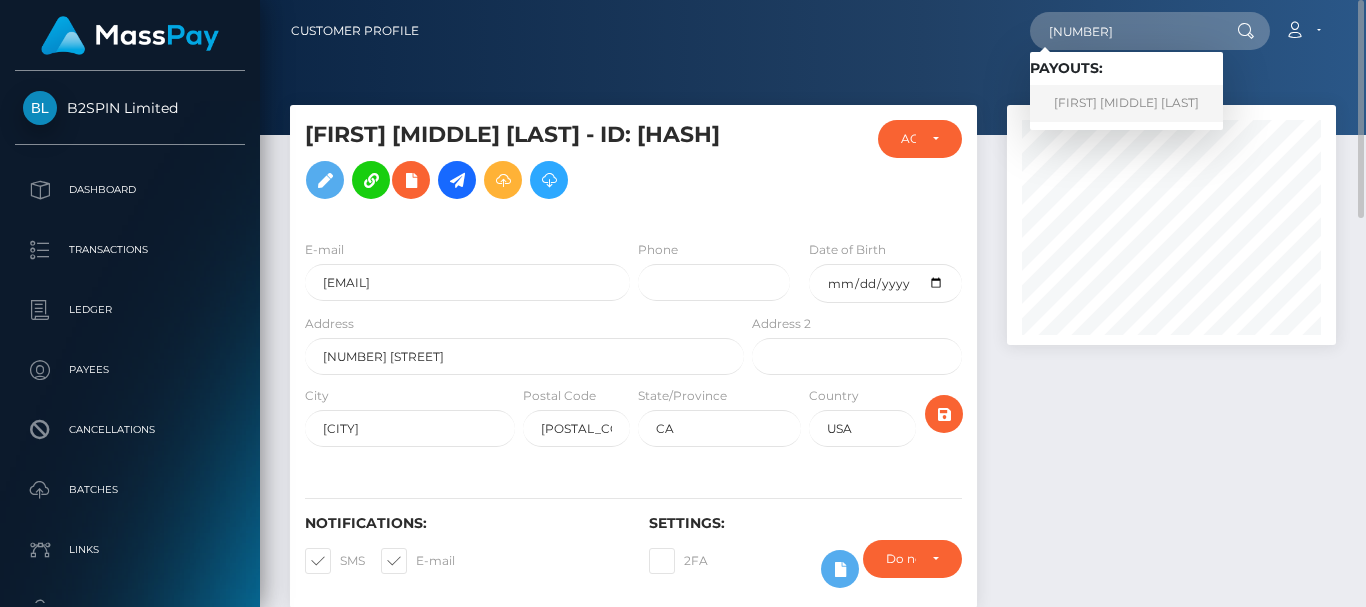 click on "Carri Anna  Heflin" at bounding box center [1126, 103] 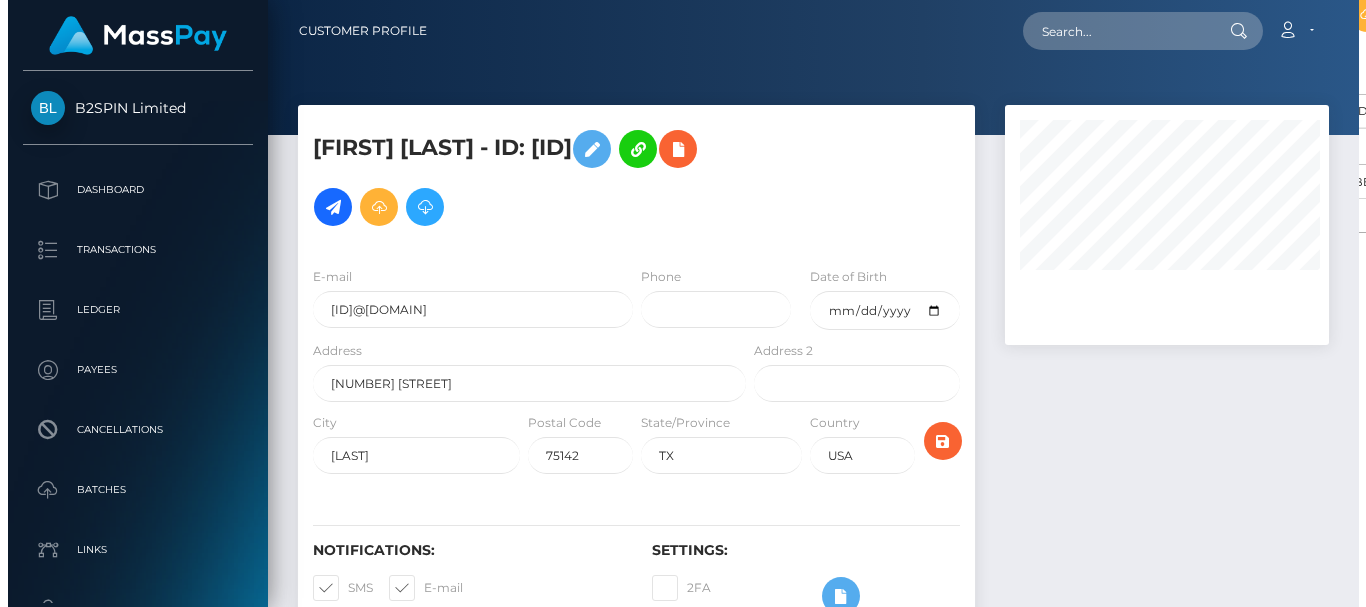 scroll, scrollTop: 0, scrollLeft: 0, axis: both 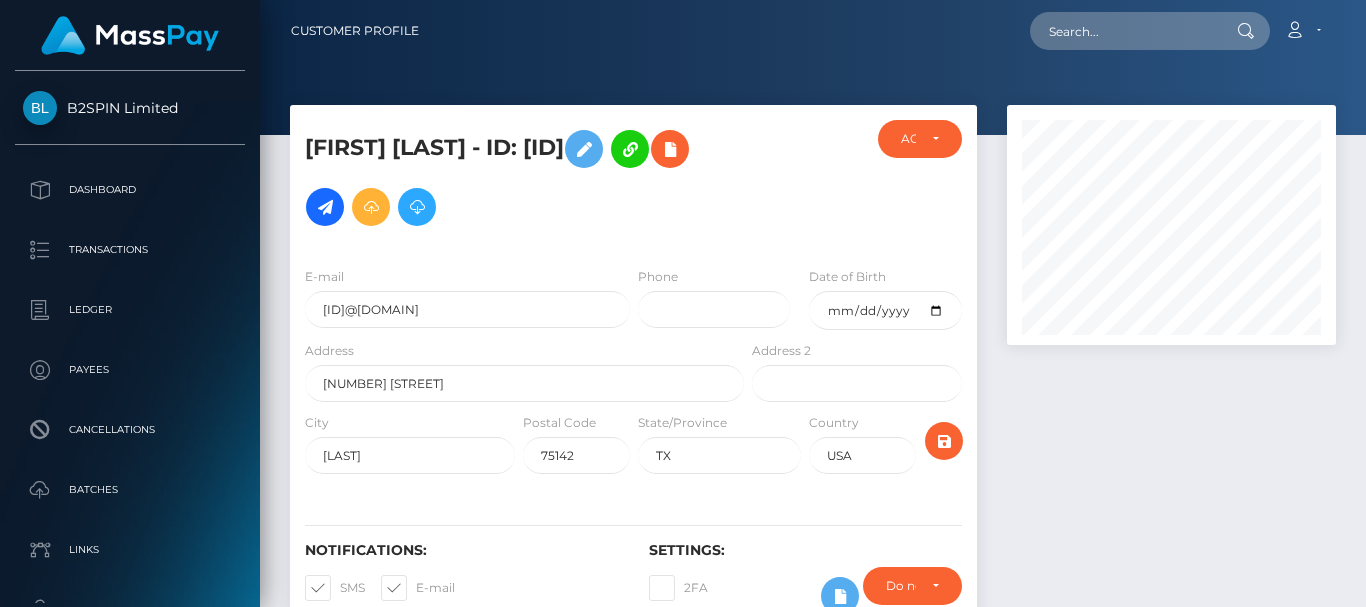 click at bounding box center [1171, 380] 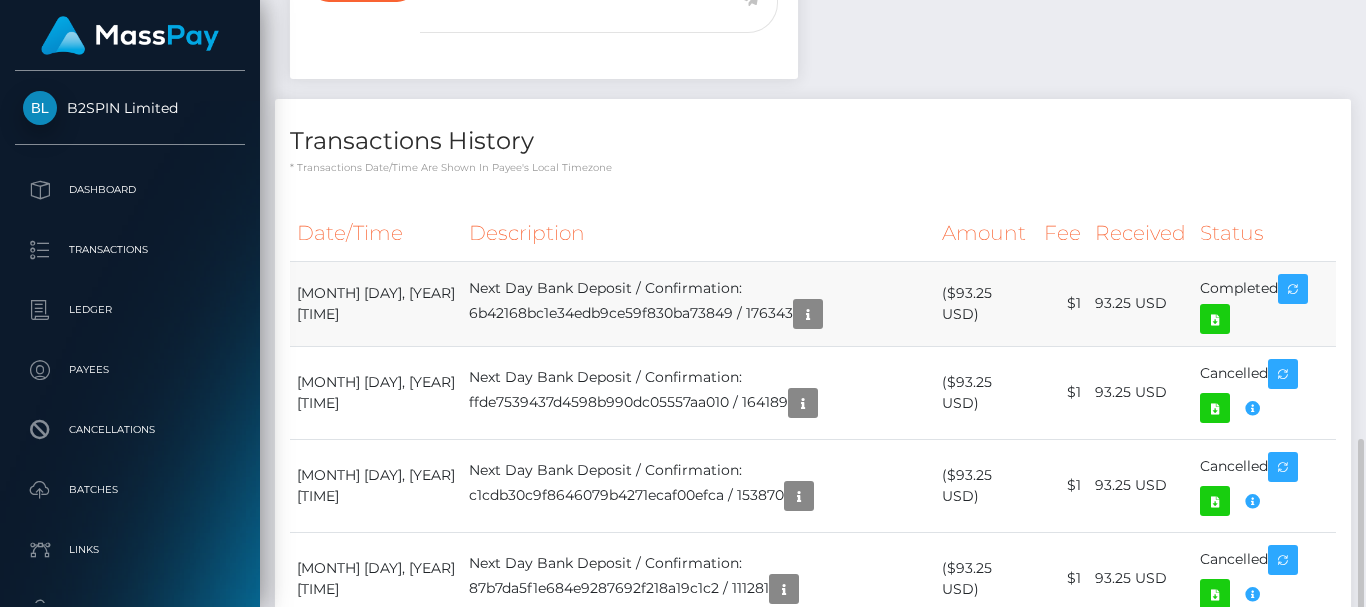 scroll, scrollTop: 900, scrollLeft: 0, axis: vertical 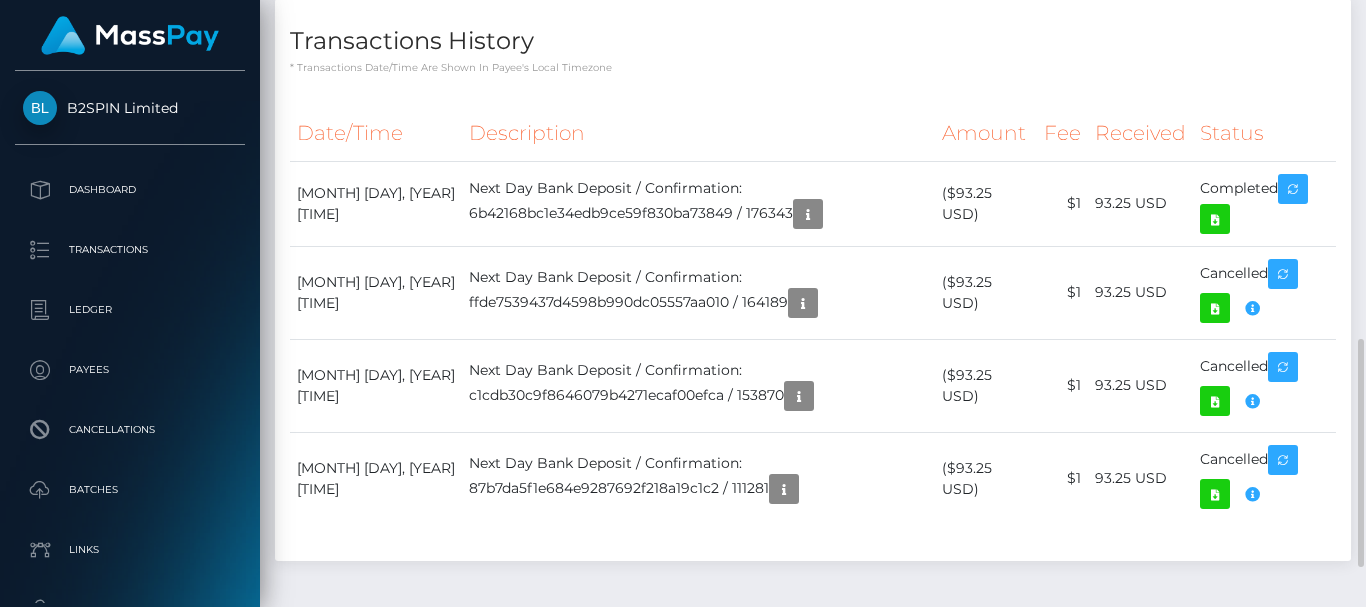 click on "Date/Time
Description
Amount
Fee
Received
Status" at bounding box center (813, 325) 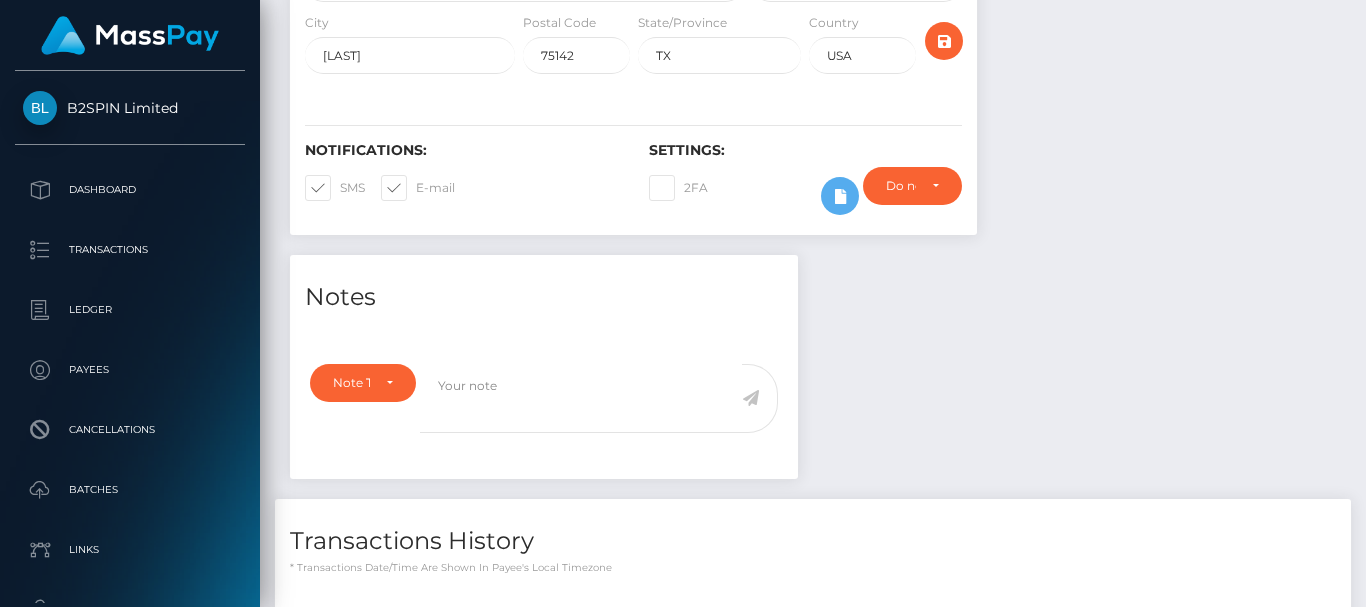 scroll, scrollTop: 0, scrollLeft: 0, axis: both 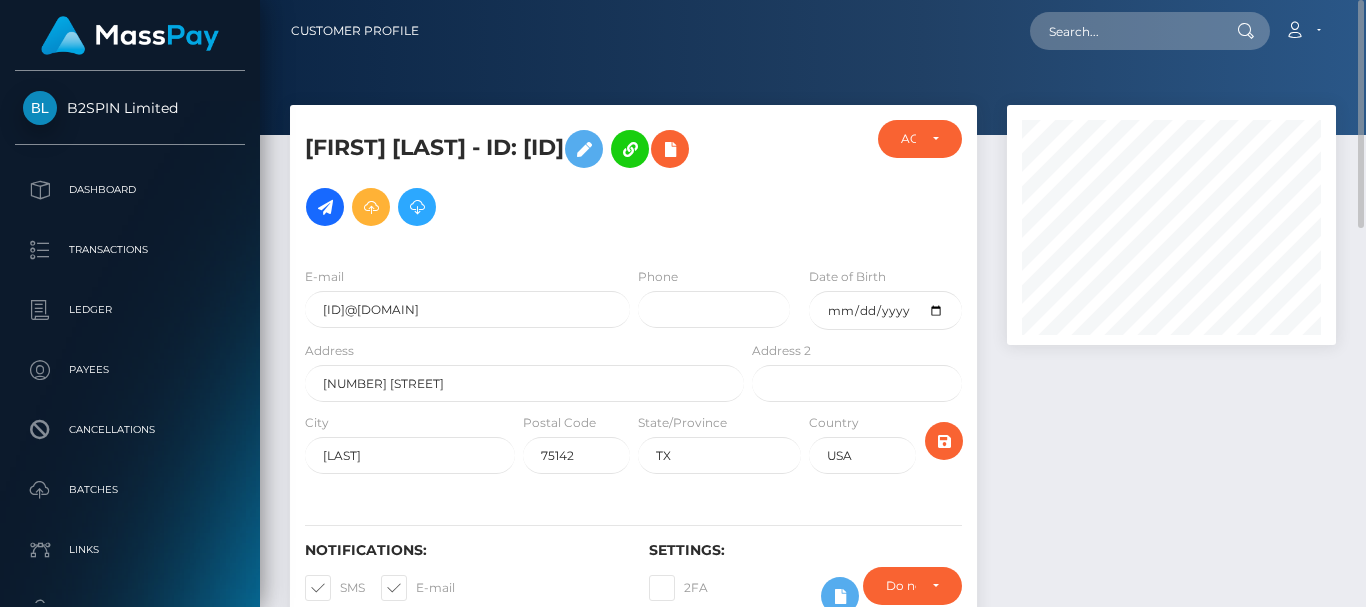 drag, startPoint x: 423, startPoint y: 182, endPoint x: 539, endPoint y: 176, distance: 116.15507 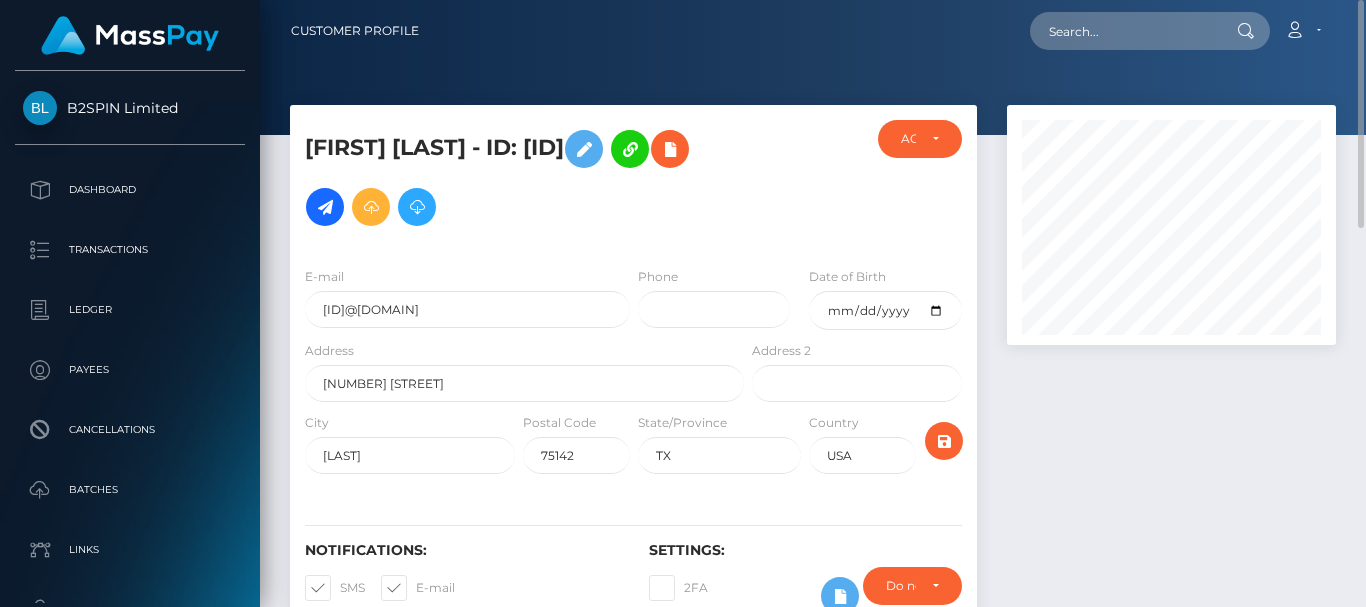 click on "[FIRST] [LAST]
- ID: [ID]" at bounding box center [519, 178] 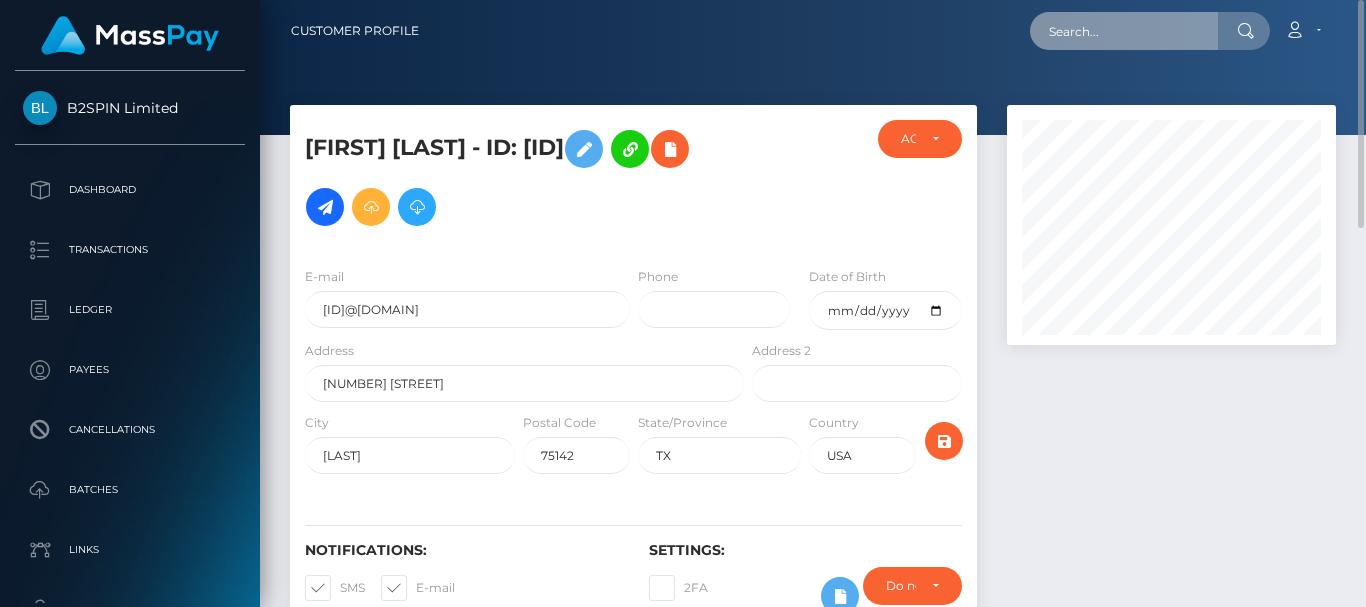 click at bounding box center [1124, 31] 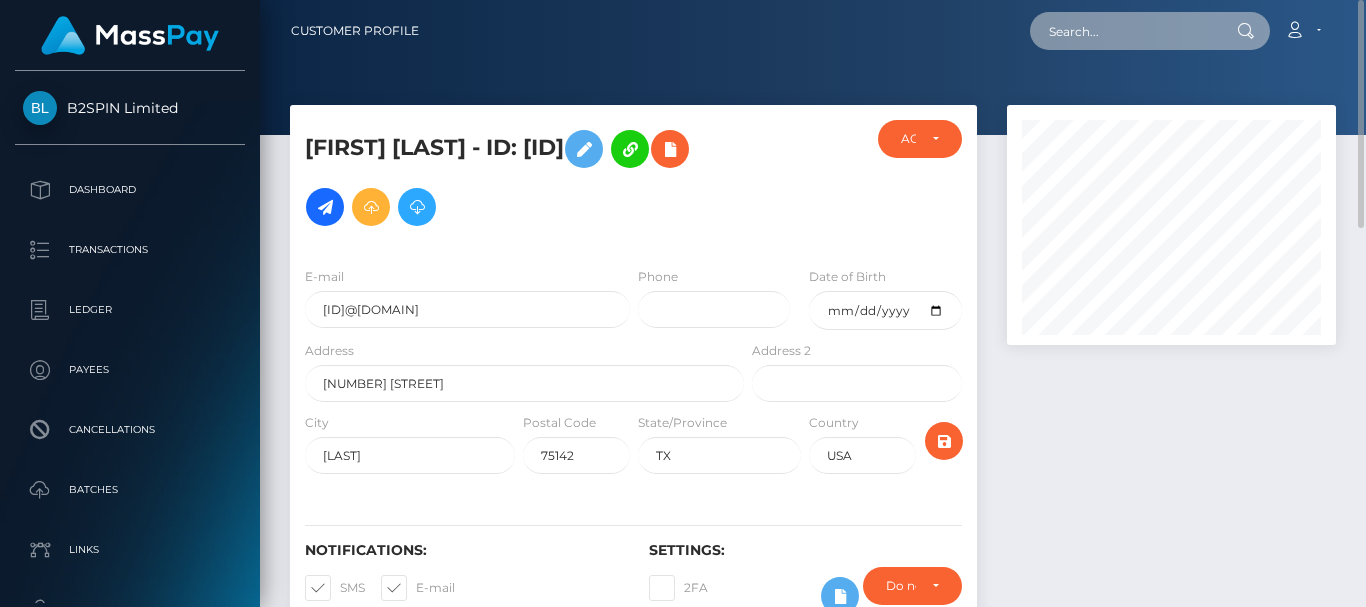 paste on "103954" 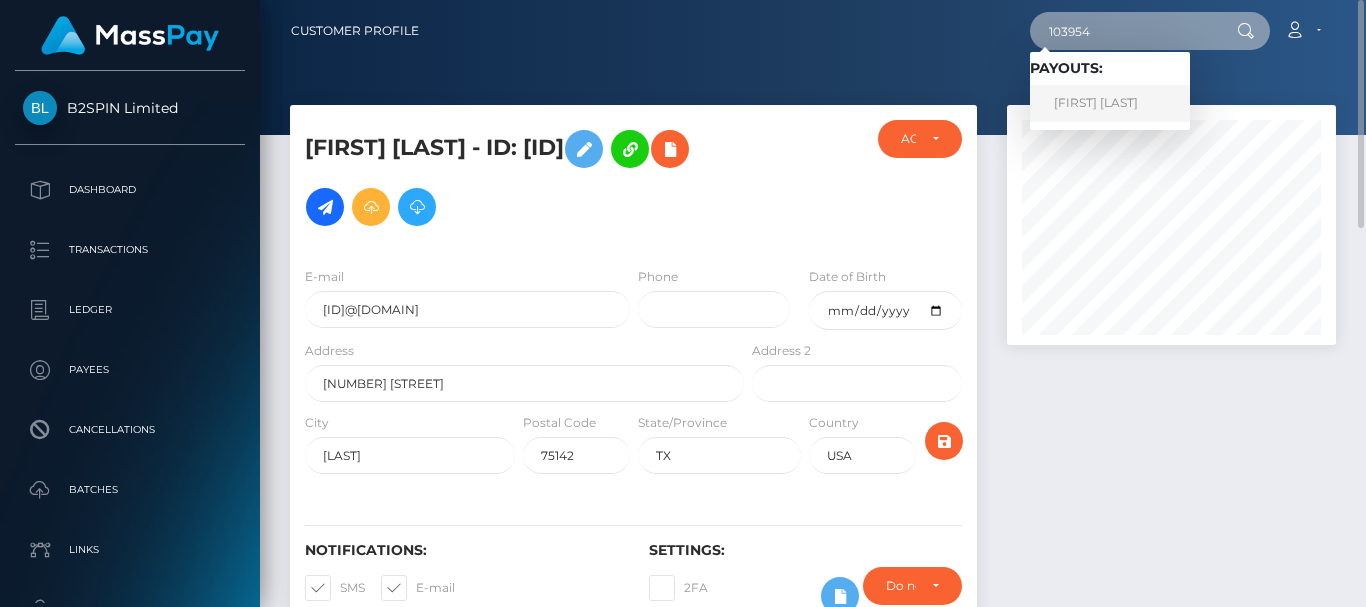 type on "103954" 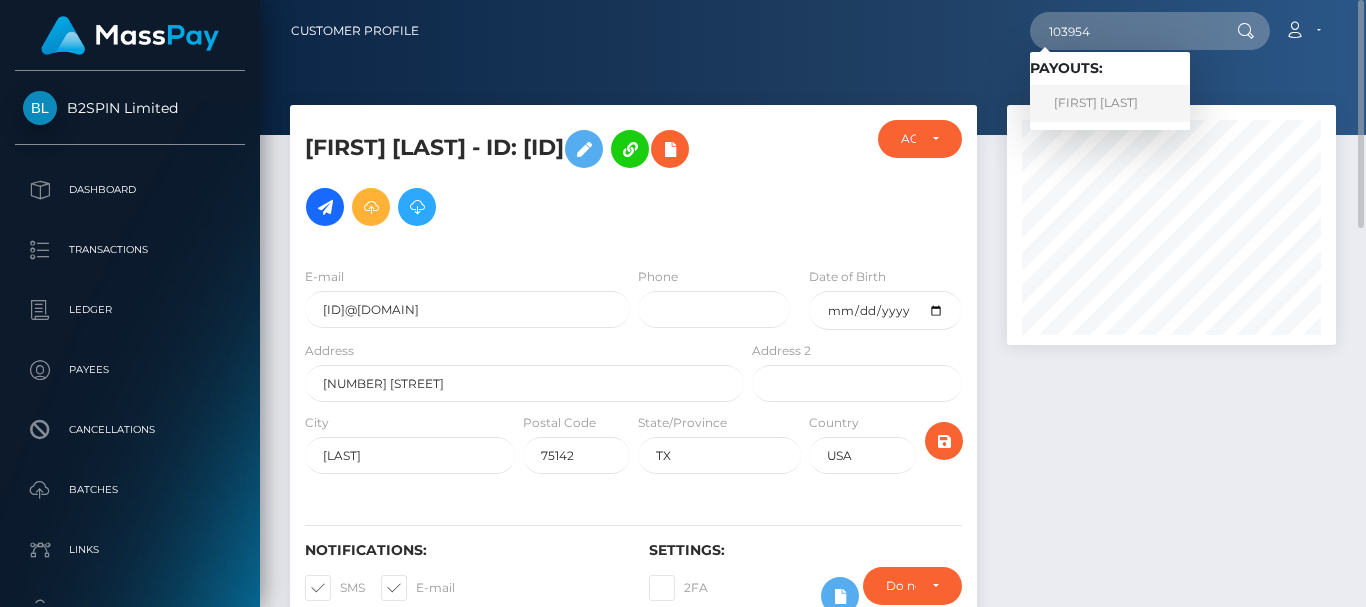 click on "[FIRST] [LAST]" at bounding box center [1110, 103] 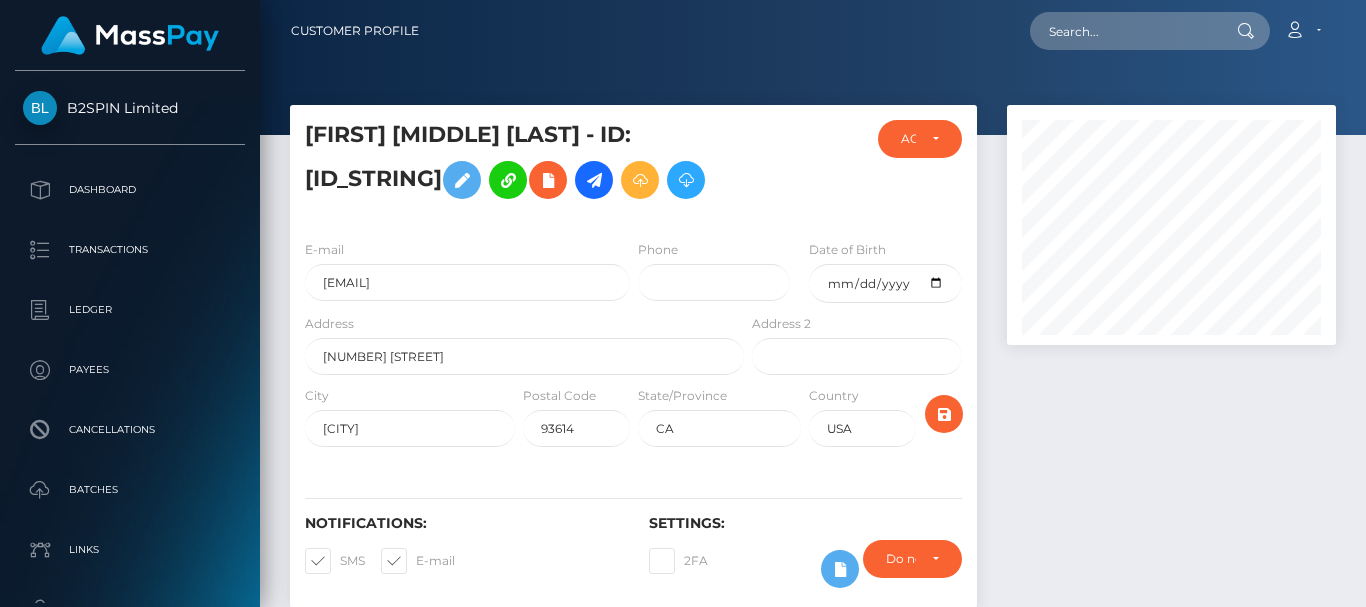scroll, scrollTop: 0, scrollLeft: 0, axis: both 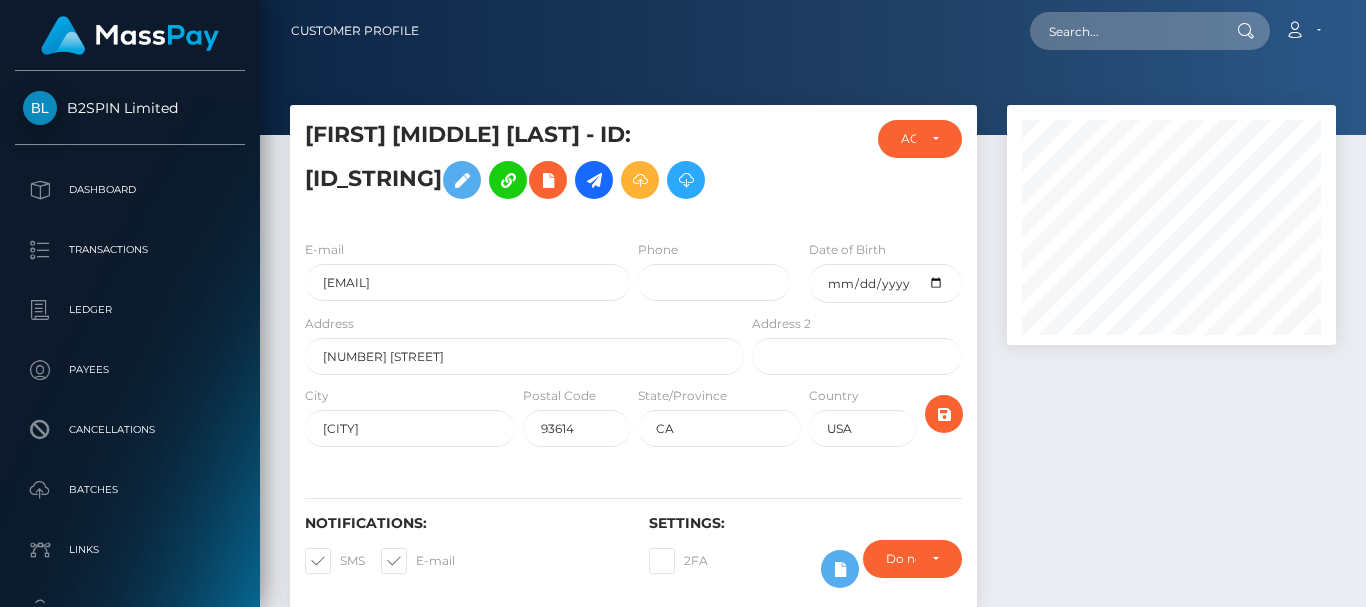 drag, startPoint x: 421, startPoint y: 173, endPoint x: 546, endPoint y: 179, distance: 125.14392 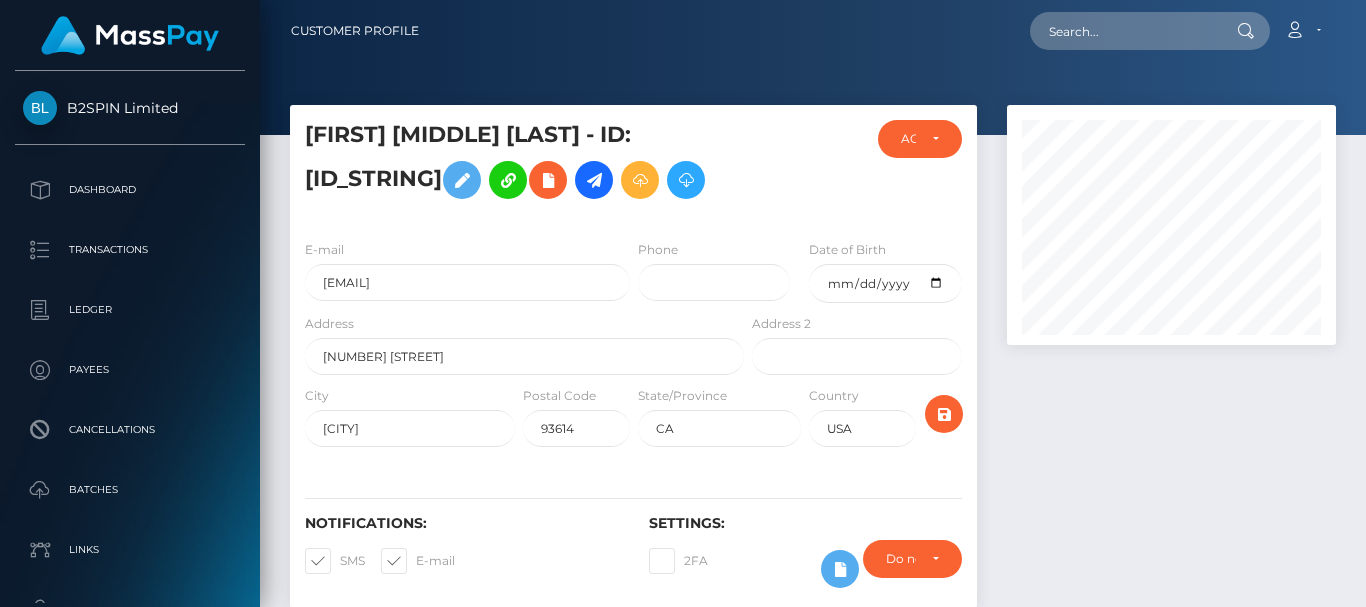 click on "Jennifer Lynn  Myers
- ID: b9f95592_787994836" at bounding box center (519, 164) 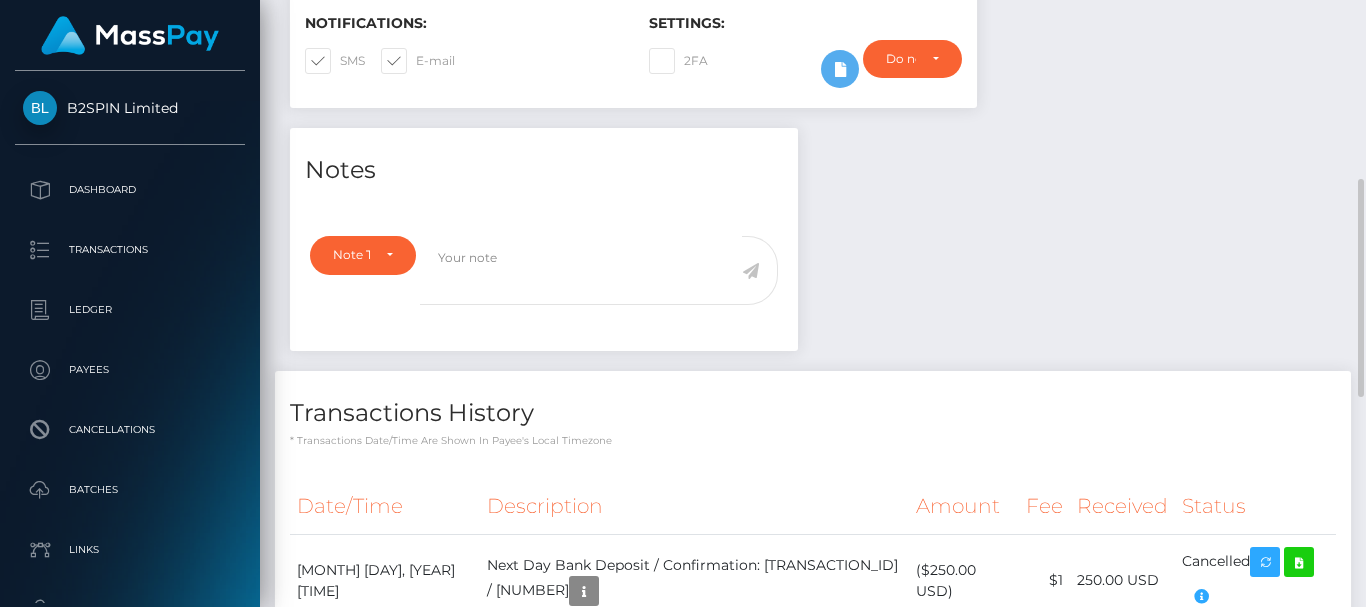 scroll, scrollTop: 900, scrollLeft: 0, axis: vertical 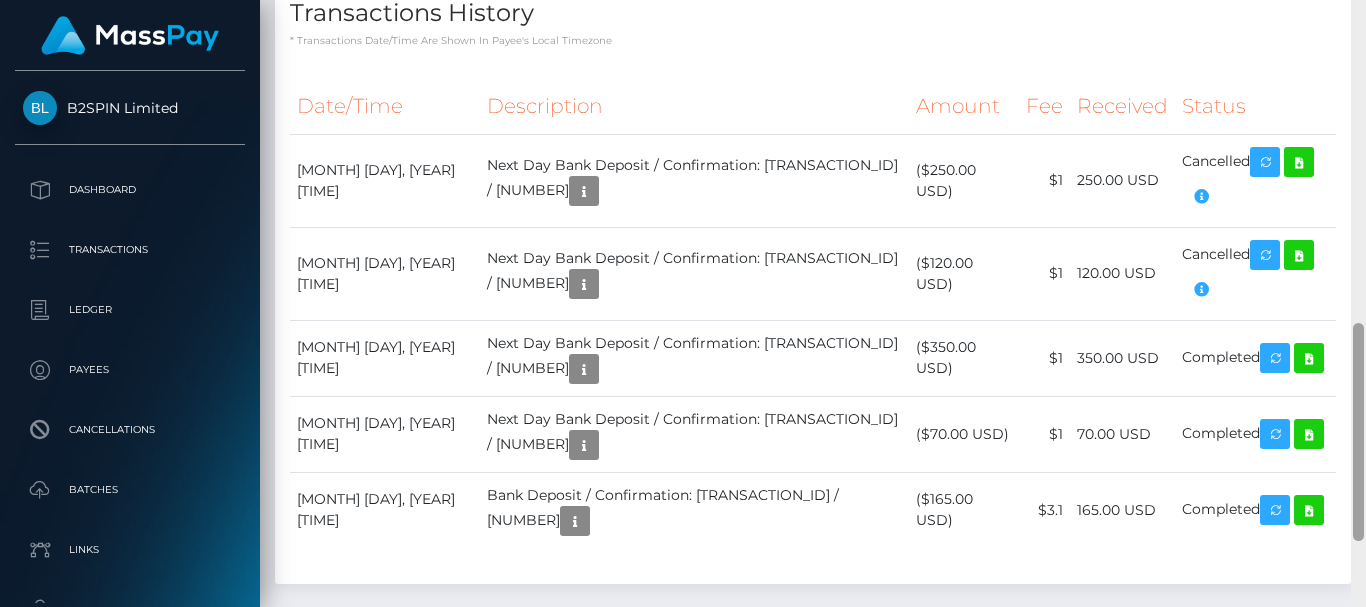 click at bounding box center [1358, 303] 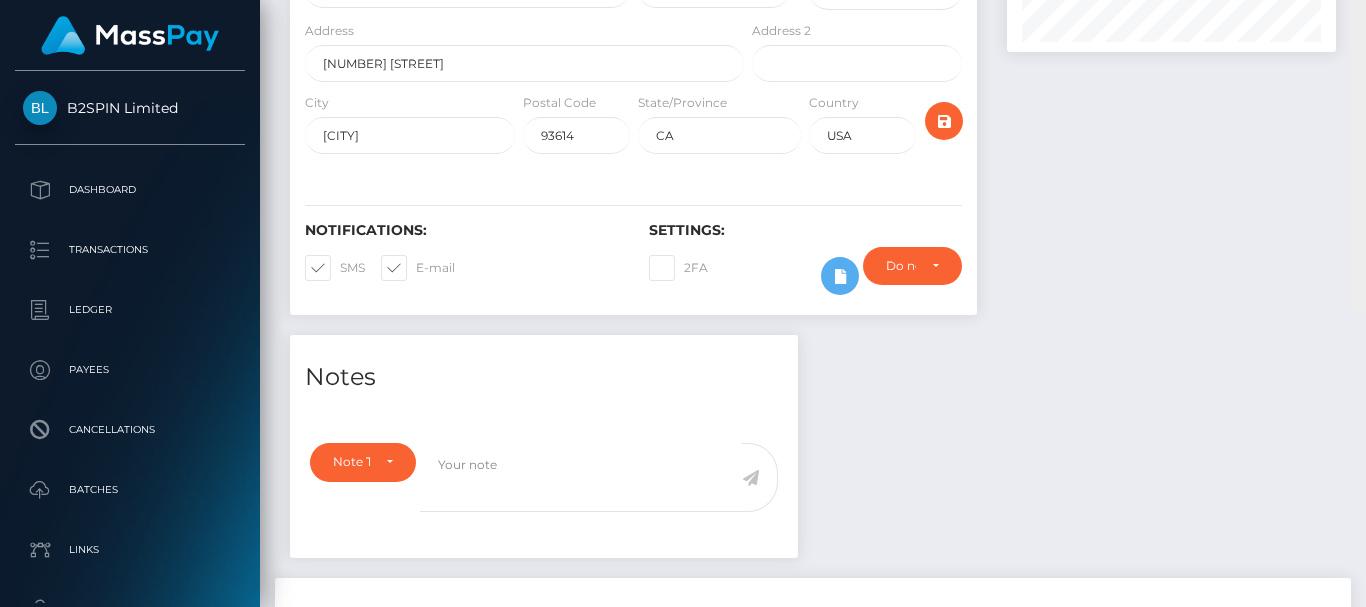 scroll, scrollTop: 0, scrollLeft: 0, axis: both 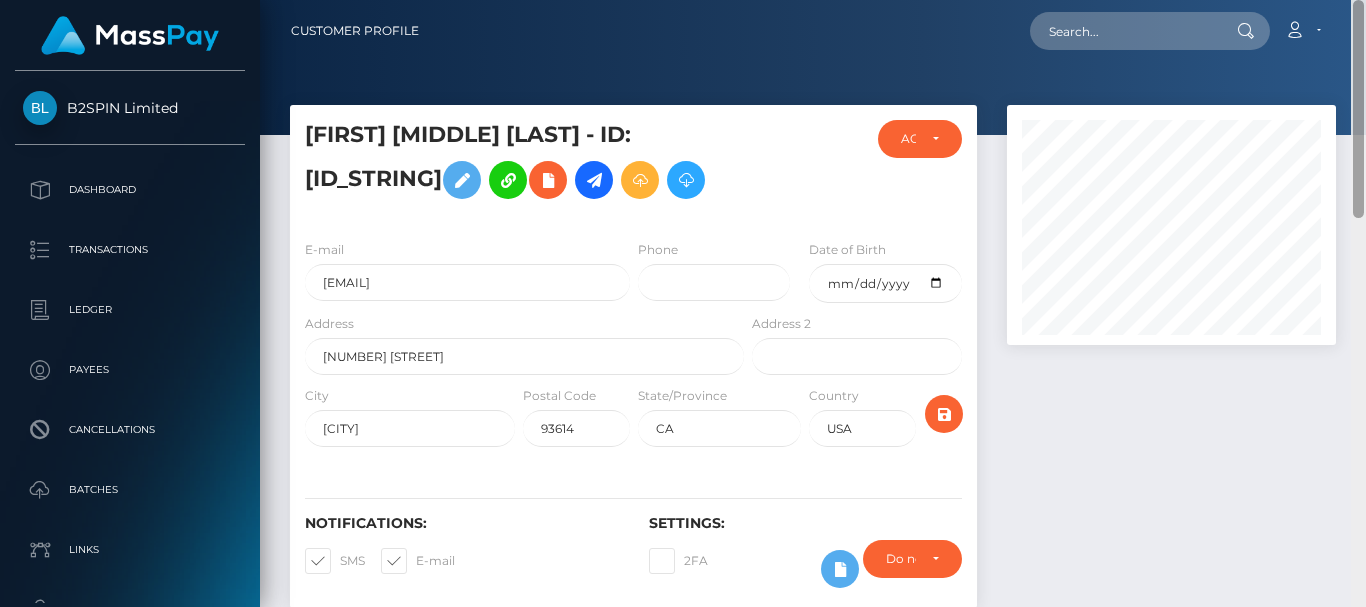 click on "Customer Profile
Loading...
Loading..." at bounding box center (813, 303) 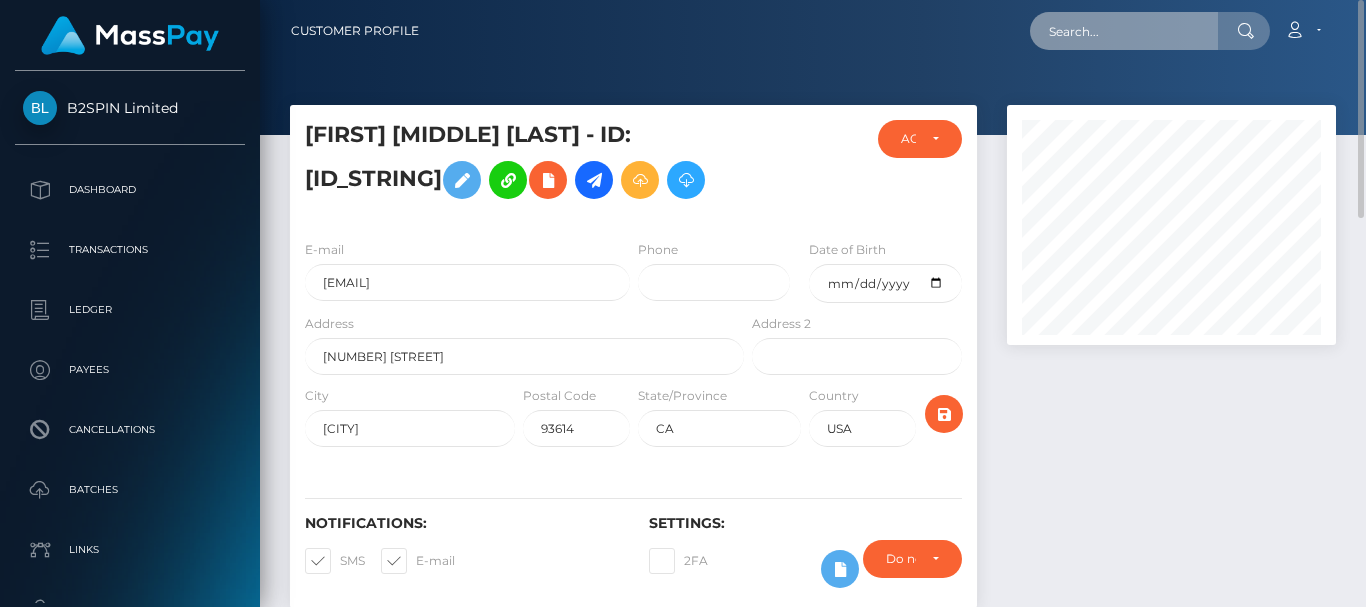 click at bounding box center (1124, 31) 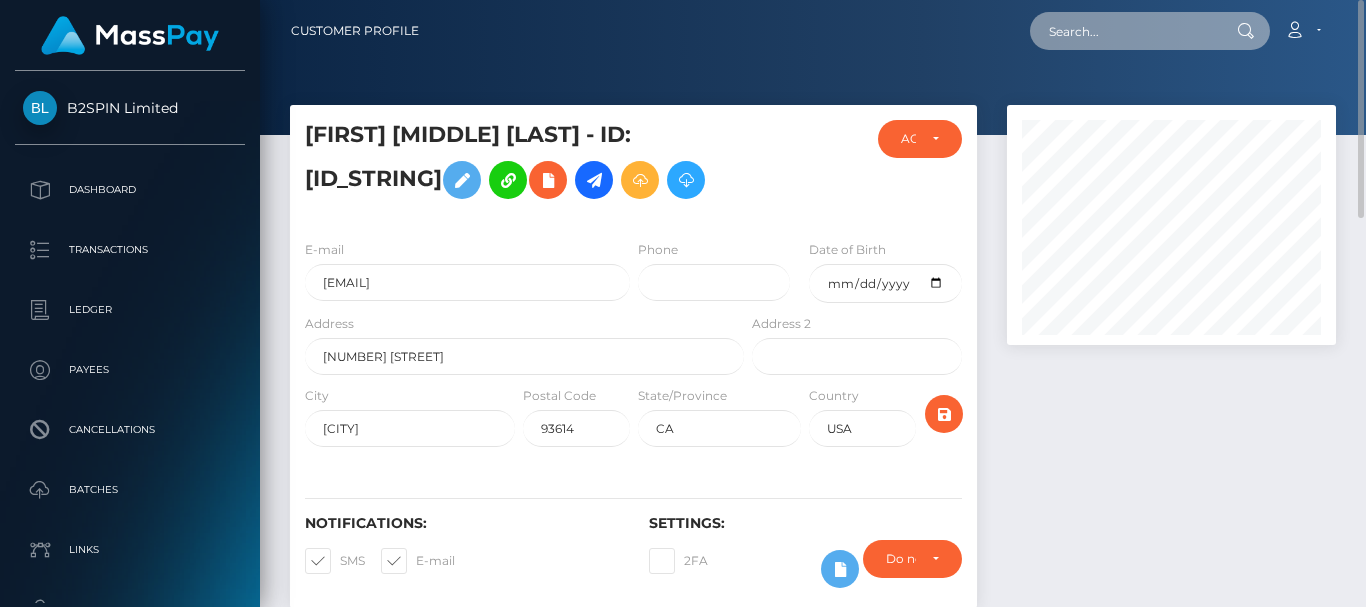 paste on "70192" 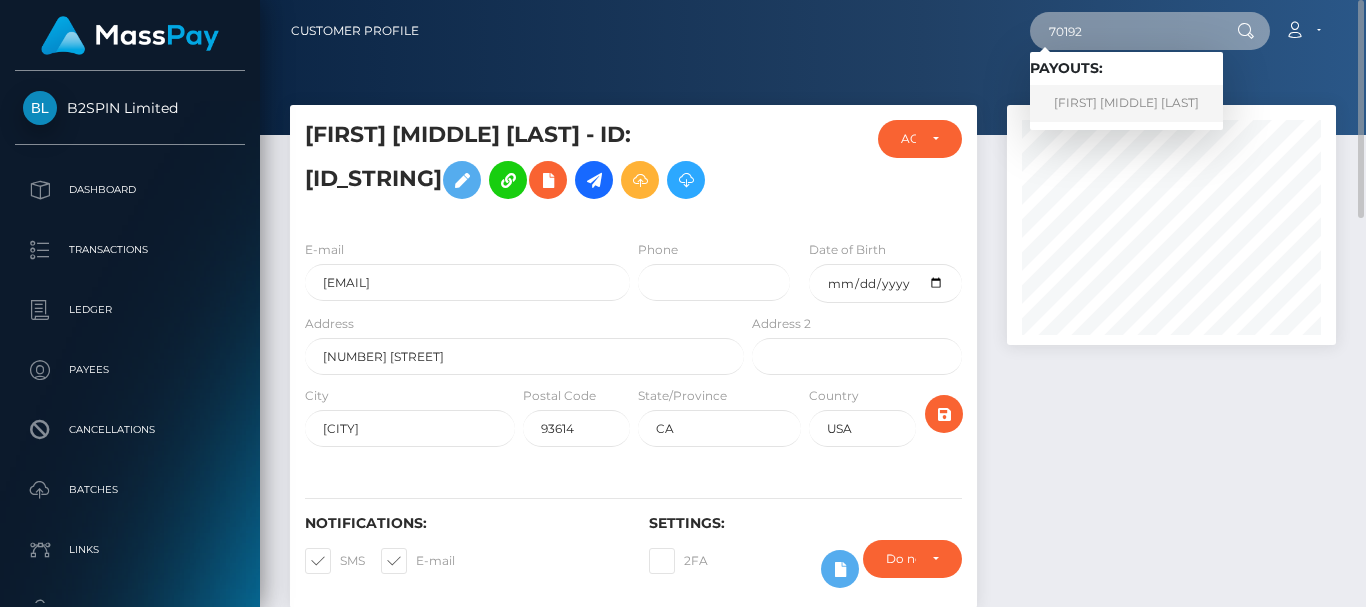 type on "70192" 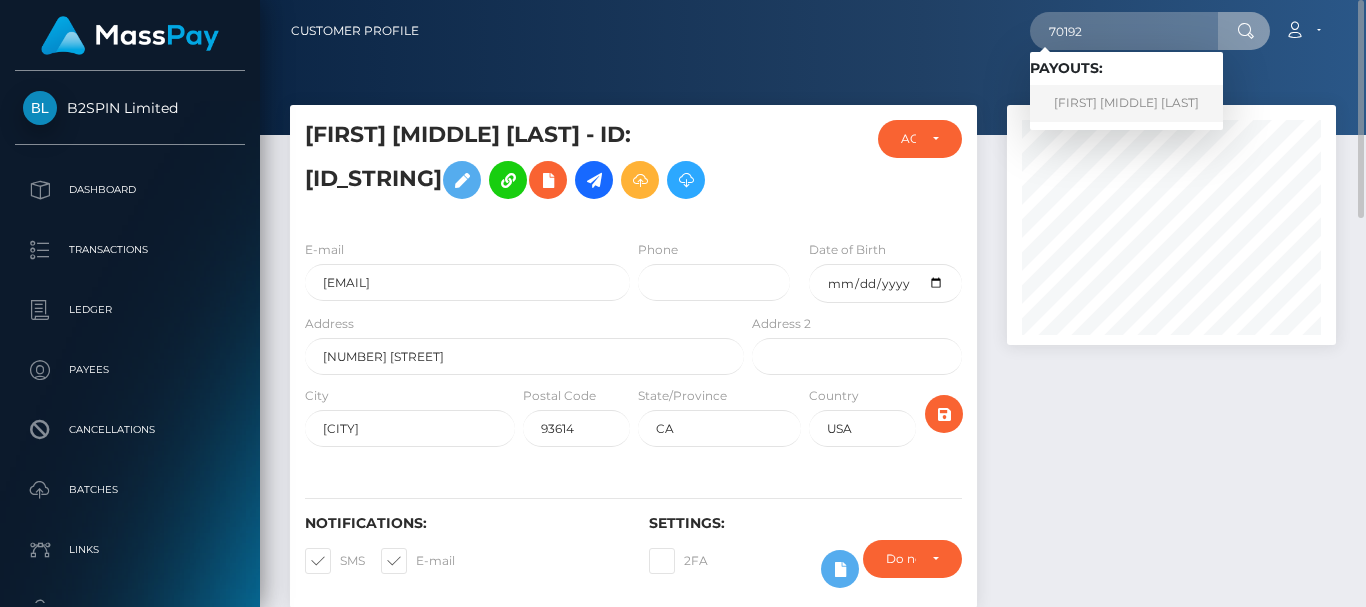 click on "James Lee  Daniels" at bounding box center [1126, 103] 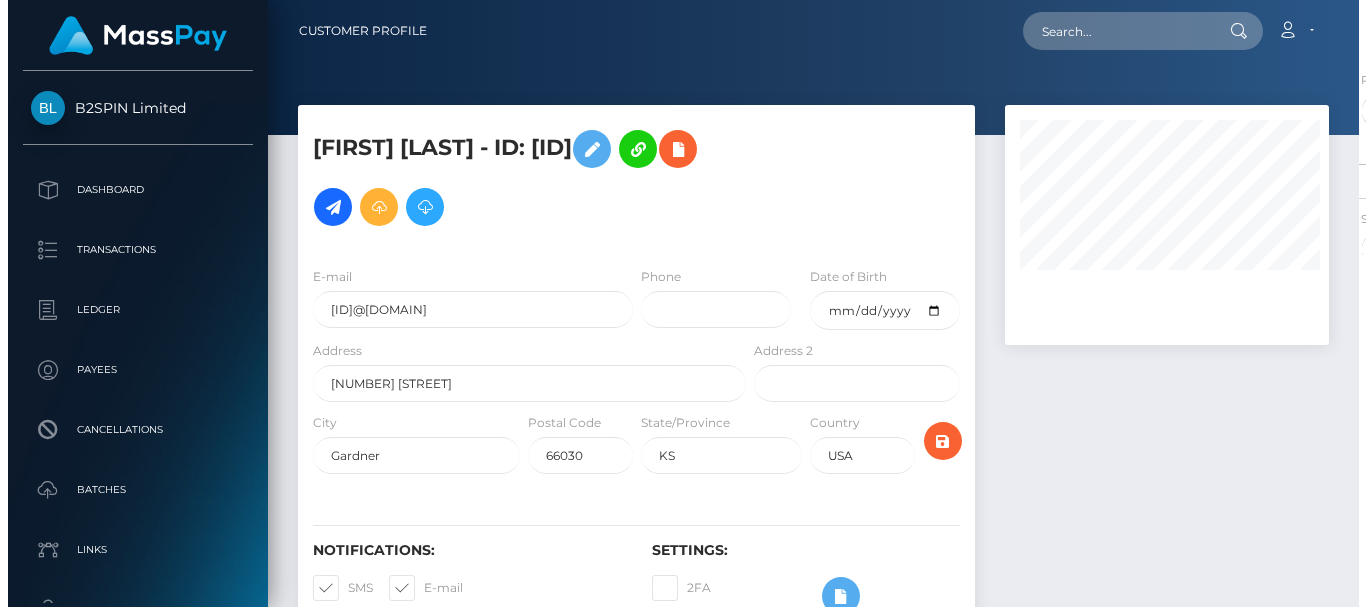 scroll, scrollTop: 0, scrollLeft: 0, axis: both 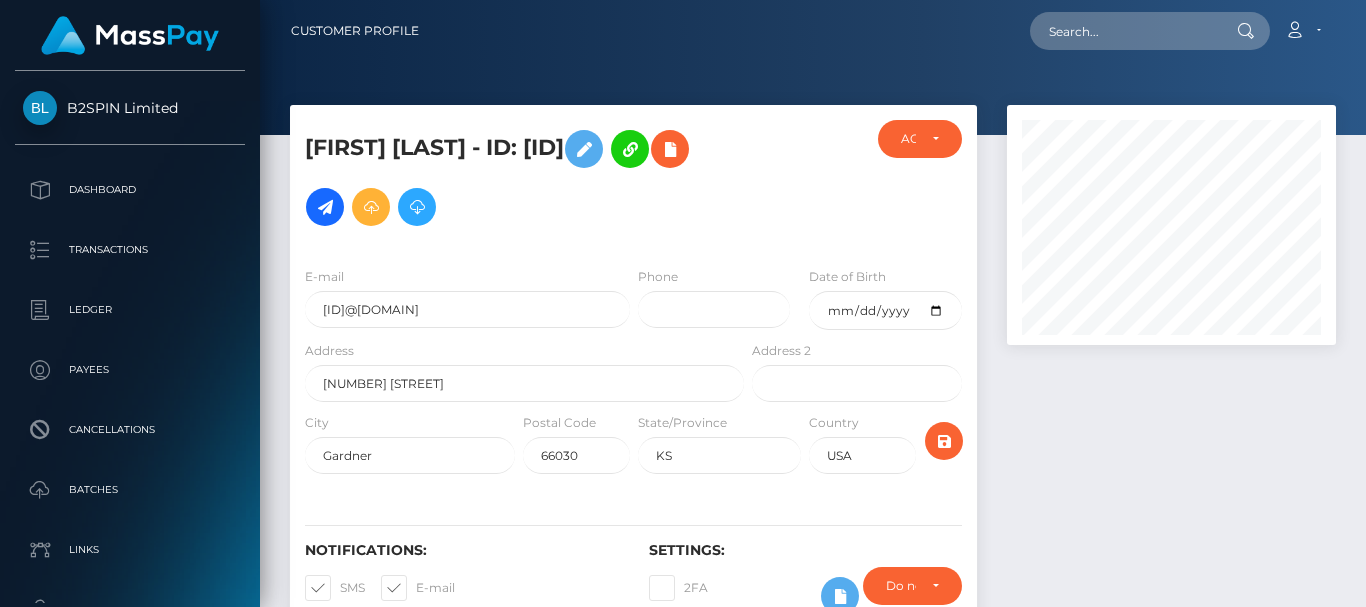 drag, startPoint x: 415, startPoint y: 178, endPoint x: 541, endPoint y: 176, distance: 126.01587 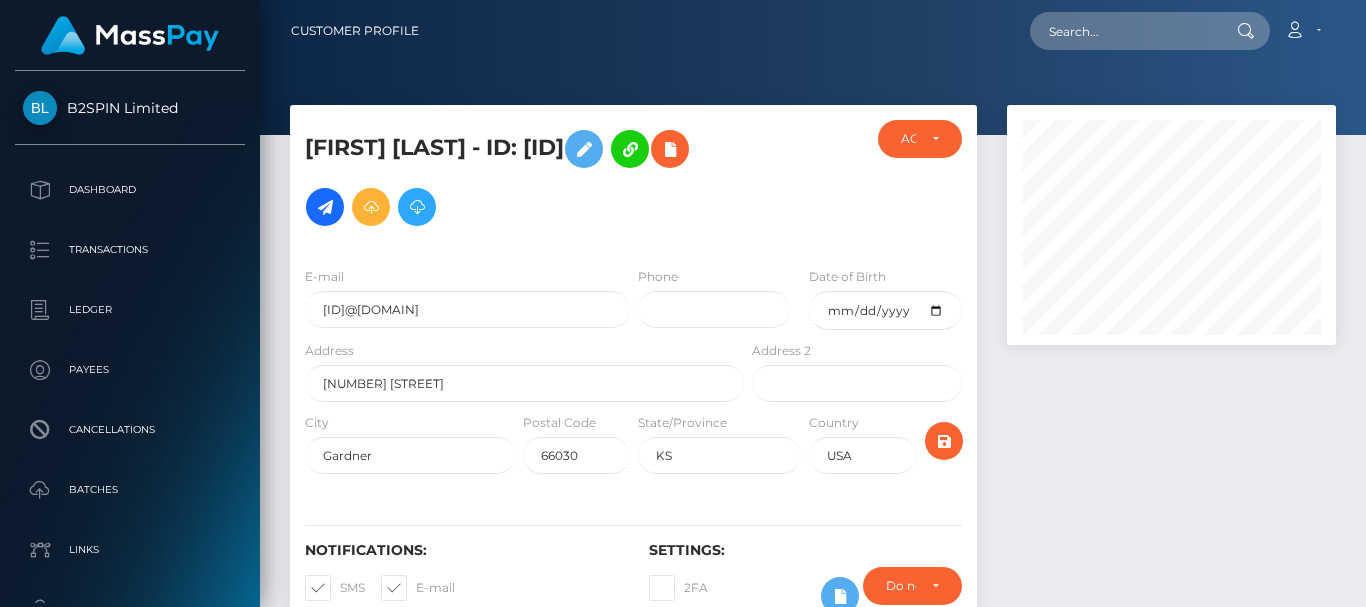 click on "[FIRST] [LAST]
- ID: [ID]" at bounding box center [519, 178] 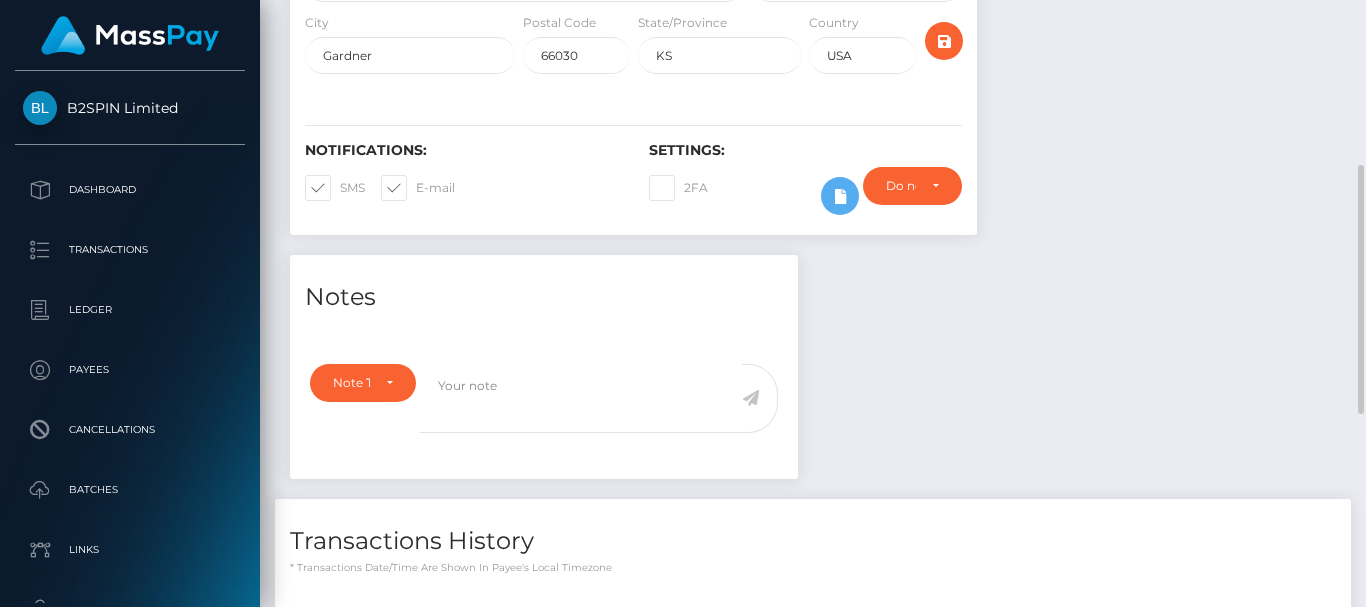 scroll, scrollTop: 867, scrollLeft: 0, axis: vertical 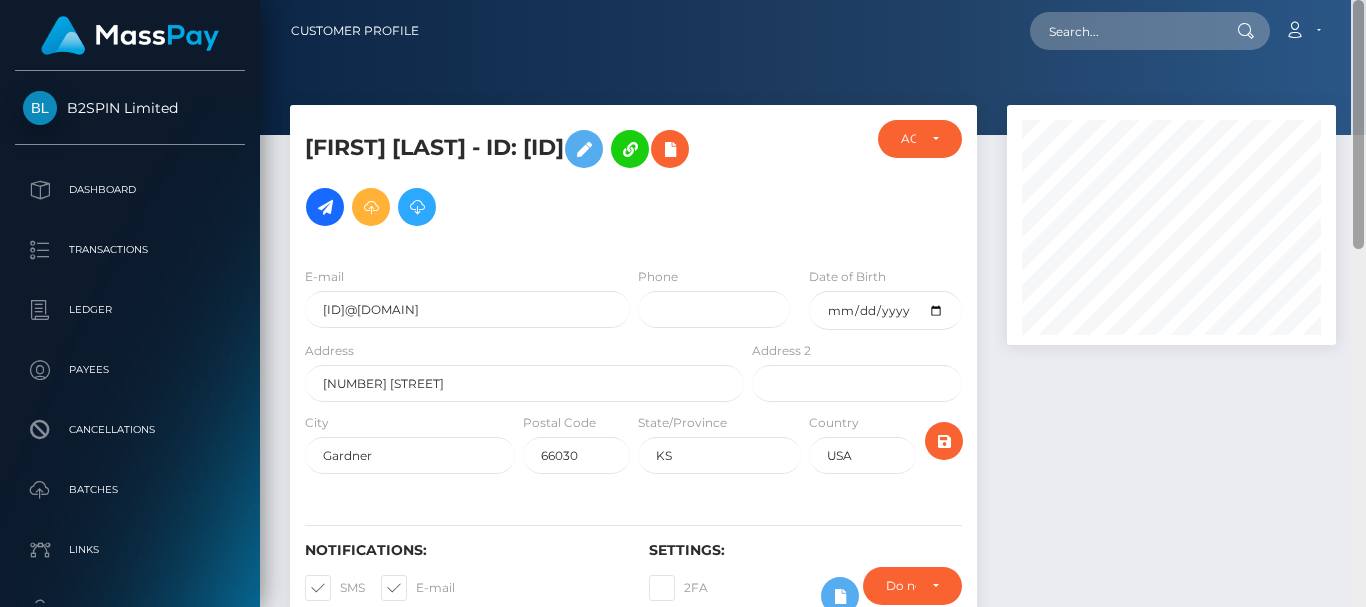 drag, startPoint x: 1363, startPoint y: 530, endPoint x: 1356, endPoint y: -67, distance: 597.041 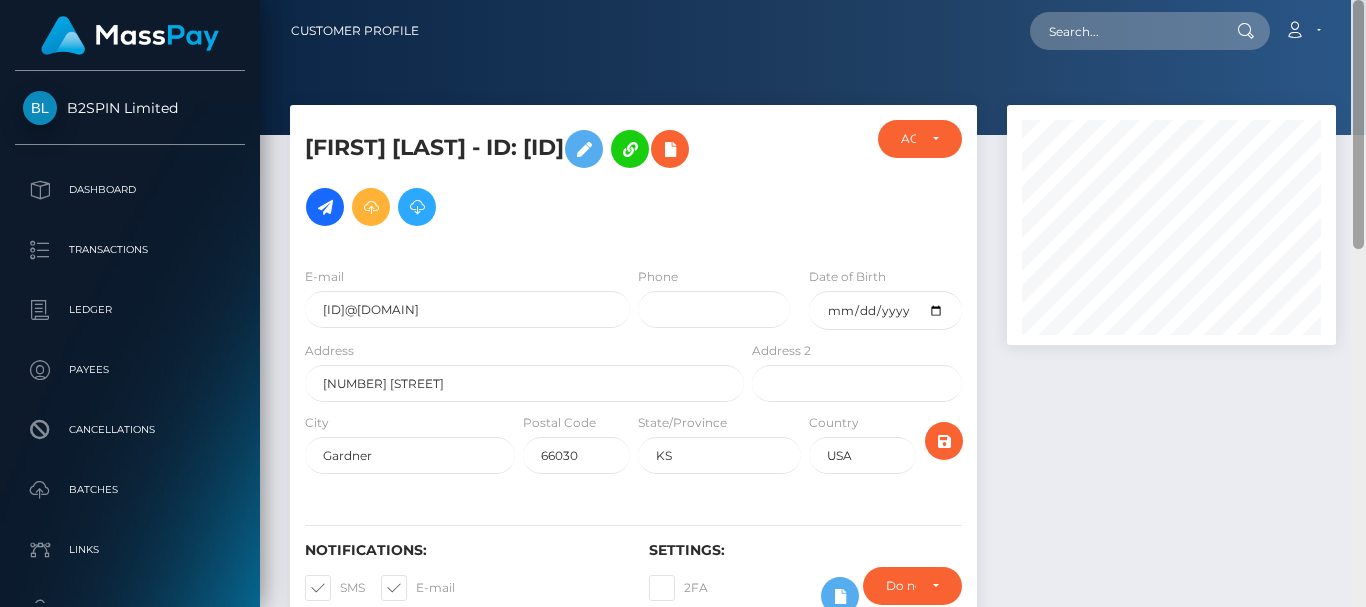 click on "B2SPIN Limited
Dashboard
Transactions
Ledger
Payees
Cancellations" at bounding box center (683, 303) 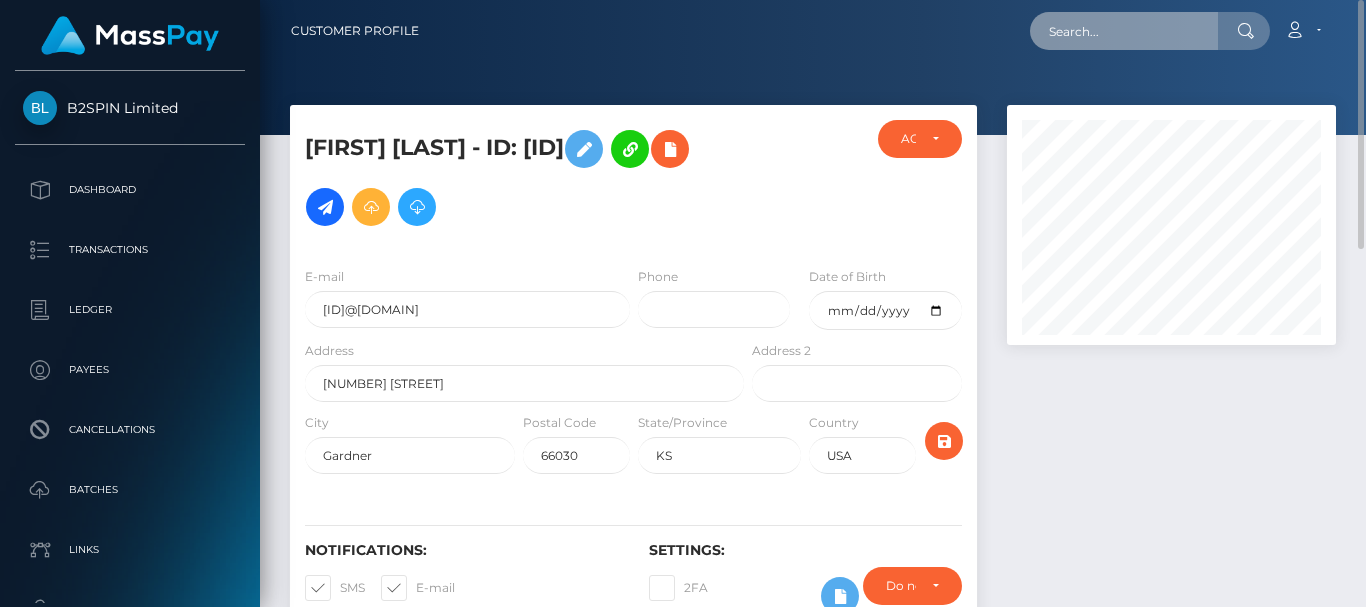 click at bounding box center [1124, 31] 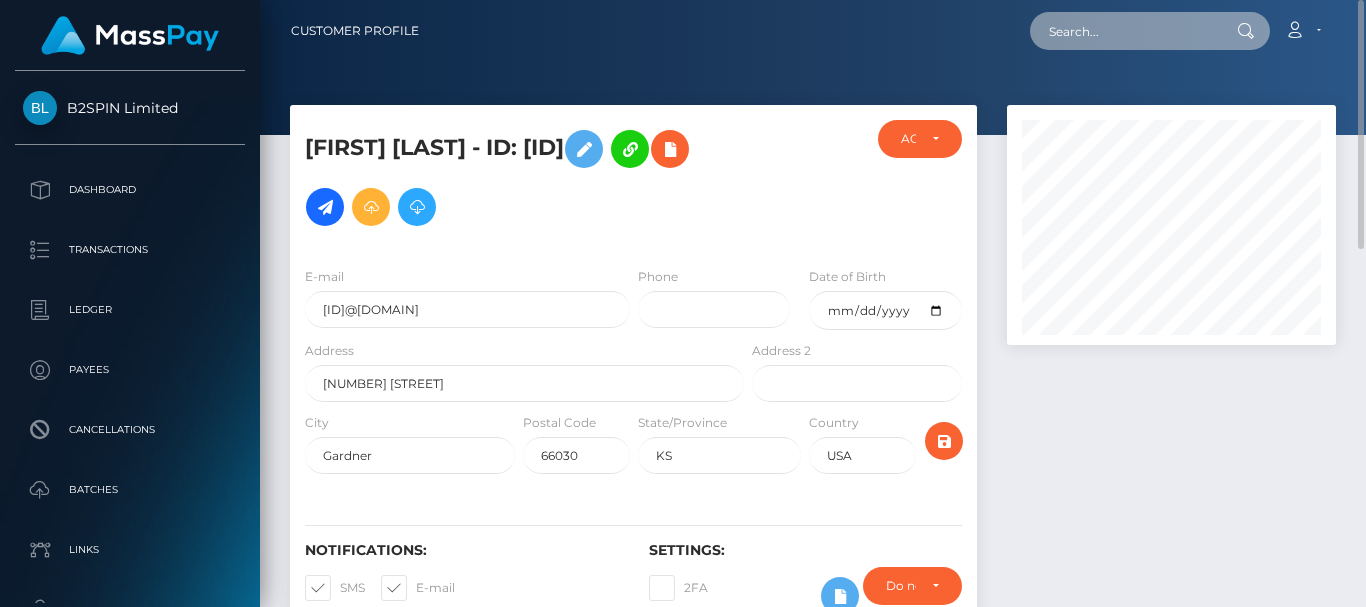 paste on "46258" 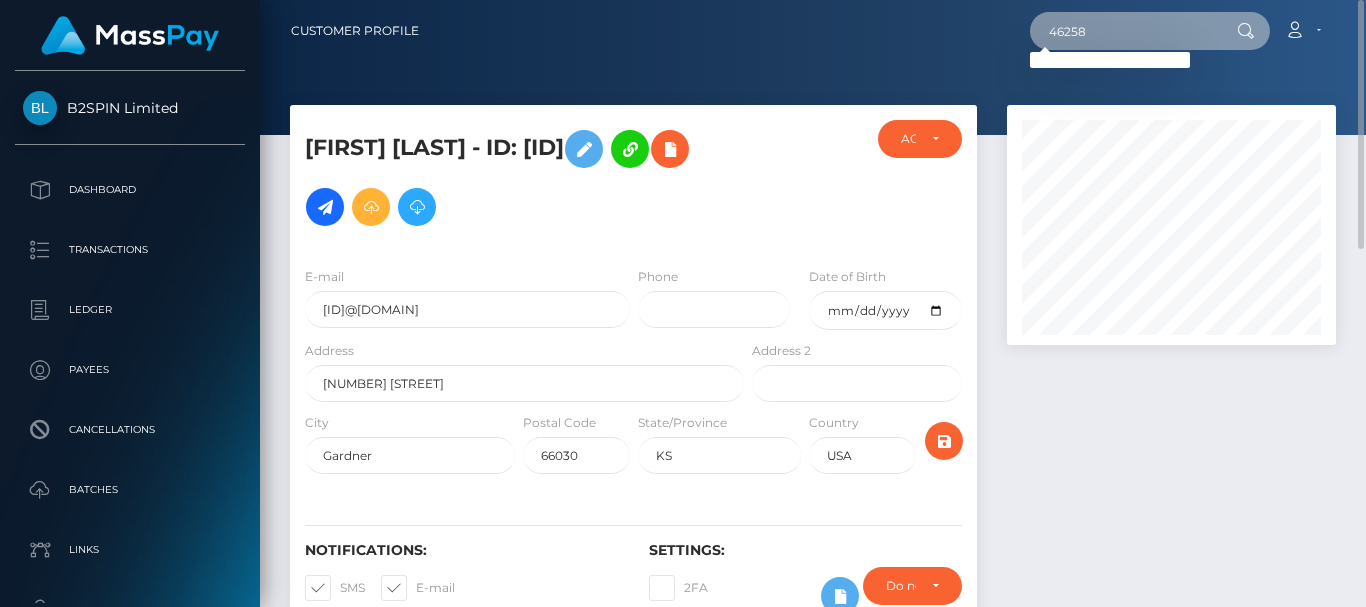 click on "46258" at bounding box center (1124, 31) 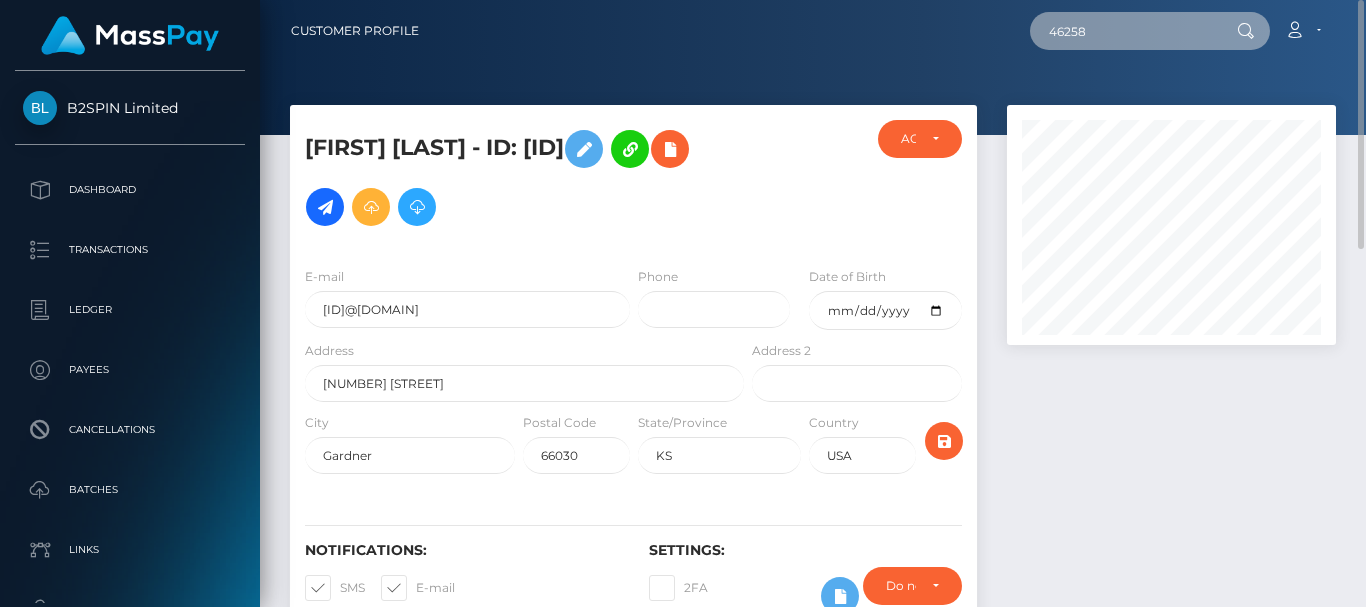 click on "46258" at bounding box center [1124, 31] 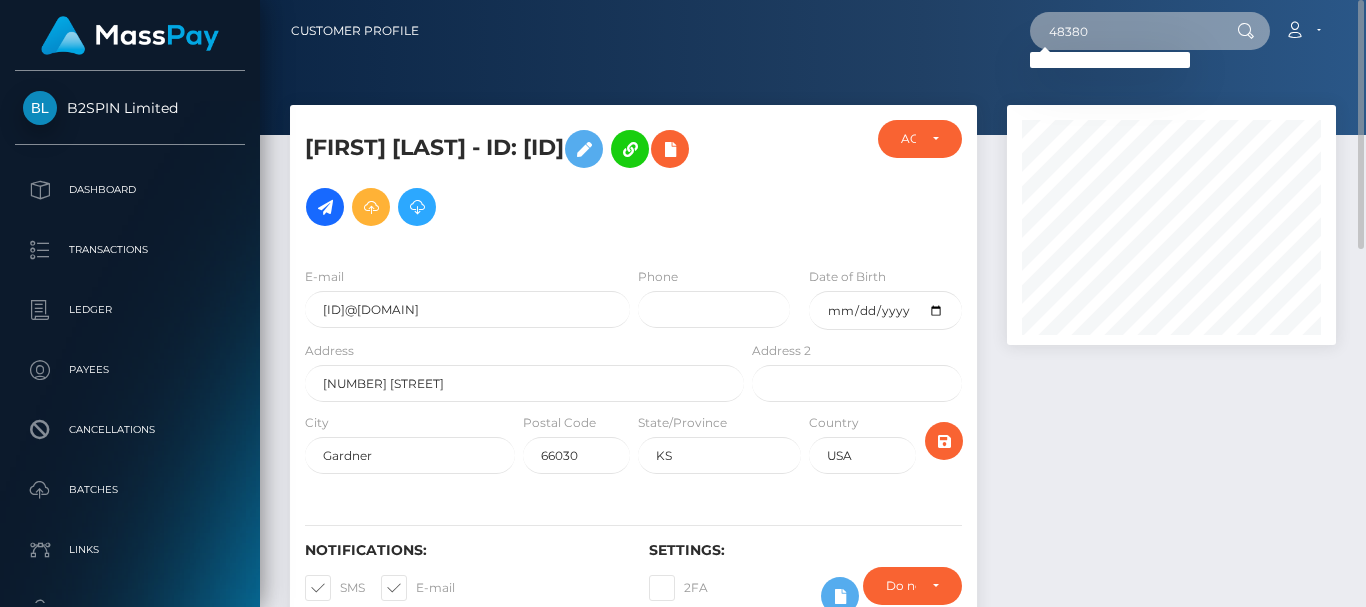 drag, startPoint x: 1094, startPoint y: 27, endPoint x: 983, endPoint y: 19, distance: 111.28792 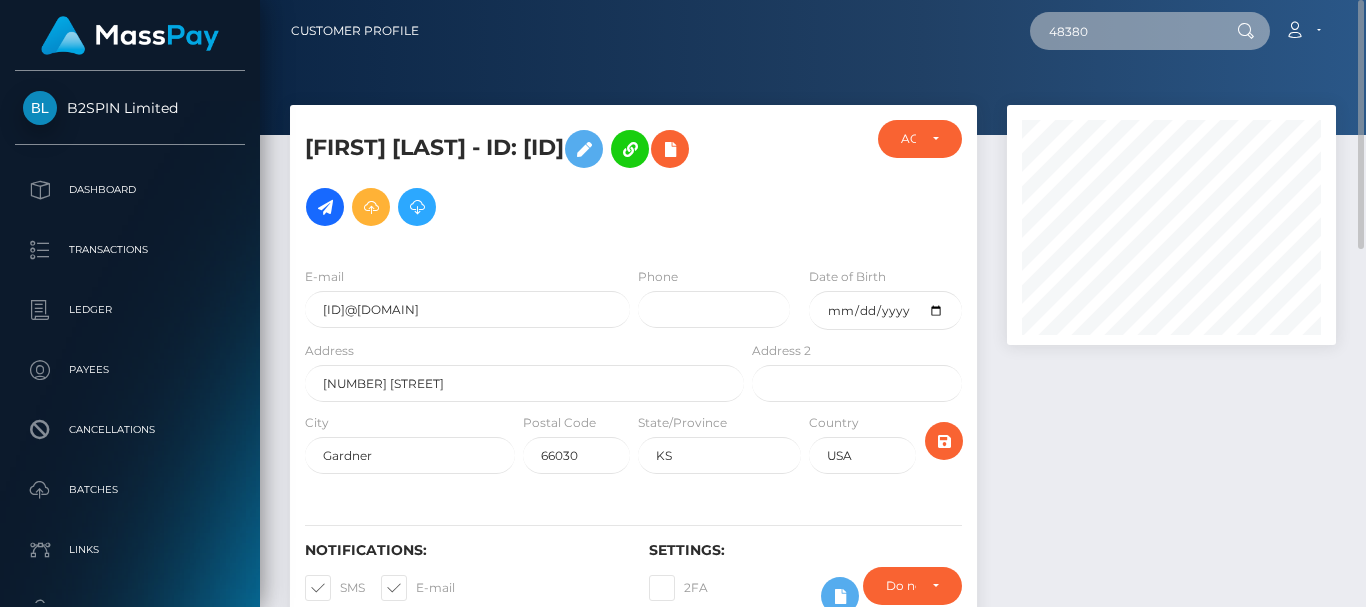 paste on "[PHONE]" 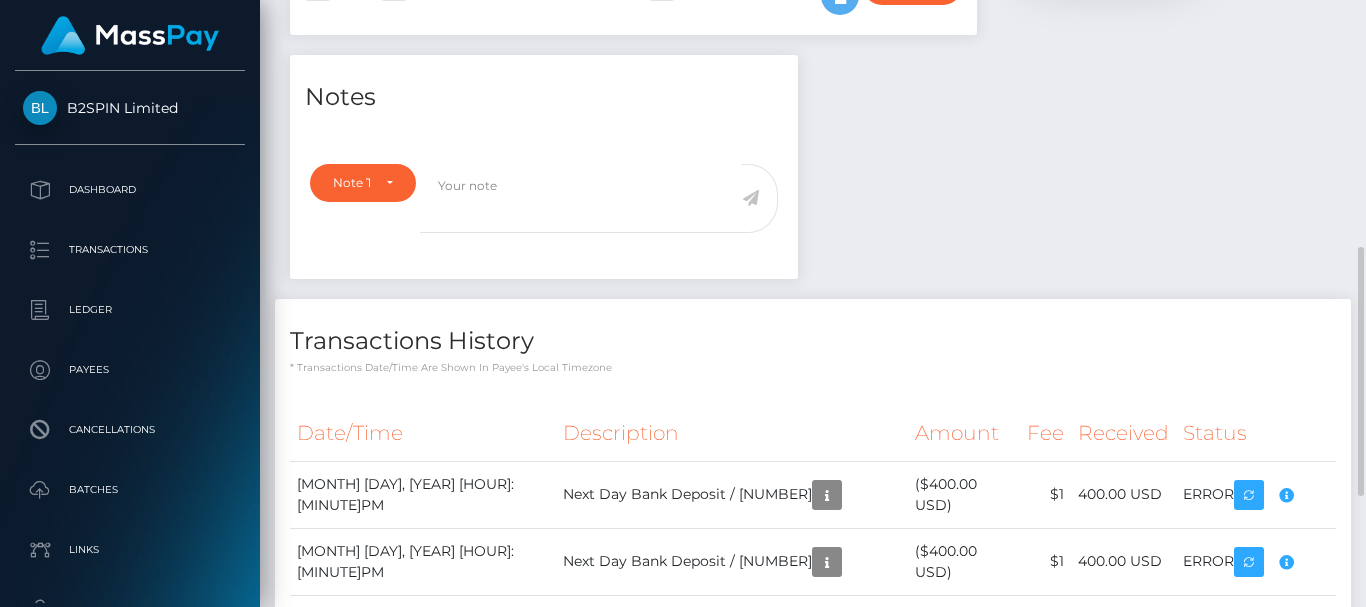 scroll, scrollTop: 200, scrollLeft: 0, axis: vertical 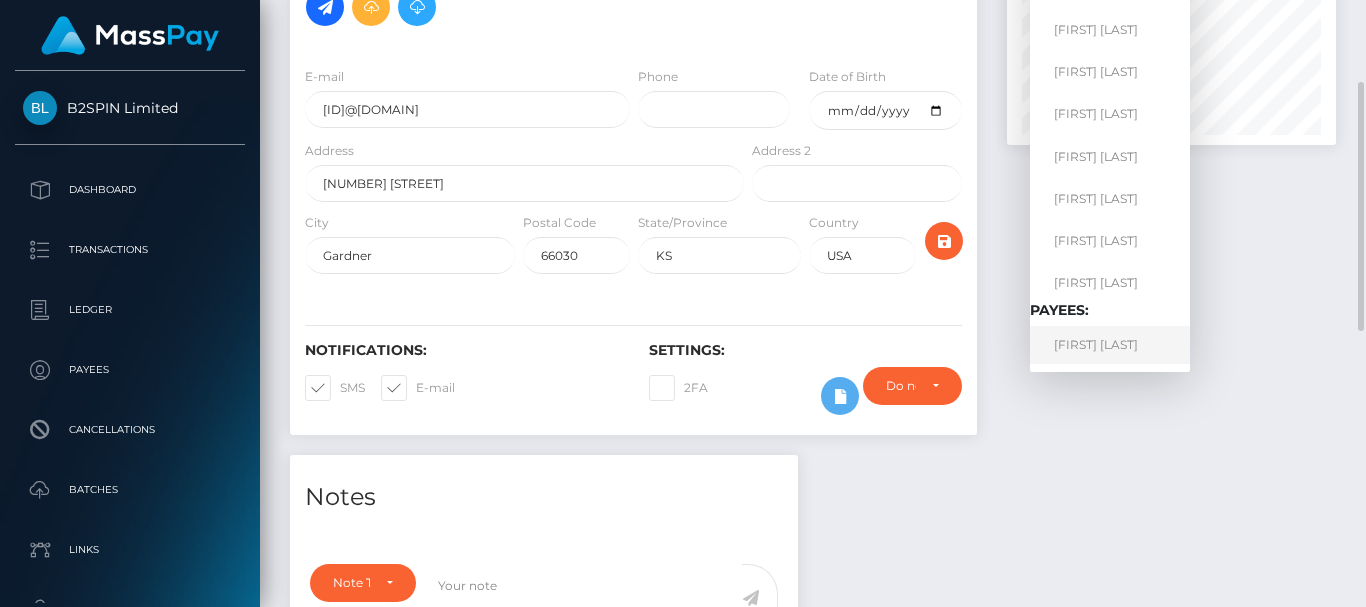 type on "[PHONE]" 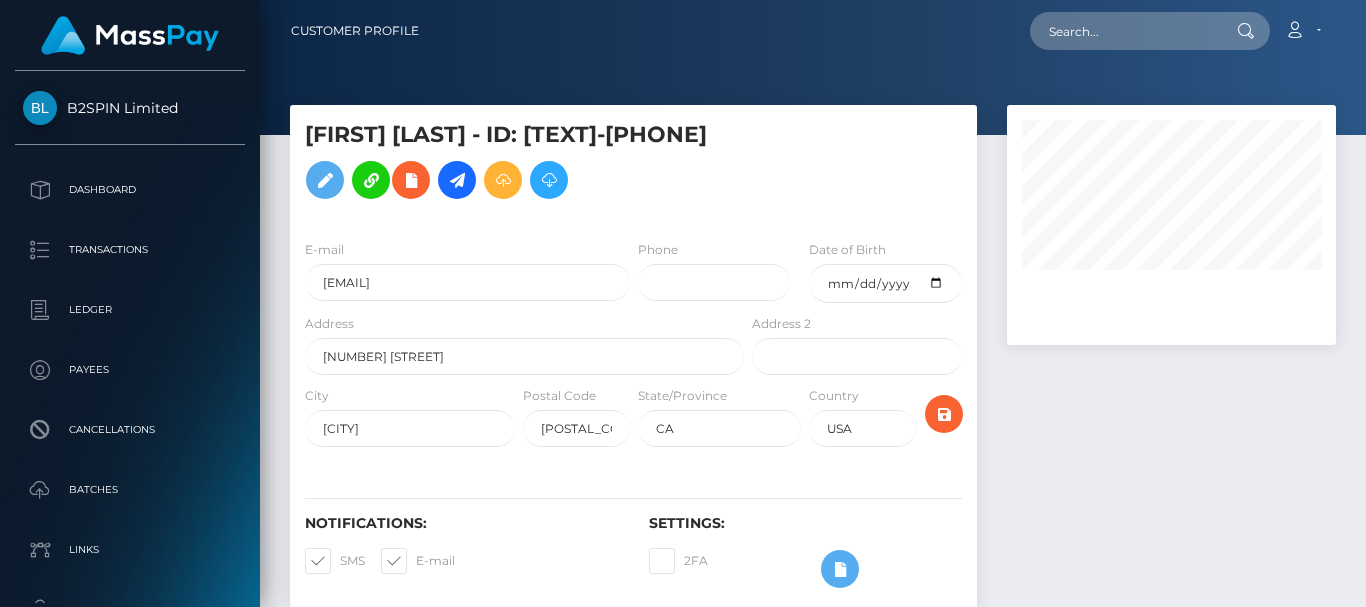 scroll, scrollTop: 0, scrollLeft: 0, axis: both 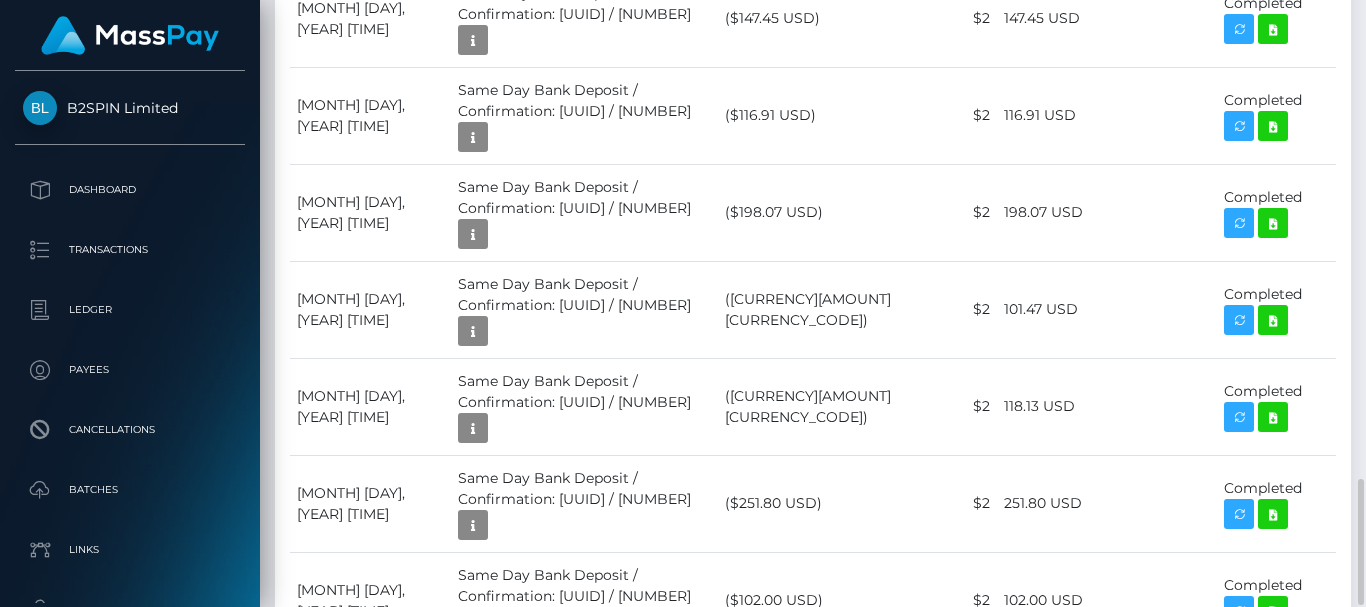 click on "Homepage
About Us
Contact Us
API
Privacy Policy
©
2025
, MassPay Inc." at bounding box center (813, 909) 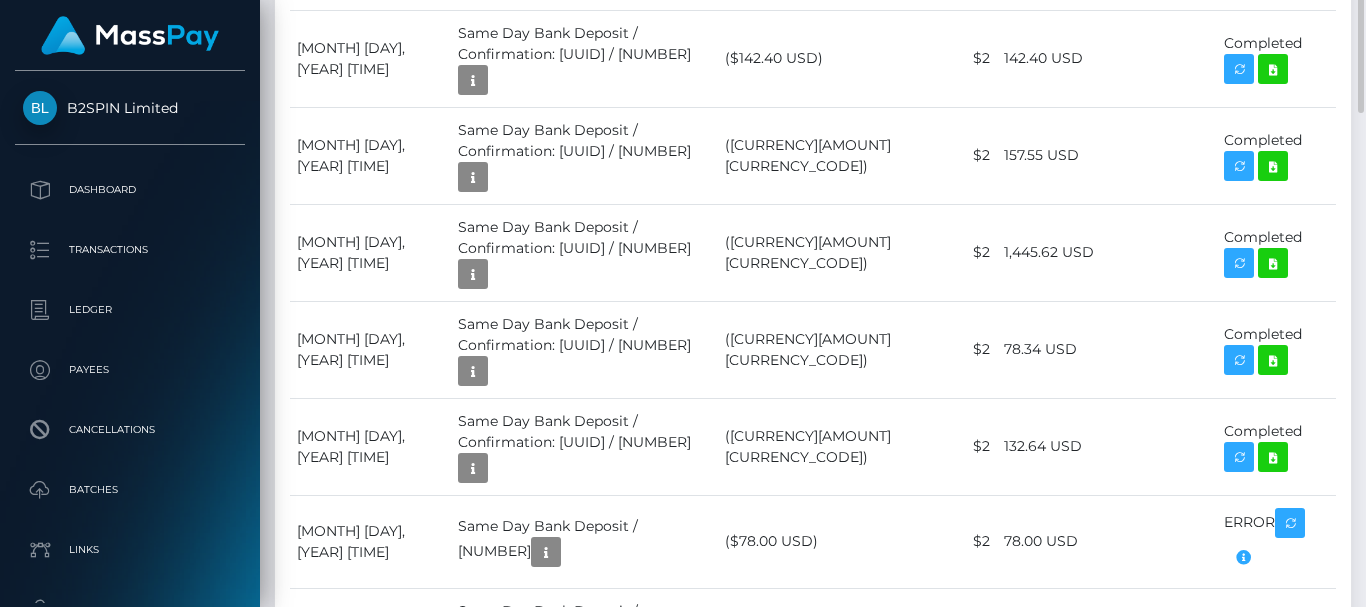 scroll, scrollTop: 900, scrollLeft: 0, axis: vertical 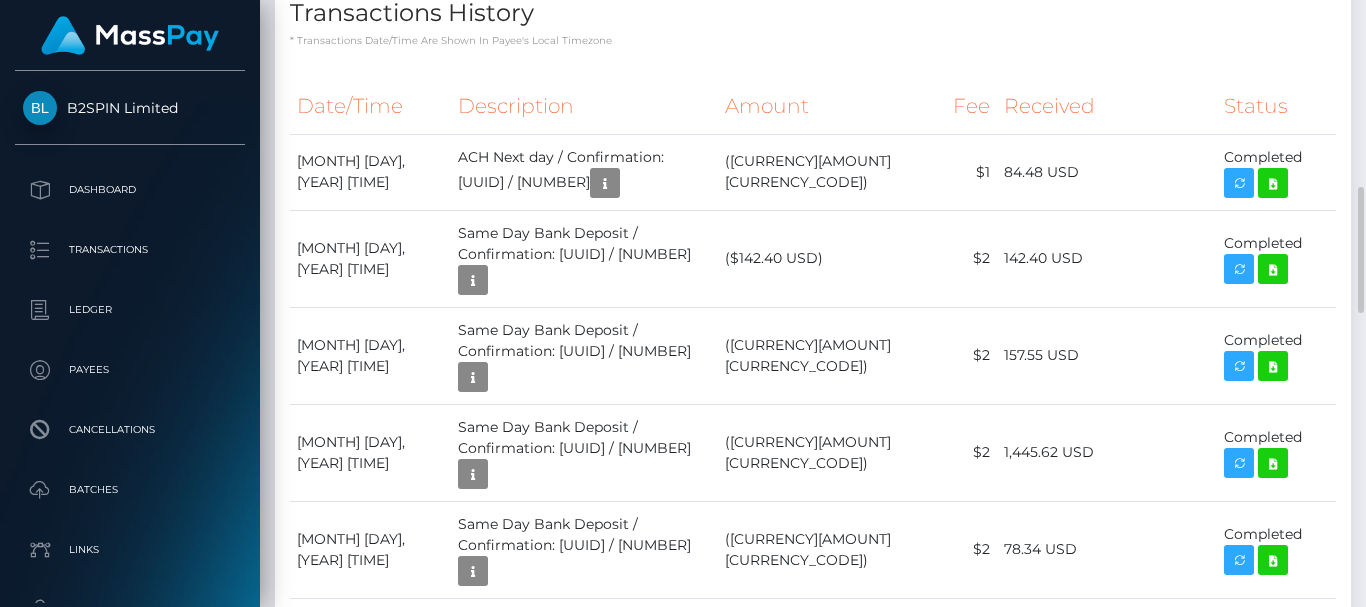 click on "Date/Time
Description
Amount
Fee
Received
Status" at bounding box center [813, 1158] 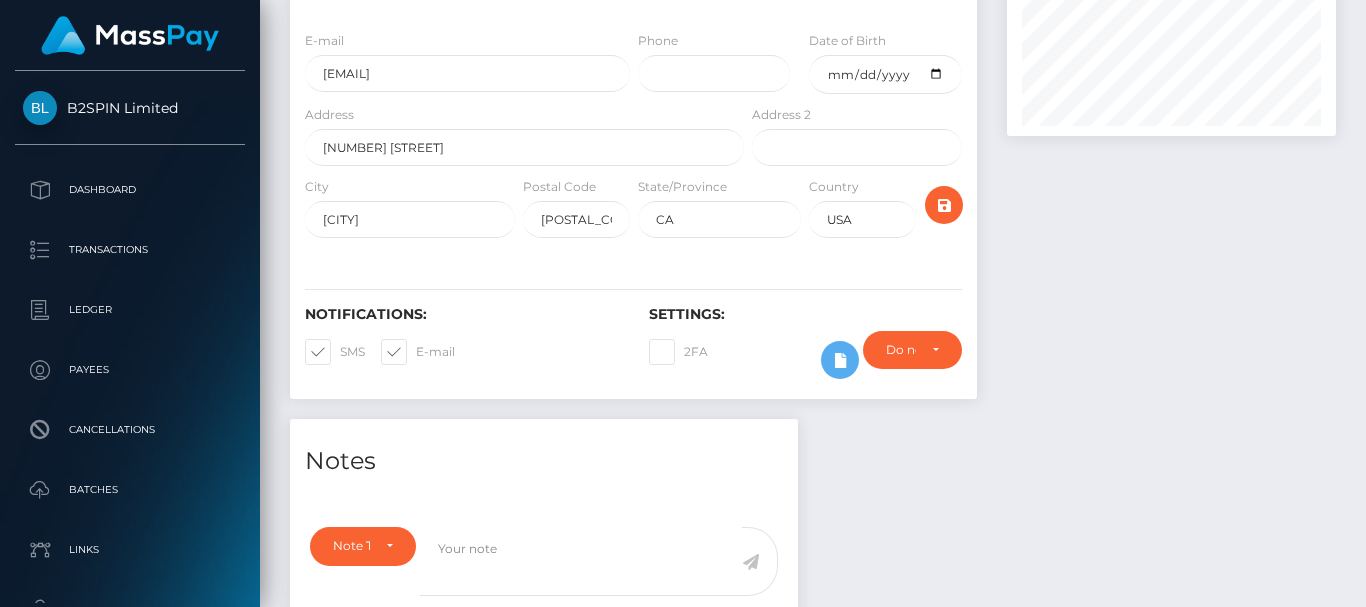 scroll, scrollTop: 0, scrollLeft: 0, axis: both 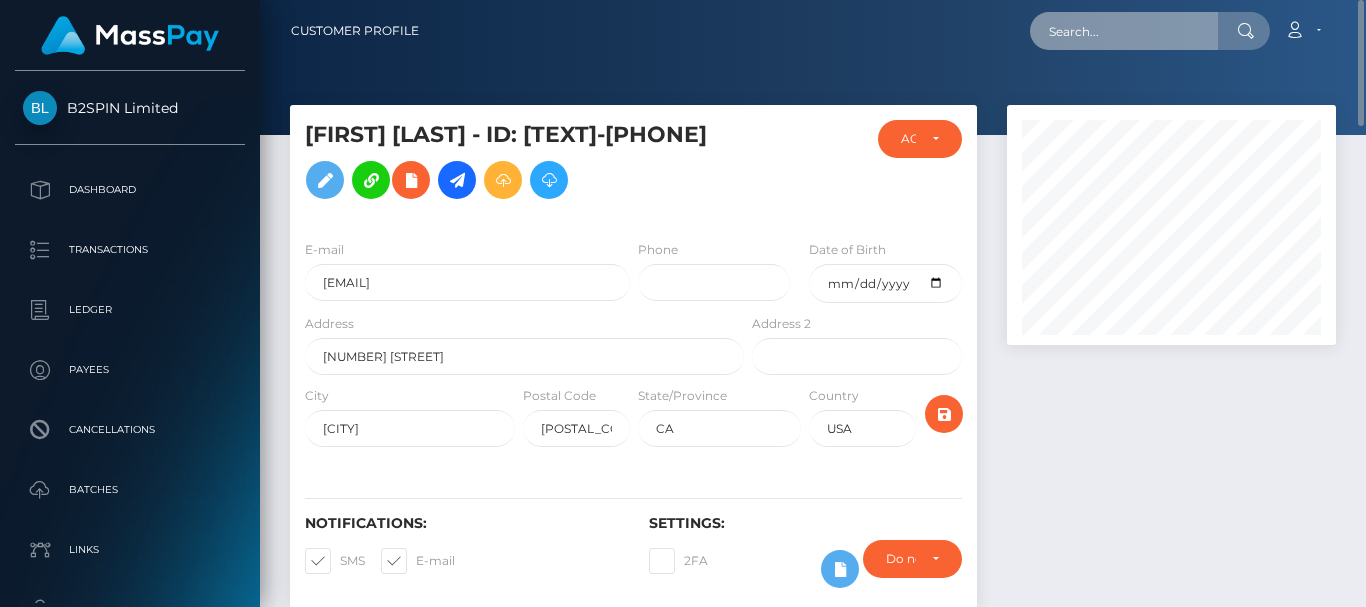 click at bounding box center (1124, 31) 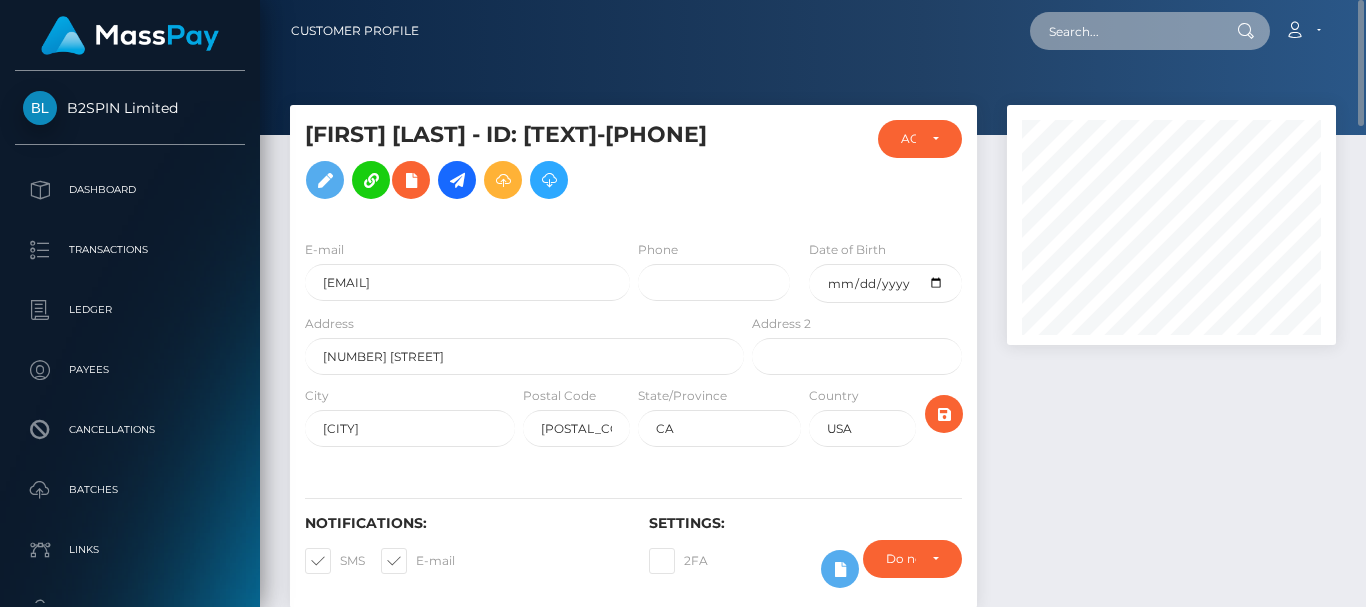 paste on "[PHONE]" 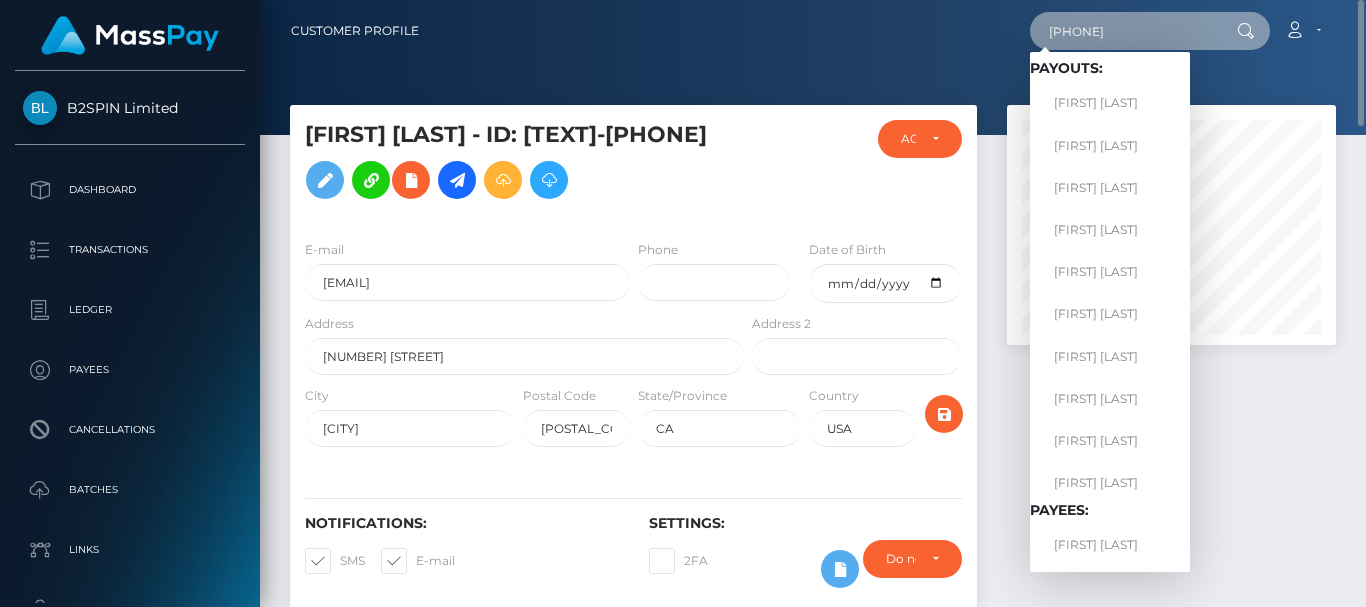 scroll, scrollTop: 400, scrollLeft: 0, axis: vertical 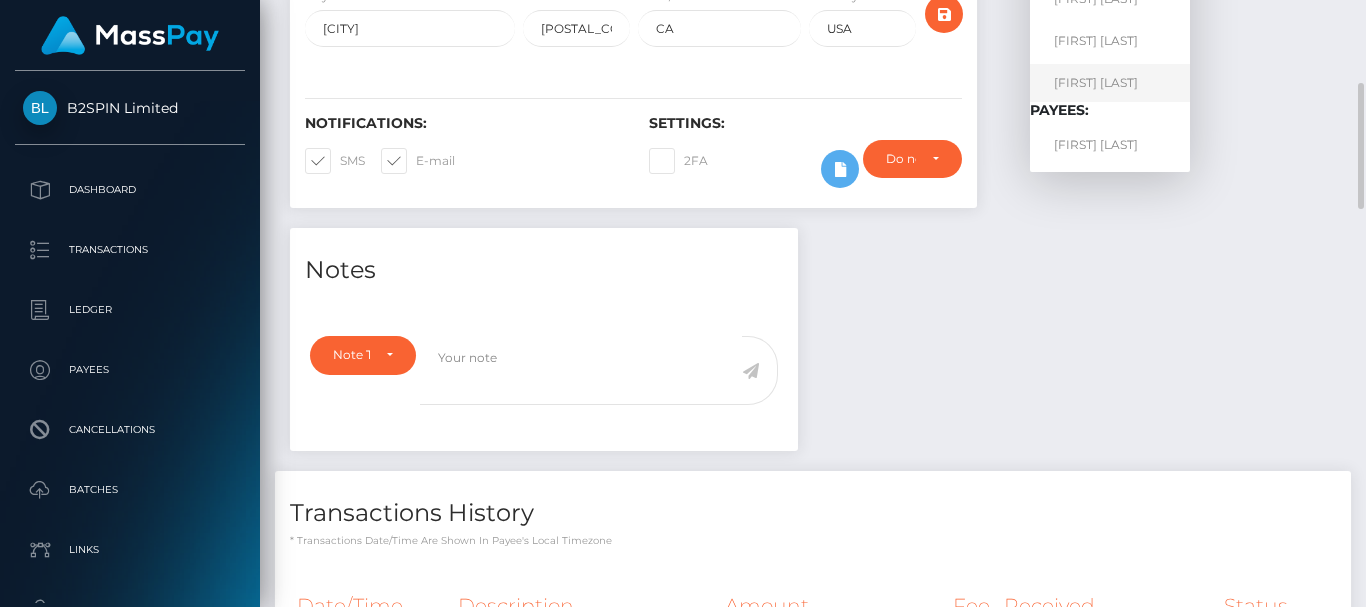 type on "[PHONE]" 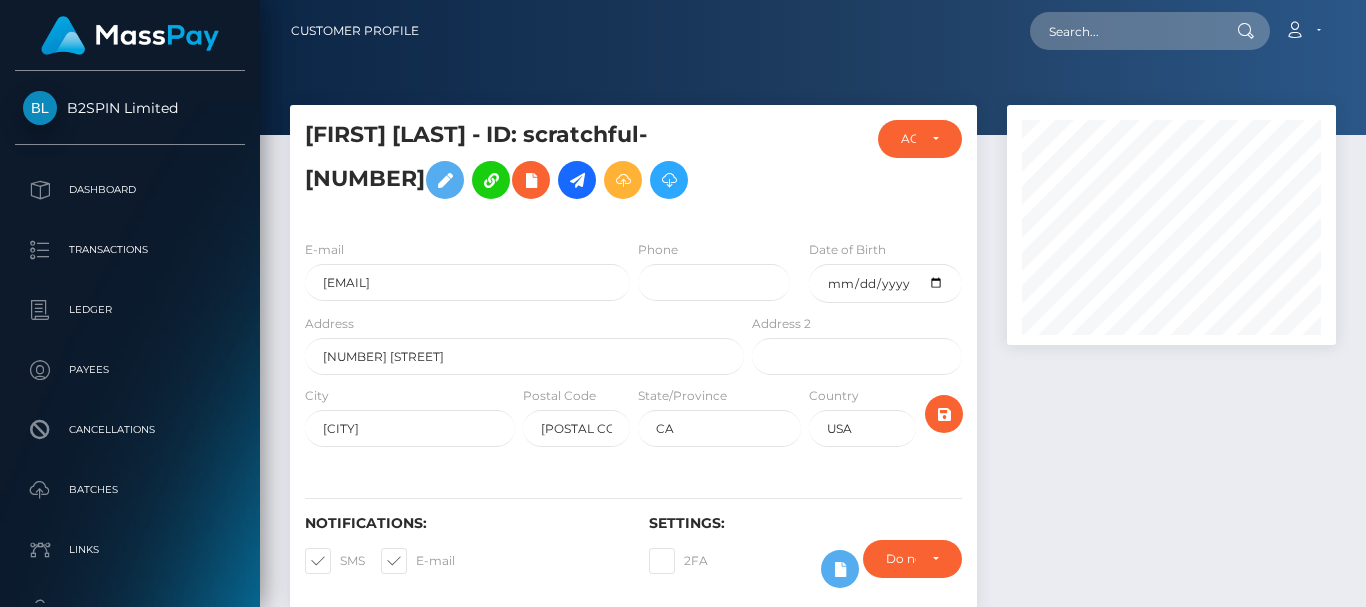 scroll, scrollTop: 0, scrollLeft: 0, axis: both 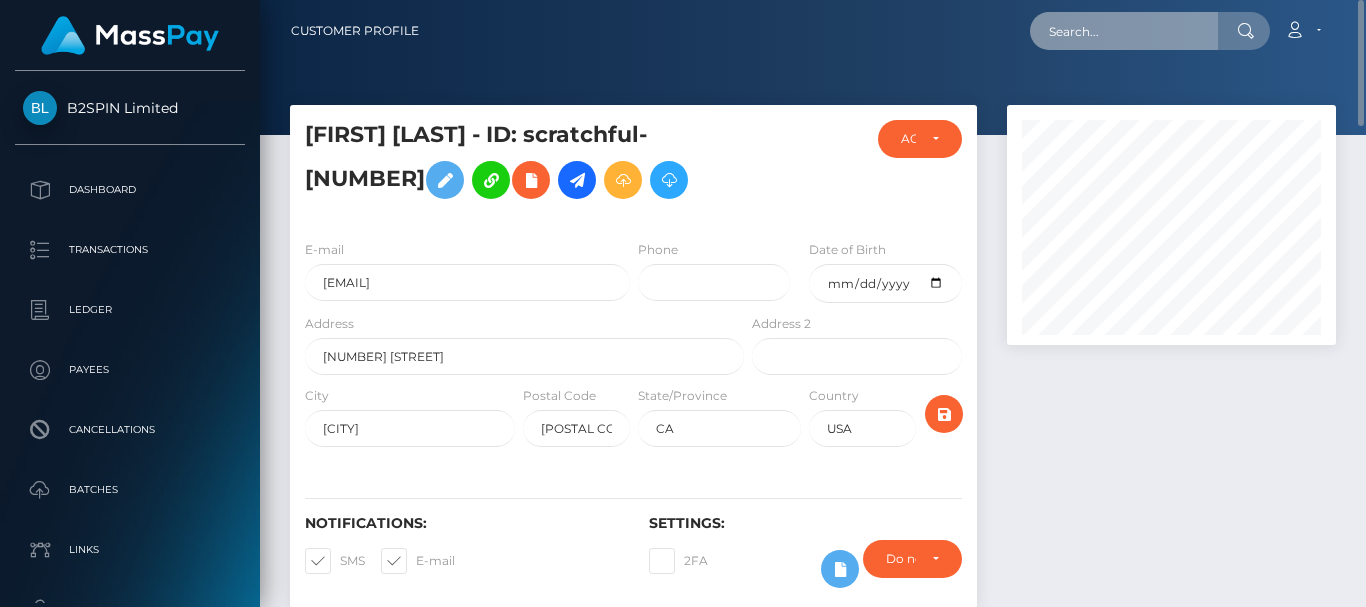 click at bounding box center [1124, 31] 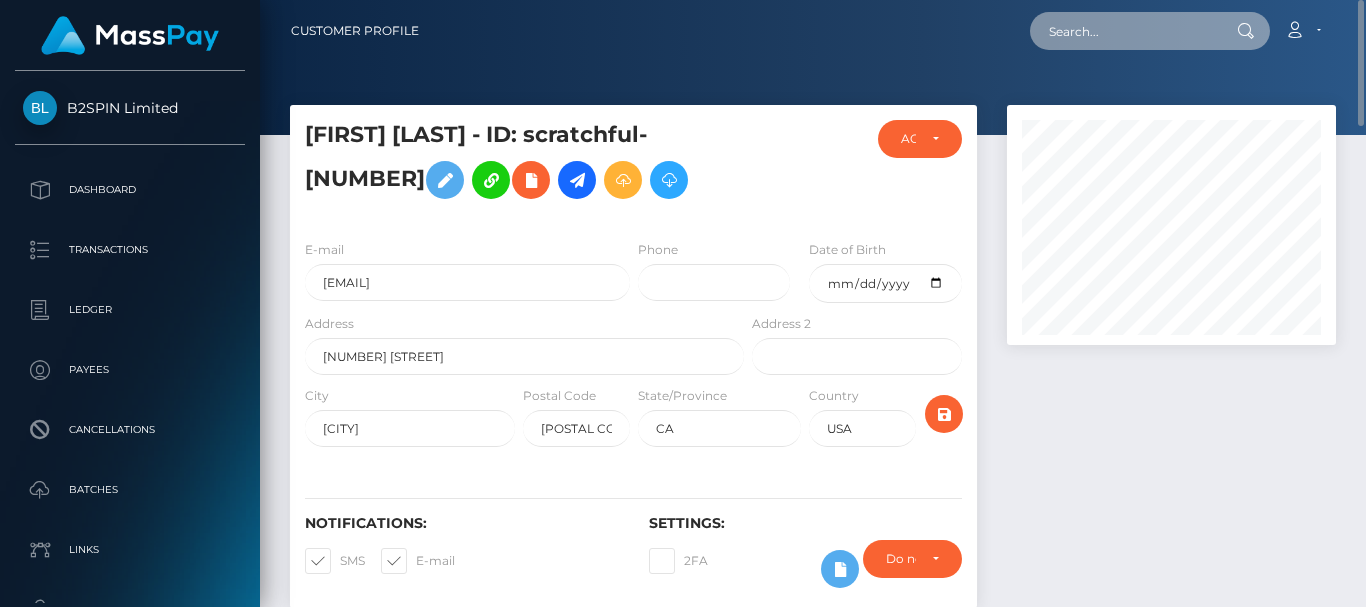 paste on "833606459" 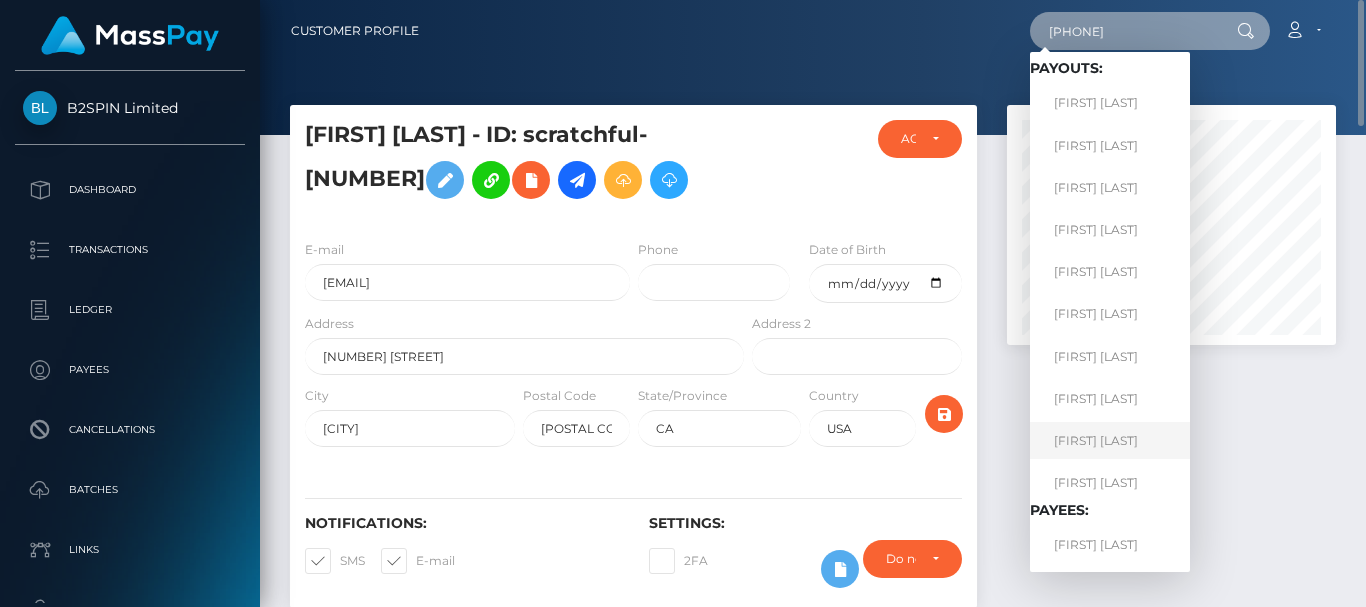 type on "833606459" 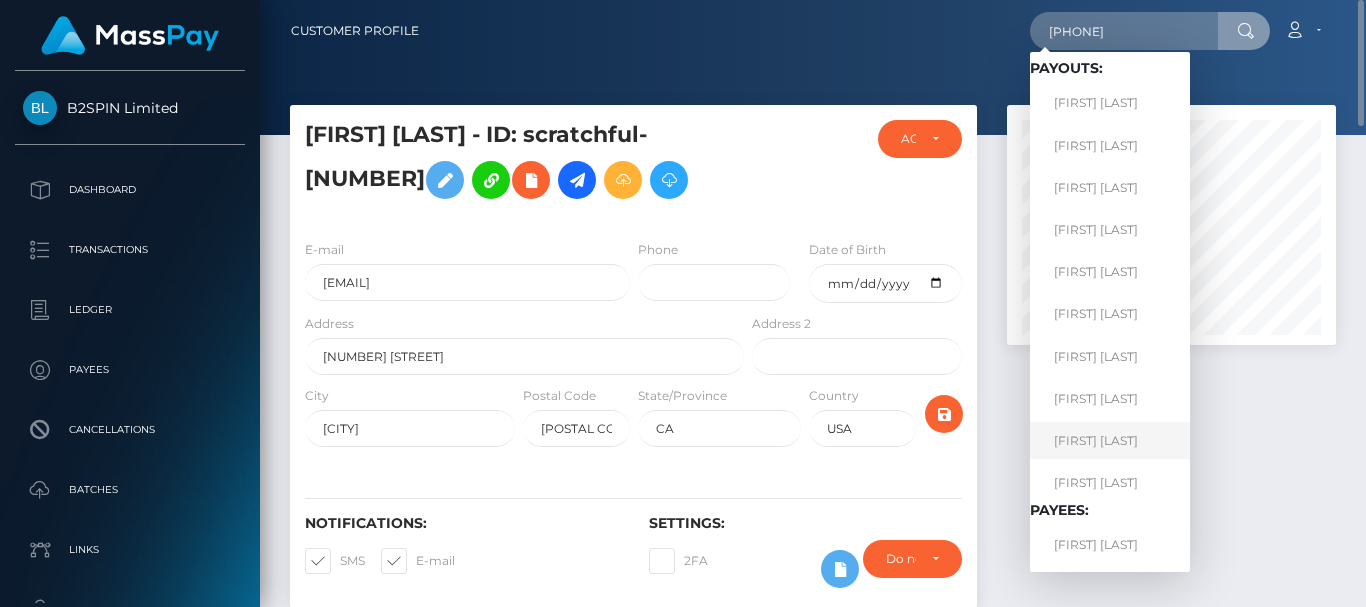 click on "JAE HO  HAN" at bounding box center (1110, 440) 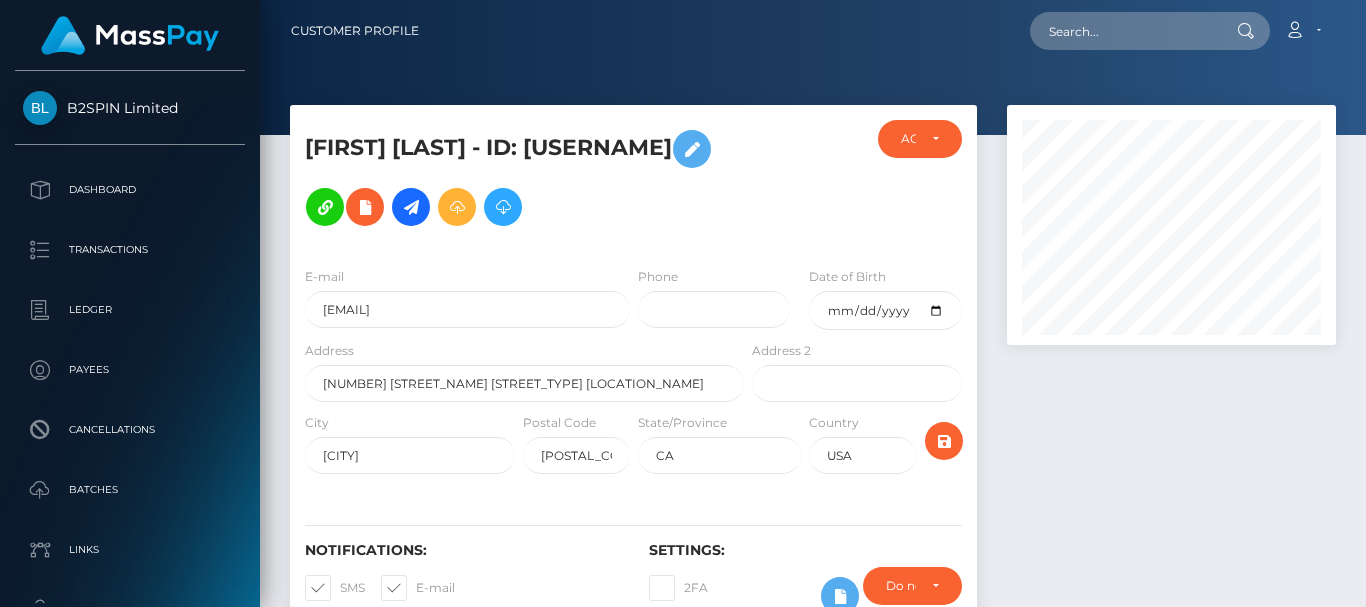 scroll, scrollTop: 0, scrollLeft: 0, axis: both 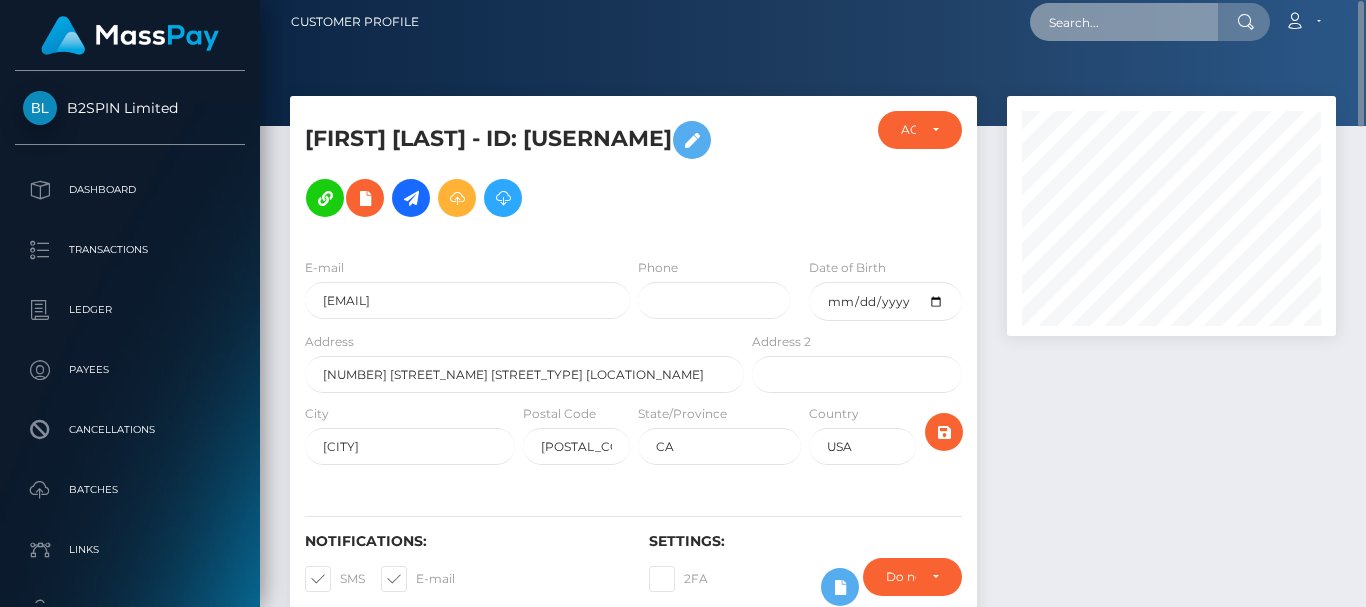 click at bounding box center [1124, 22] 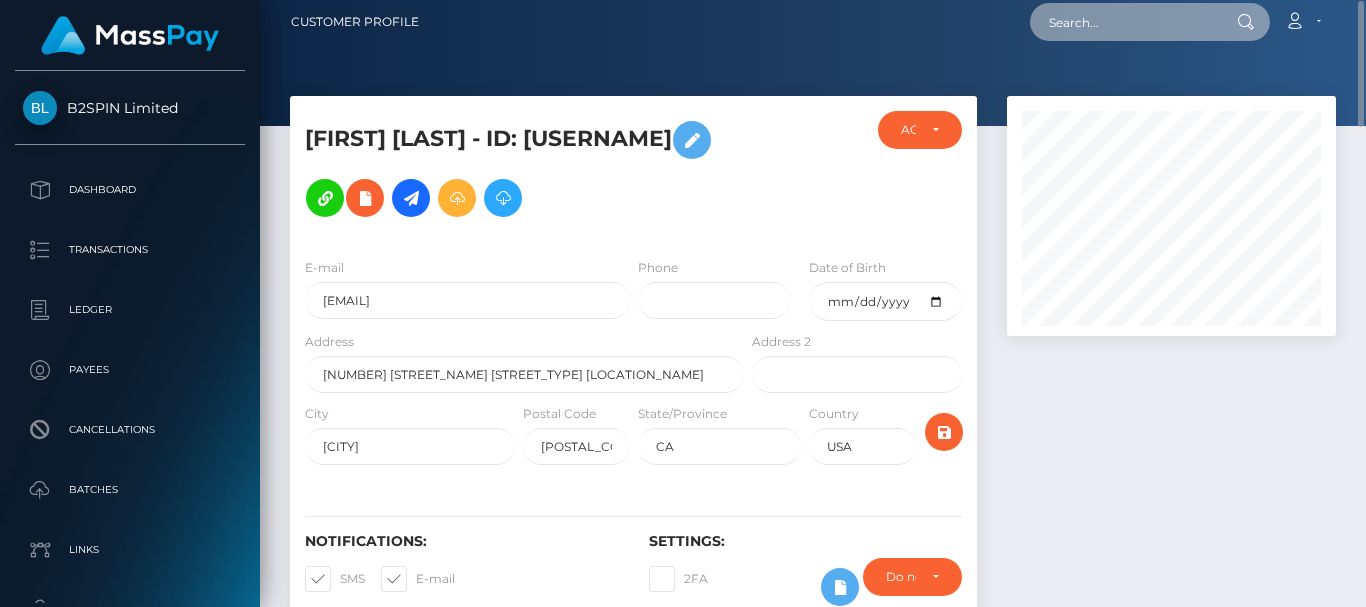 paste on "[NUMBER]" 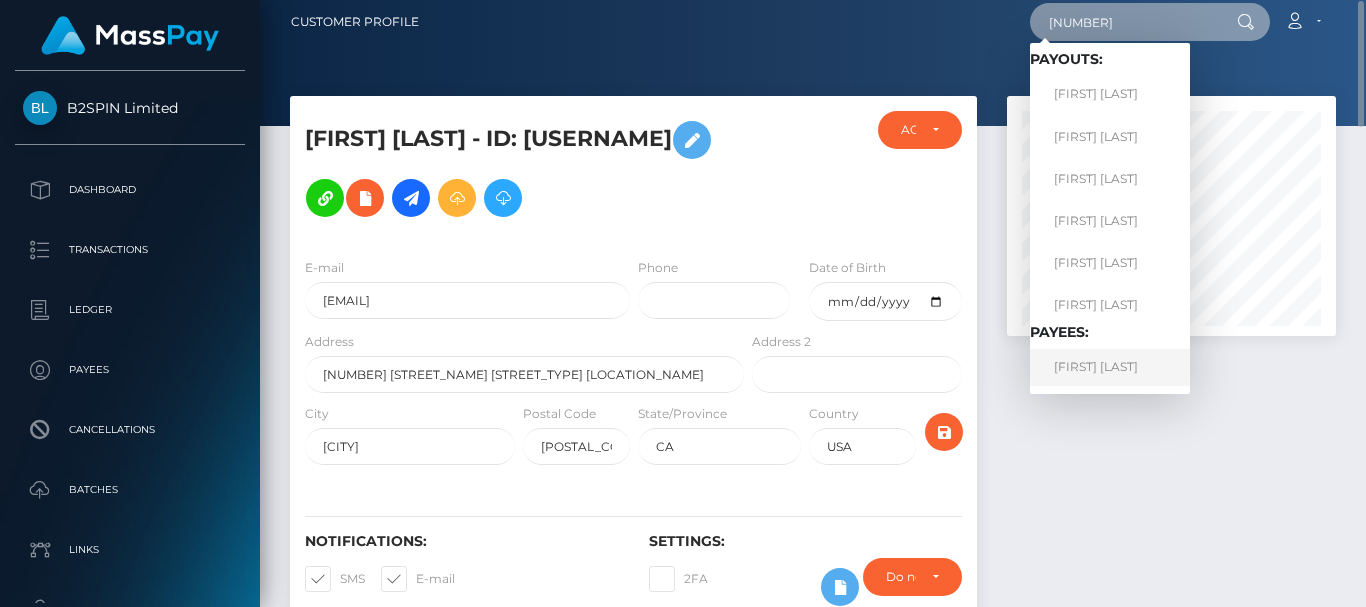 type on "[NUMBER]" 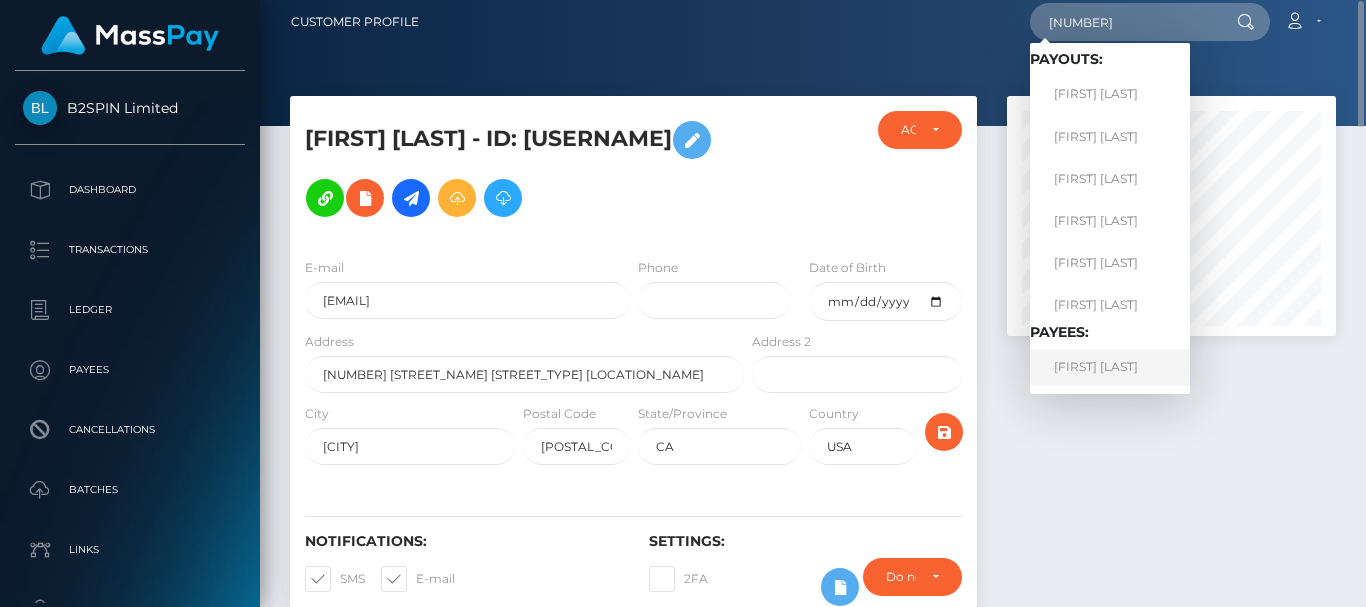 drag, startPoint x: 1080, startPoint y: 377, endPoint x: 1059, endPoint y: 381, distance: 21.377558 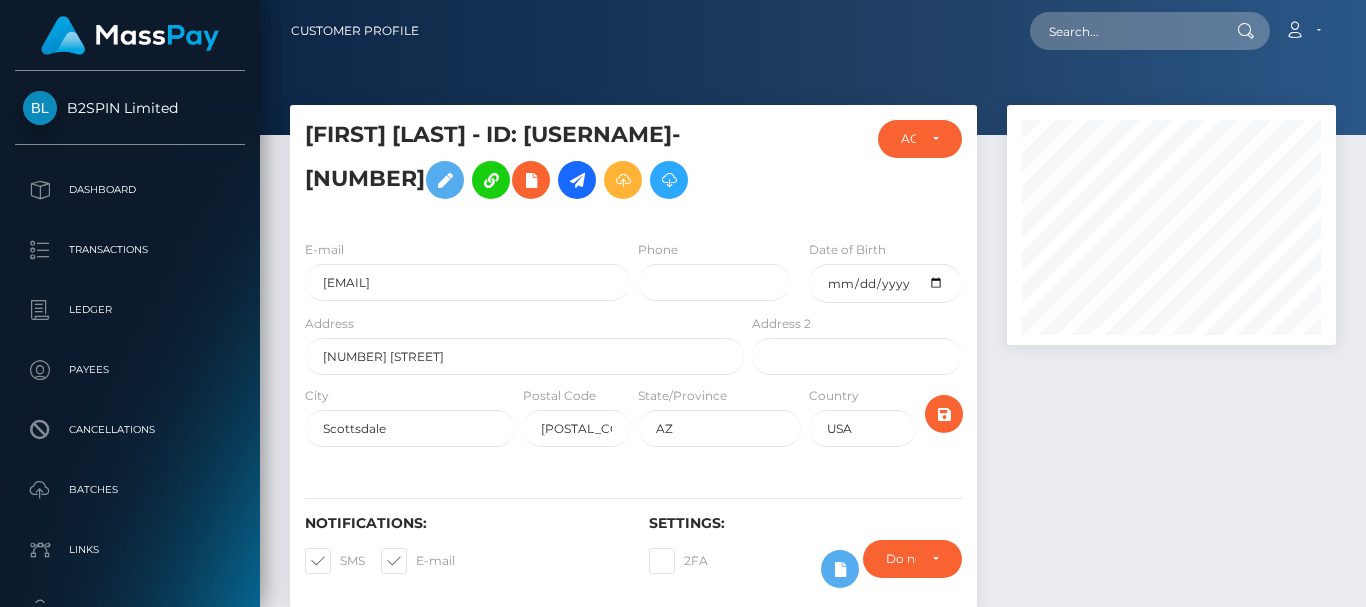 drag, startPoint x: 0, startPoint y: 0, endPoint x: 1081, endPoint y: 401, distance: 1152.9796 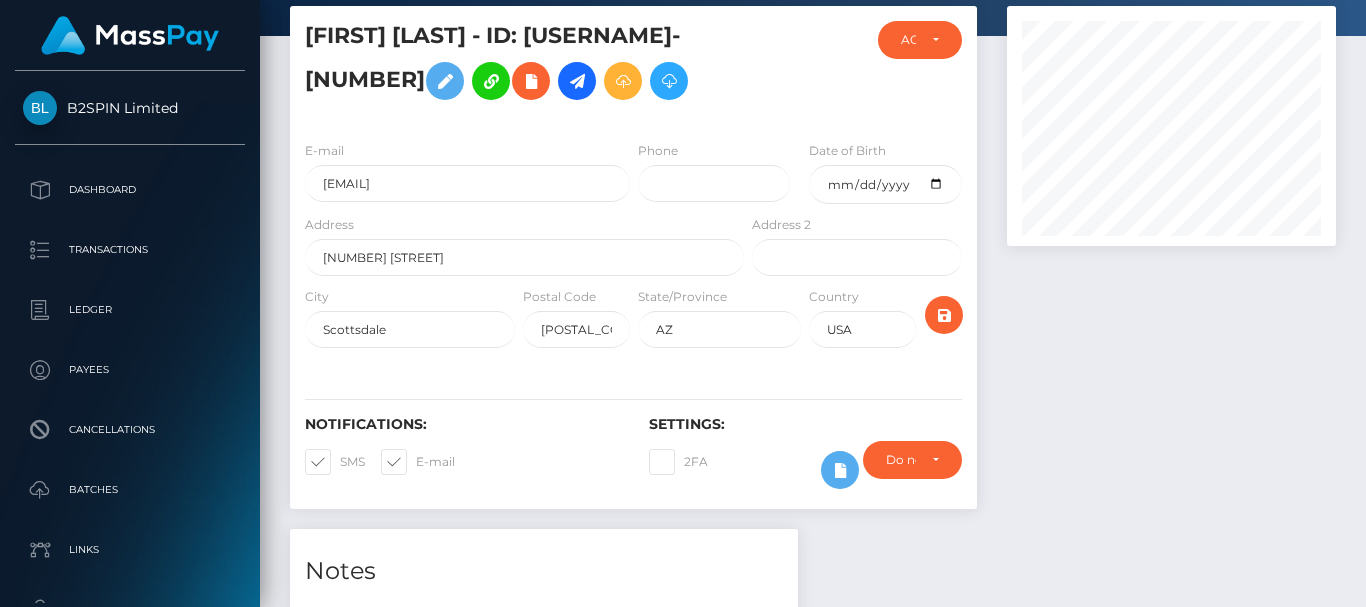 scroll, scrollTop: 0, scrollLeft: 0, axis: both 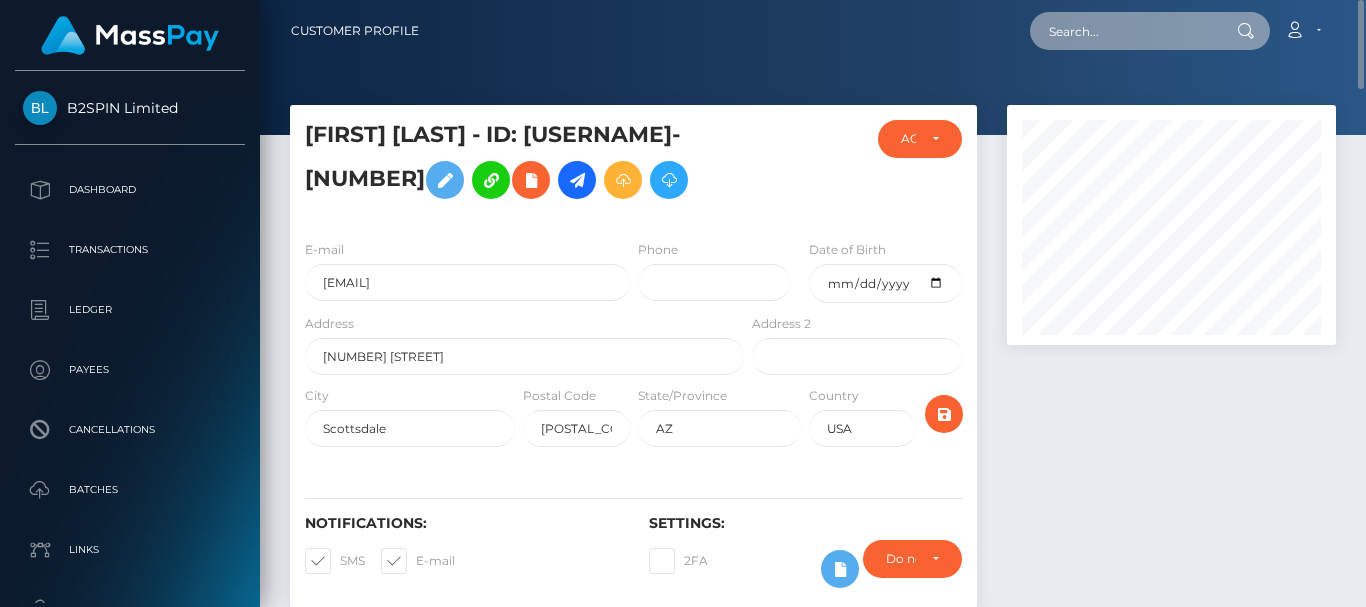 click at bounding box center (1124, 31) 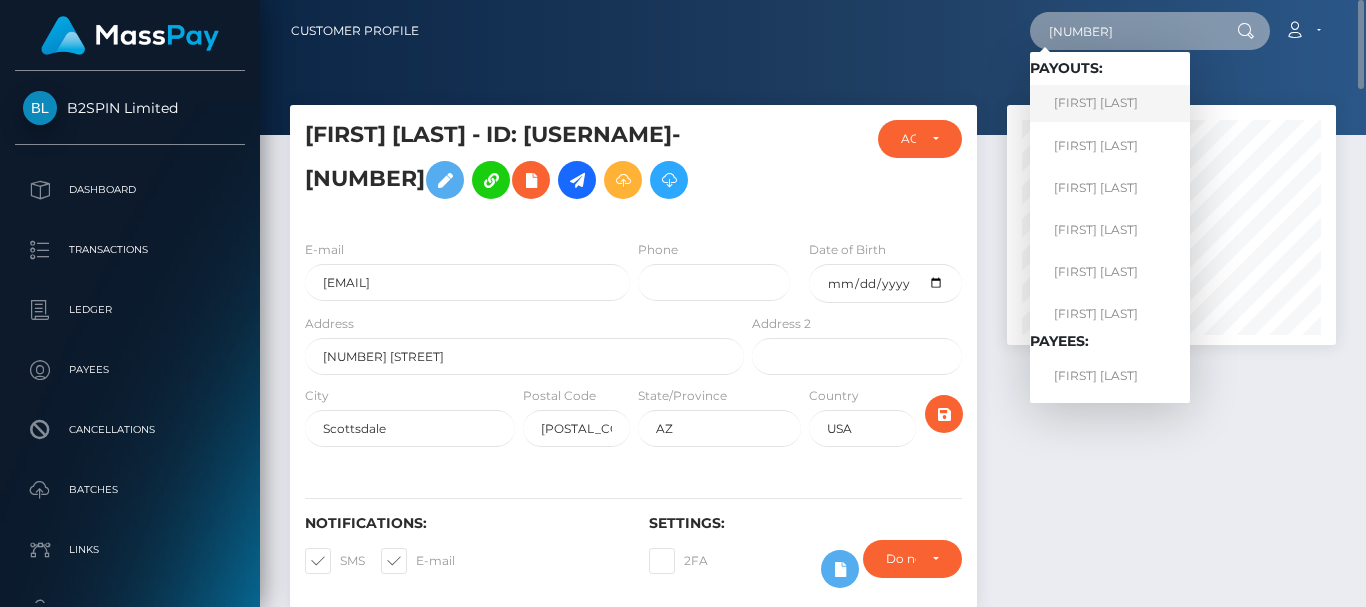 type on "783008111" 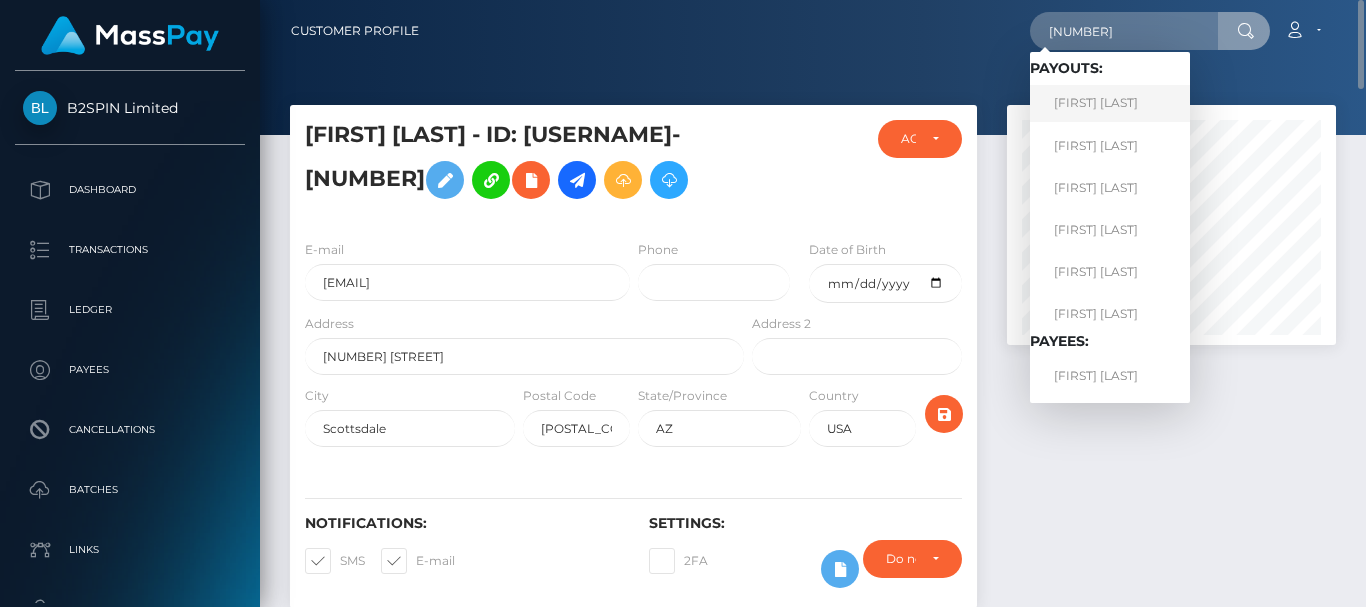 click on "TANNER  HERTZ" at bounding box center (1110, 103) 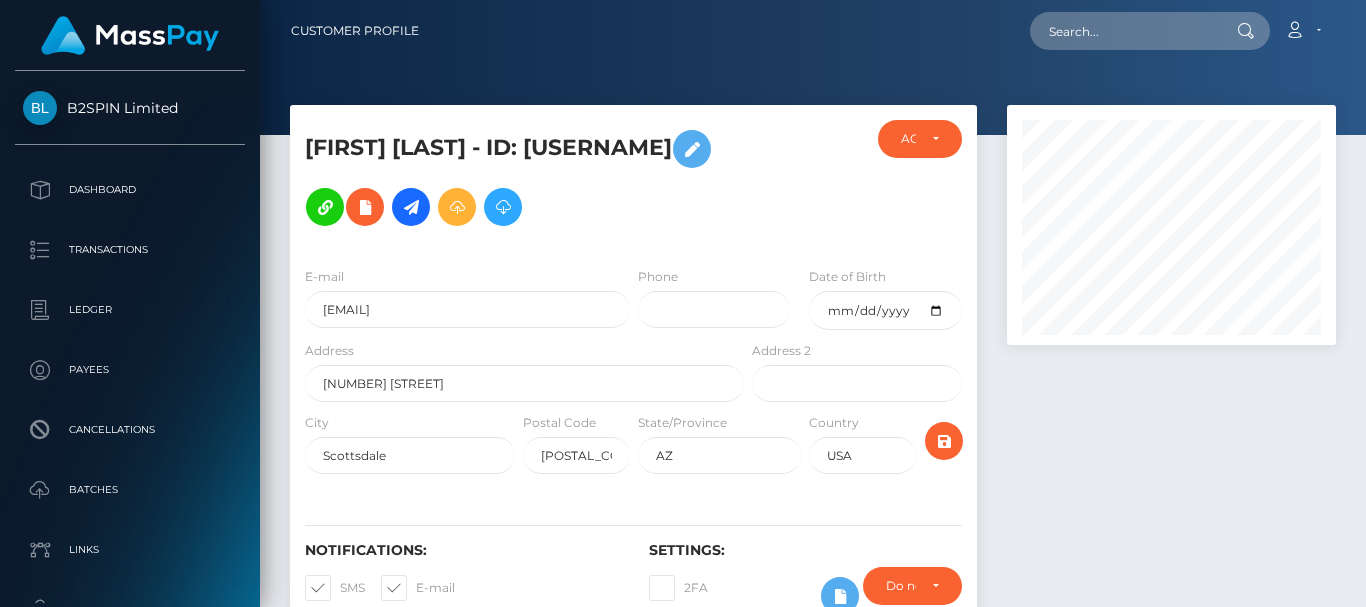 scroll, scrollTop: 0, scrollLeft: 0, axis: both 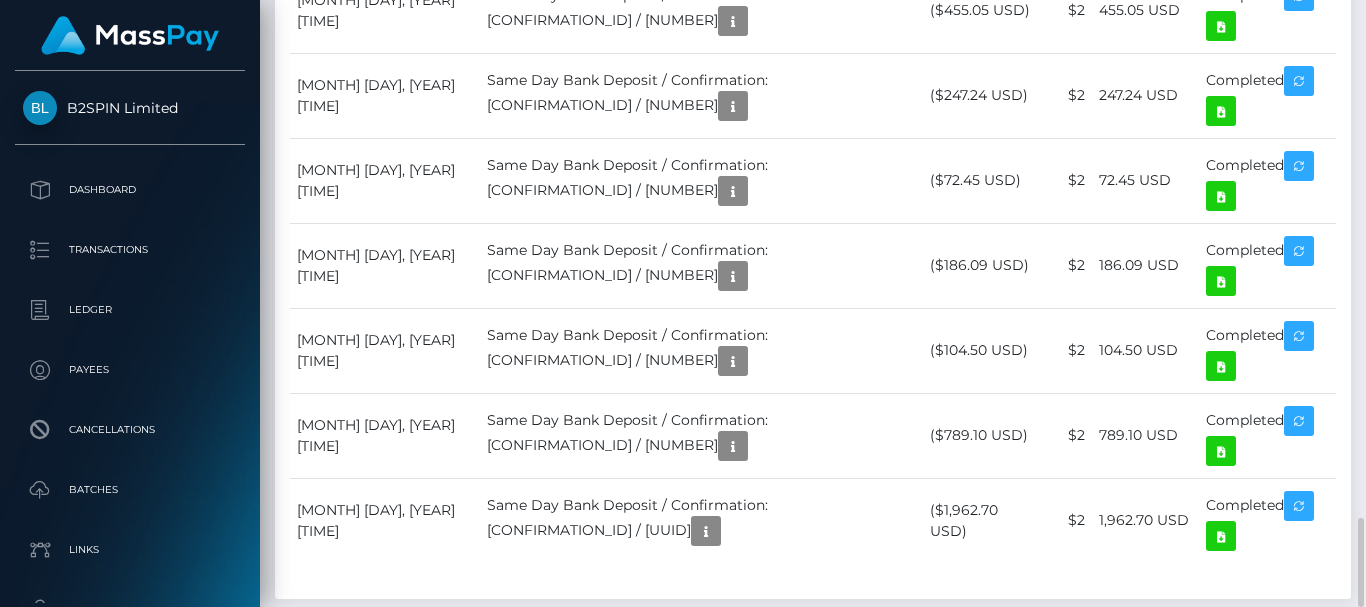 drag, startPoint x: 1140, startPoint y: 495, endPoint x: 1102, endPoint y: 458, distance: 53.037724 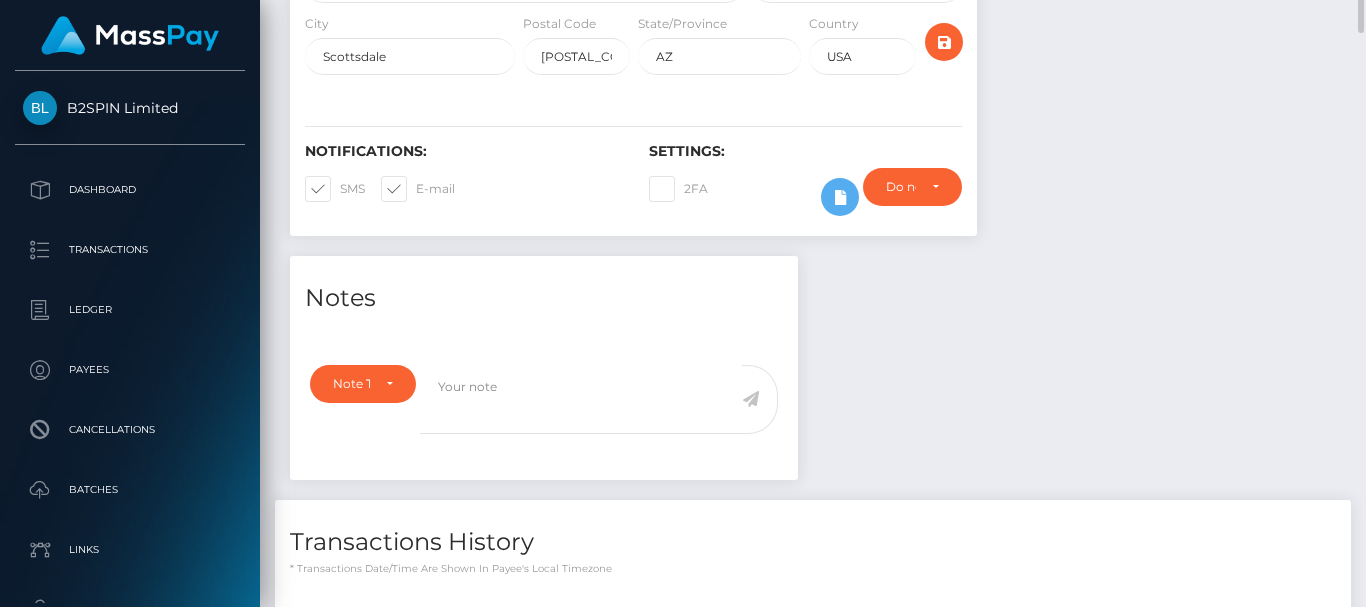 scroll, scrollTop: 0, scrollLeft: 0, axis: both 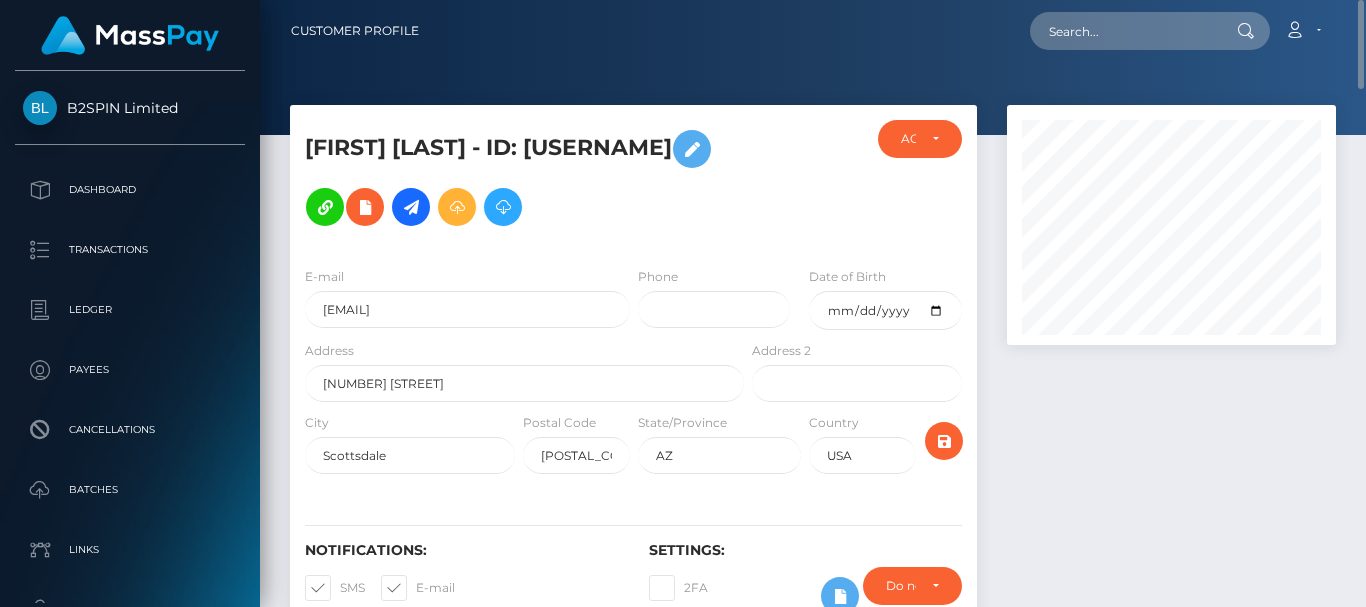 click on "Loading...
Loading...
Account
Edit Profile Logout" at bounding box center (885, 31) 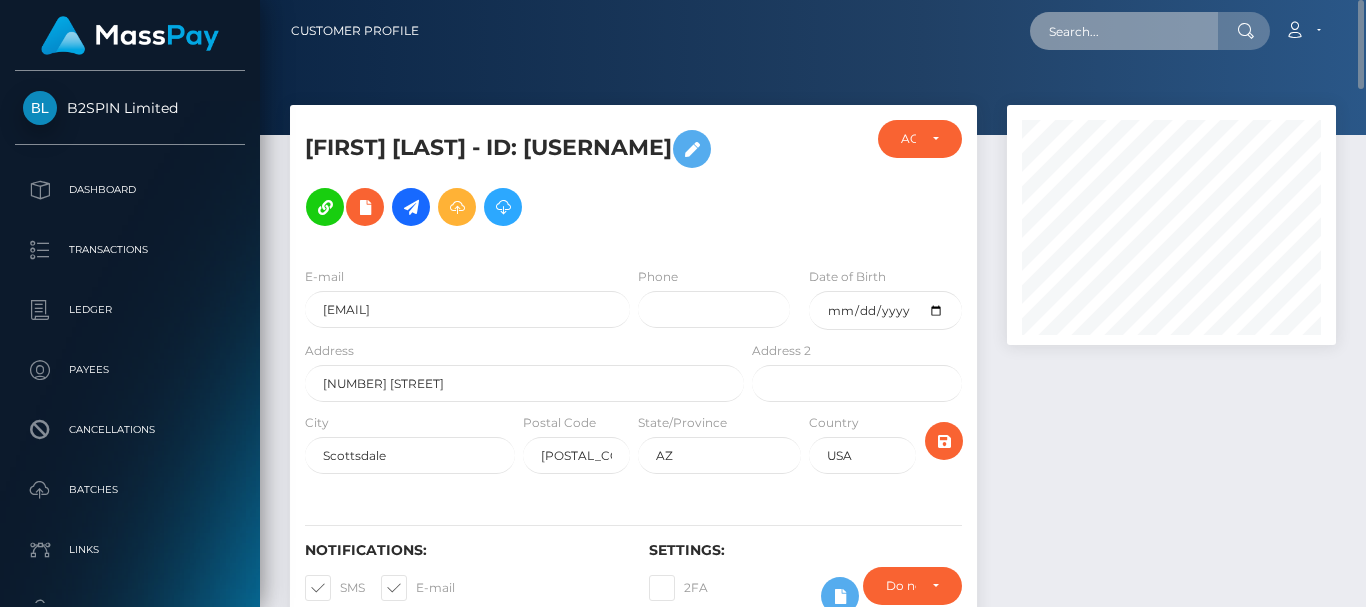 click at bounding box center (1124, 31) 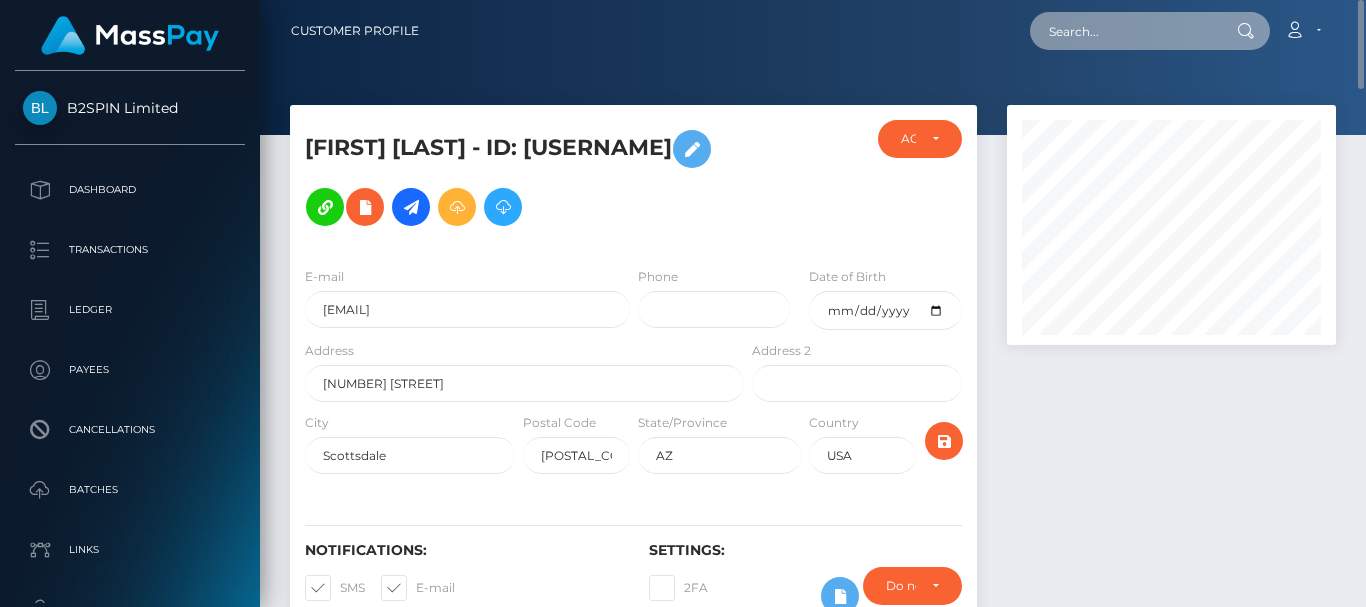 paste on "833707491" 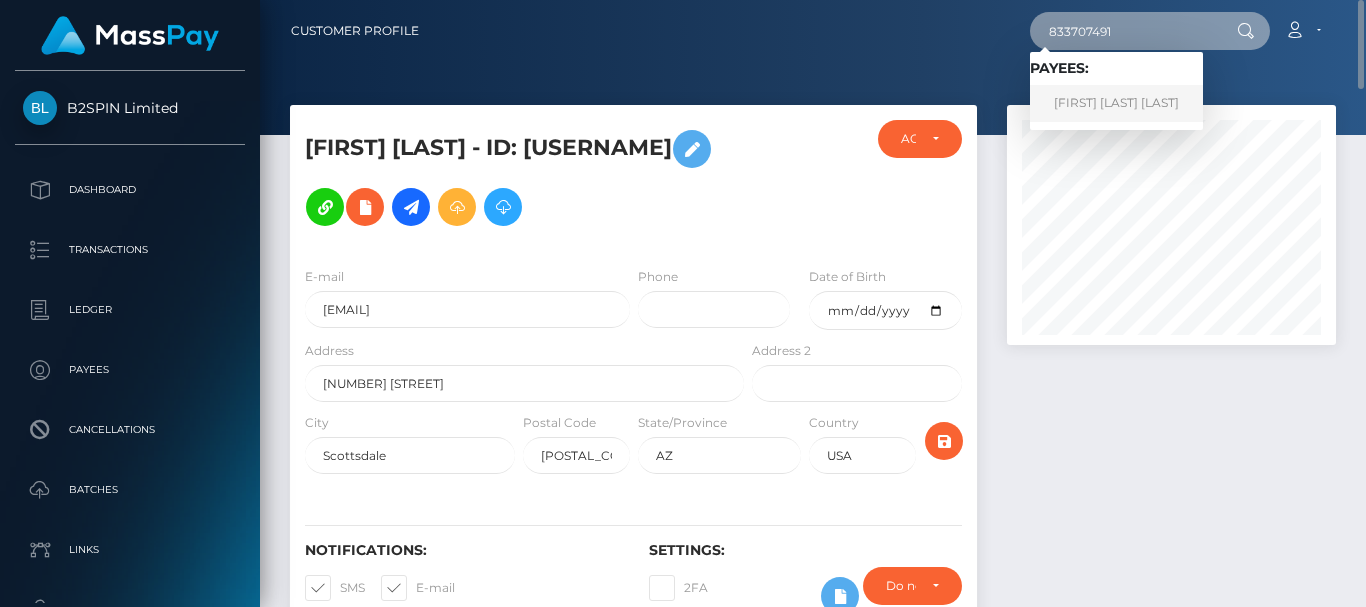 type on "833707491" 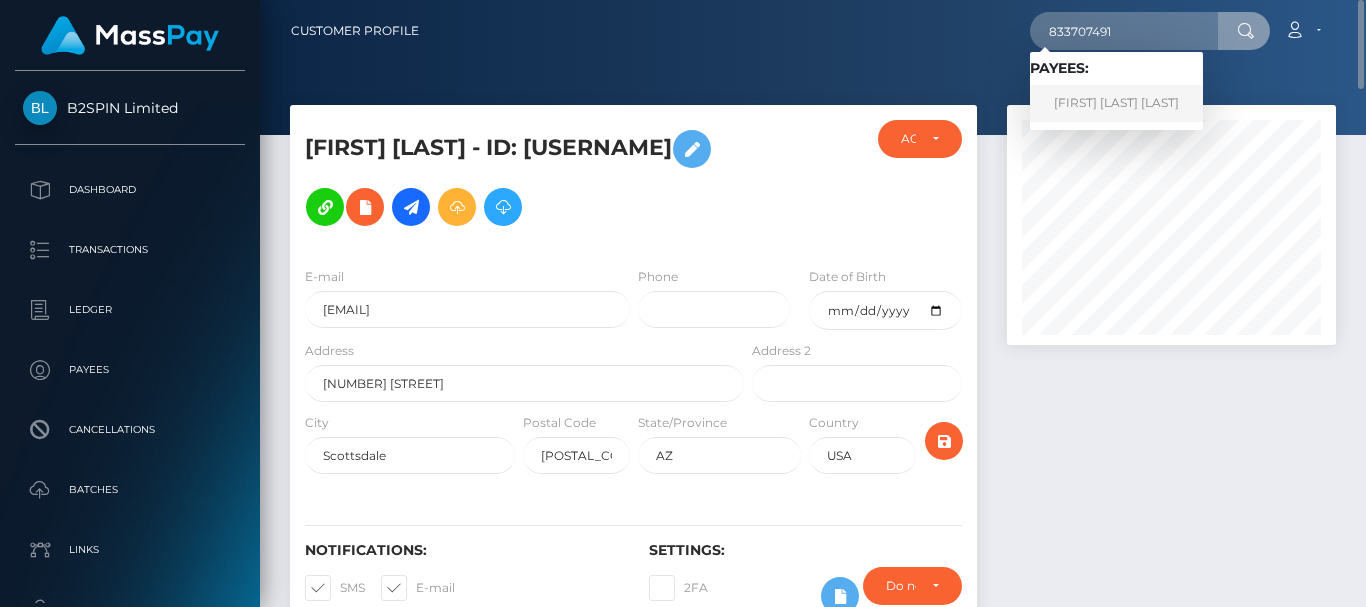 click on "[FIRST] [LAST]  [LAST]" at bounding box center [1116, 103] 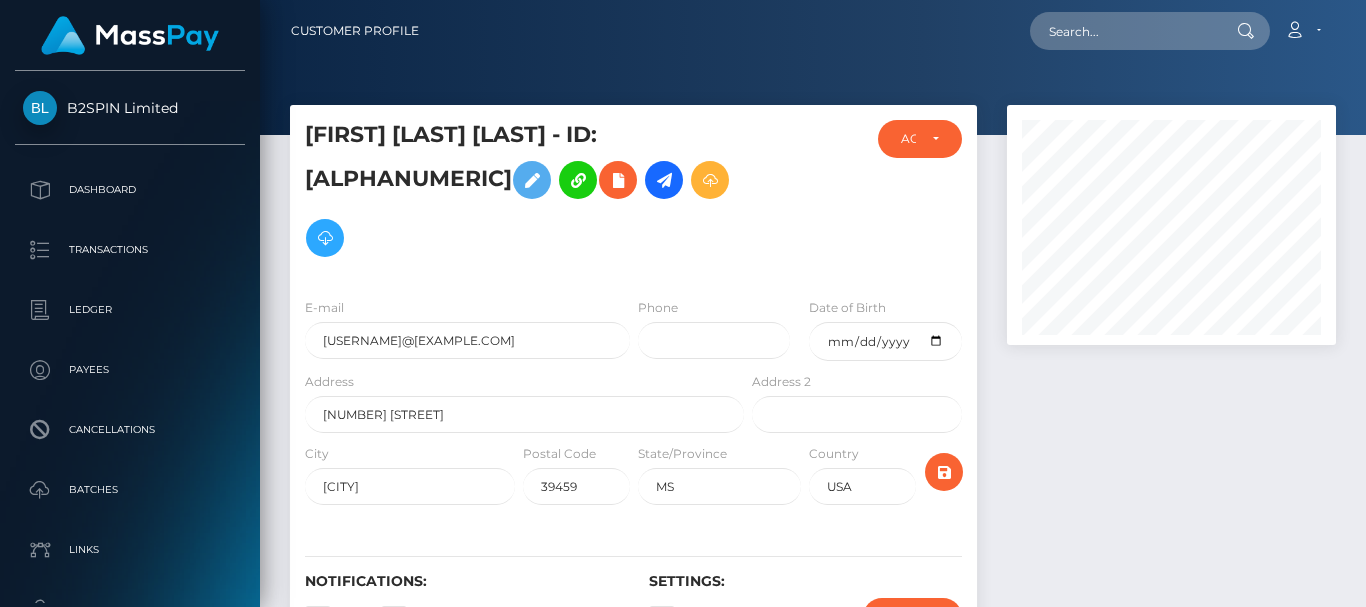 scroll, scrollTop: 0, scrollLeft: 0, axis: both 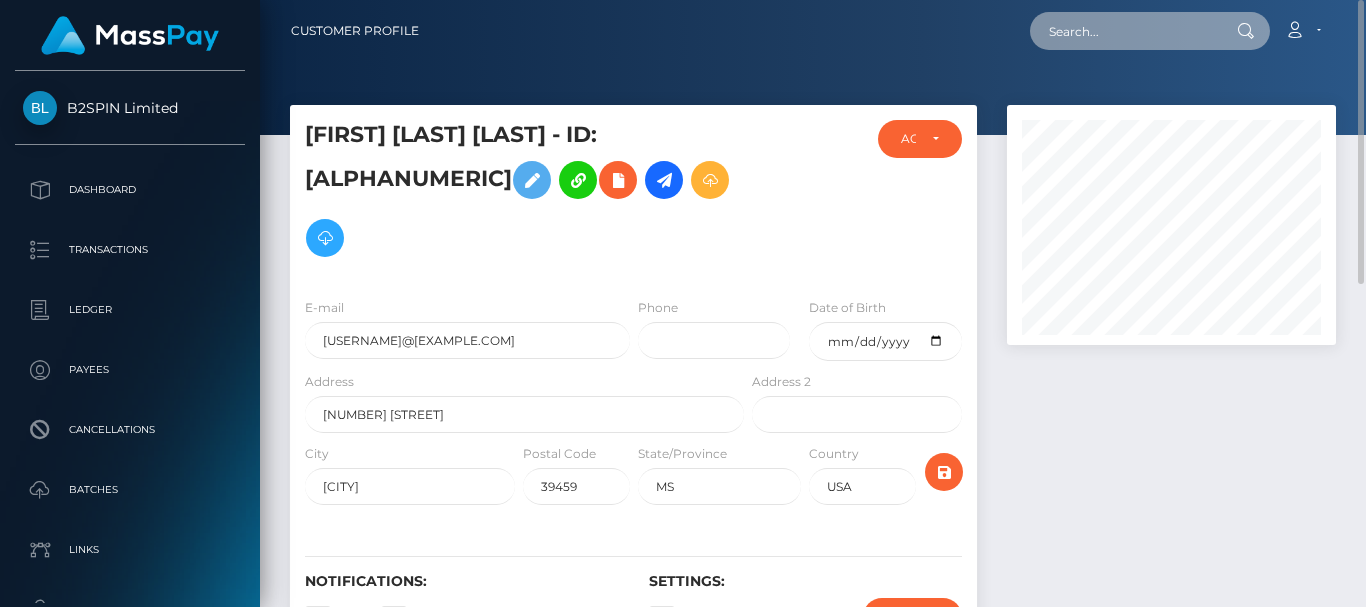 click at bounding box center (1124, 31) 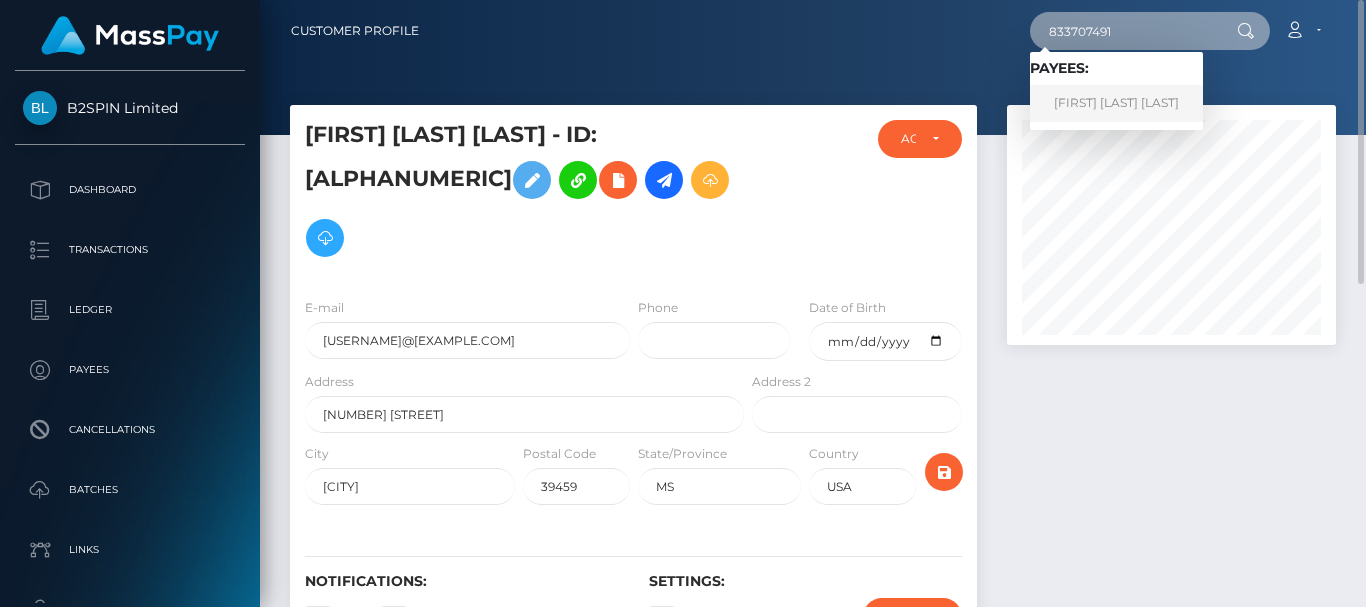 type on "833707491" 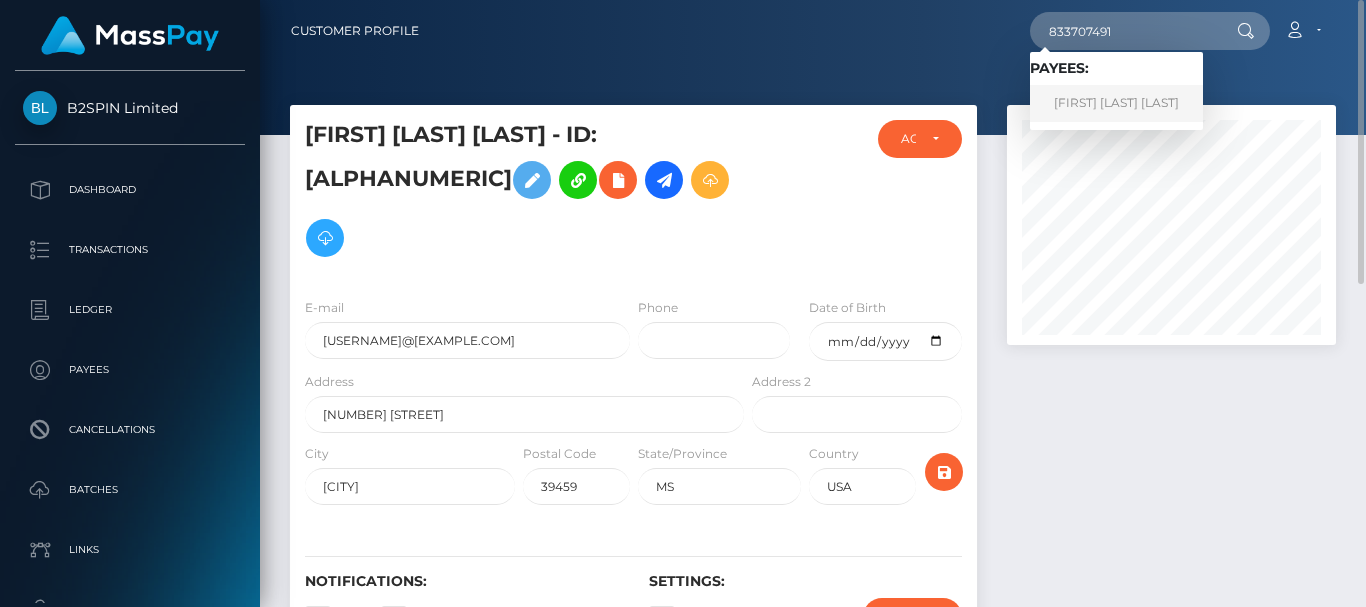 click on "[FIRST] [LAST]  [LAST]" at bounding box center (1116, 103) 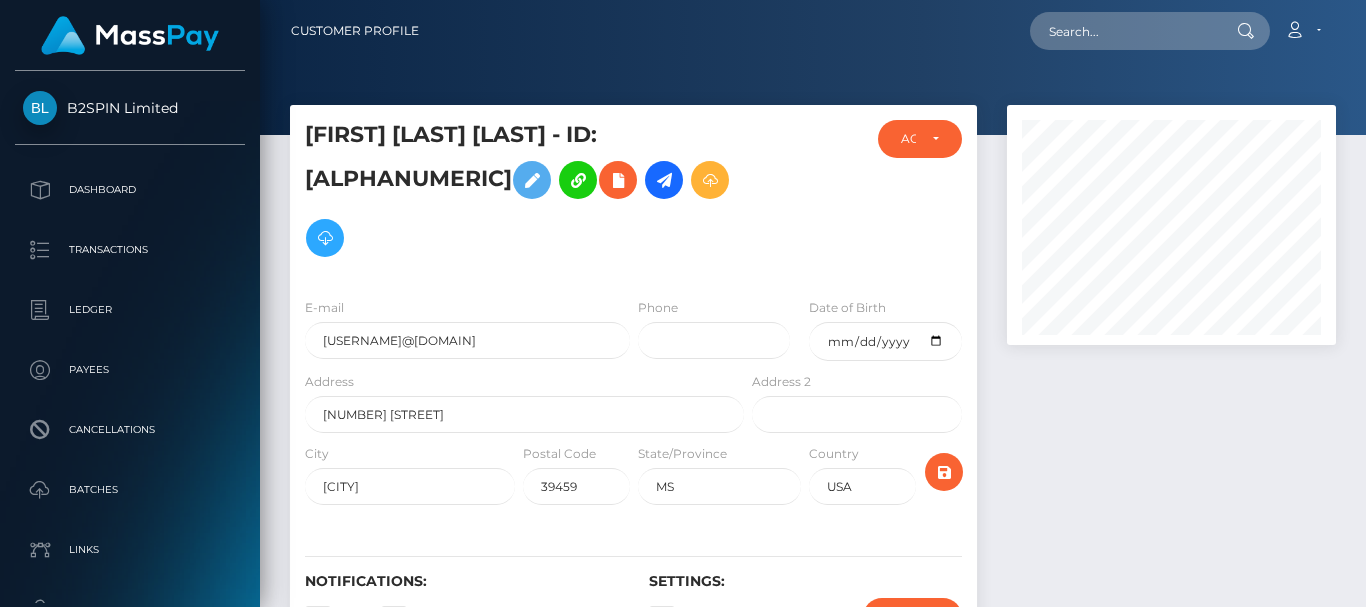 scroll, scrollTop: 0, scrollLeft: 0, axis: both 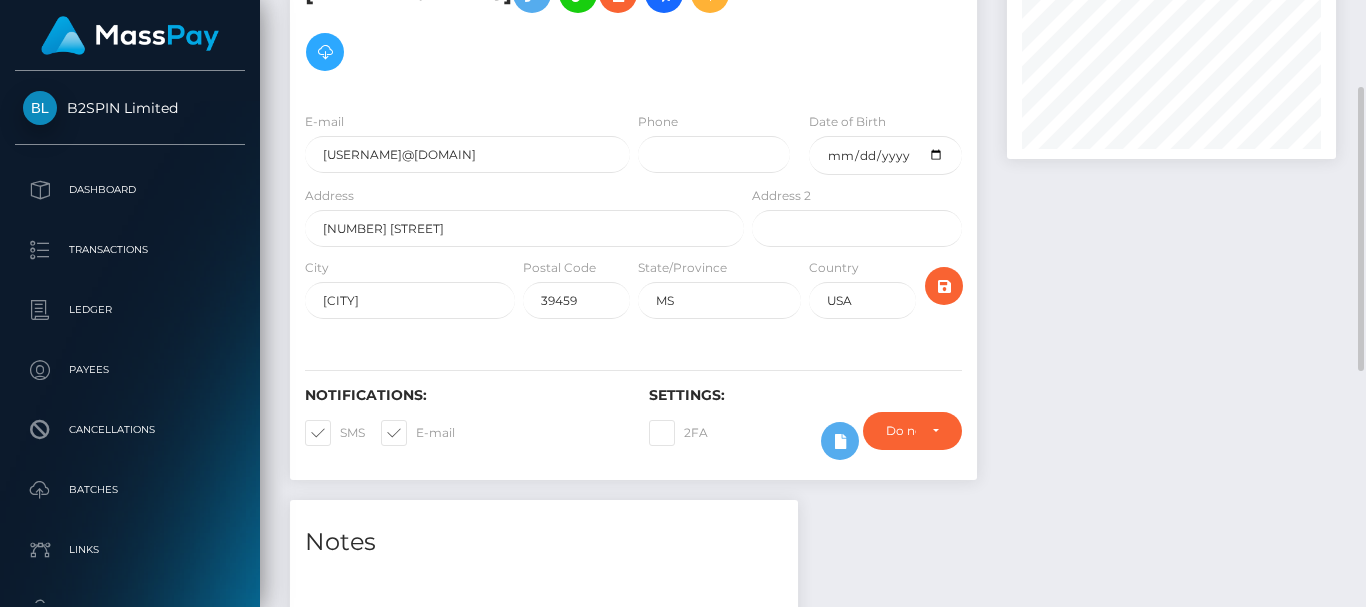 click at bounding box center [1171, 209] 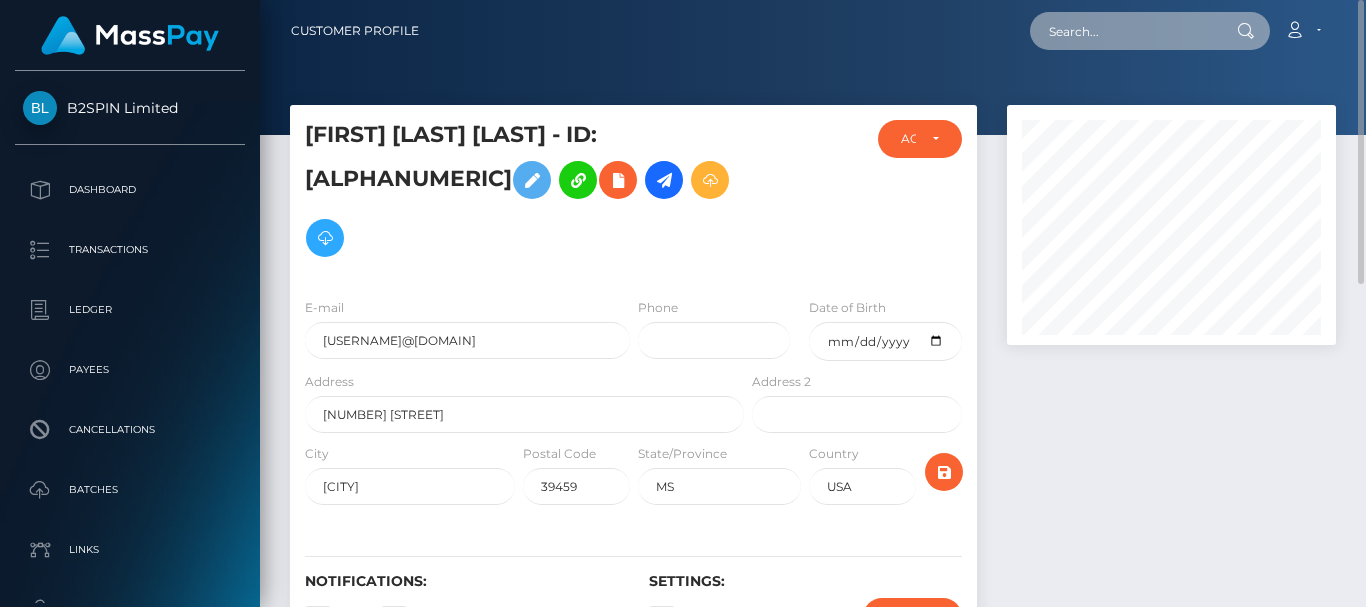 click at bounding box center [1124, 31] 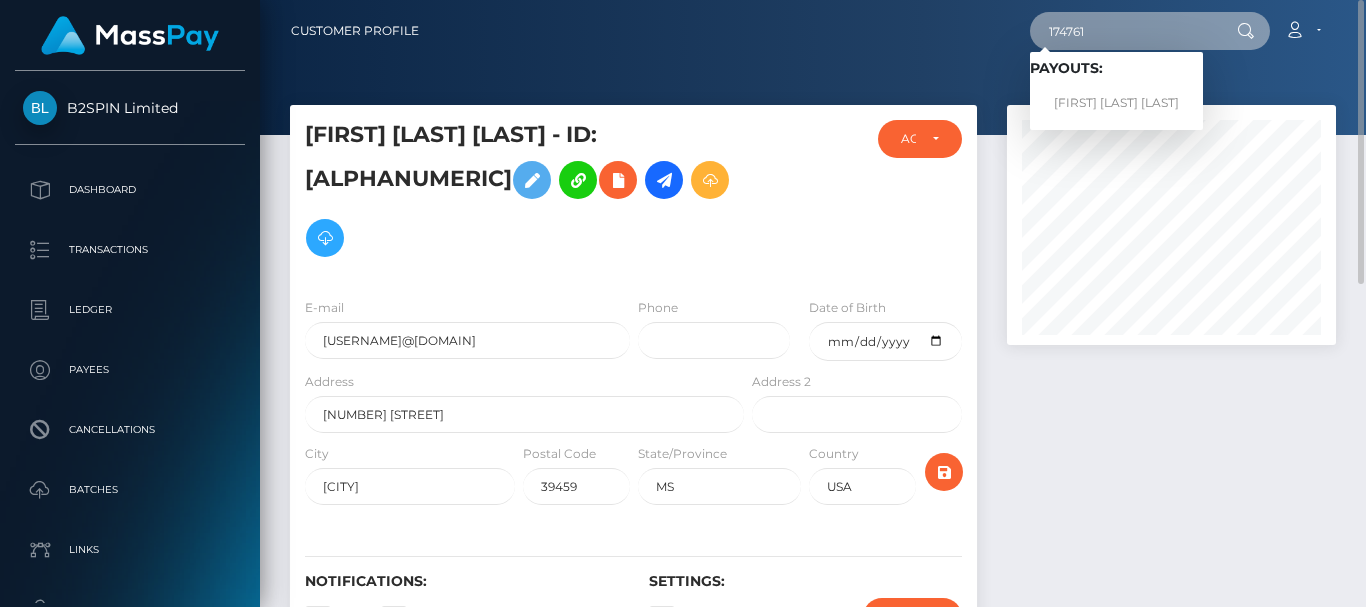 type on "174761" 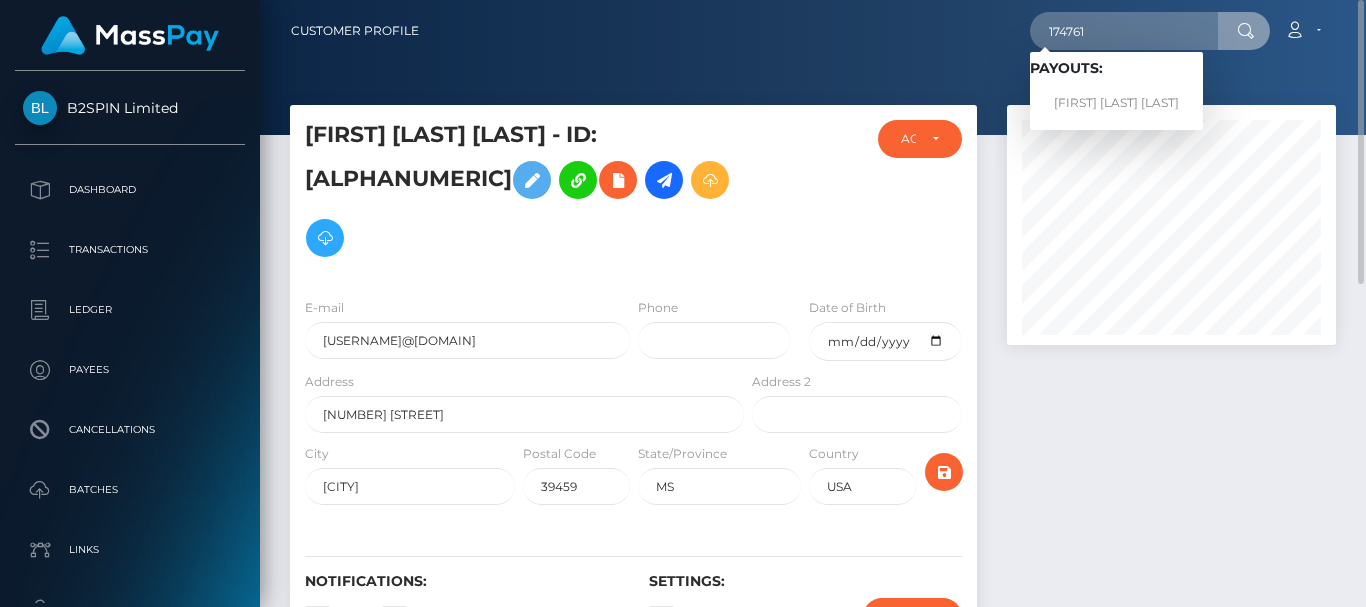 click on "Payouts: Tashain Edwin  Keen" at bounding box center [1116, 91] 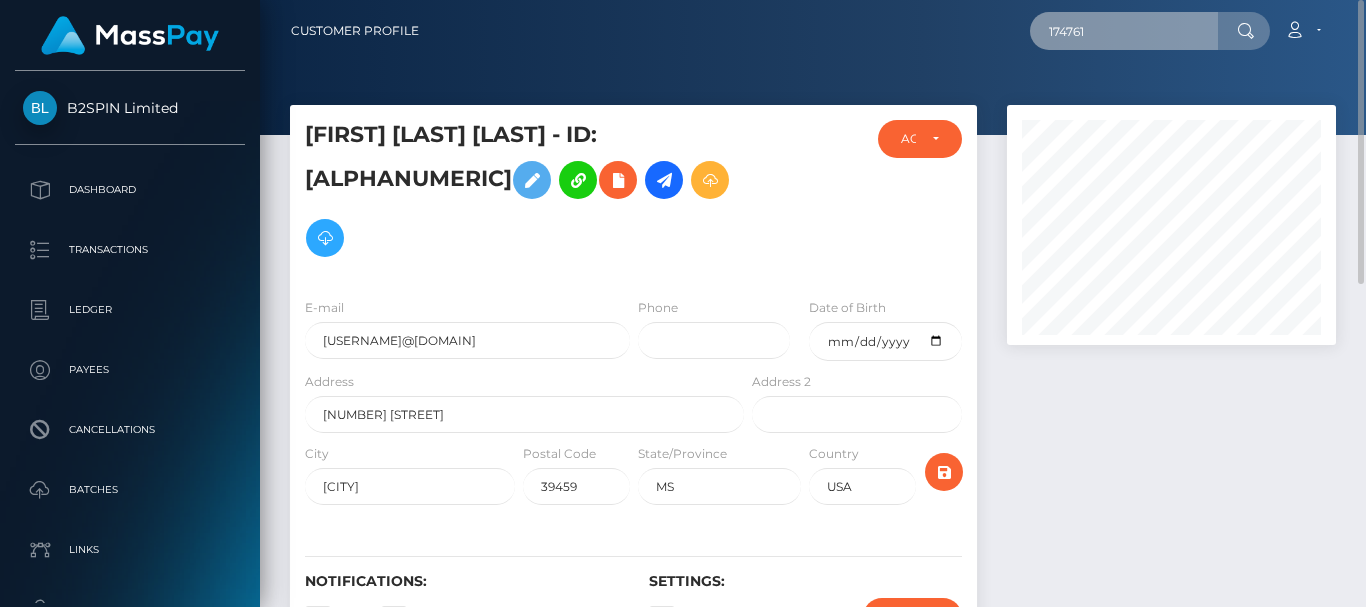 click on "174761" at bounding box center [1124, 31] 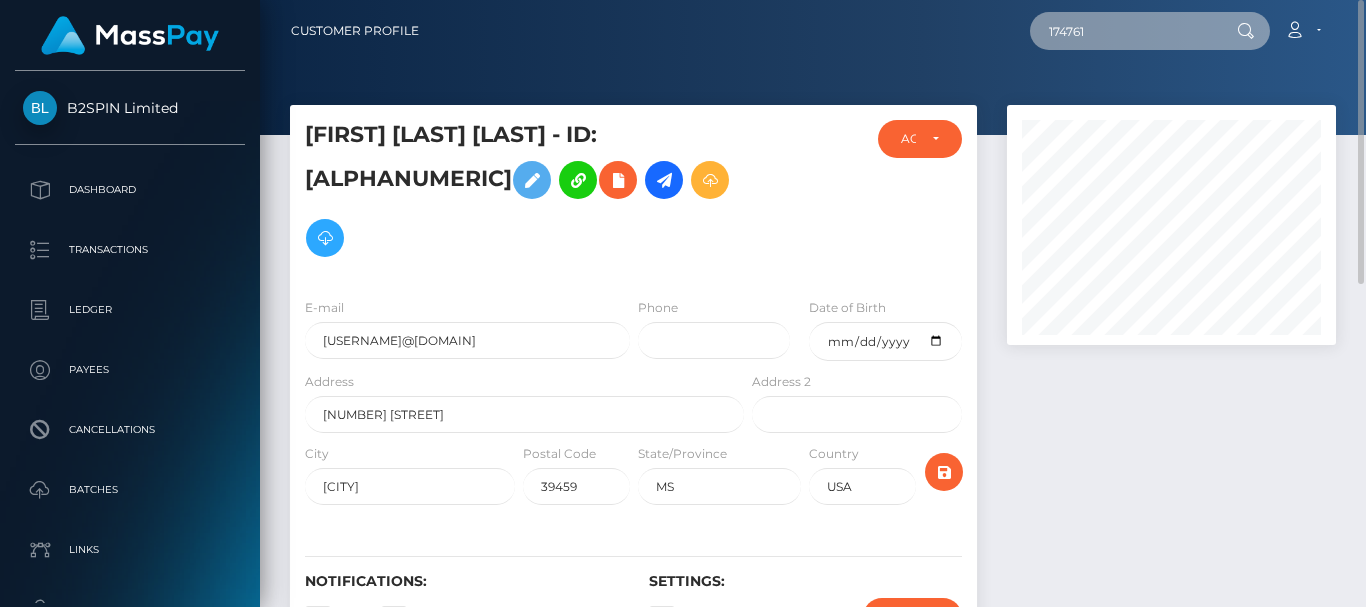 drag, startPoint x: 1120, startPoint y: 24, endPoint x: 1138, endPoint y: 40, distance: 24.083189 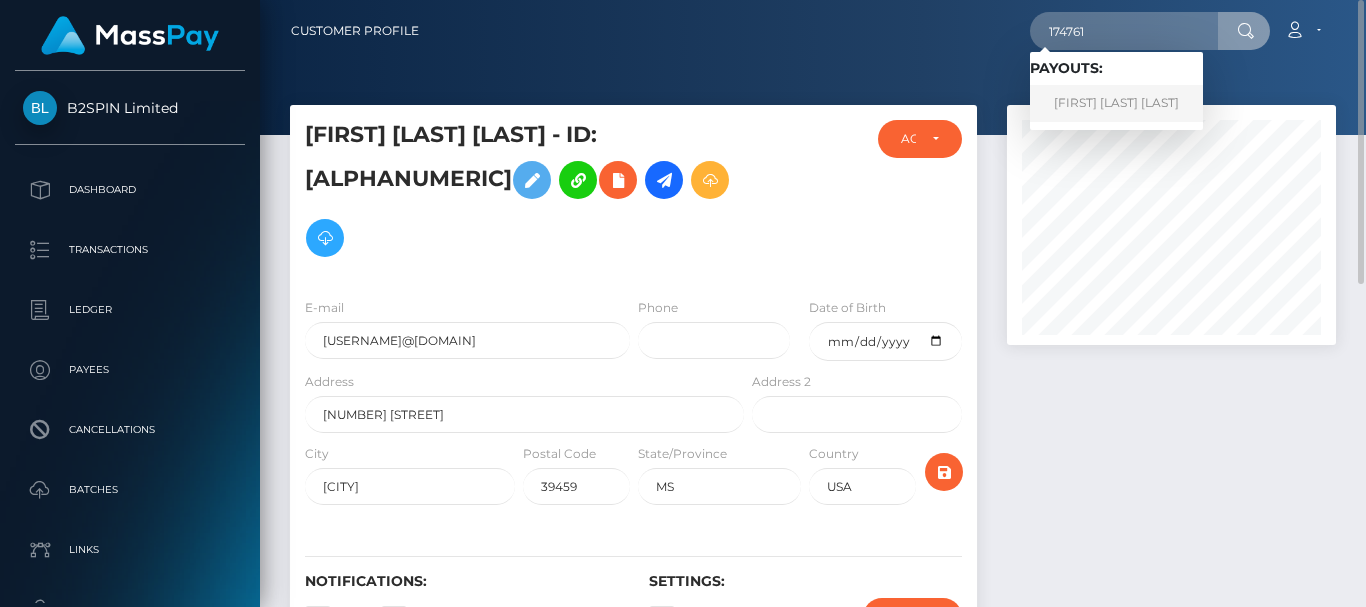click on "Tashain Edwin  Keen" at bounding box center (1116, 103) 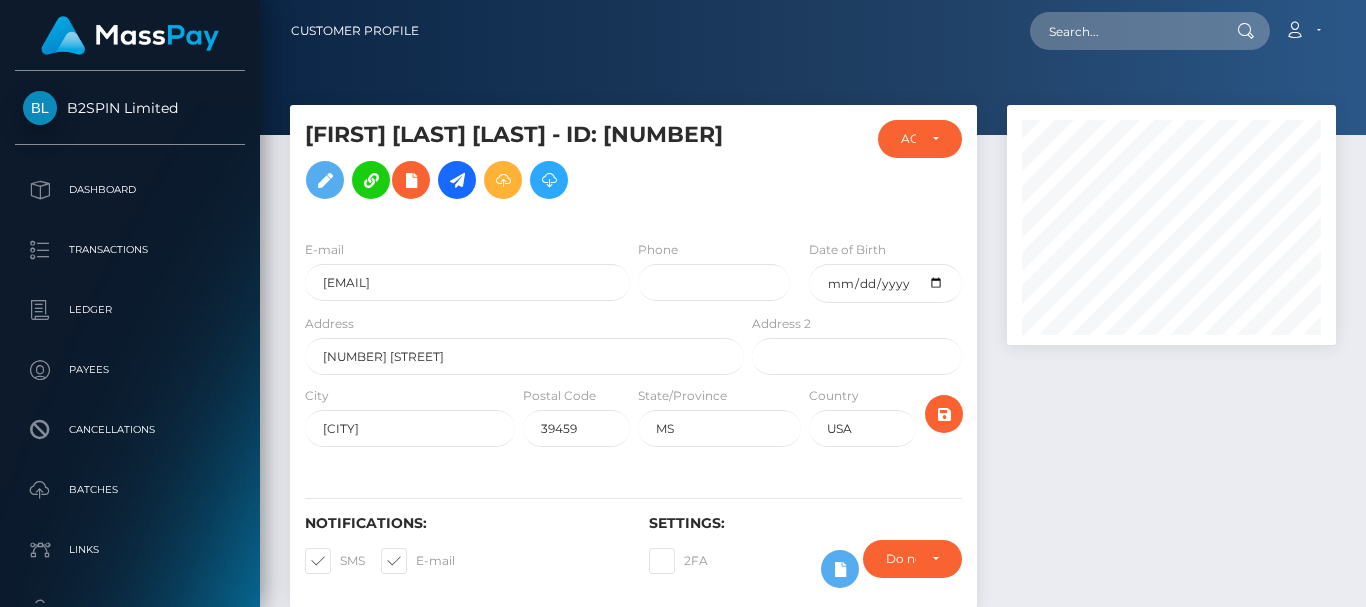 scroll, scrollTop: 0, scrollLeft: 0, axis: both 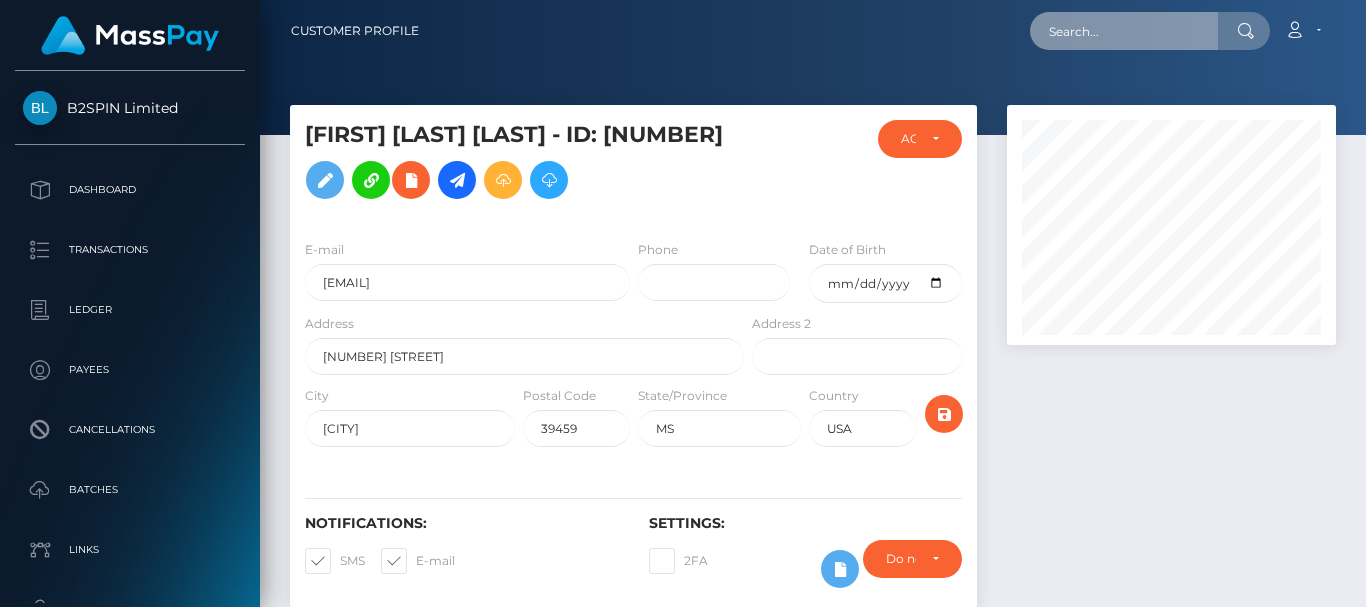 click at bounding box center [1124, 31] 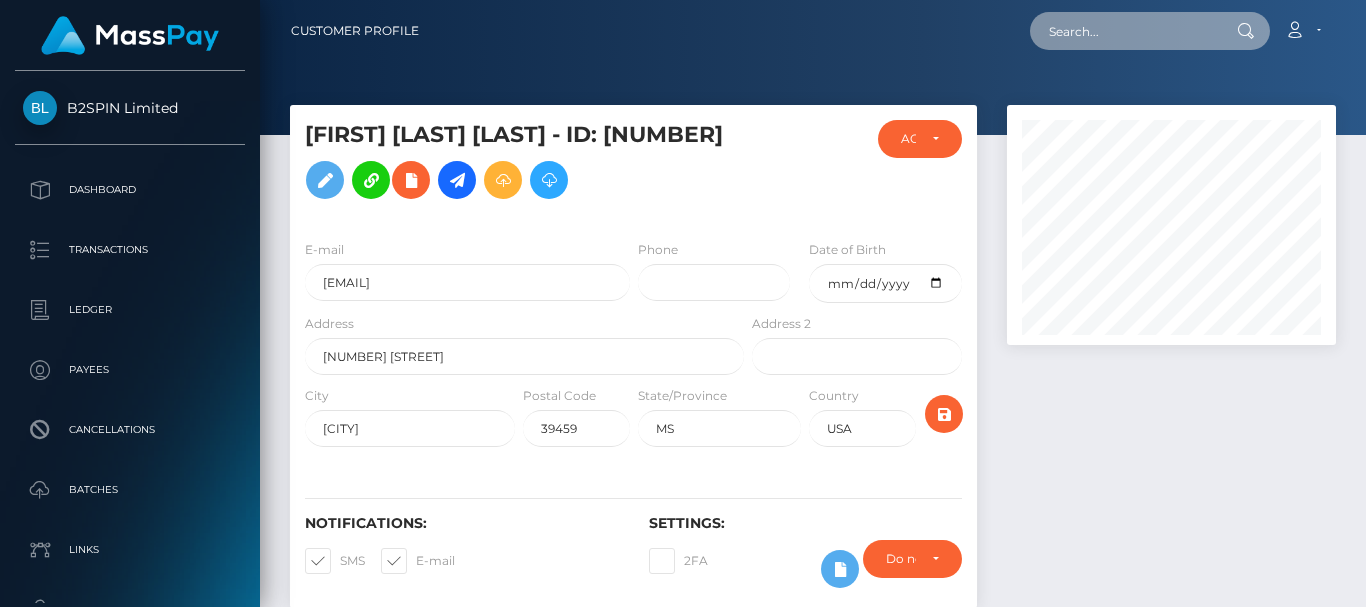 paste on "173350" 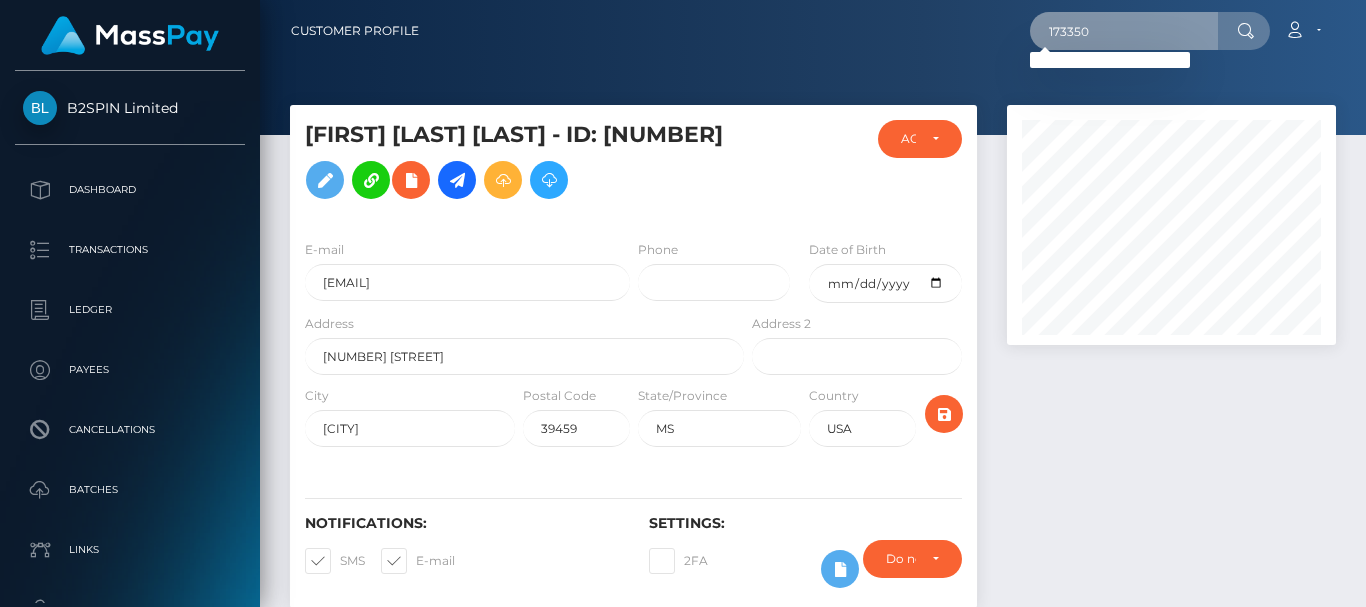 click on "173350" at bounding box center [1124, 31] 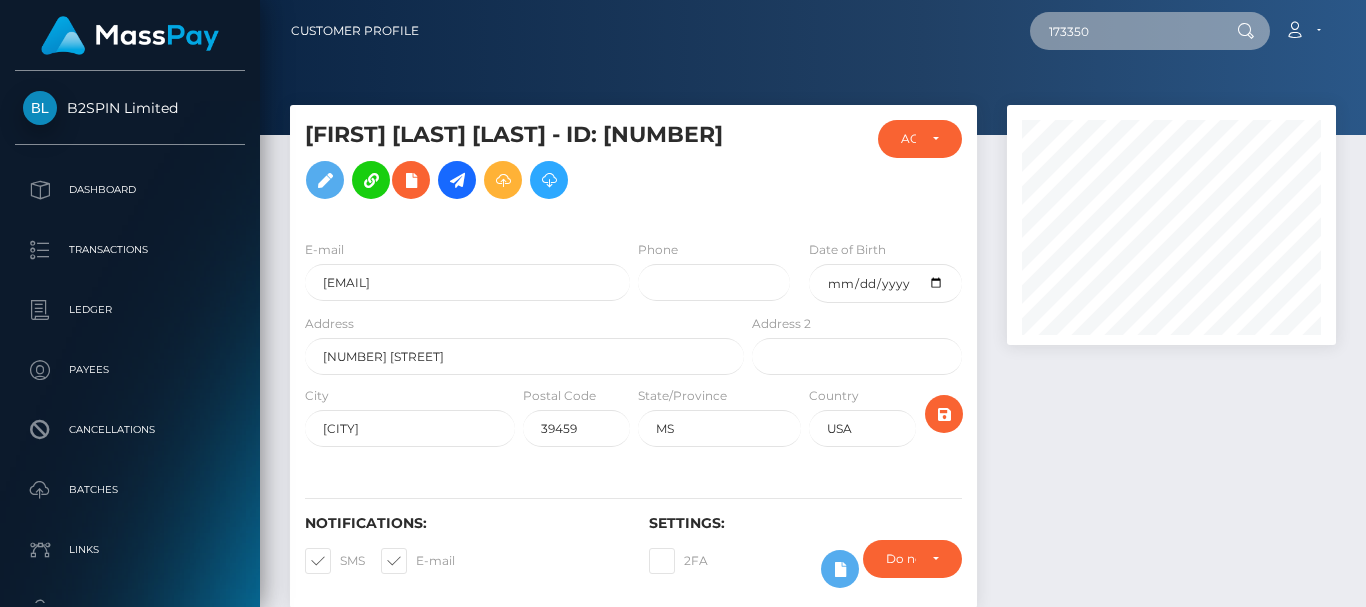 click on "173350" at bounding box center [1124, 31] 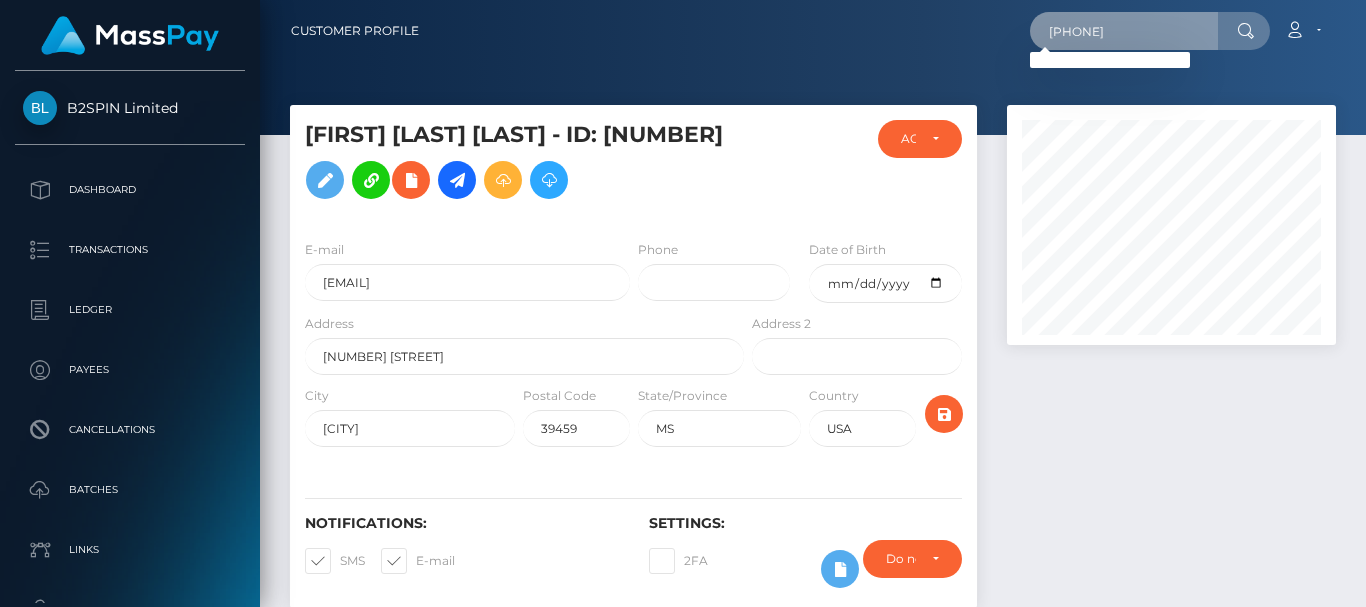 click on "961396023" at bounding box center (1124, 31) 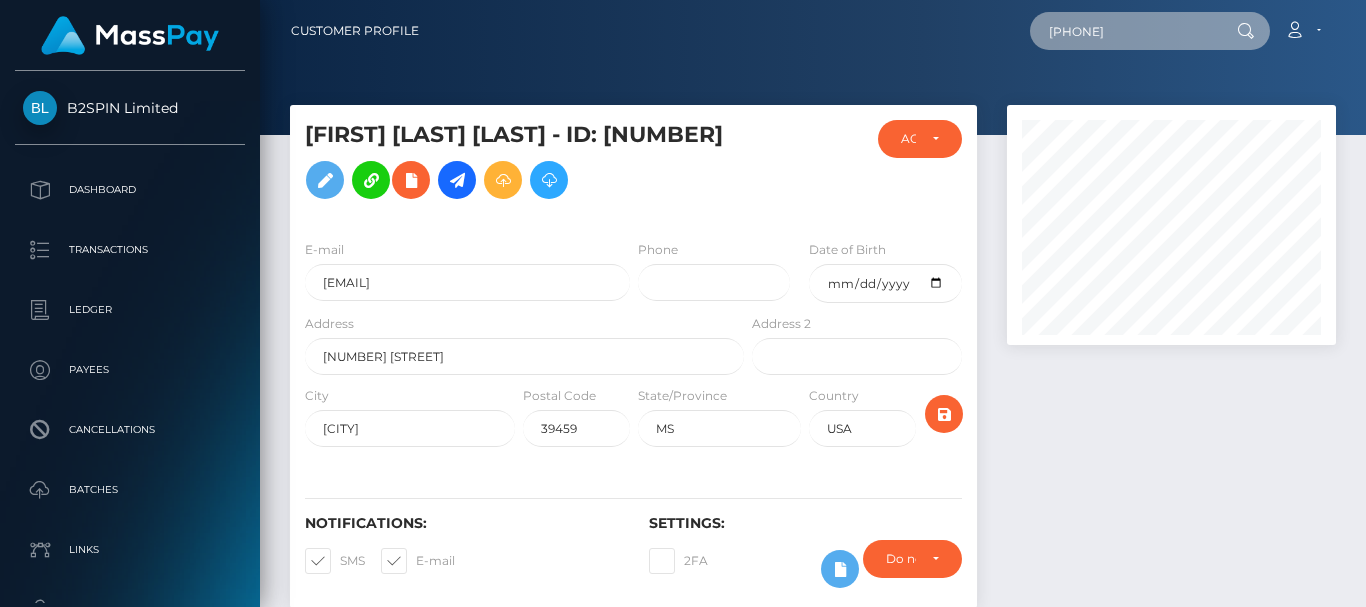 click on "961396023" at bounding box center [1124, 31] 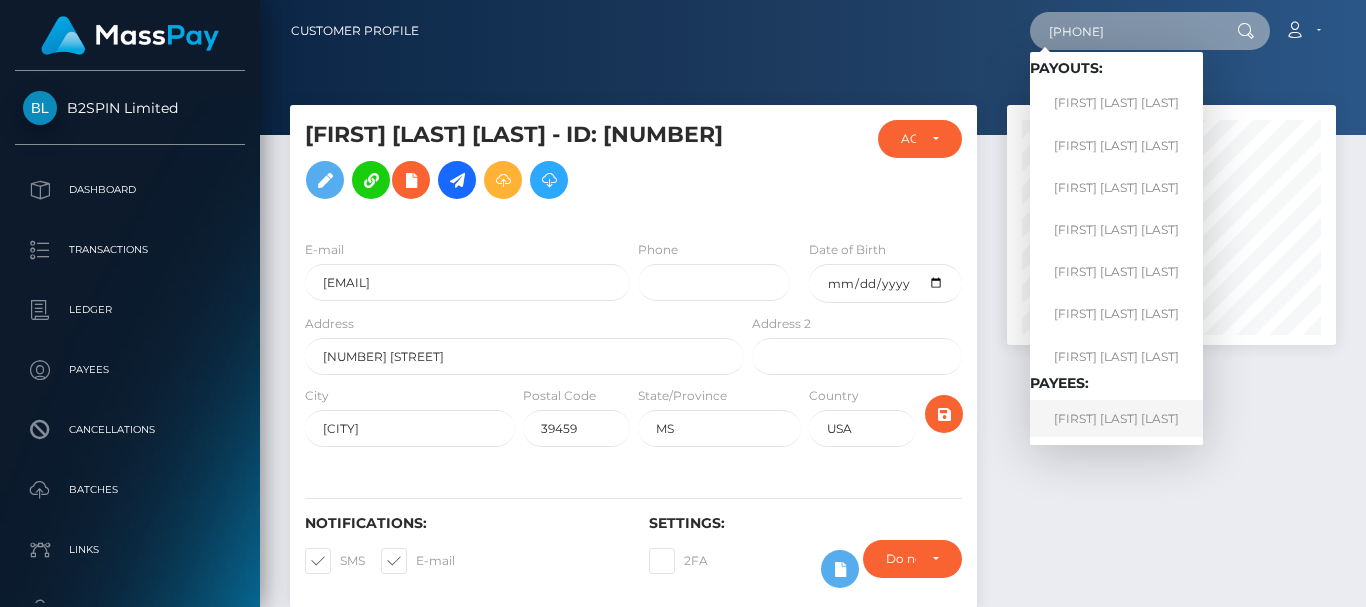 type on "848335852" 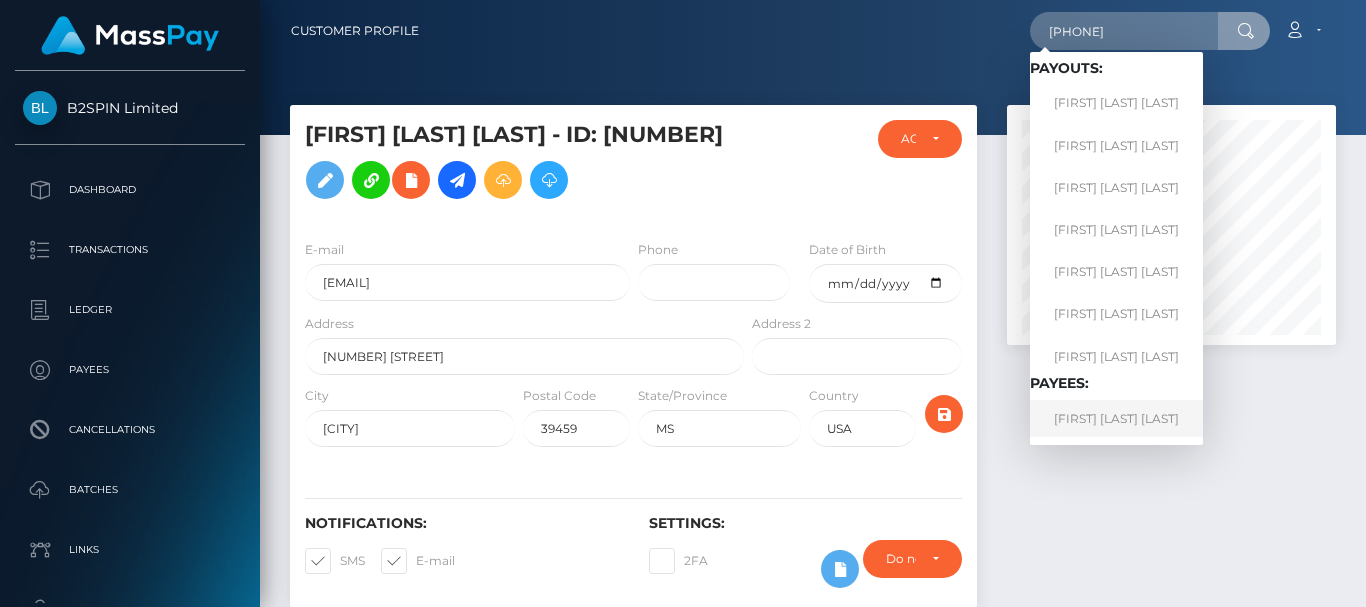 click on "COLLIN ROMAN  RUSCH" at bounding box center (1116, 418) 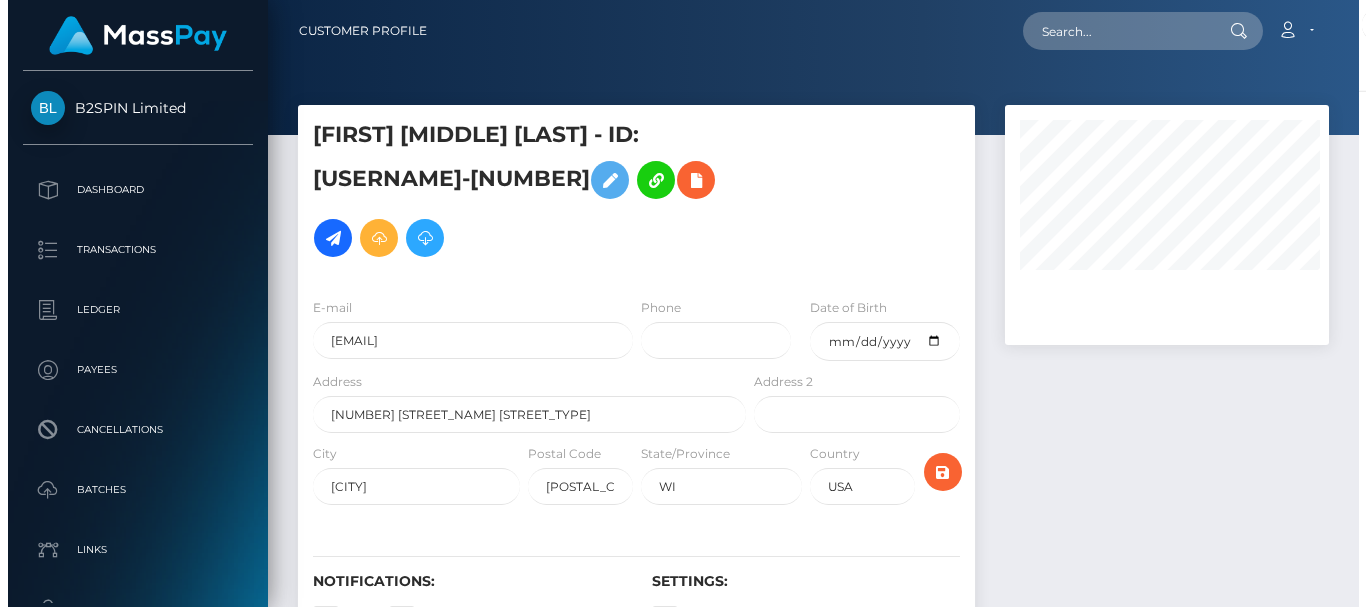 scroll, scrollTop: 0, scrollLeft: 0, axis: both 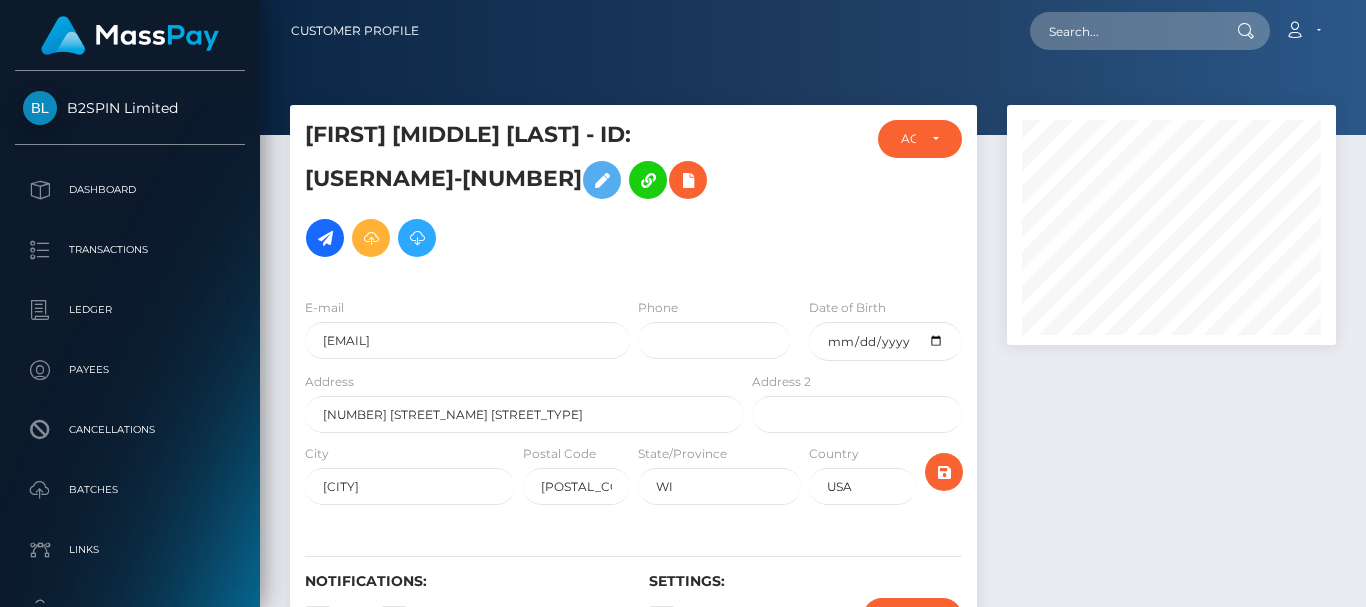 click at bounding box center [1171, 395] 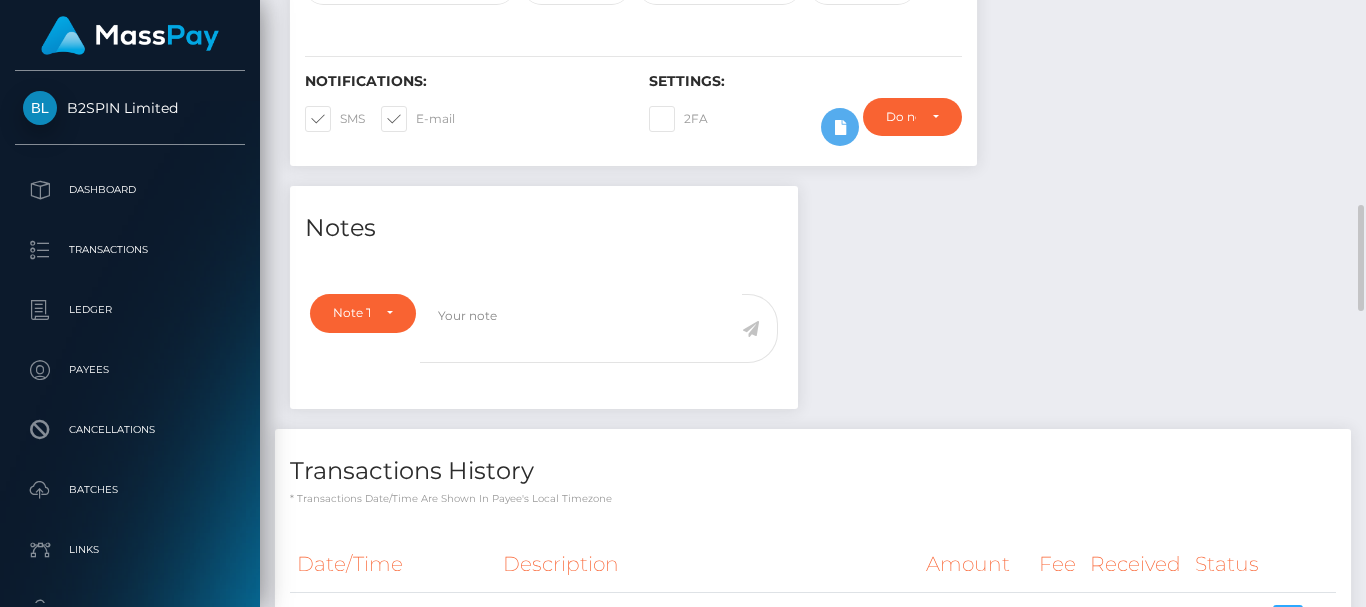 scroll, scrollTop: 800, scrollLeft: 0, axis: vertical 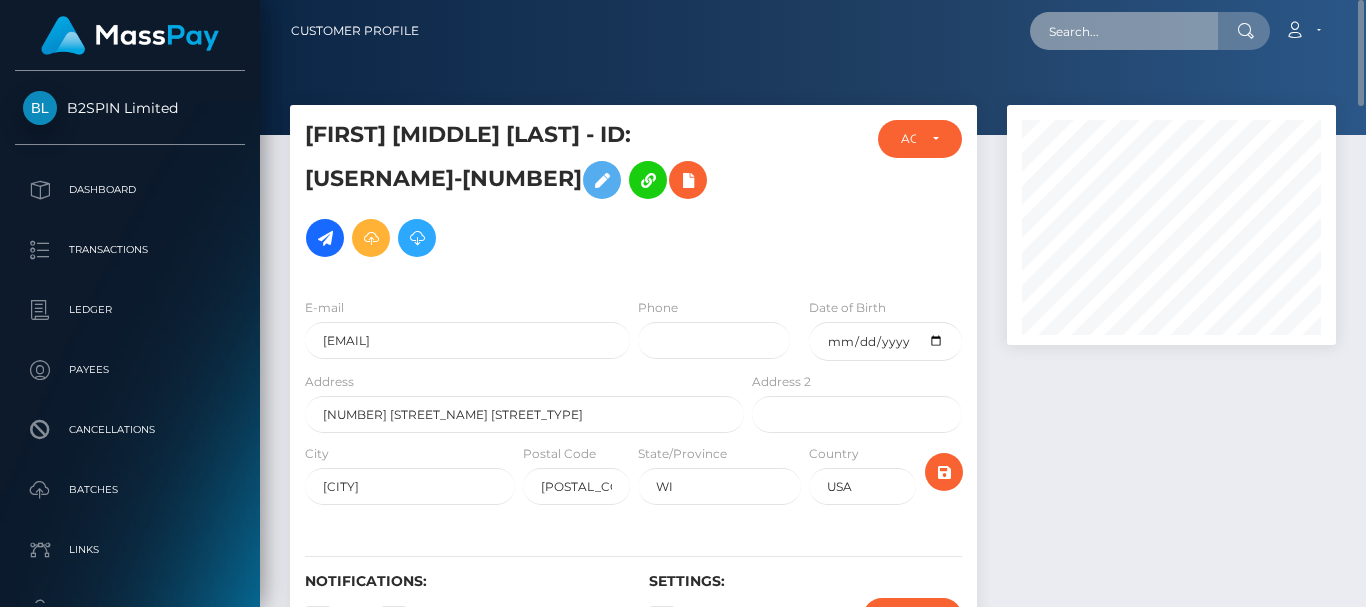 click at bounding box center [1124, 31] 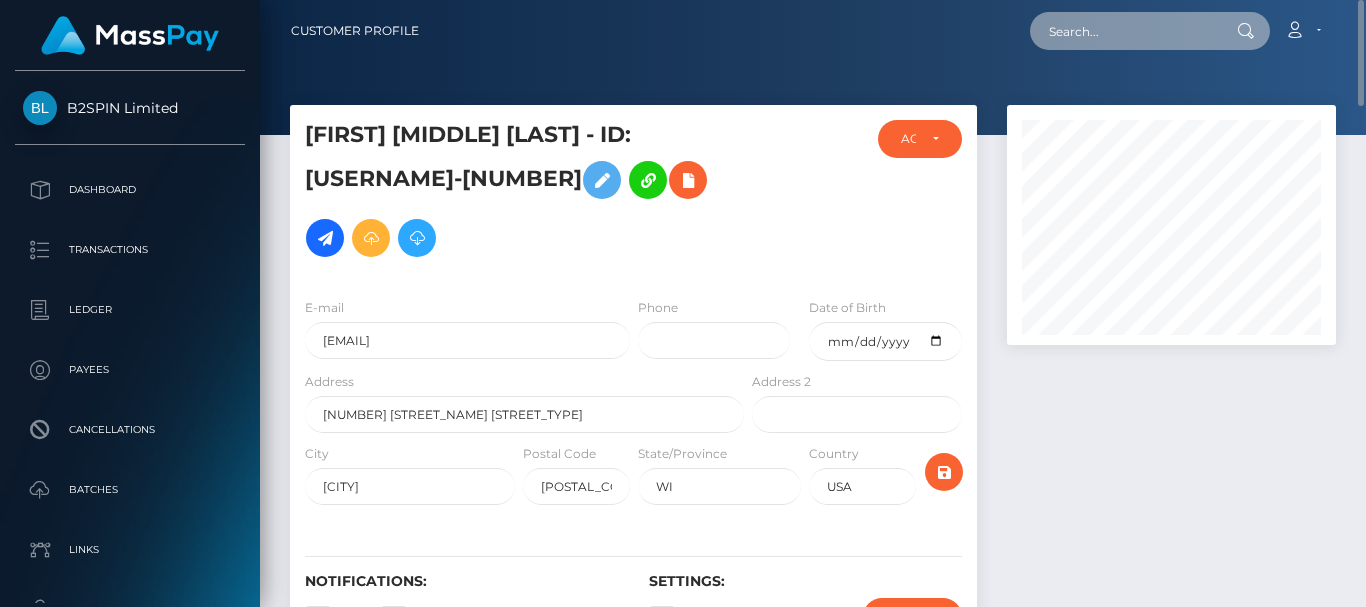 paste on "848335852" 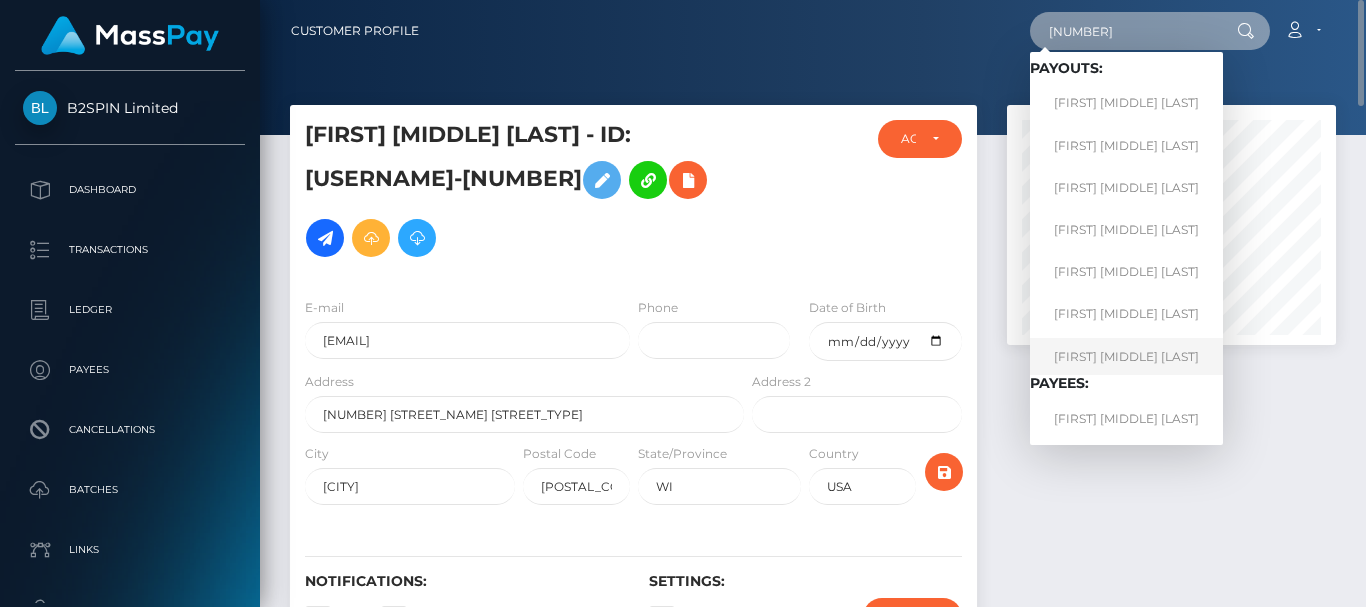 type on "848335852" 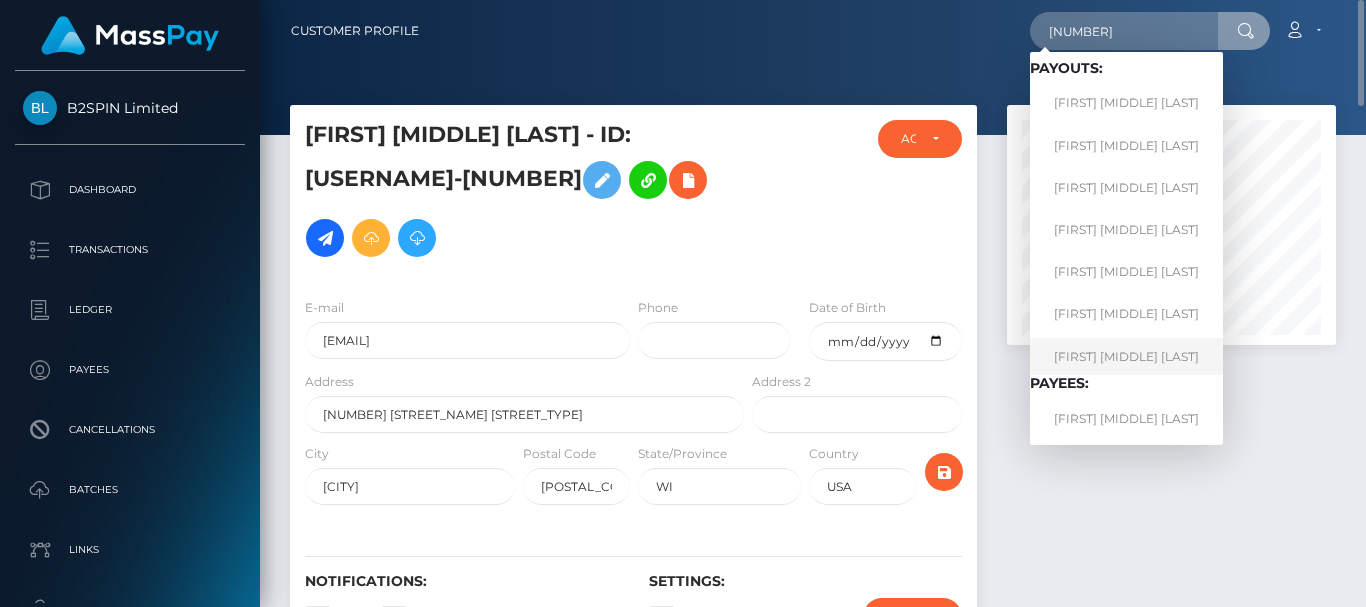 click on "COLLIN ROMAN  RUSCH" at bounding box center [1126, 356] 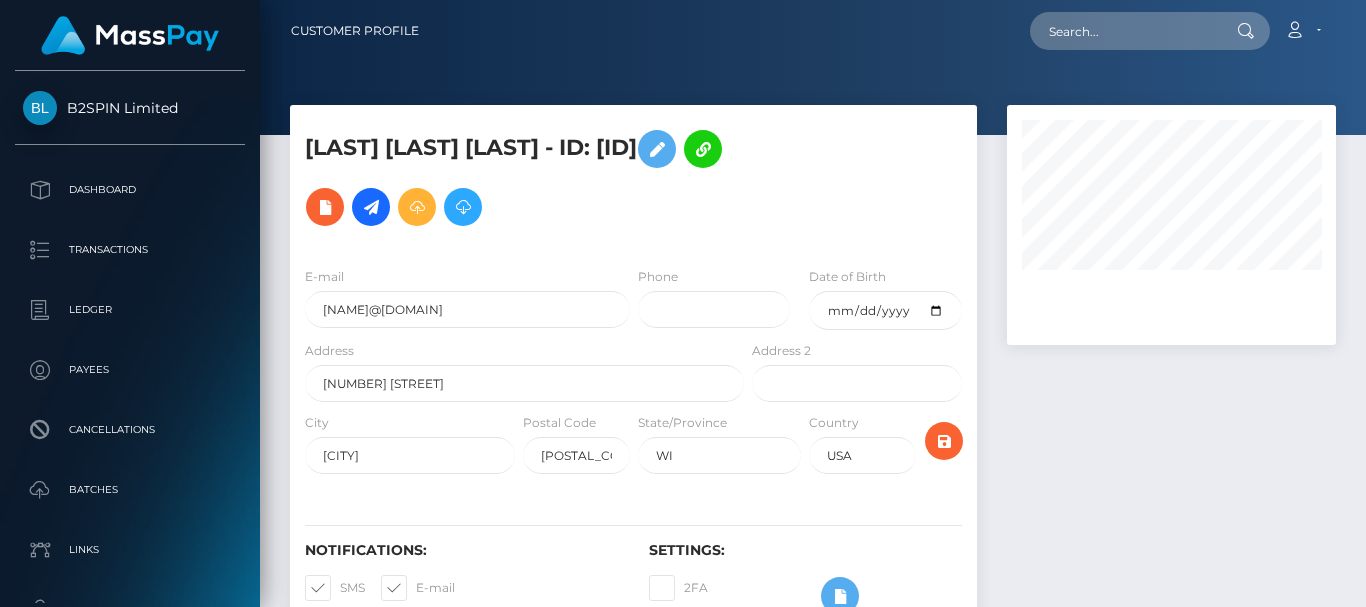 scroll, scrollTop: 0, scrollLeft: 0, axis: both 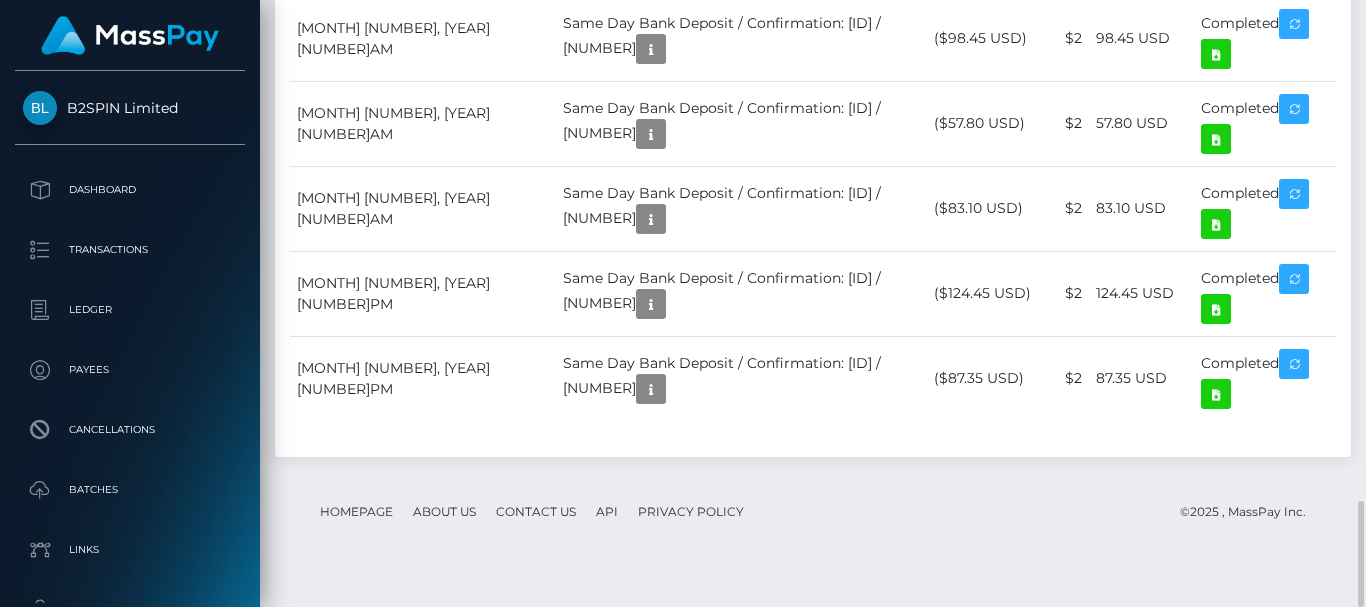 click on "Homepage
About Us
Contact Us
API
Privacy Policy
©
2025
, MassPay Inc." at bounding box center [813, 512] 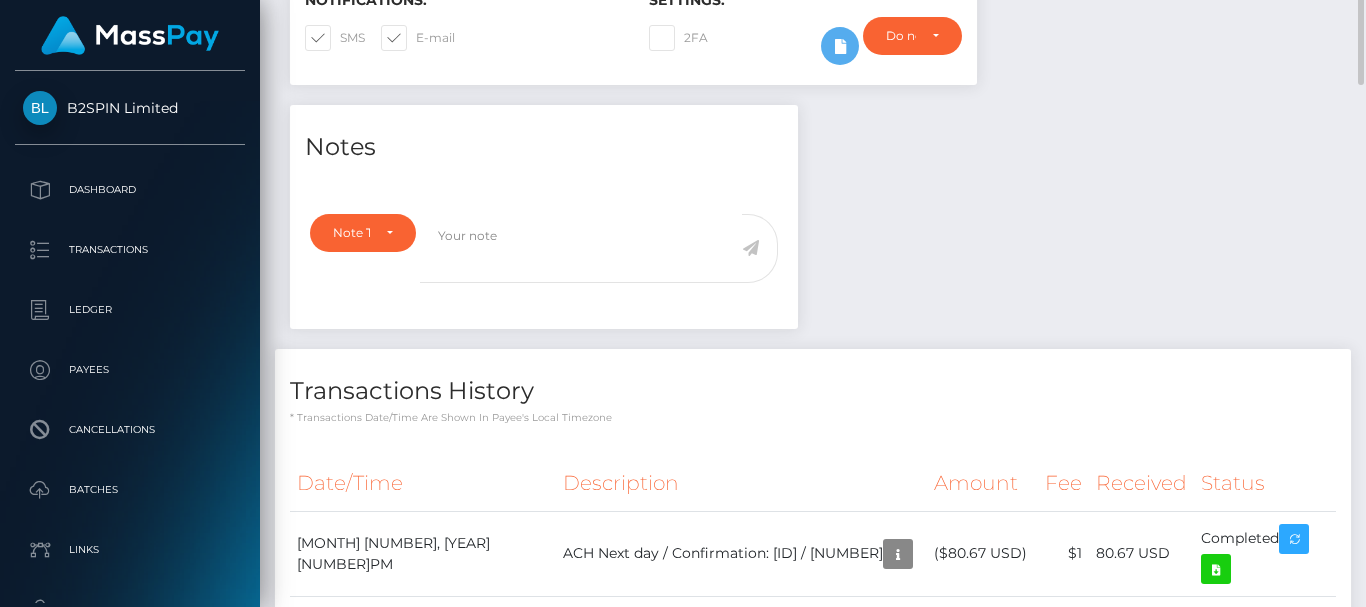 scroll, scrollTop: 450, scrollLeft: 0, axis: vertical 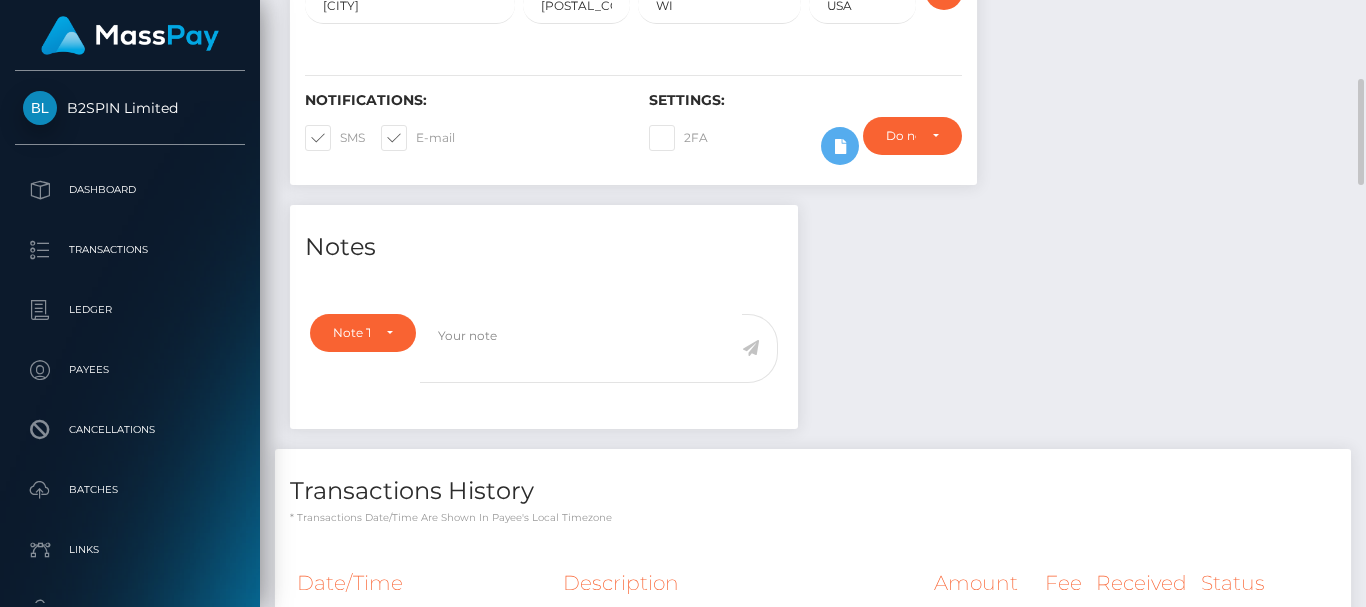drag, startPoint x: 1117, startPoint y: 120, endPoint x: 1107, endPoint y: 128, distance: 12.806249 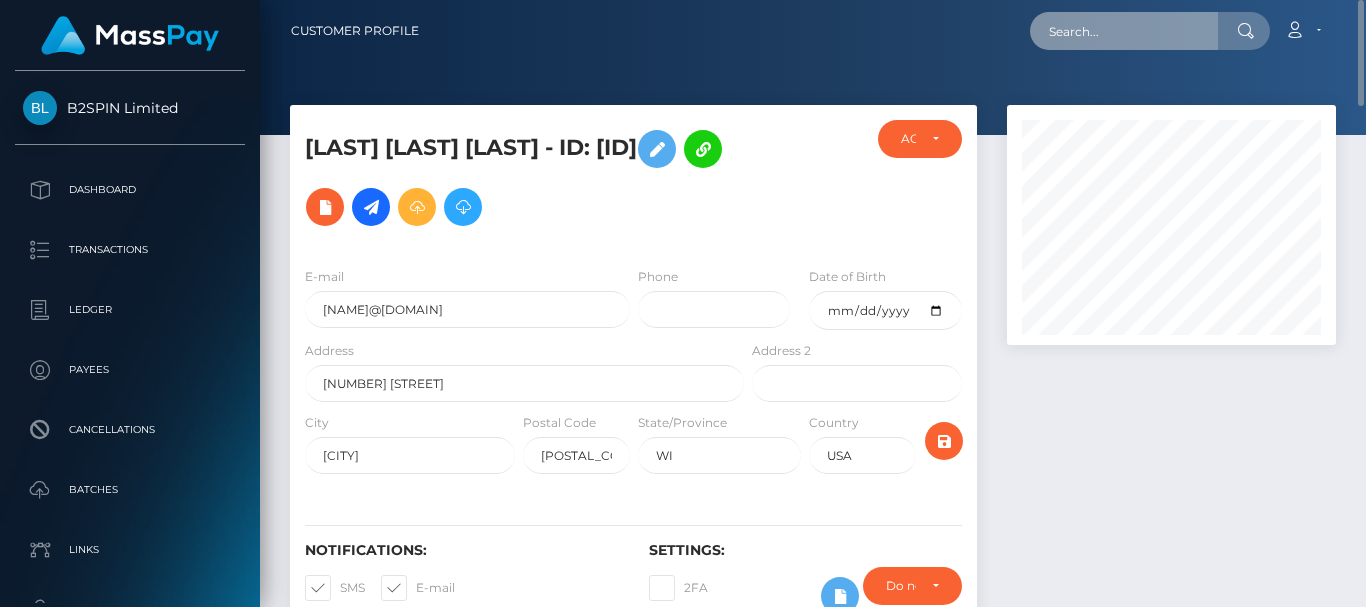 click at bounding box center (1124, 31) 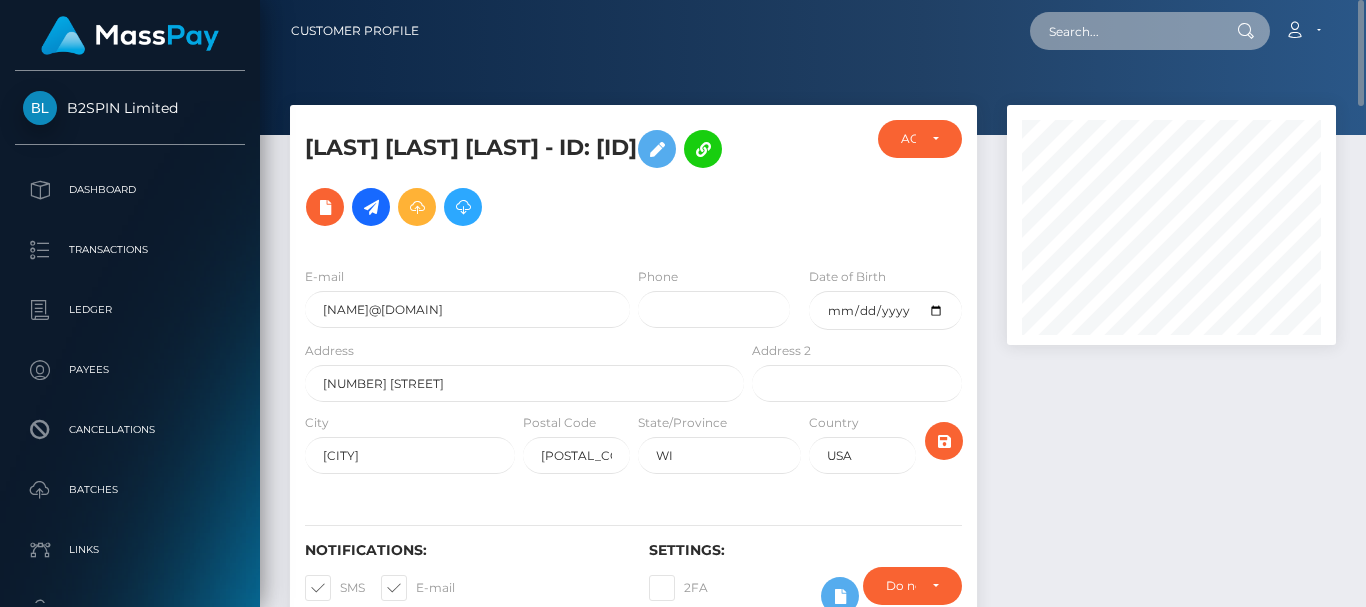 paste on "801183837" 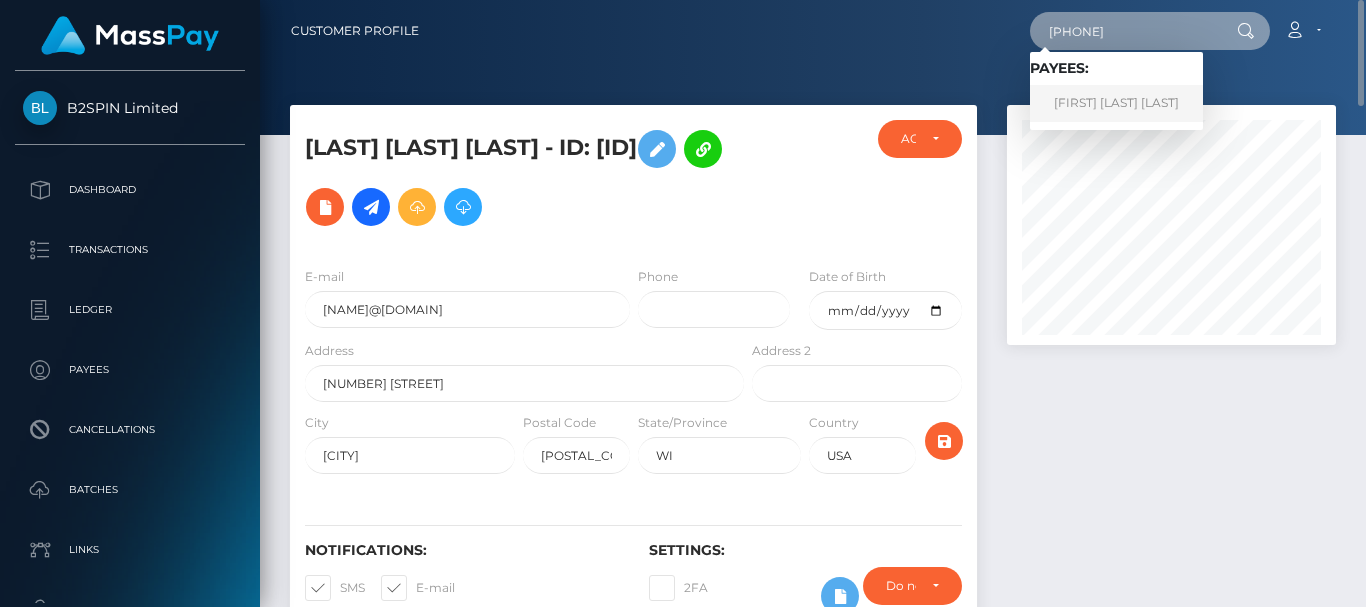 type on "801183837" 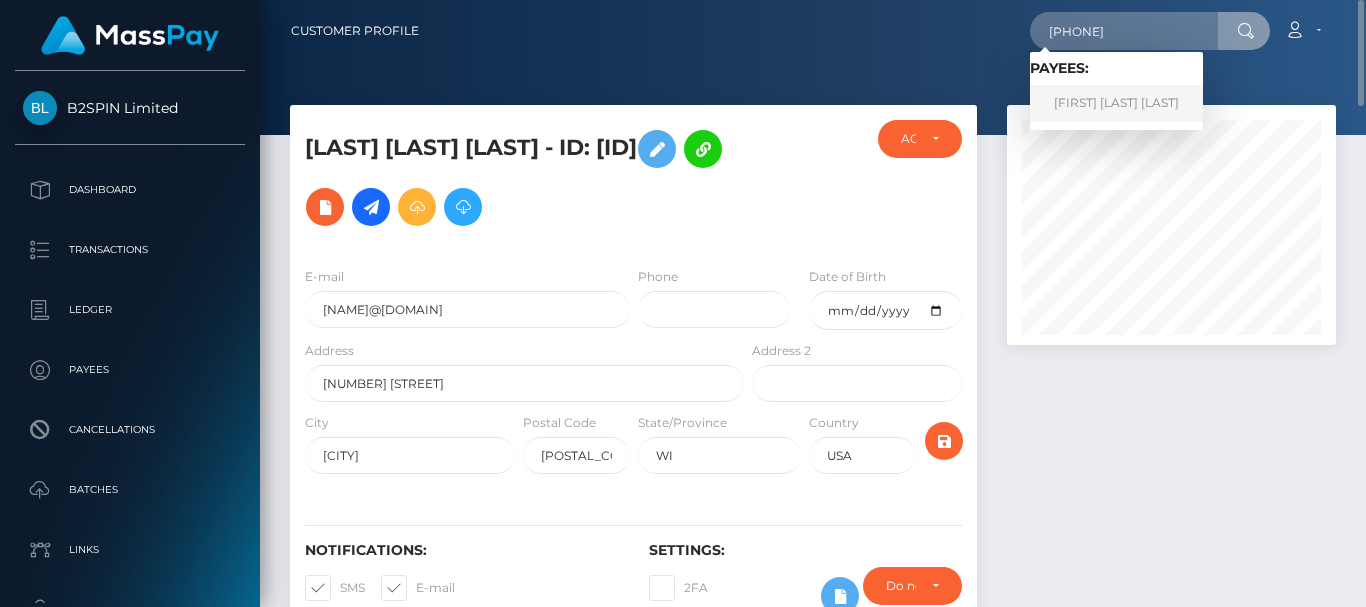 click on "RAQUEL ELICIA  JACKSON" at bounding box center [1116, 103] 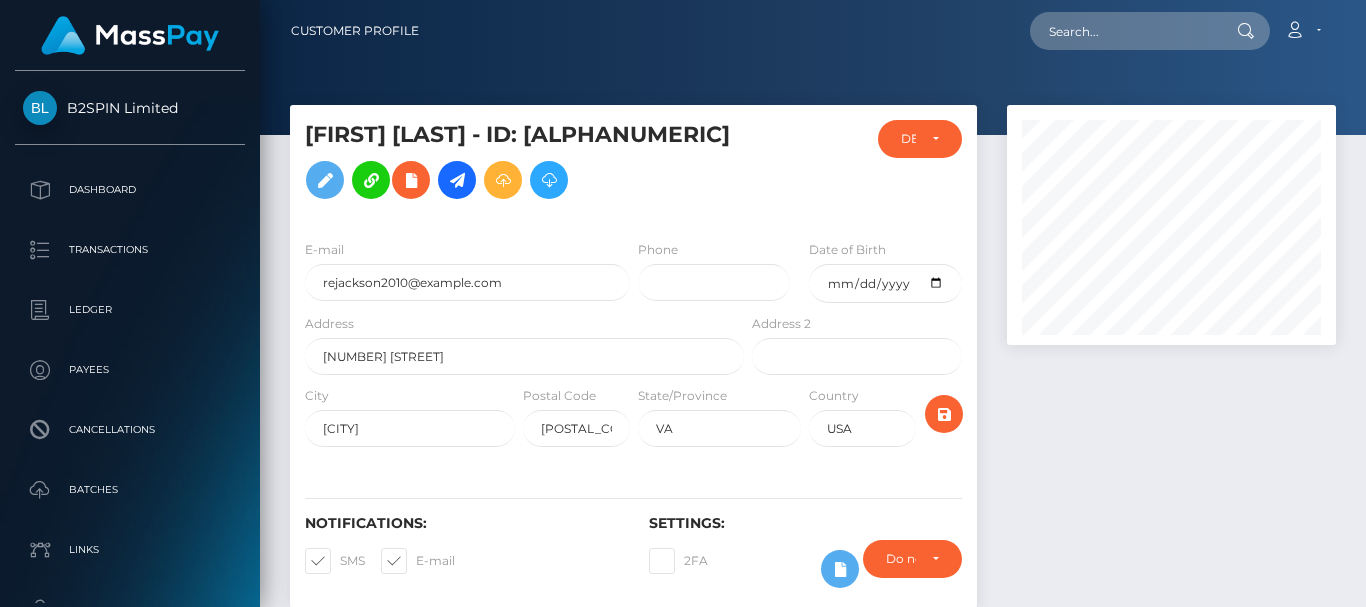 scroll, scrollTop: 0, scrollLeft: 0, axis: both 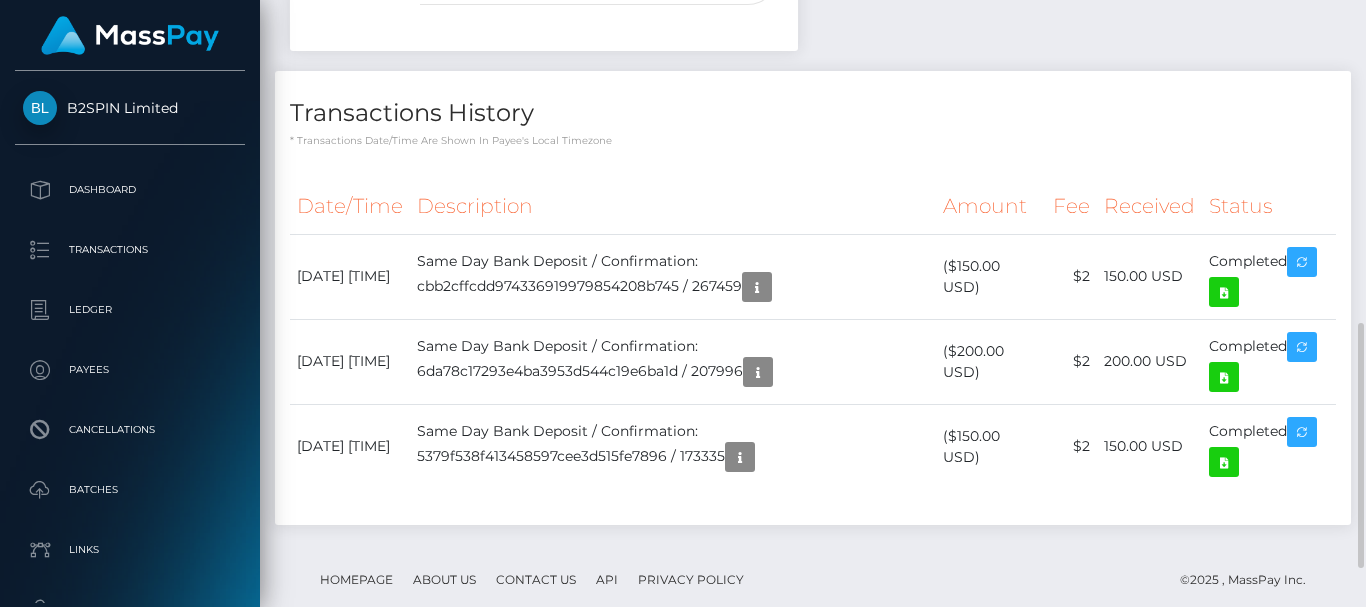 click on "Notes
Note Type
Compliance
Clear Compliance
General
Note Type" at bounding box center [813, 186] 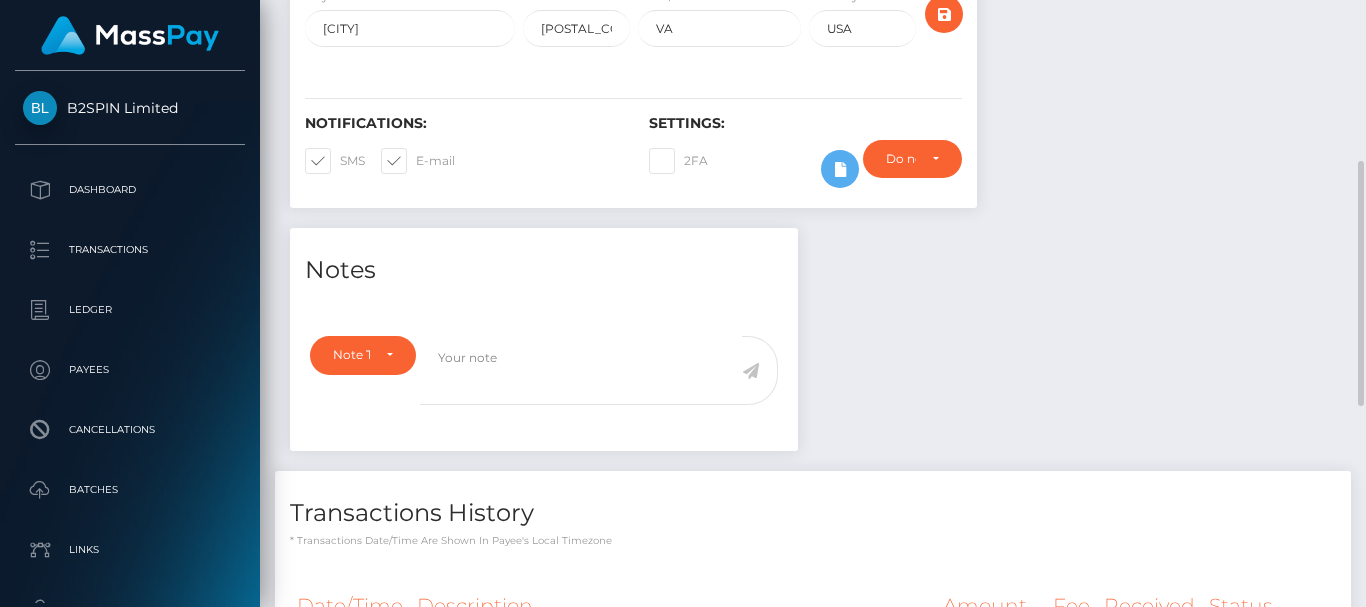 scroll, scrollTop: 0, scrollLeft: 0, axis: both 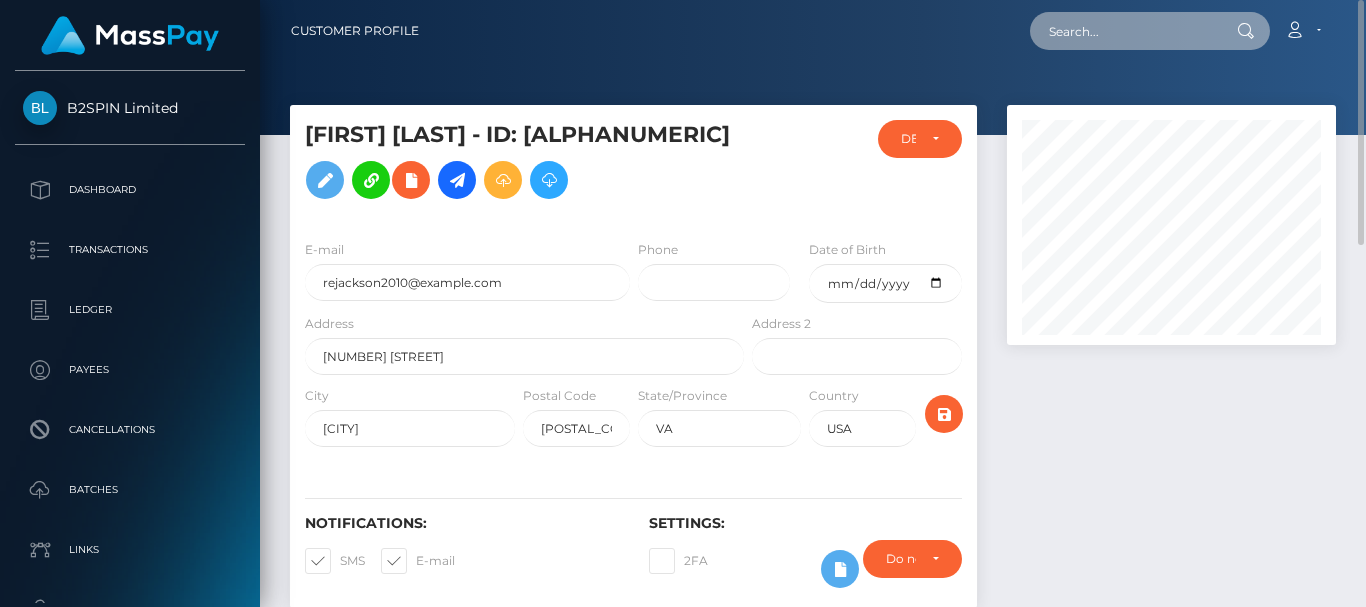 click at bounding box center (1124, 31) 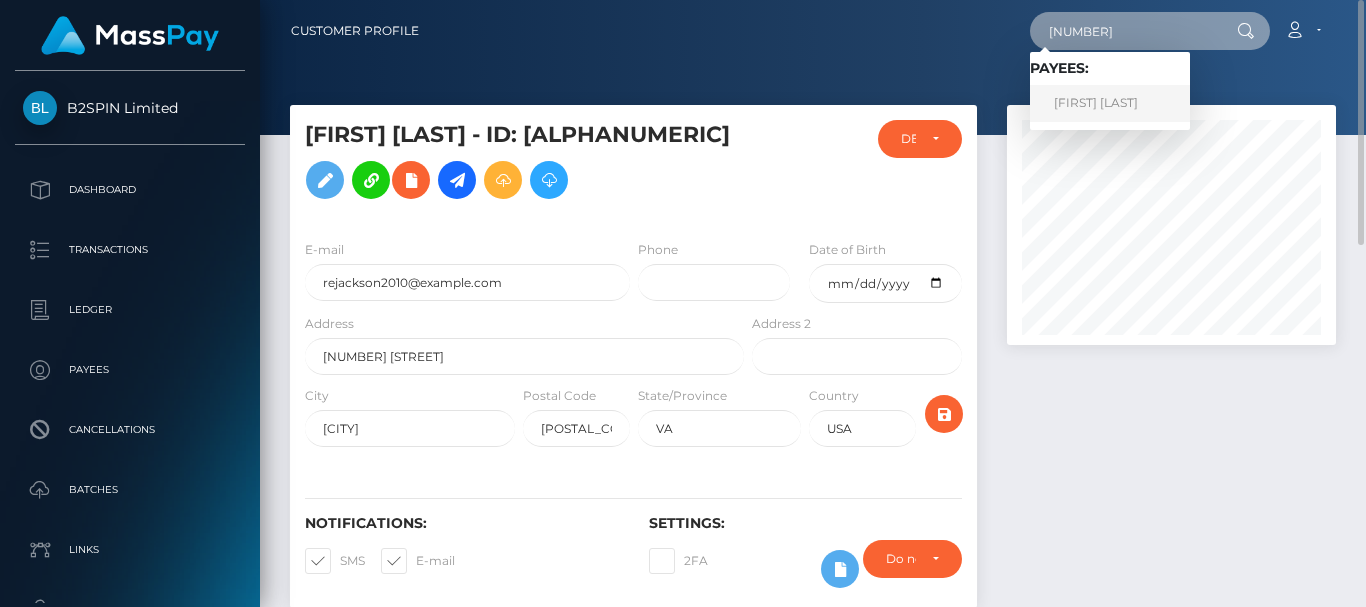 type on "837919003" 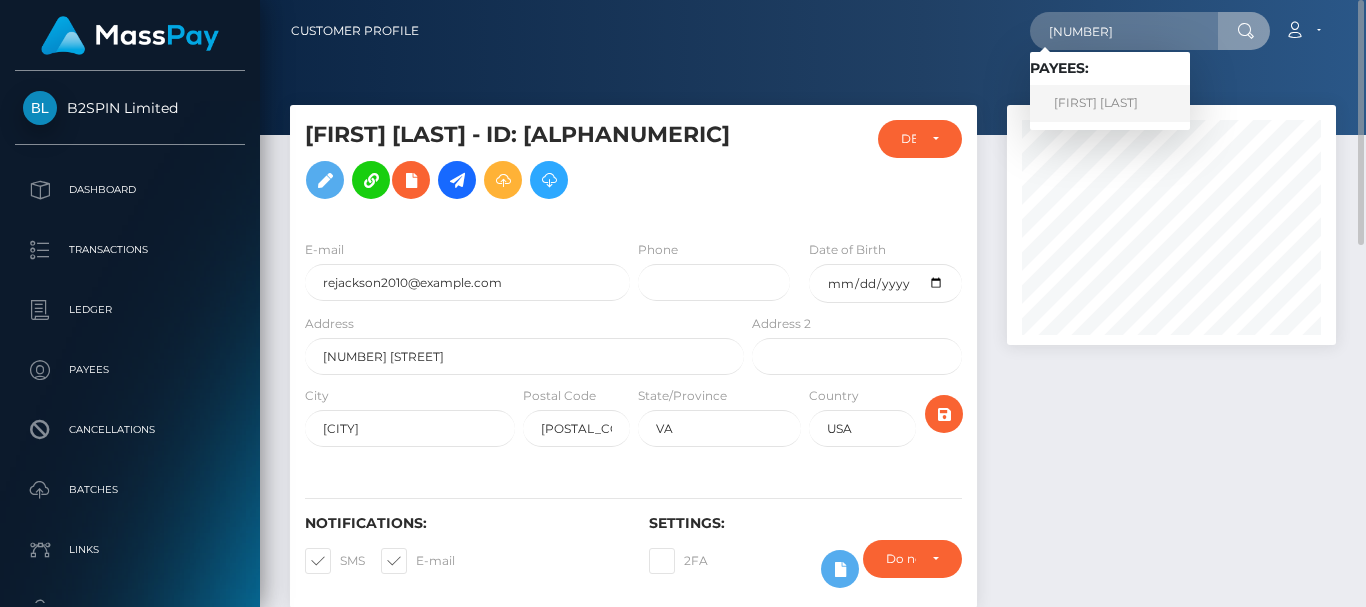 click on "BRITTANY CHIOMA  ANUKAM" at bounding box center (1110, 103) 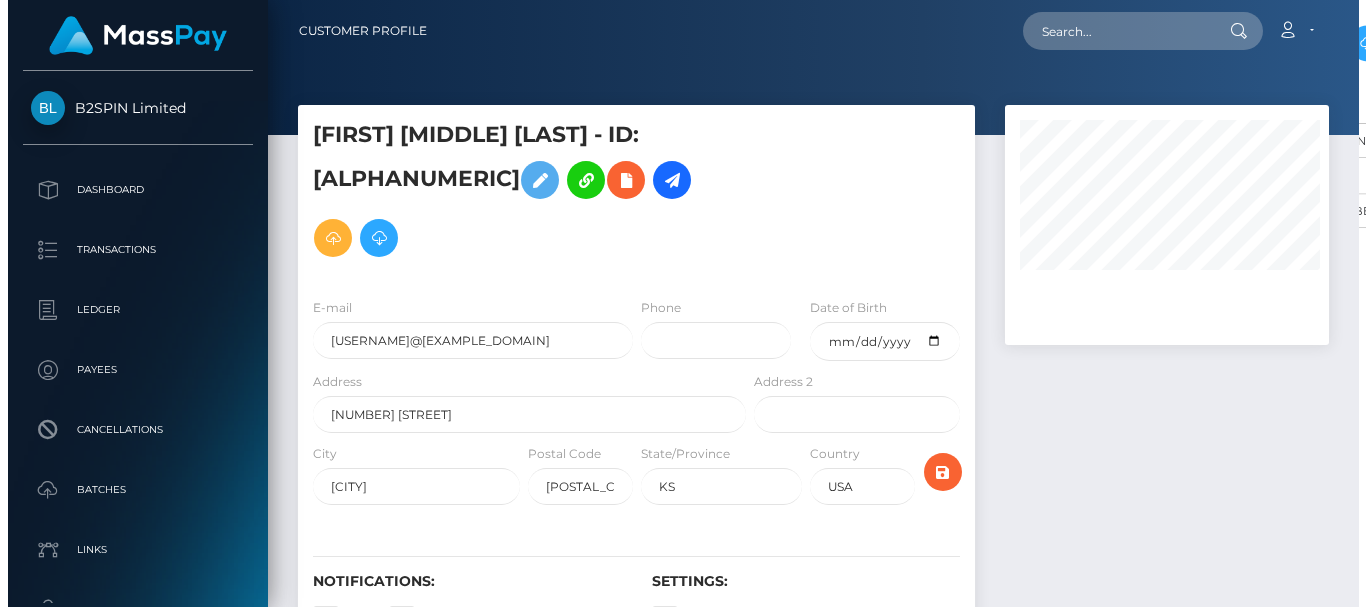 scroll, scrollTop: 0, scrollLeft: 0, axis: both 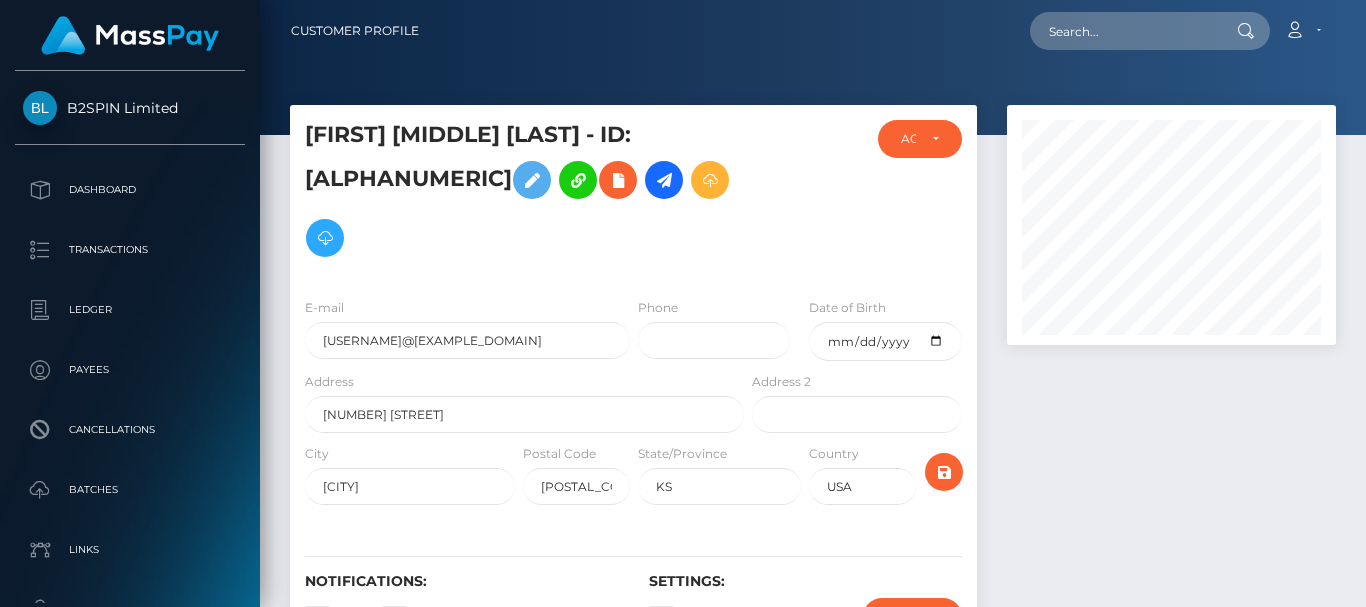 click at bounding box center (1171, 395) 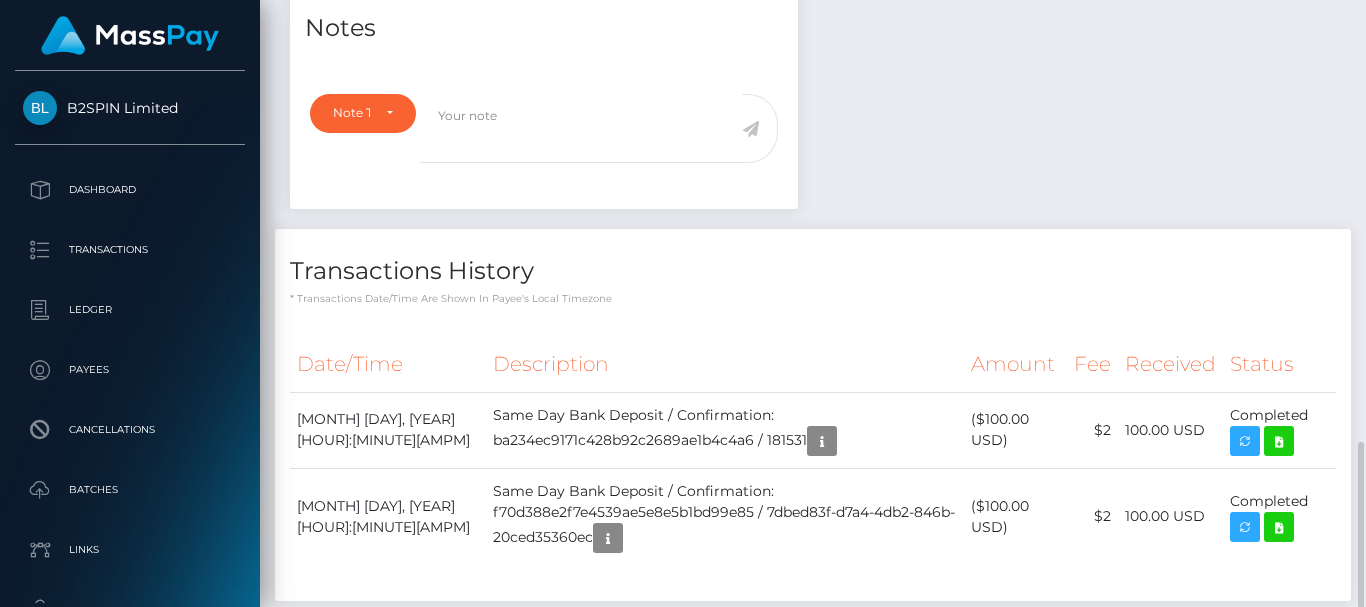 scroll, scrollTop: 813, scrollLeft: 0, axis: vertical 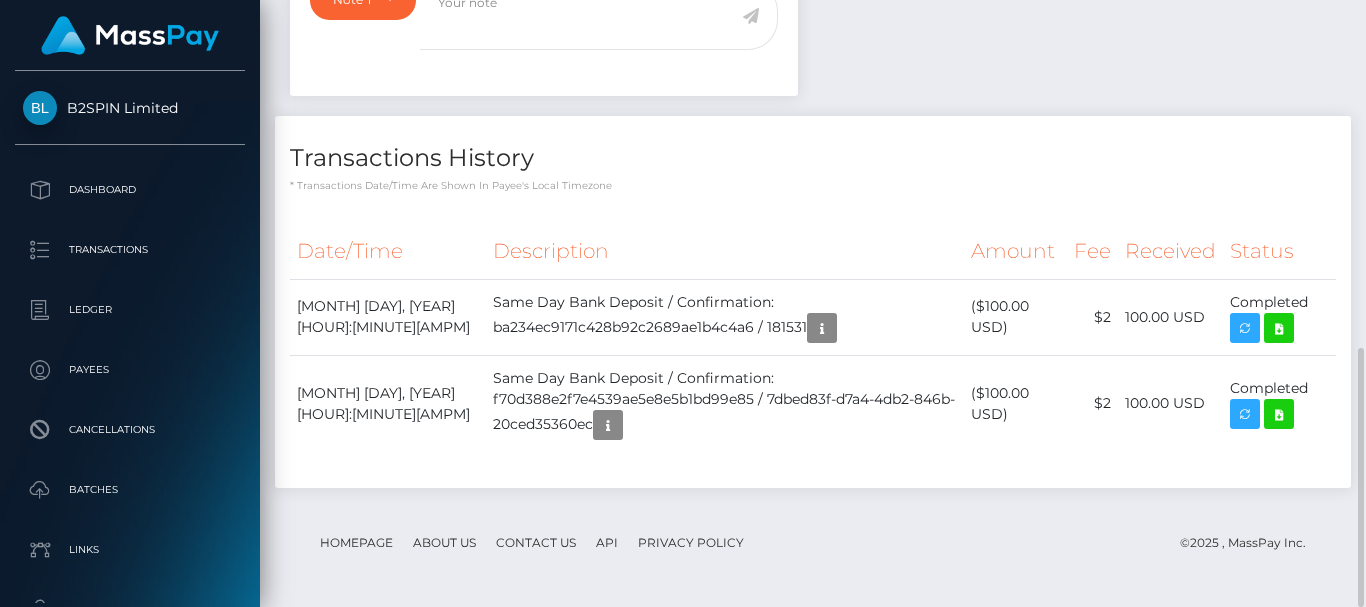 click on "Notes
Note Type
Compliance
Clear Compliance
General
Note Type" at bounding box center (813, 190) 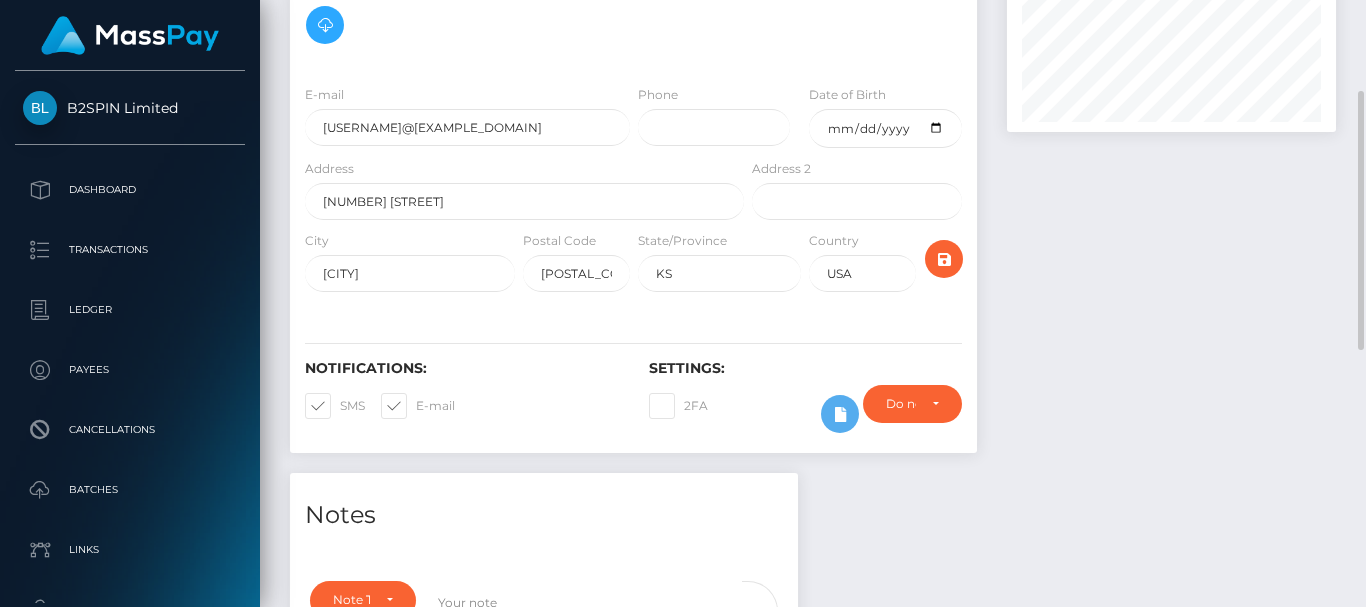 scroll, scrollTop: 0, scrollLeft: 0, axis: both 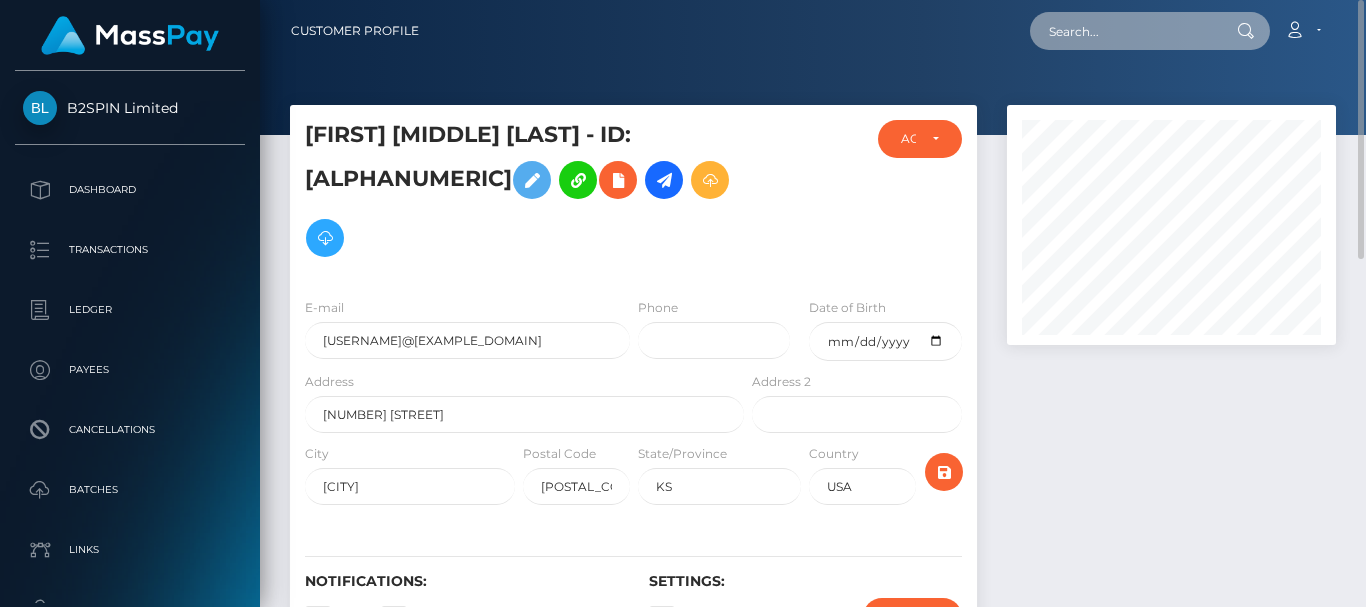 click at bounding box center (1124, 31) 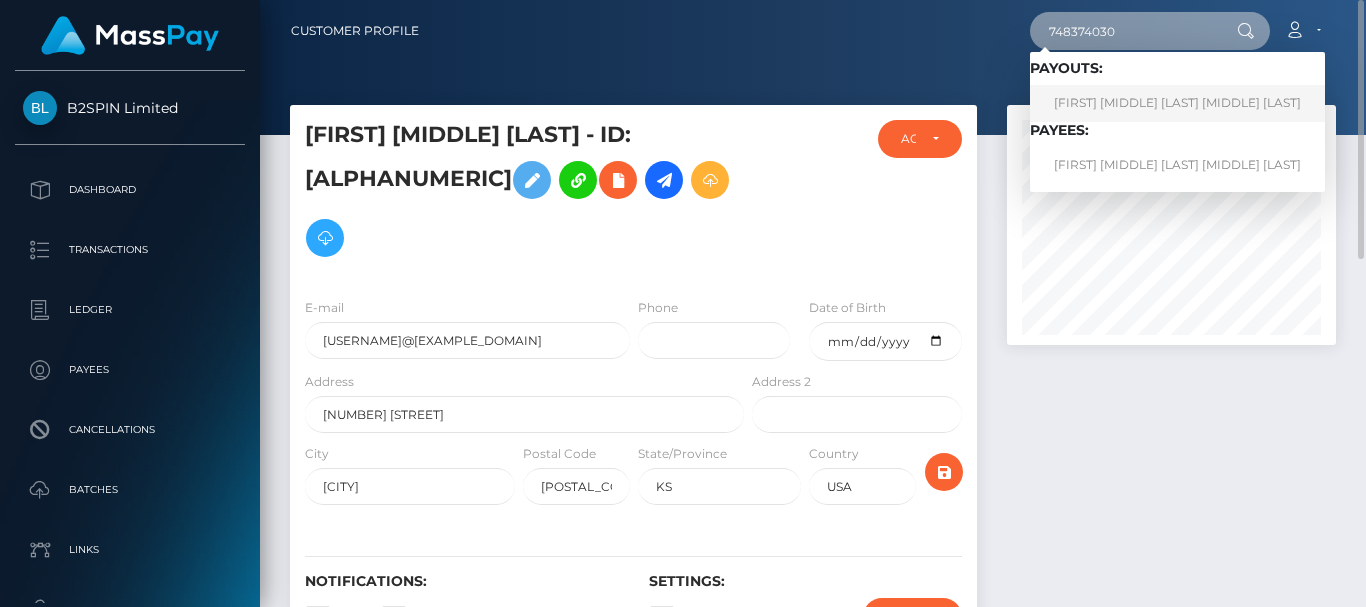 type on "748374030" 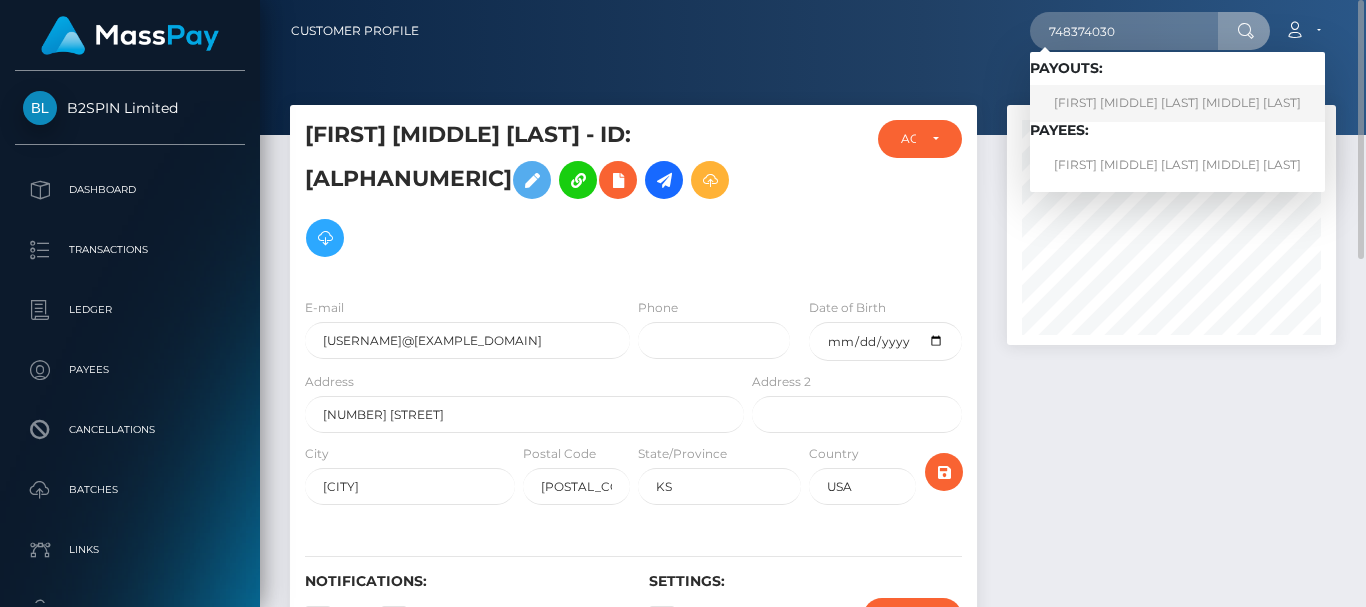 click on "LUCILLE ANGELI DELA CRUZ  VARGAS" at bounding box center [1177, 103] 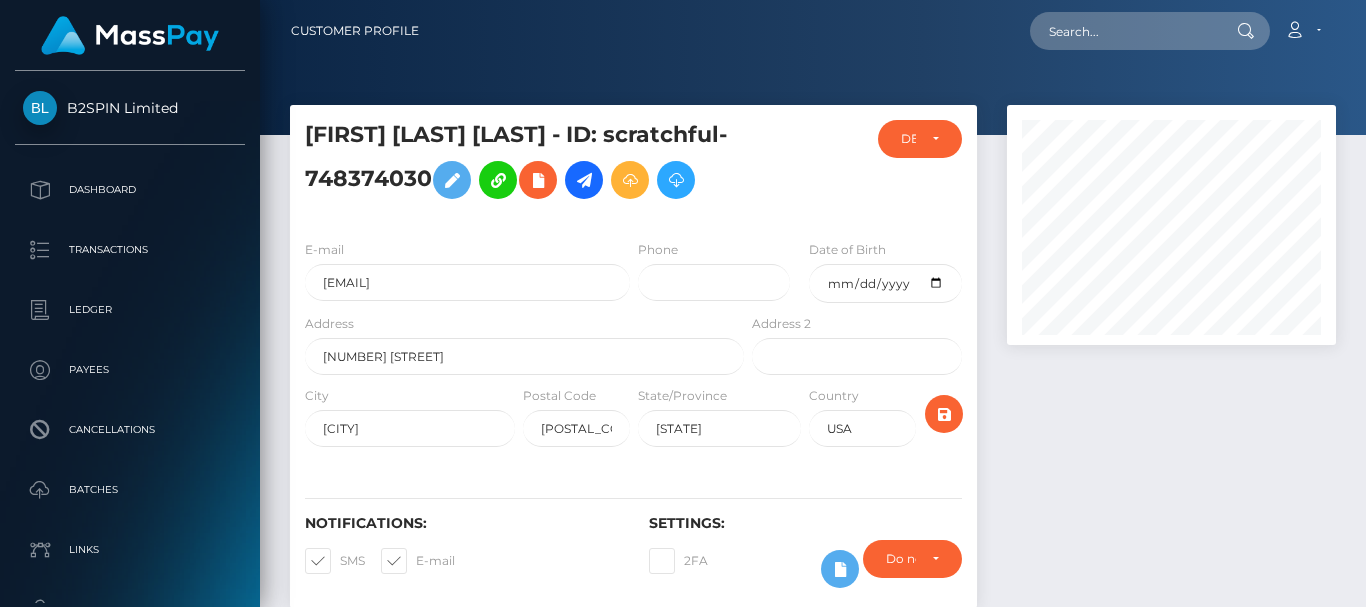 scroll, scrollTop: 0, scrollLeft: 0, axis: both 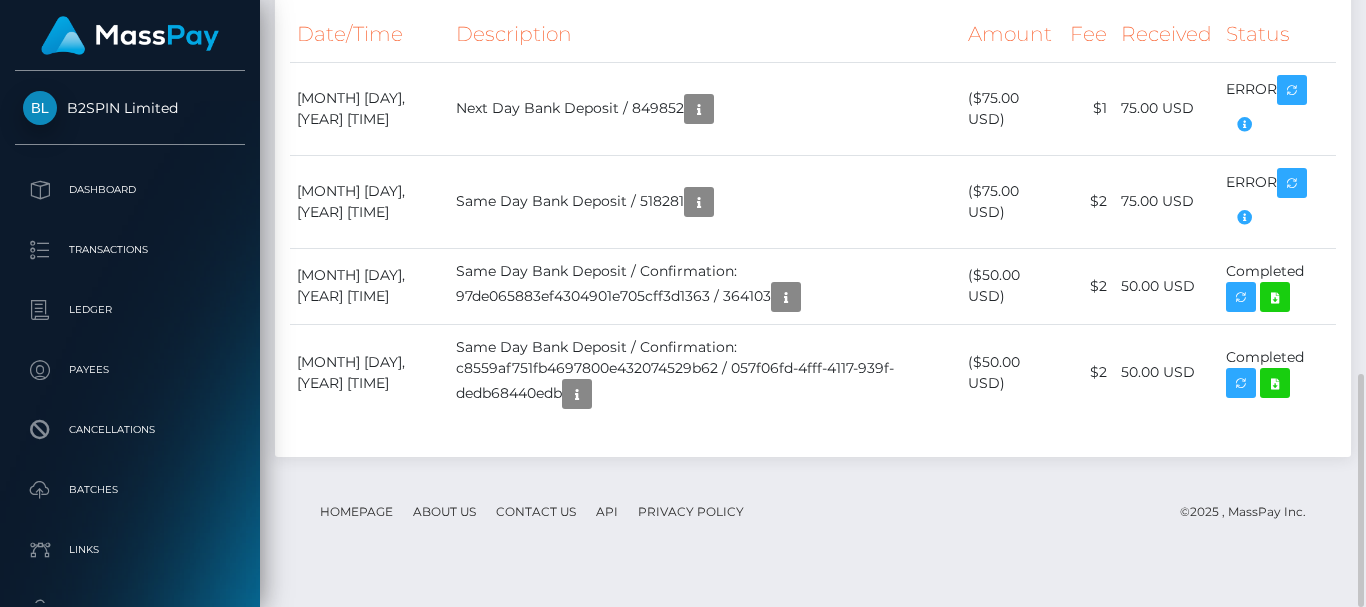 click on "Description" at bounding box center [705, 34] 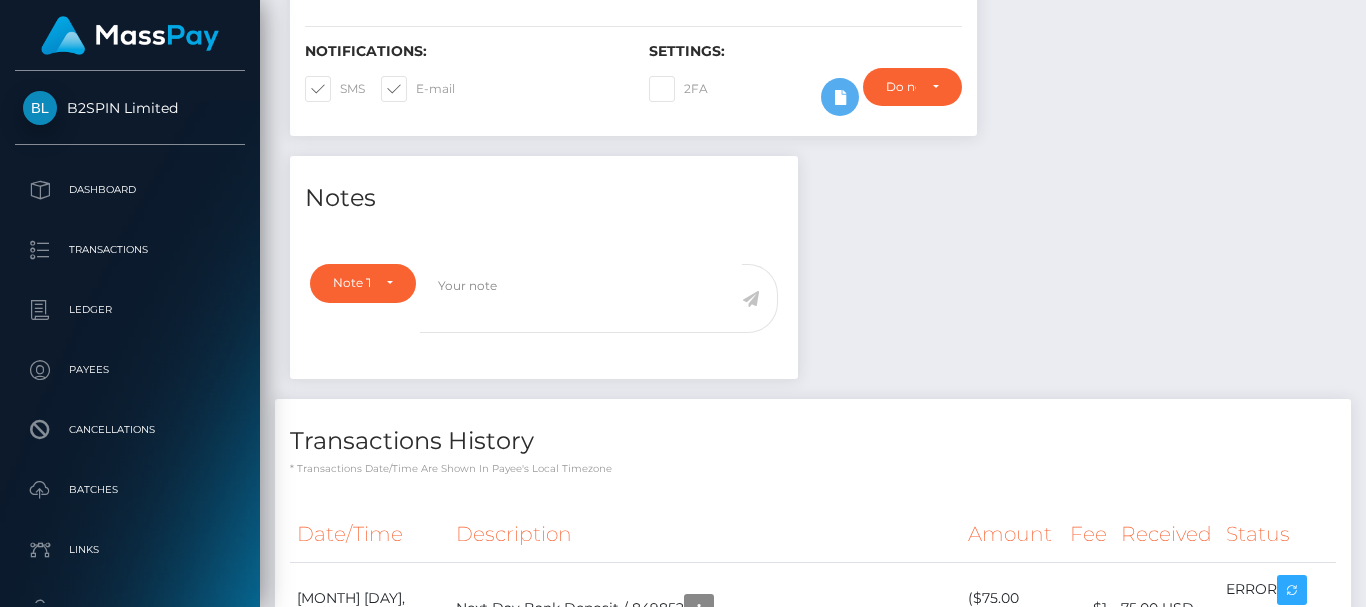 scroll, scrollTop: 0, scrollLeft: 0, axis: both 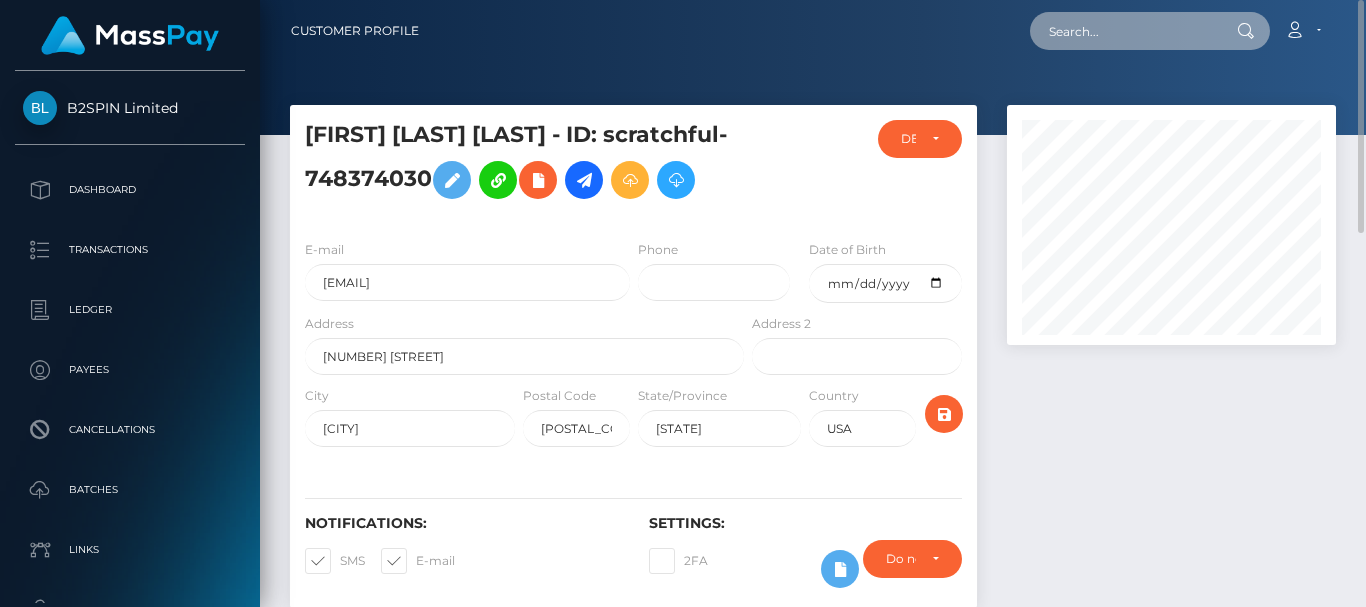 click at bounding box center [1124, 31] 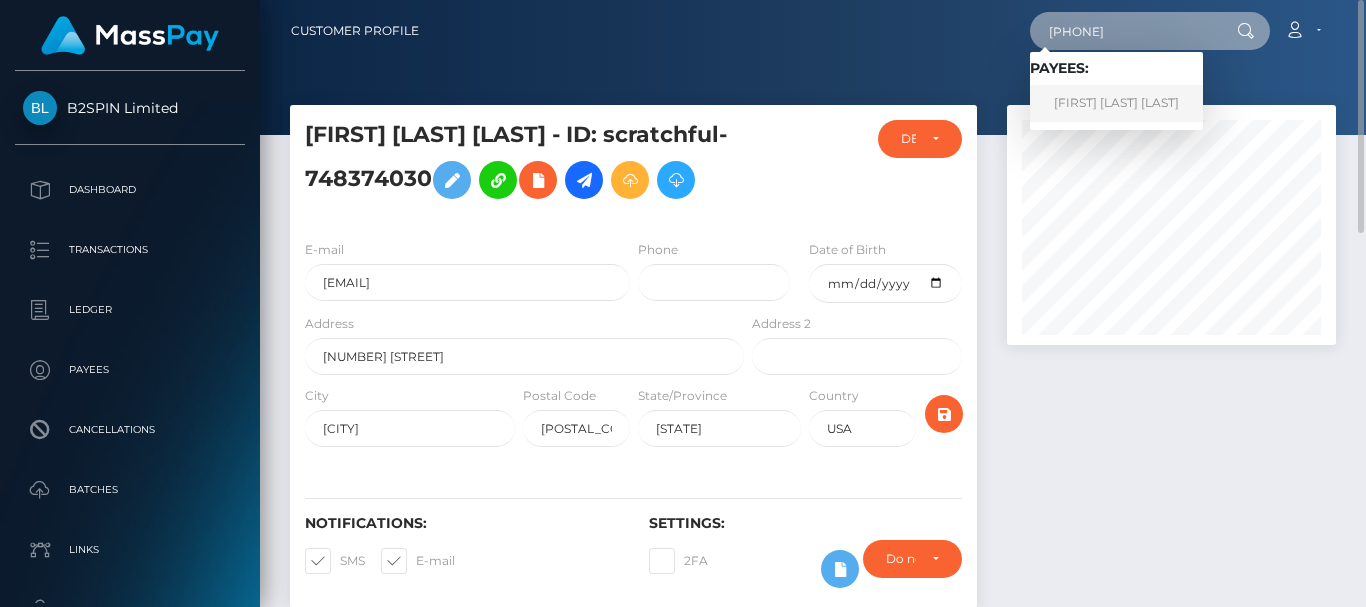 type on "[PHONE]" 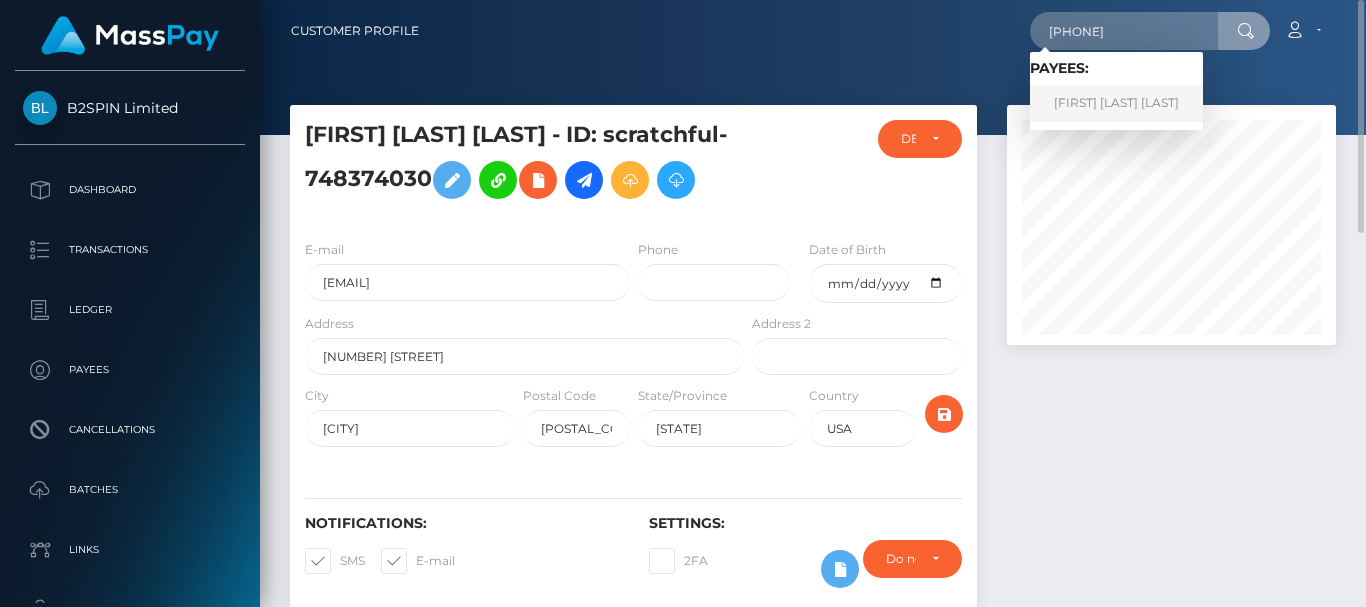 click on "[FIRST] [LAST] [LAST]" at bounding box center [1116, 103] 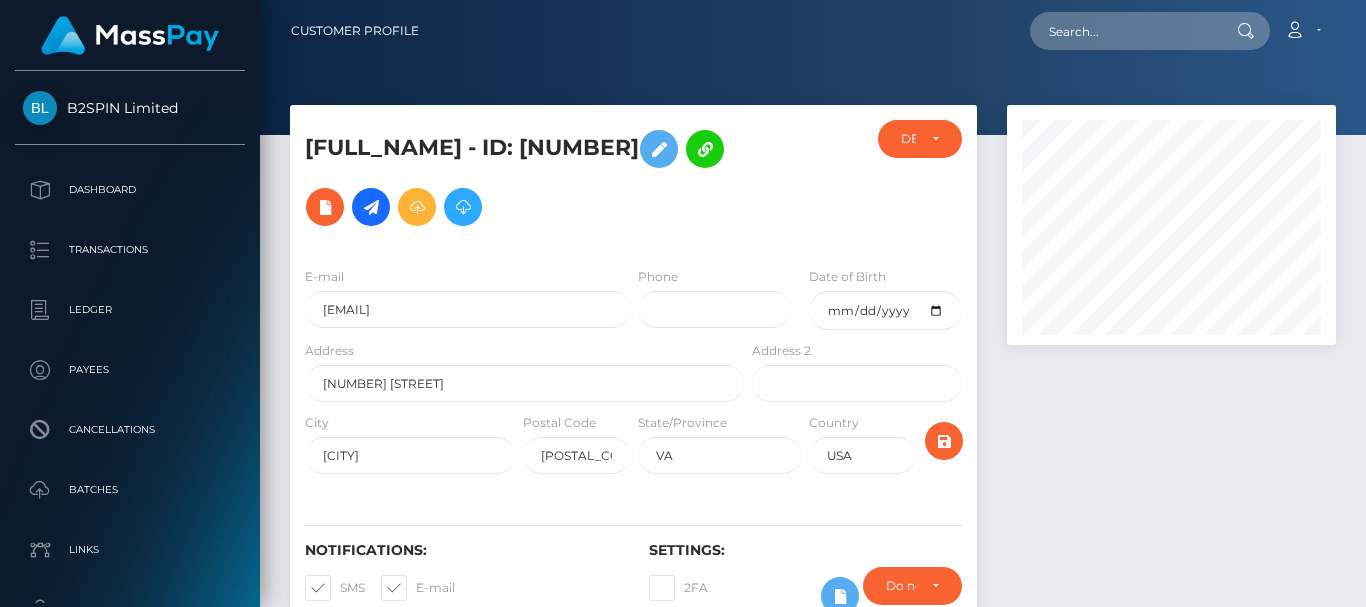 scroll, scrollTop: 0, scrollLeft: 0, axis: both 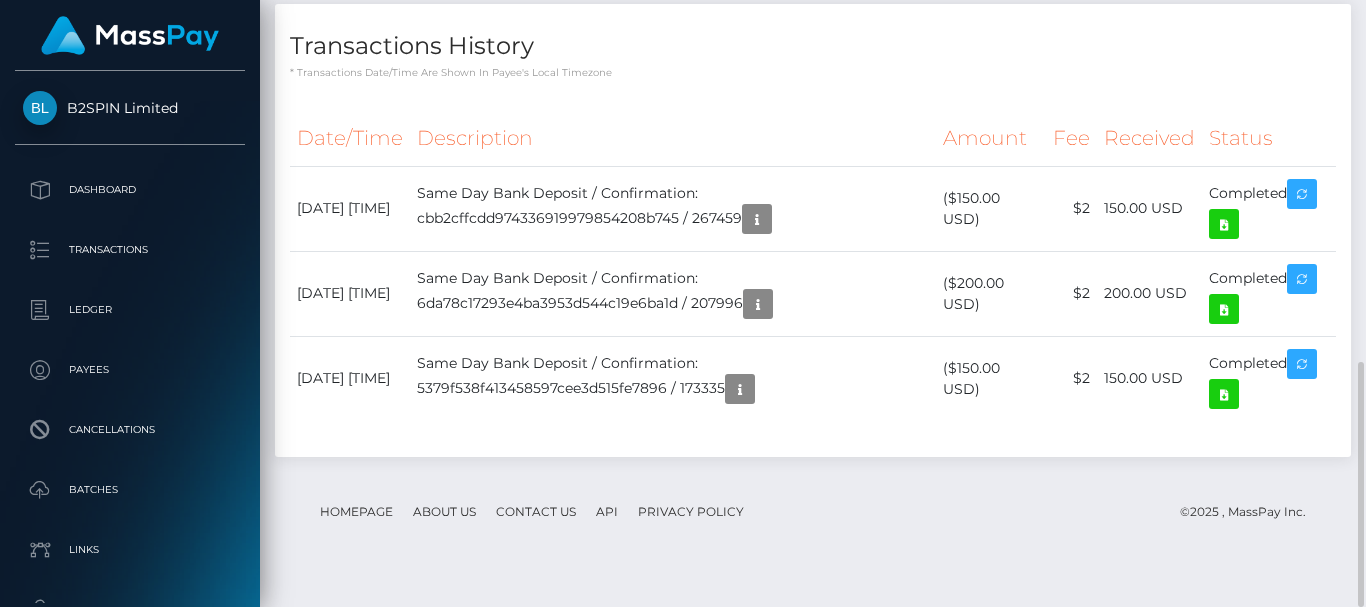 click on "Transactions History" at bounding box center (813, 46) 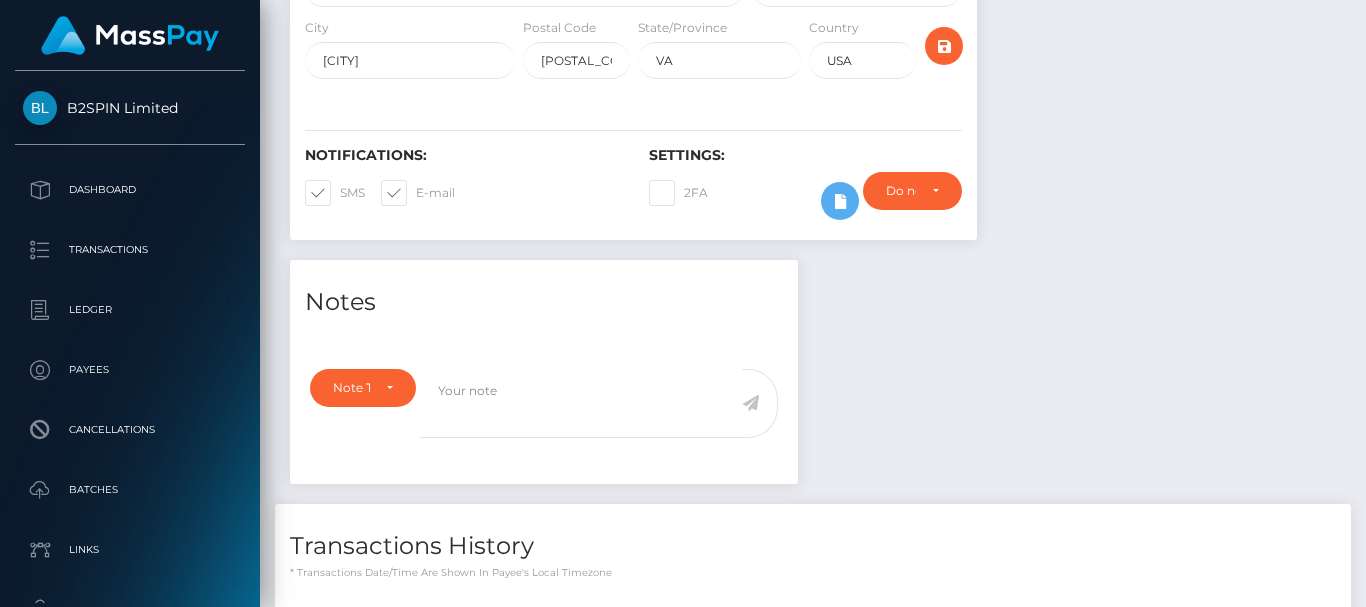 scroll, scrollTop: 0, scrollLeft: 0, axis: both 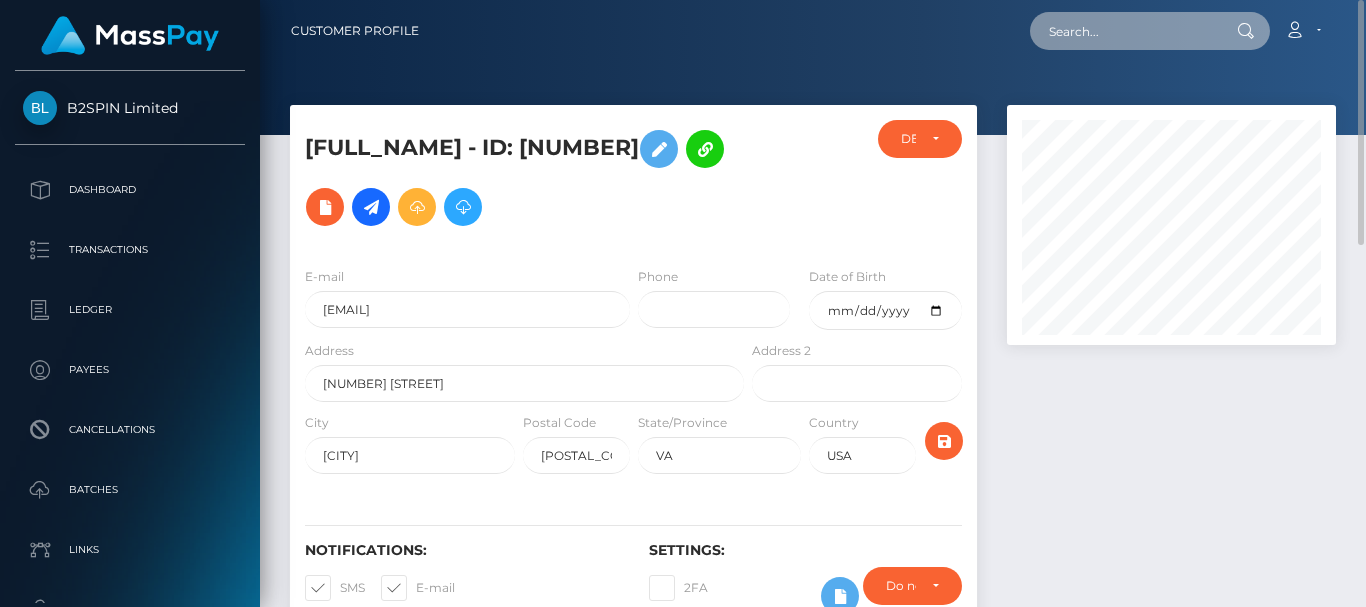 click at bounding box center (1124, 31) 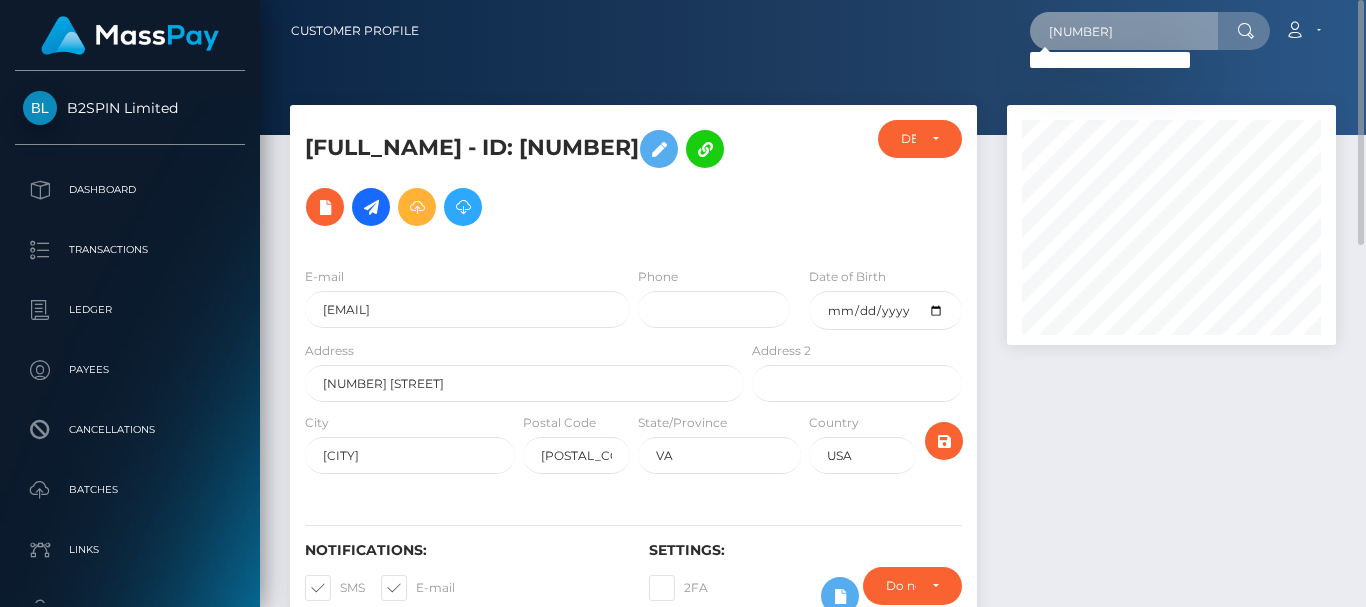 click on "1013897371" at bounding box center [1124, 31] 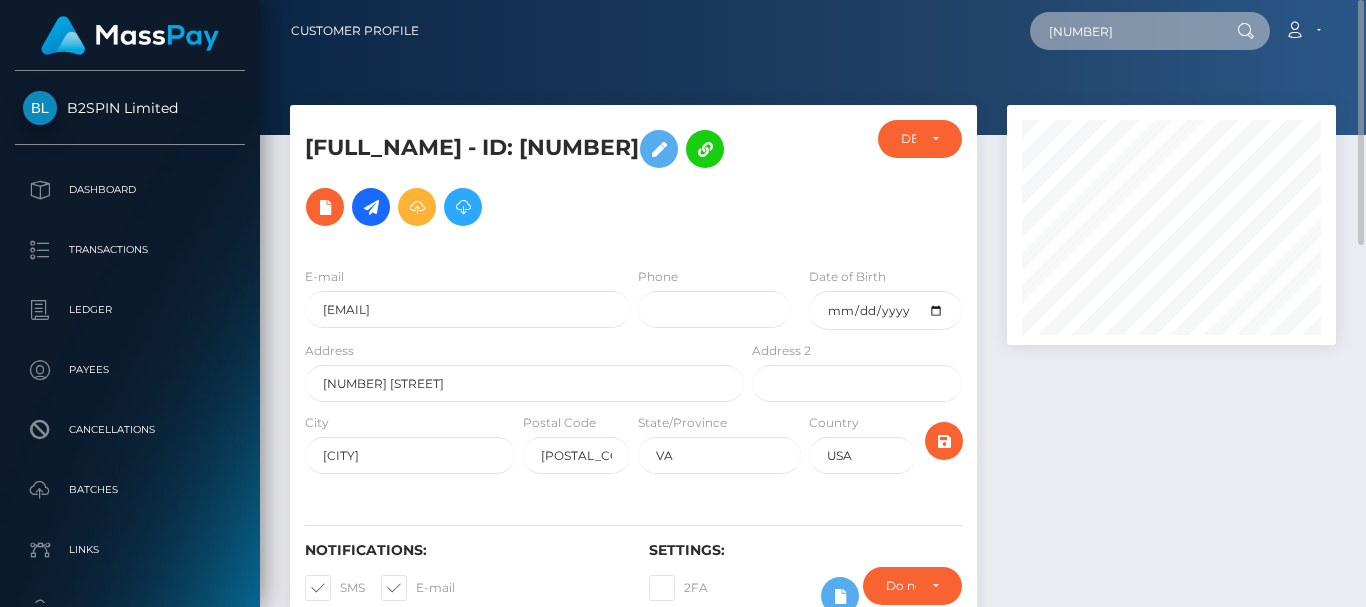 click on "1013897371" at bounding box center (1124, 31) 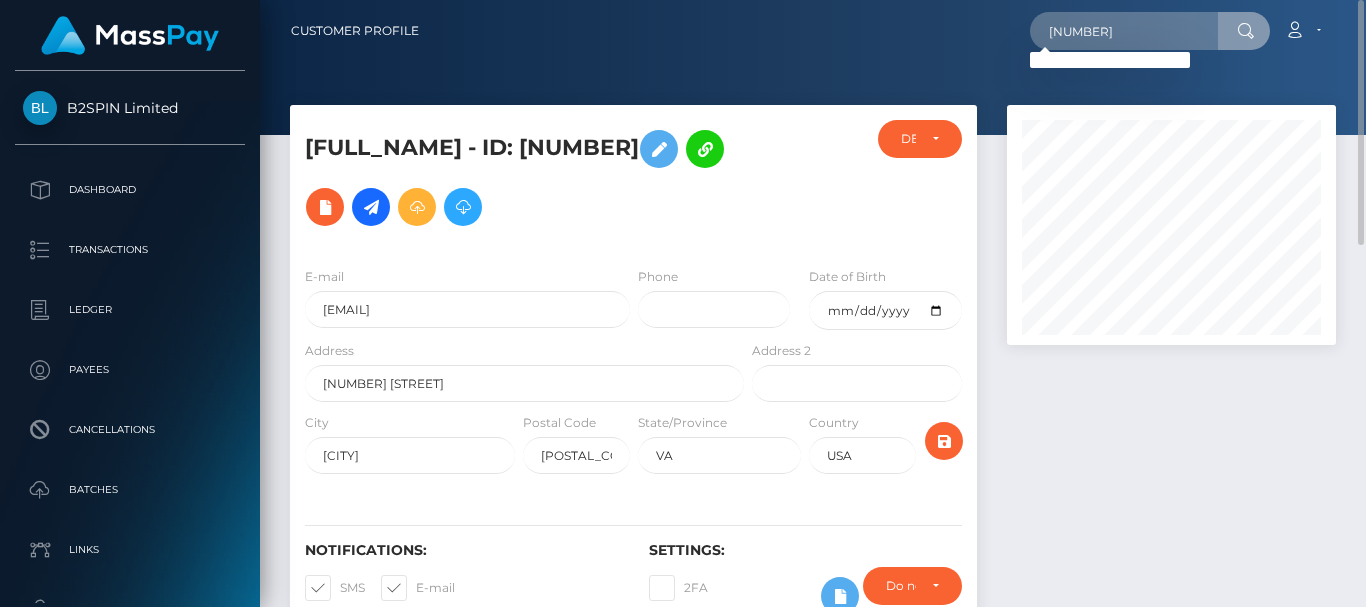click at bounding box center (813, 67) 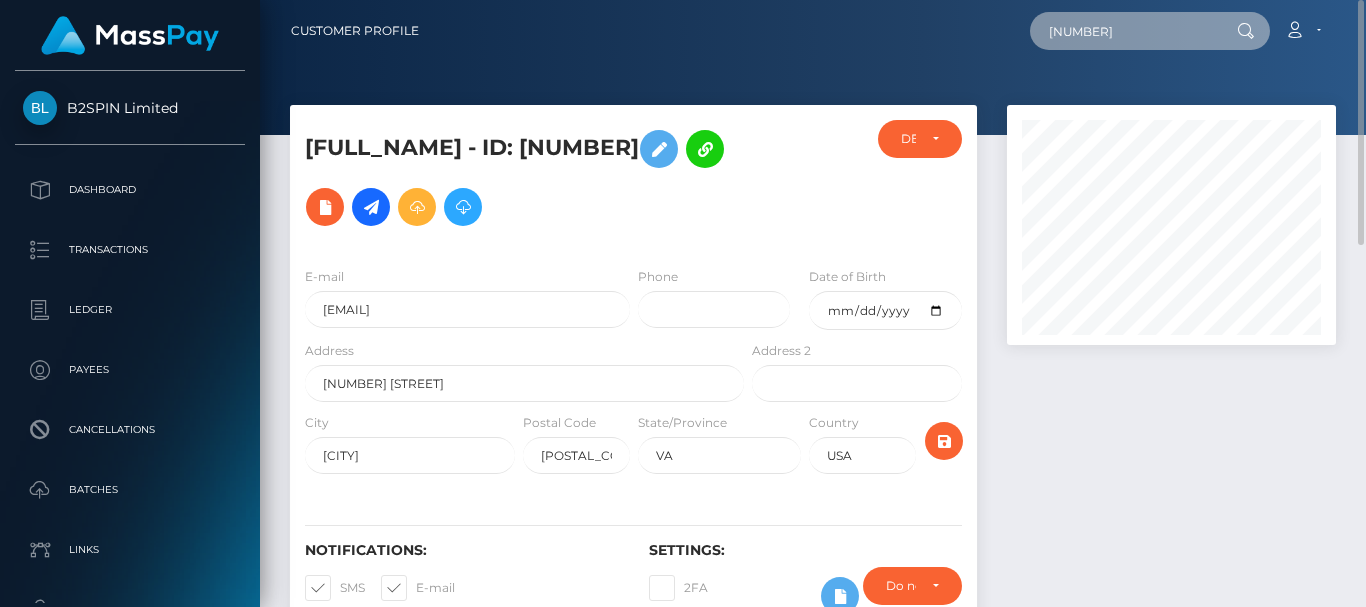 click on "985656851" at bounding box center (1124, 31) 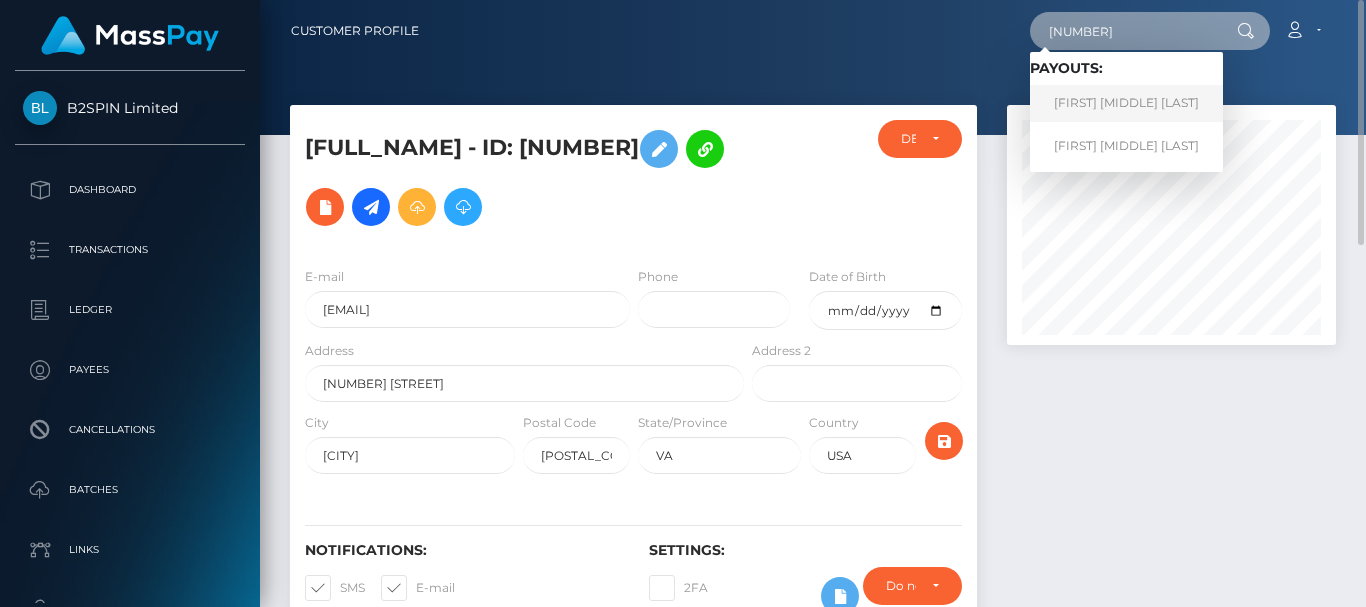 type on "478987" 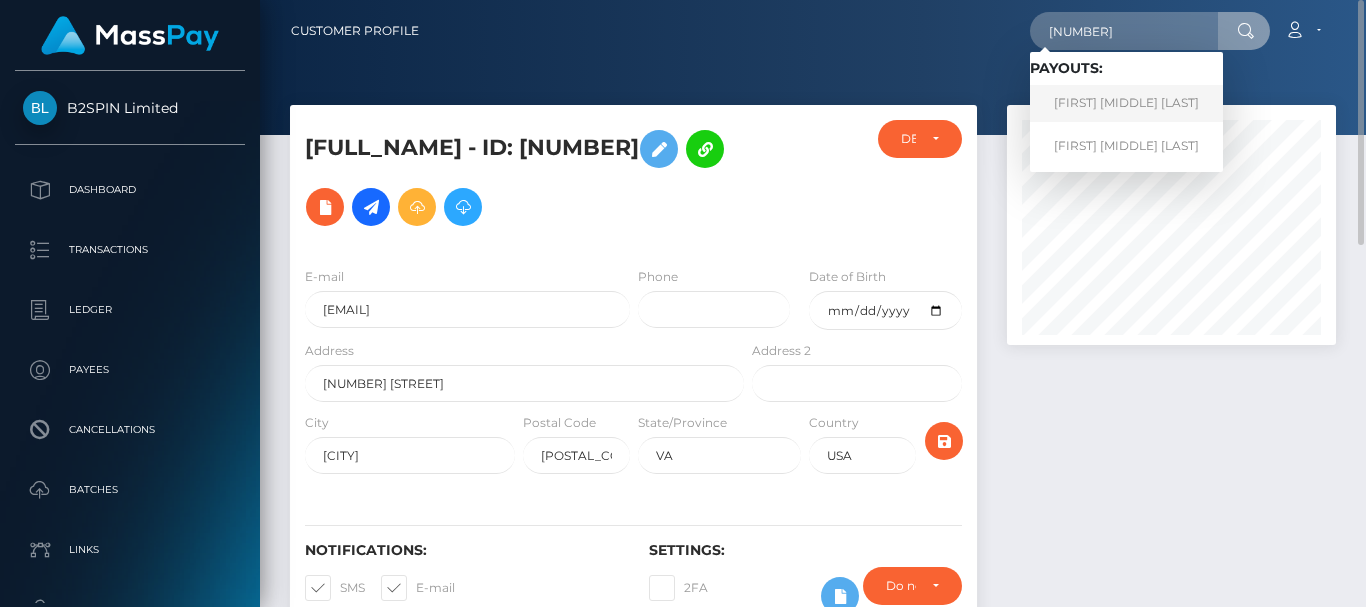 click on "Jonathon Charles  Waites" at bounding box center (1126, 103) 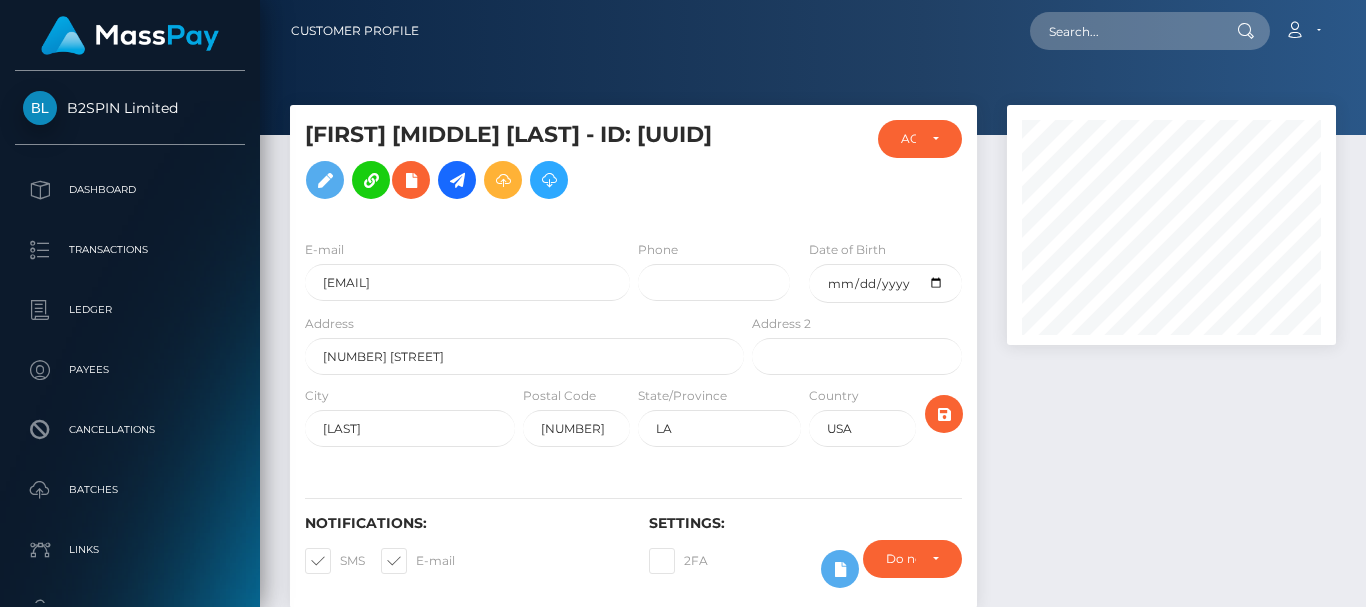 scroll, scrollTop: 0, scrollLeft: 0, axis: both 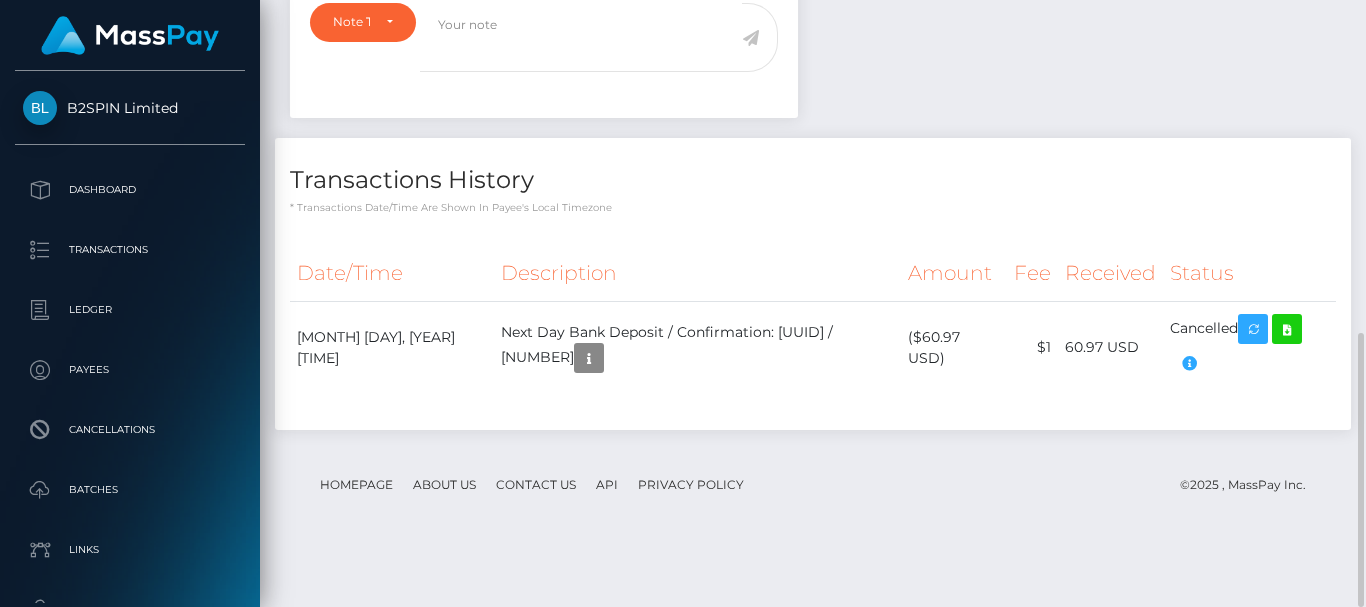 click on "Notes
Note Type
Compliance
Clear Compliance
General
Note Type" at bounding box center (813, 172) 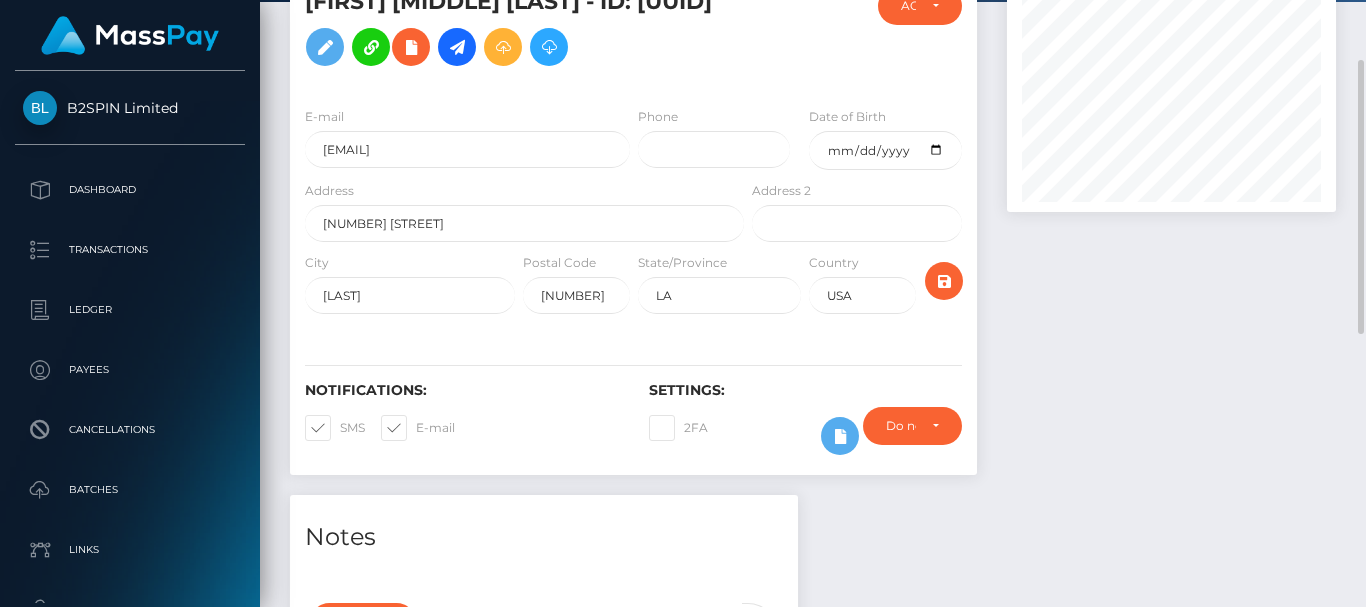 scroll, scrollTop: 0, scrollLeft: 0, axis: both 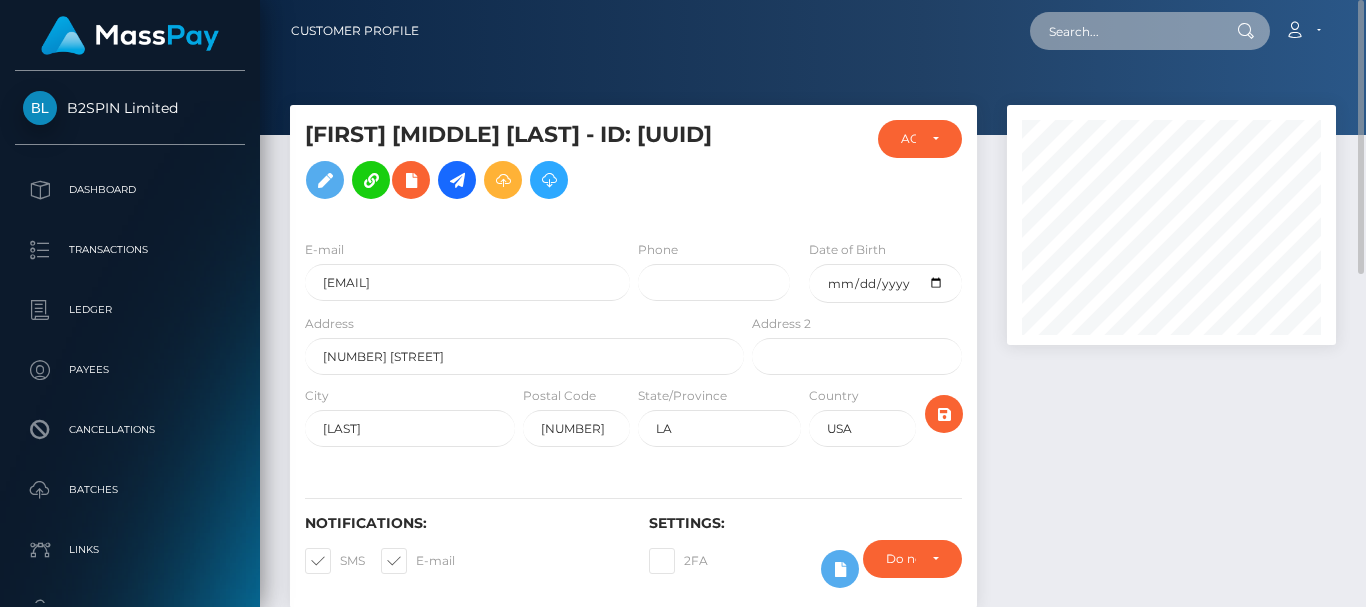 click at bounding box center (1124, 31) 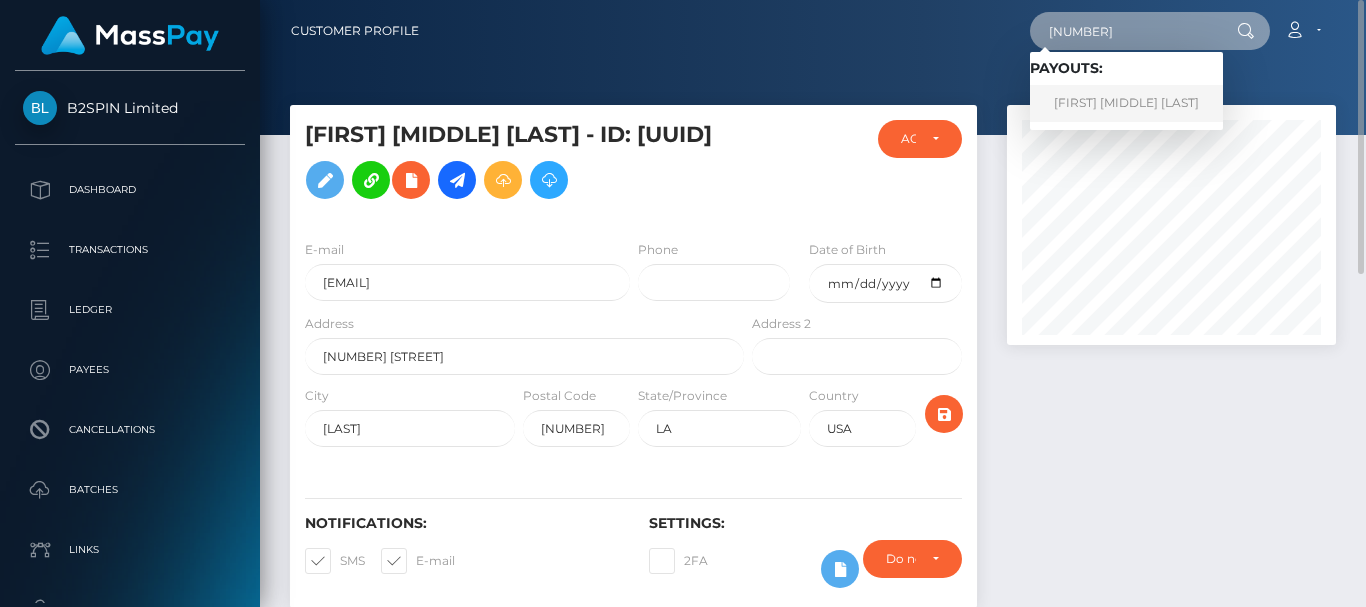 type on "[NUMBER]" 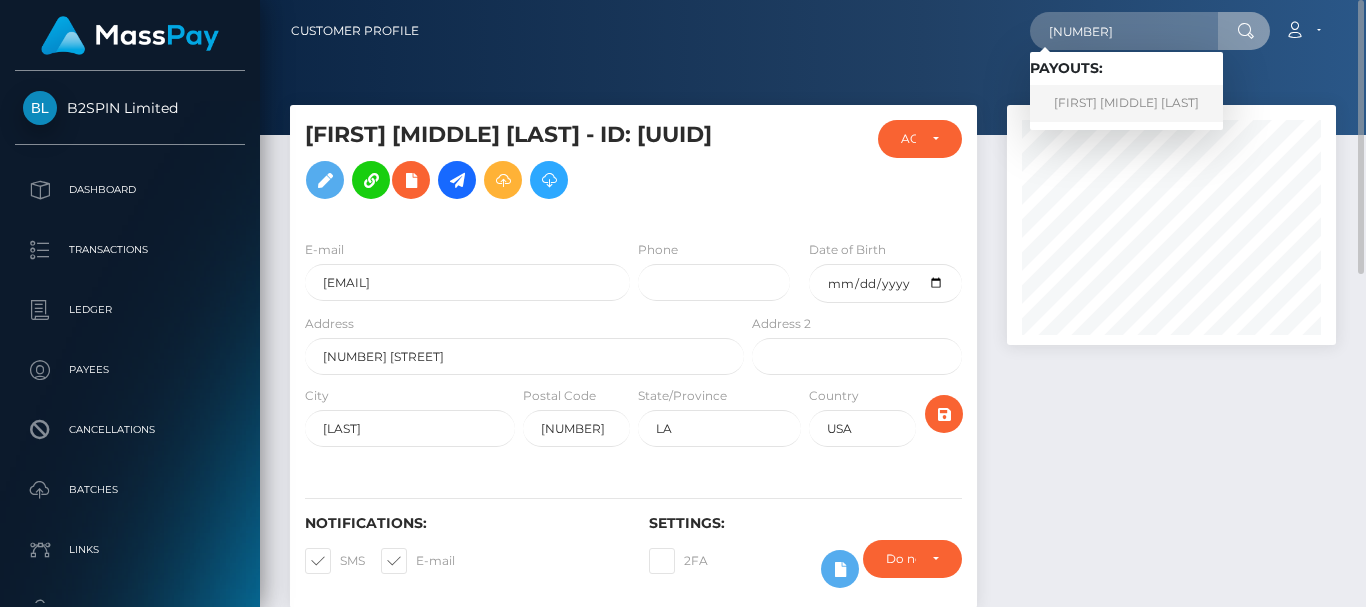 click on "[FIRST] [MIDDLE] [LAST]" at bounding box center [1126, 103] 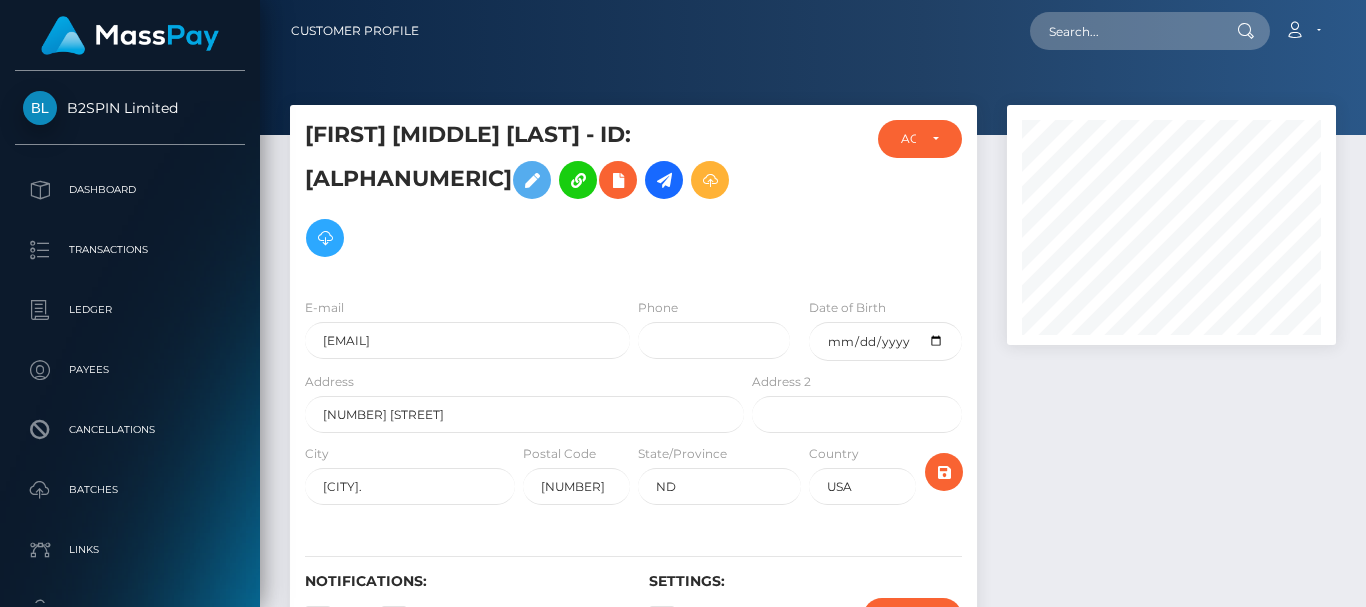 scroll, scrollTop: 0, scrollLeft: 0, axis: both 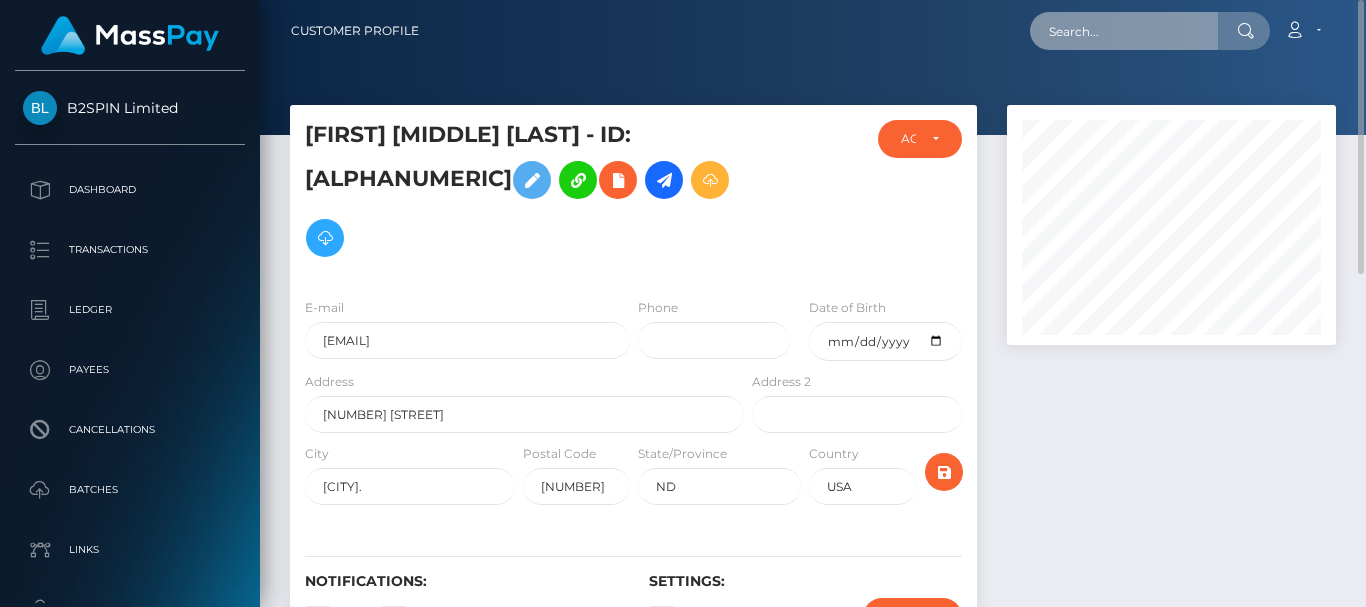 click at bounding box center (1124, 31) 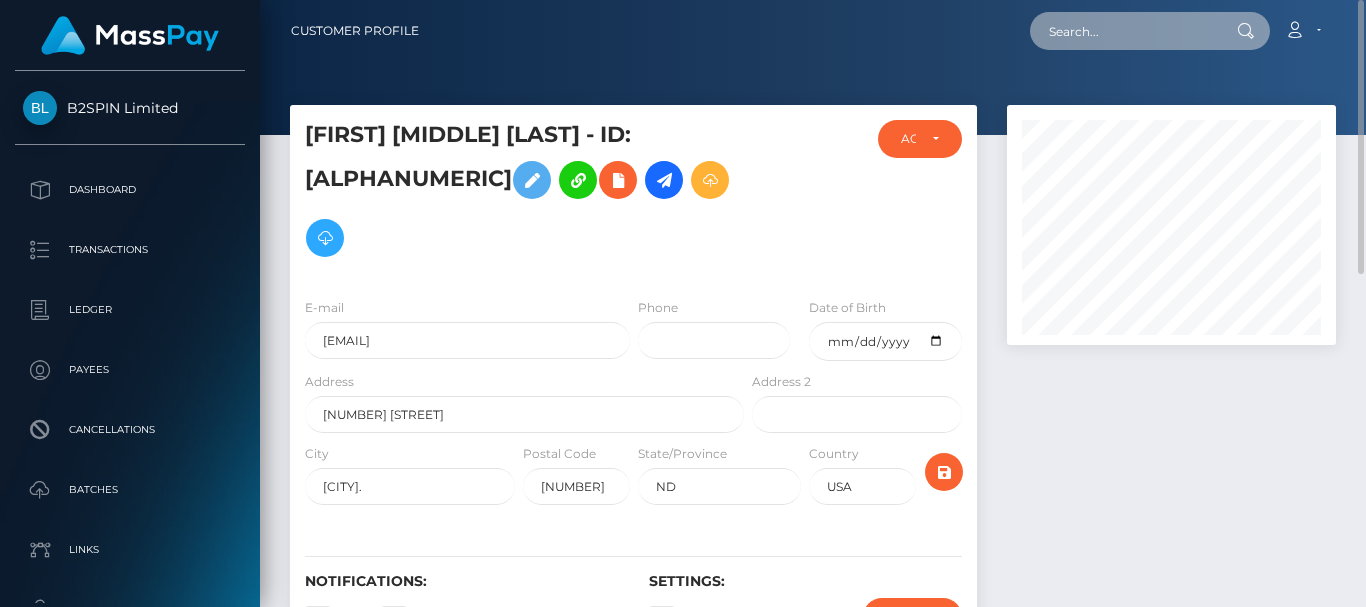 paste on "[NUMBER]" 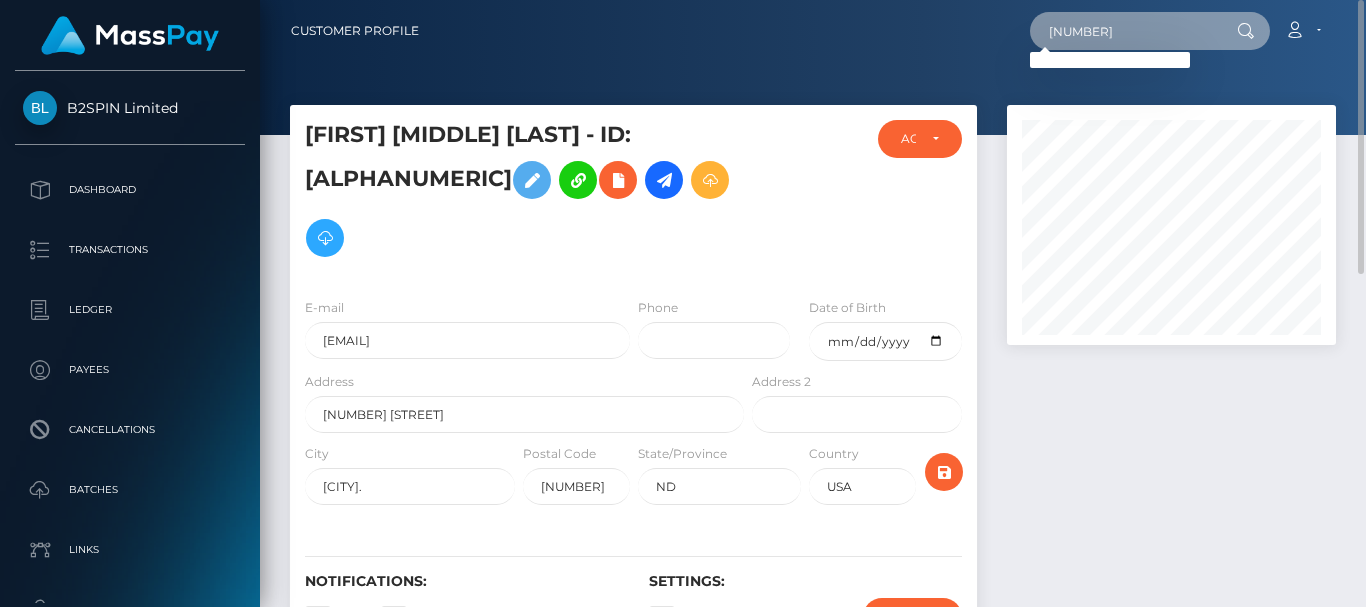type on "[NUMBER]" 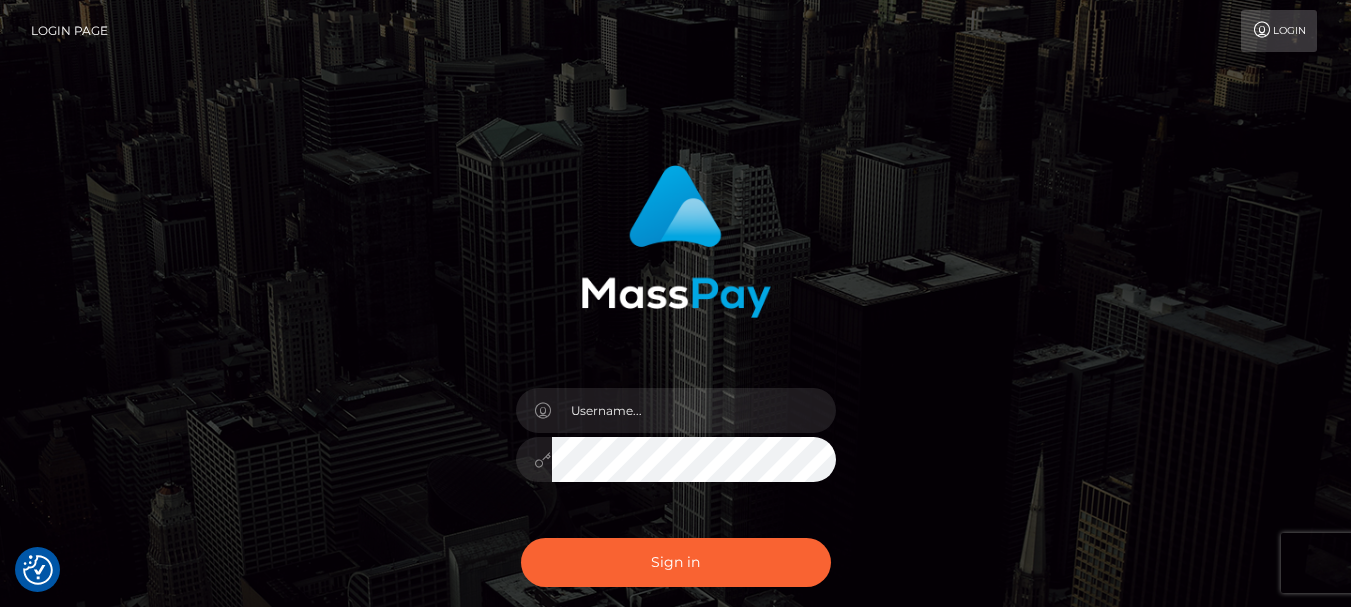 scroll, scrollTop: 0, scrollLeft: 0, axis: both 